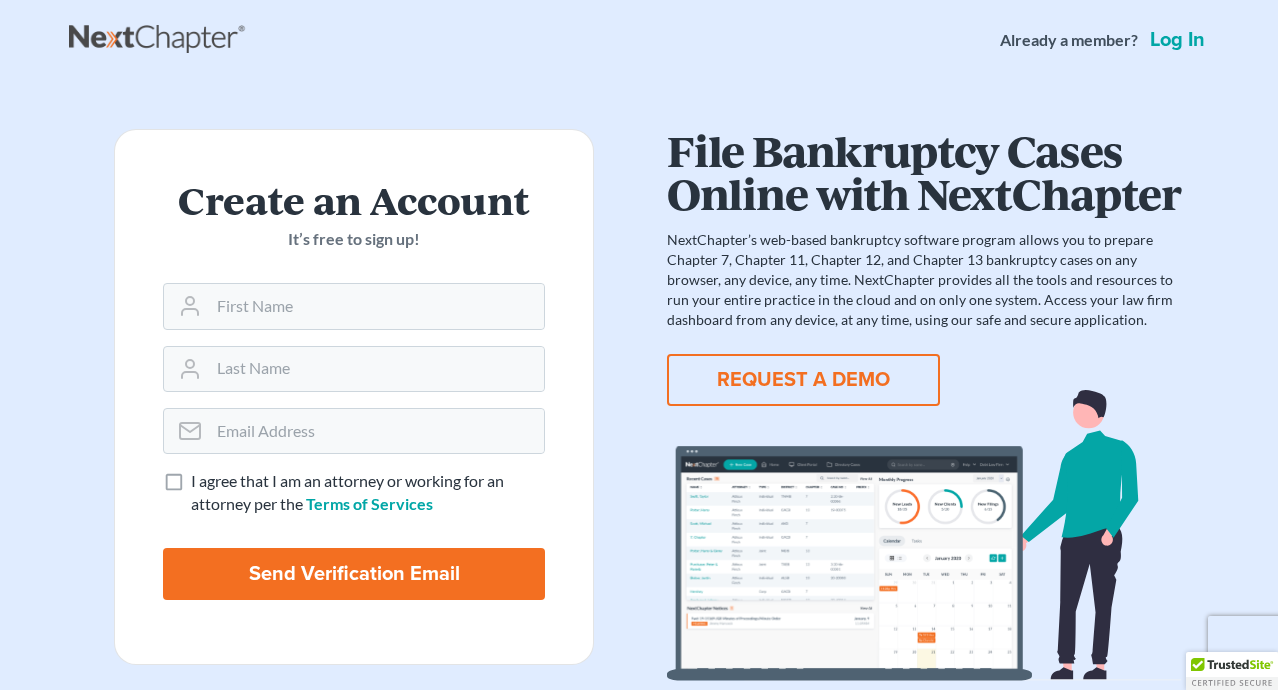 scroll, scrollTop: 0, scrollLeft: 0, axis: both 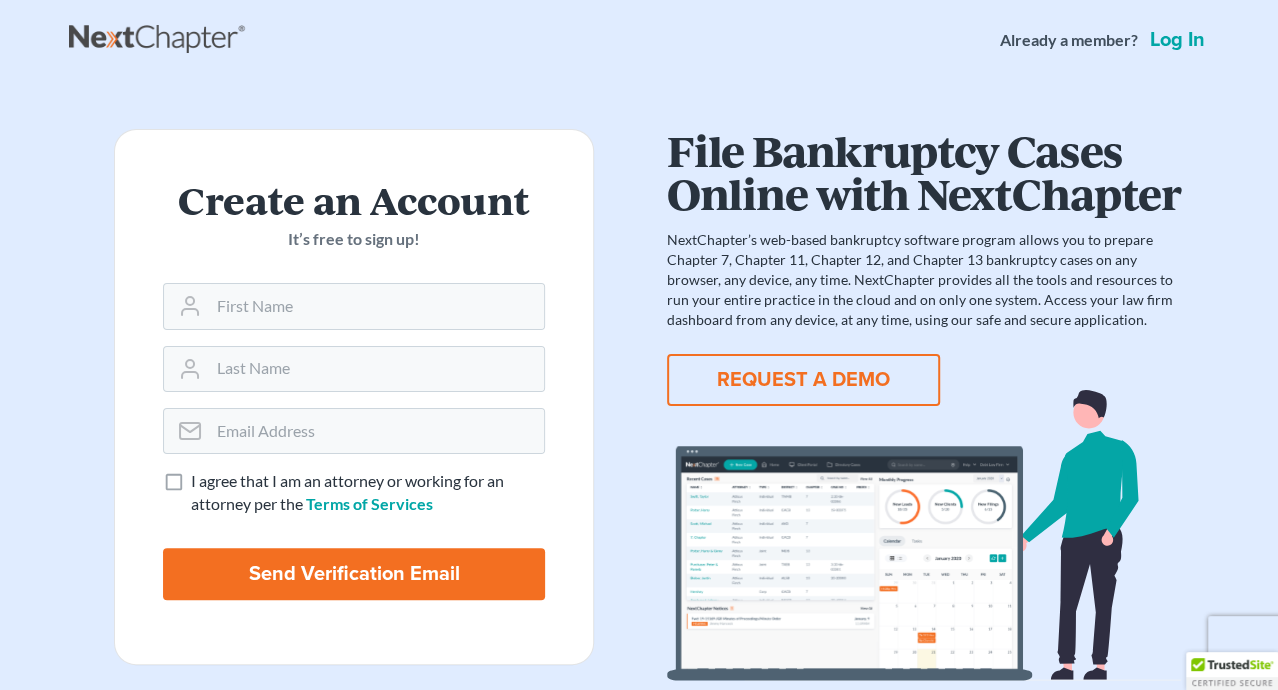 click on "Log in" at bounding box center (1177, 40) 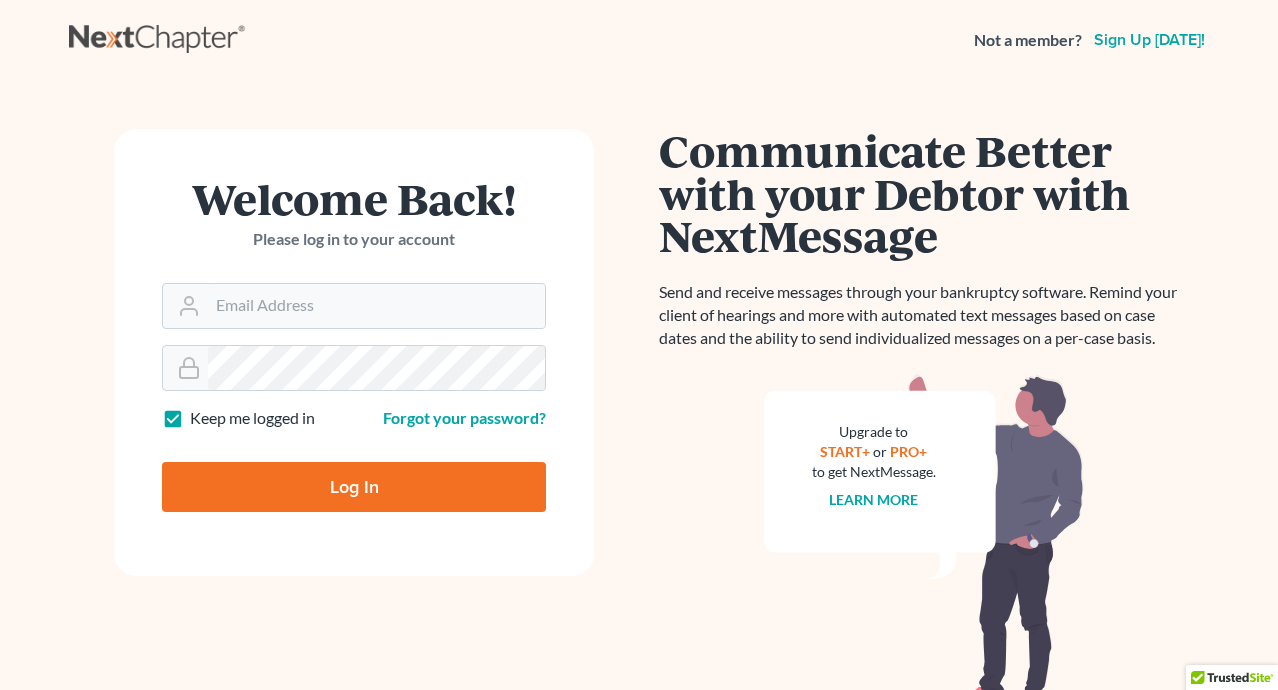 scroll, scrollTop: 0, scrollLeft: 0, axis: both 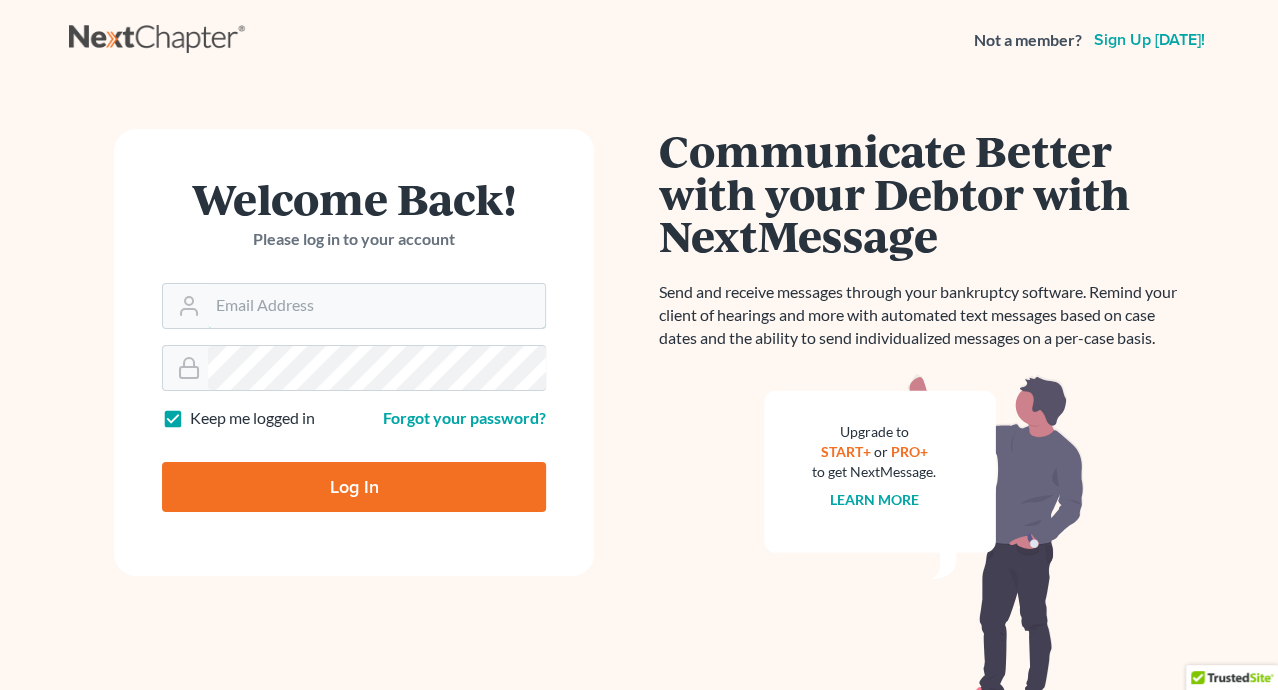 type on "rsantora@bressetsantora.com" 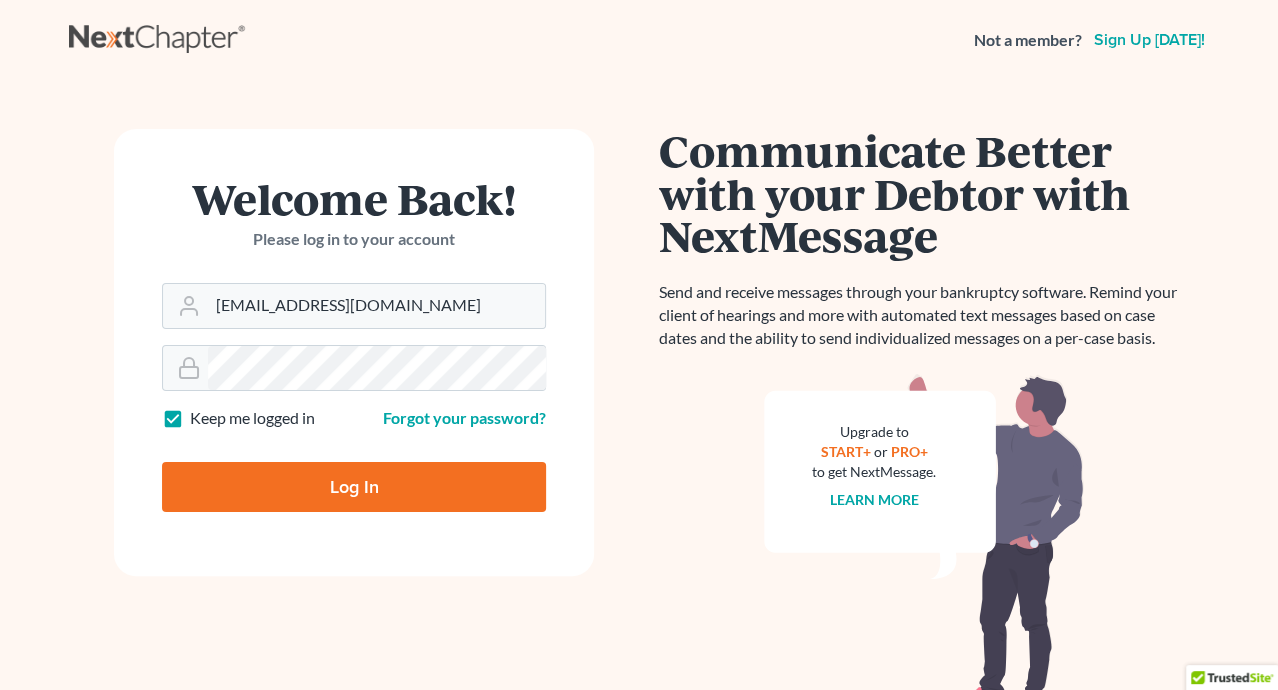 click on "Log In" at bounding box center (354, 487) 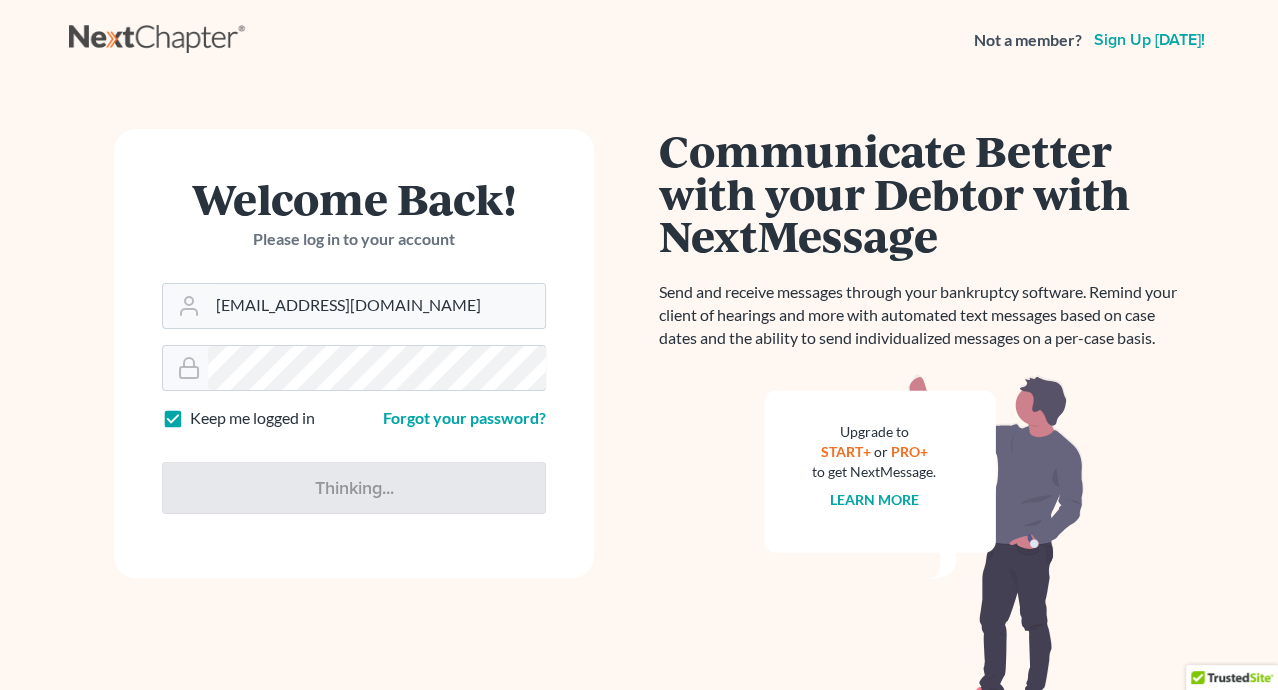 type on "Thinking..." 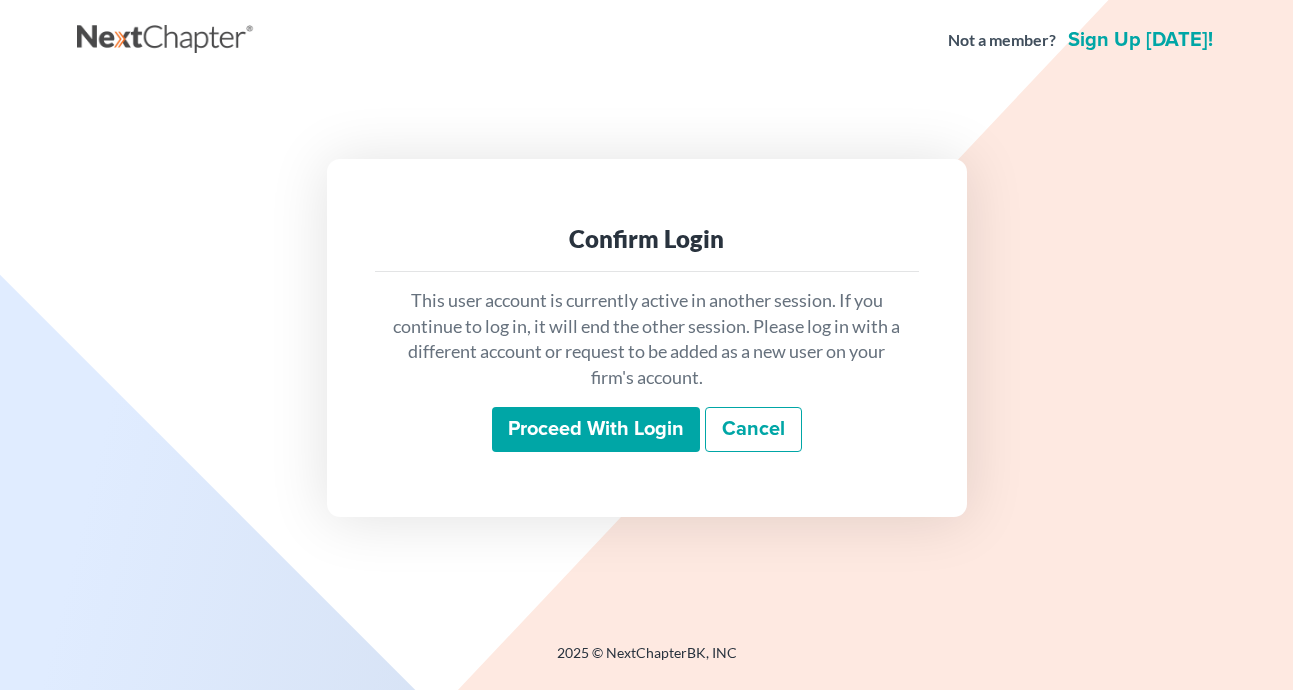 scroll, scrollTop: 0, scrollLeft: 0, axis: both 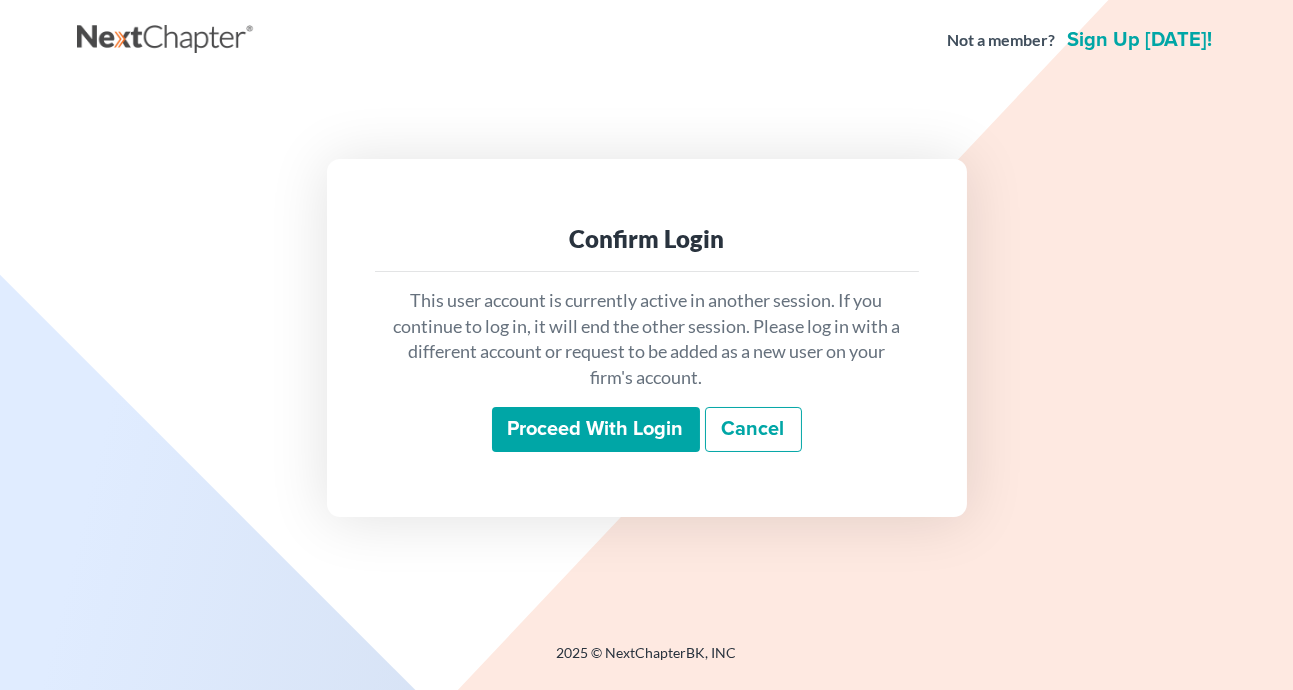 click on "Proceed with login" at bounding box center [596, 430] 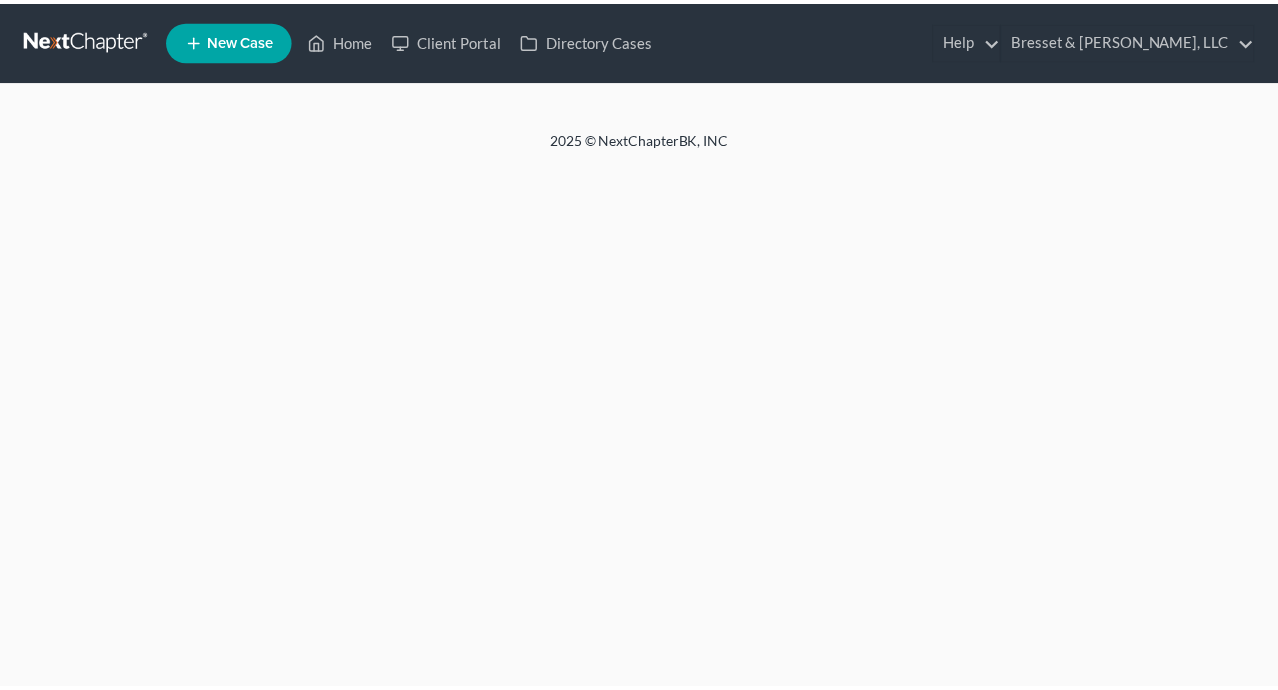 scroll, scrollTop: 0, scrollLeft: 0, axis: both 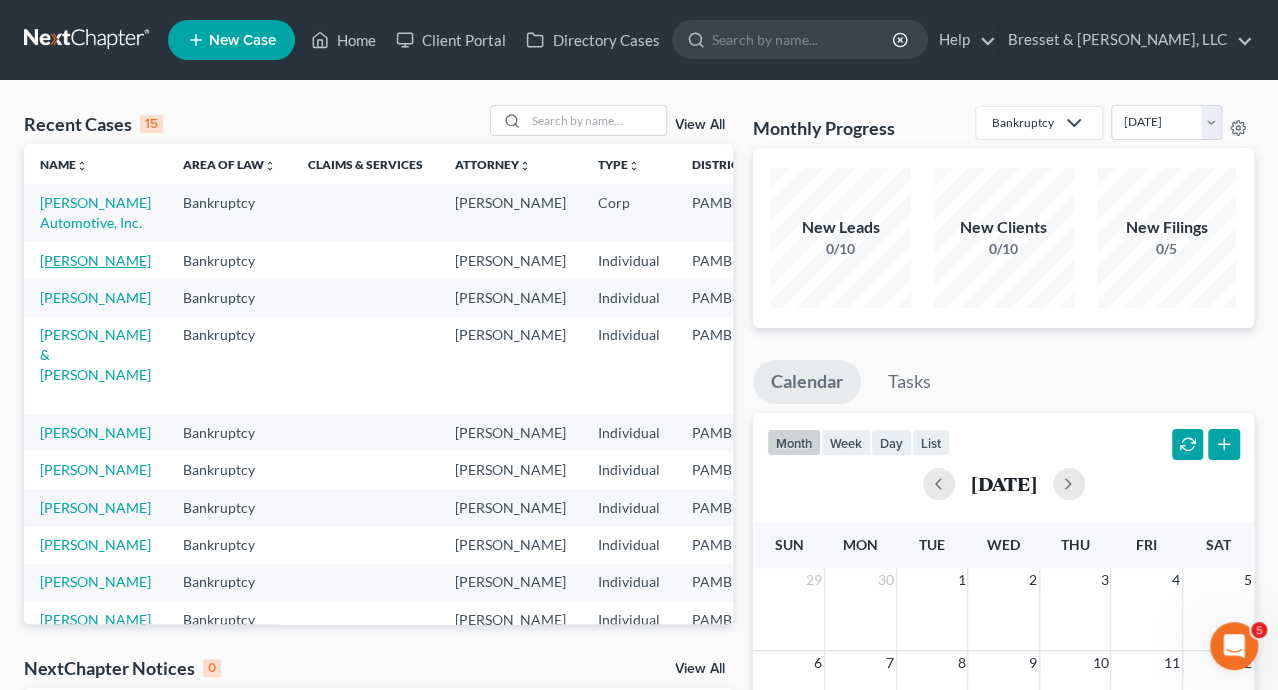 click on "Buggy, William" at bounding box center (95, 260) 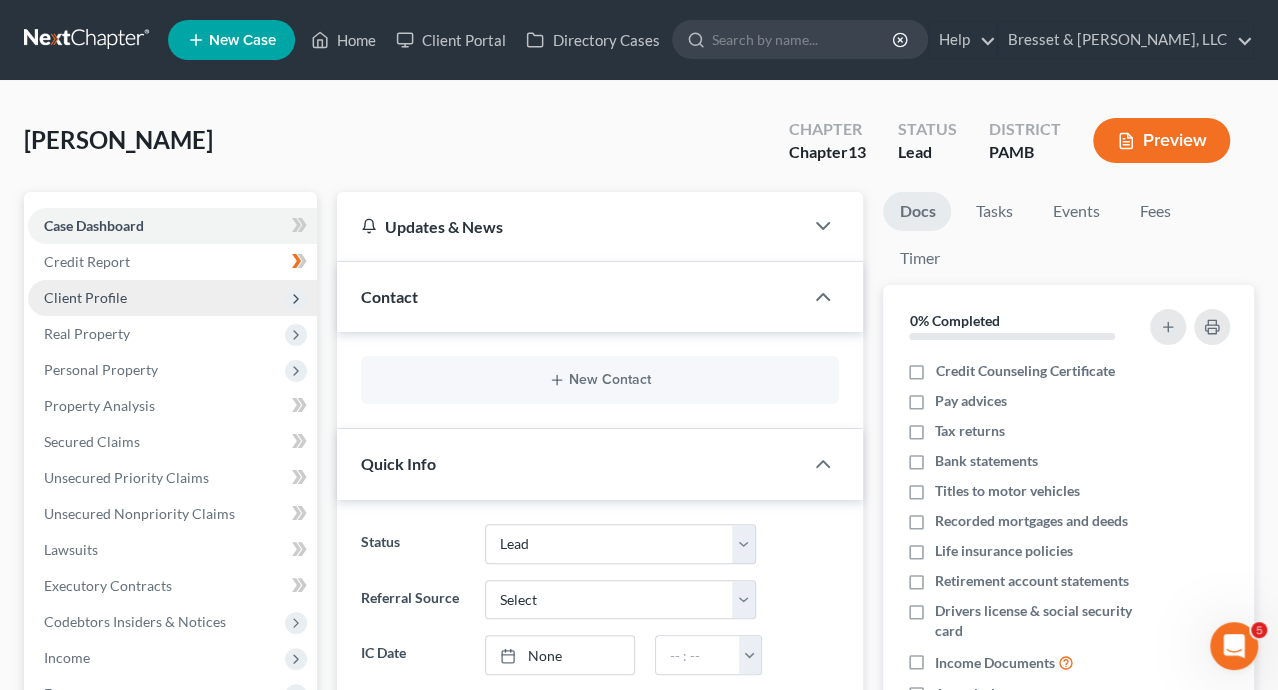 click on "Client Profile" at bounding box center (85, 297) 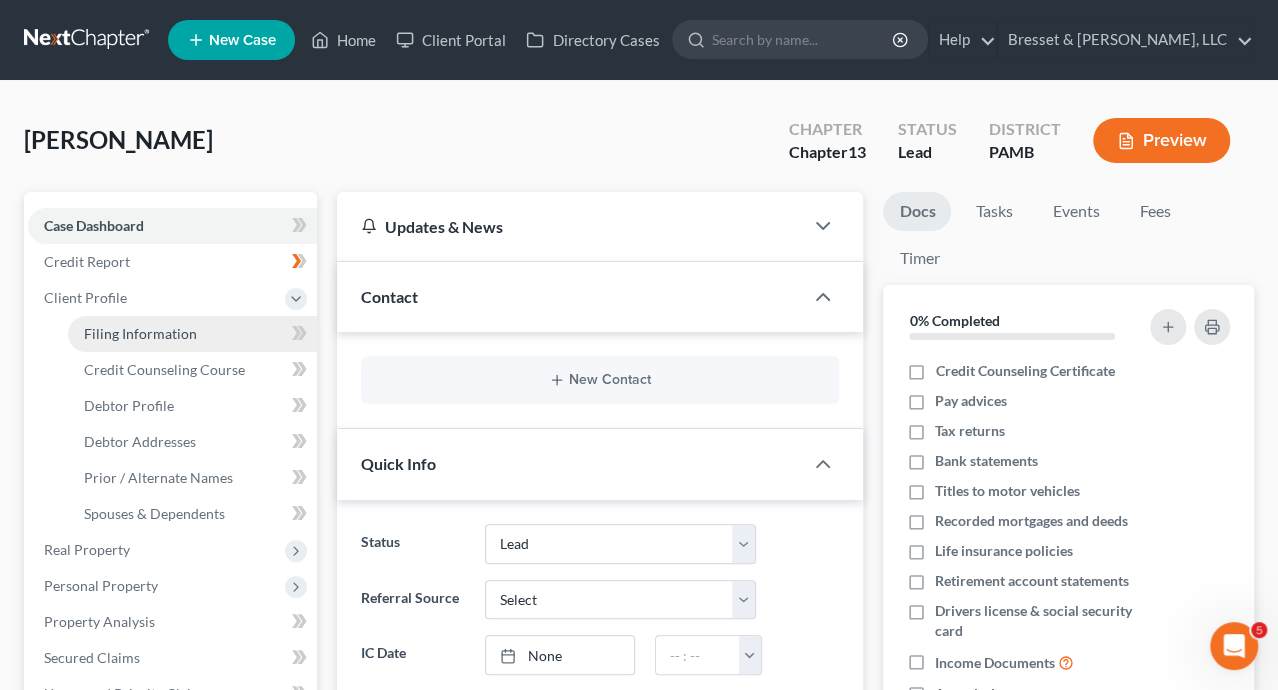 click on "Filing Information" at bounding box center (140, 333) 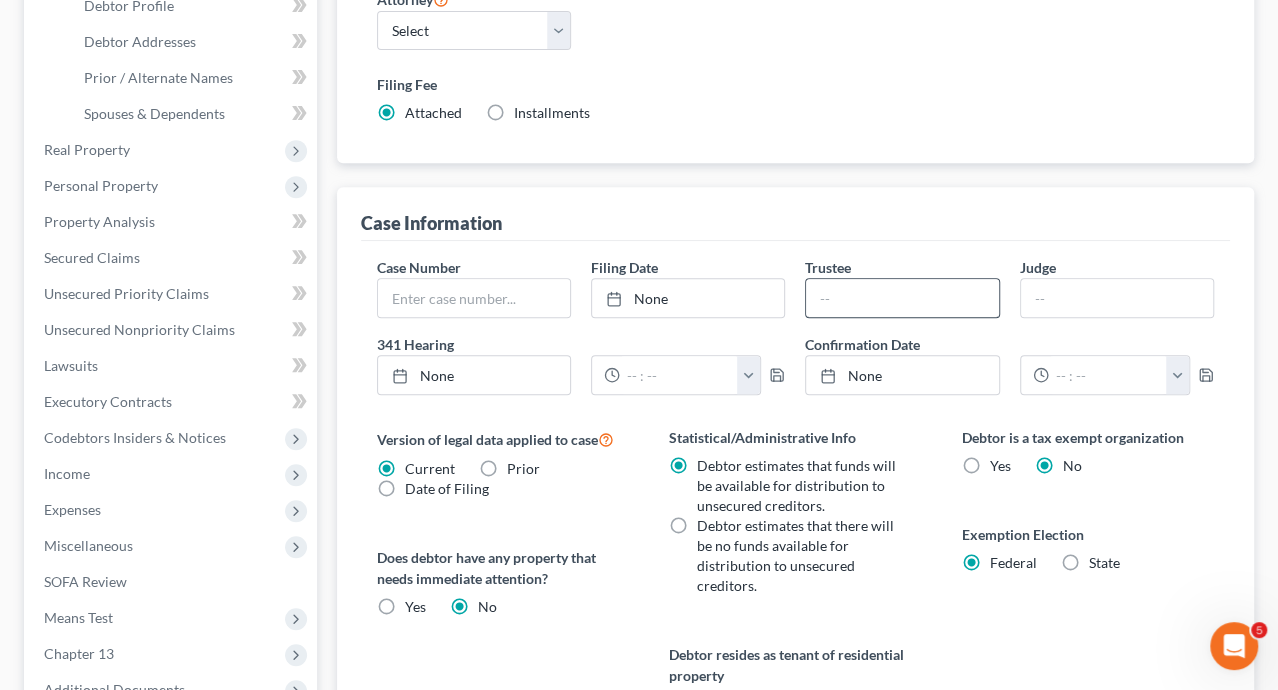 scroll, scrollTop: 100, scrollLeft: 0, axis: vertical 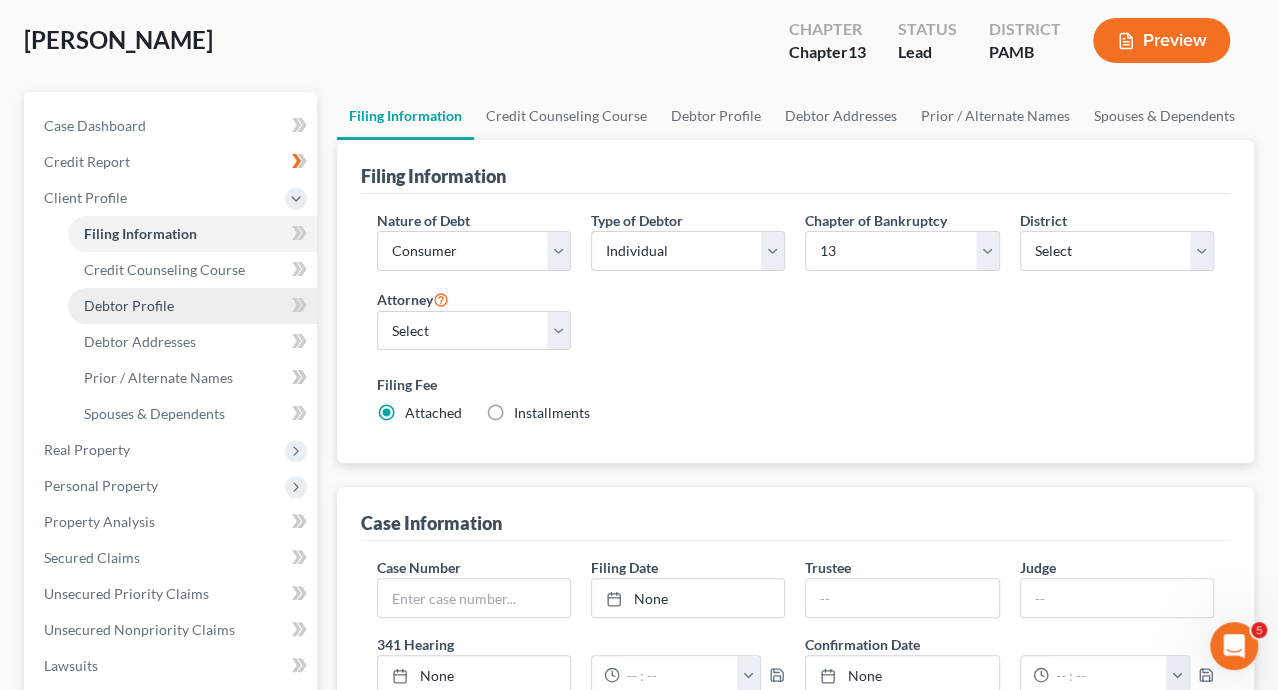 click on "Debtor Profile" at bounding box center (129, 305) 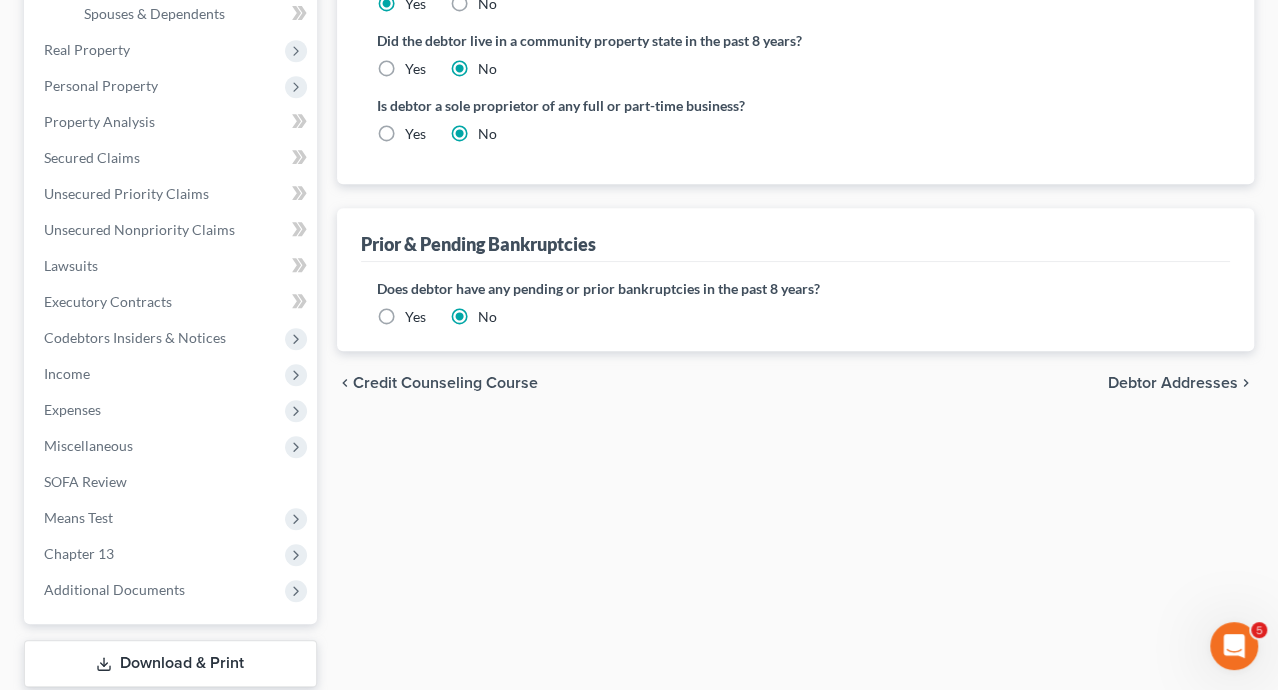 scroll, scrollTop: 0, scrollLeft: 0, axis: both 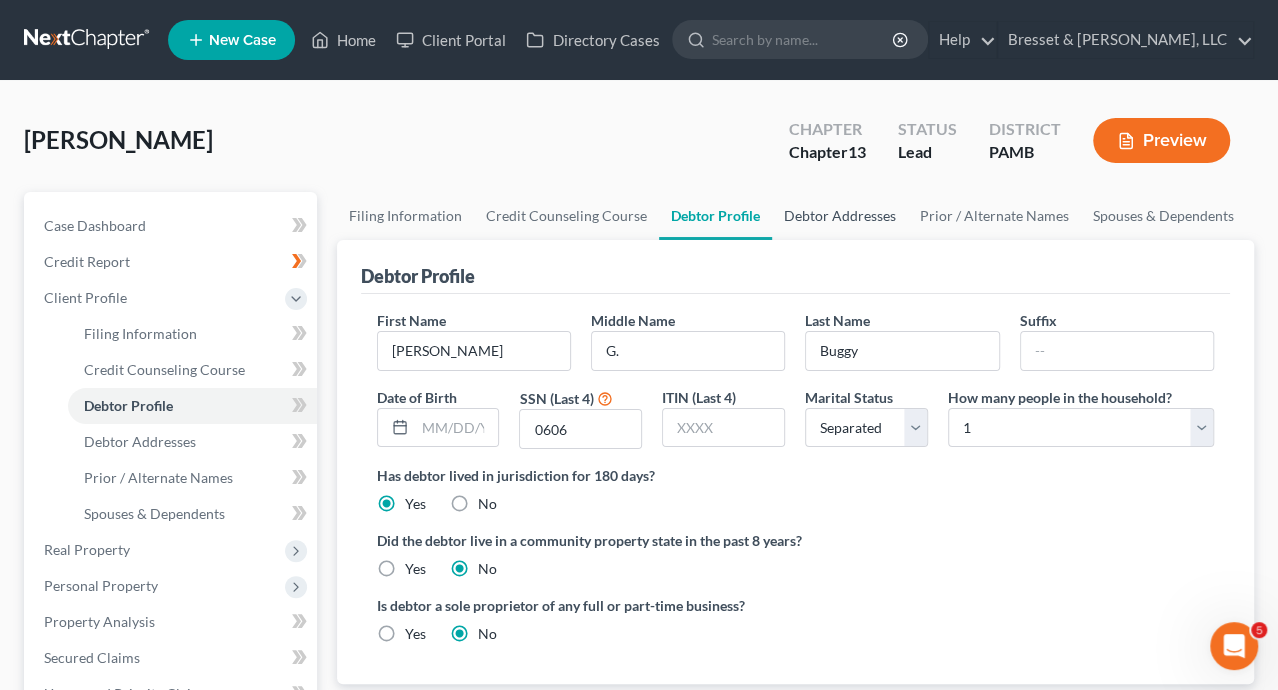 click on "Debtor Addresses" at bounding box center [840, 216] 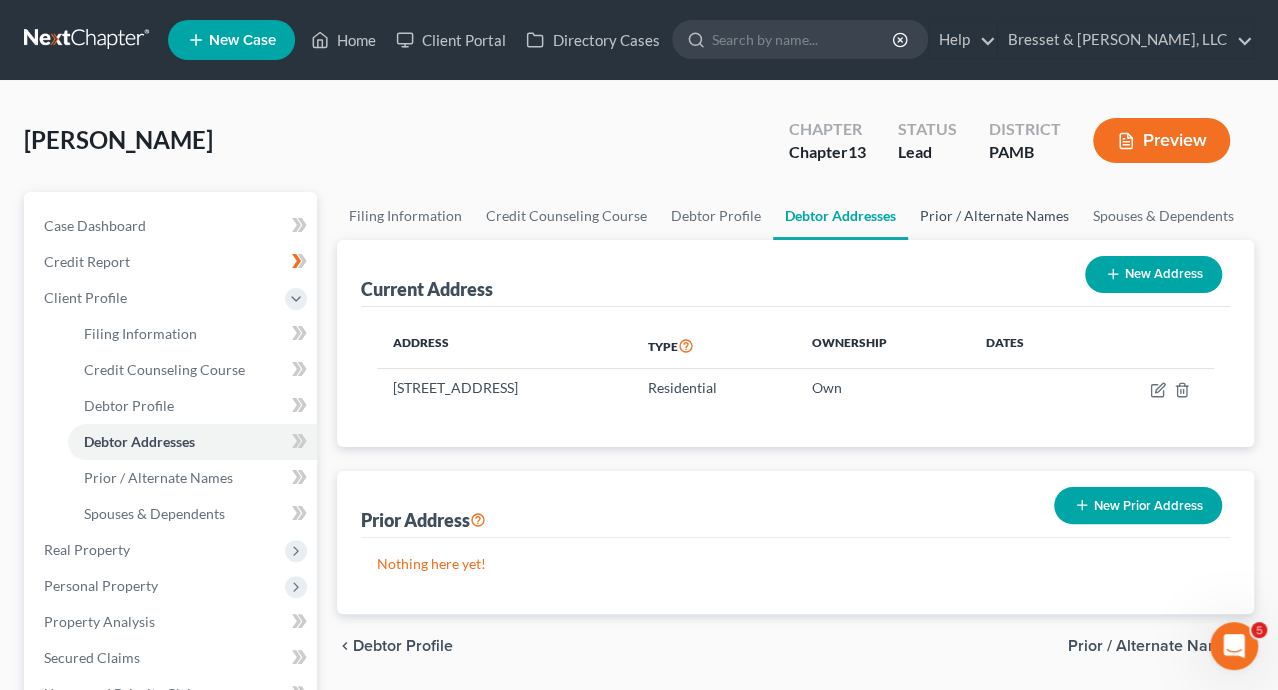 click on "Prior / Alternate Names" at bounding box center (994, 216) 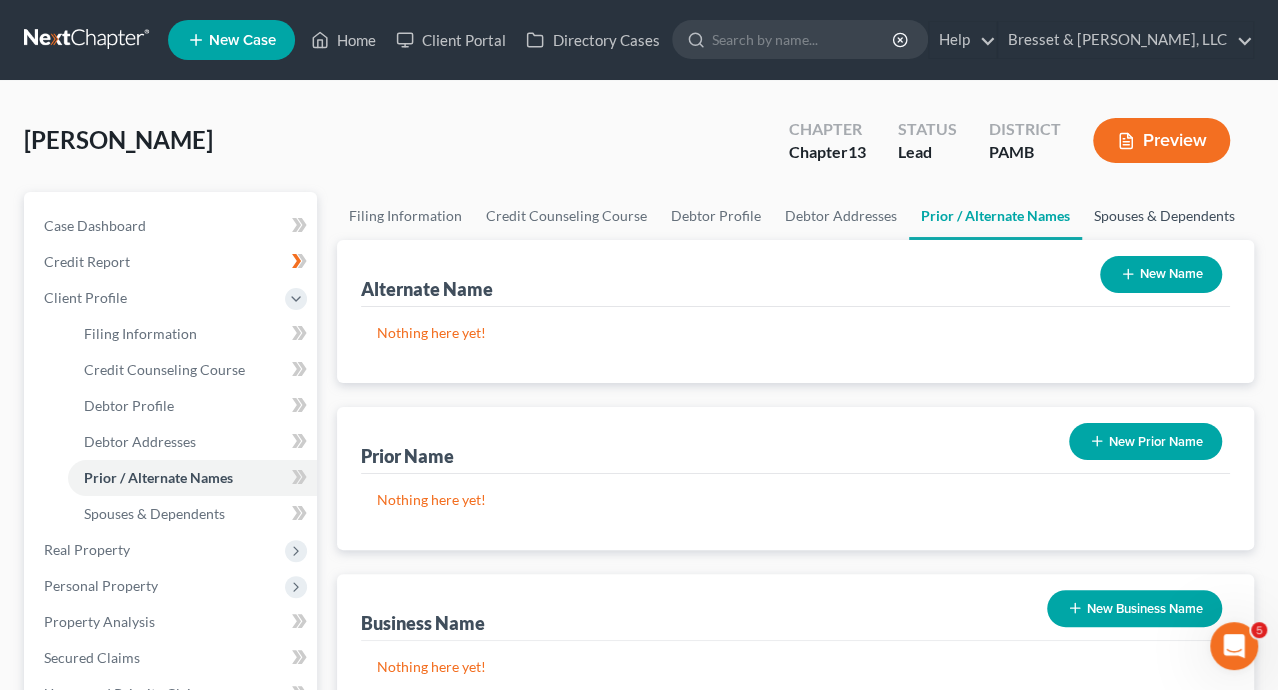 click on "Spouses & Dependents" at bounding box center [1164, 216] 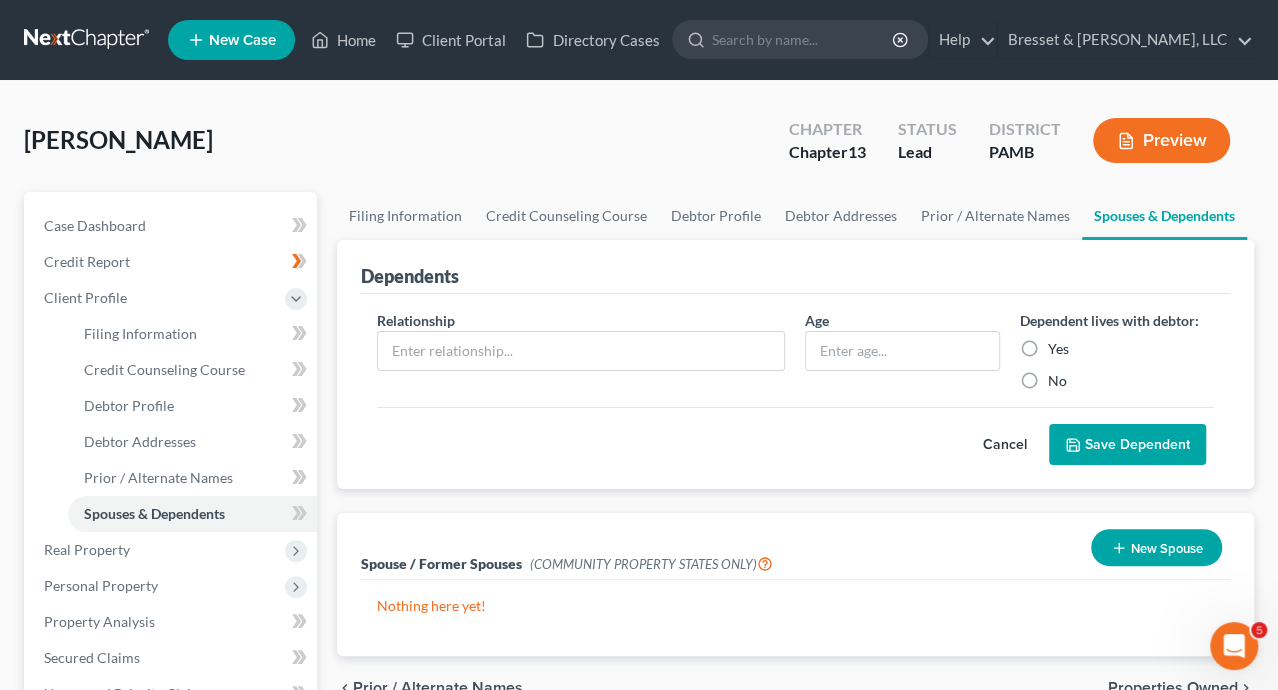 scroll, scrollTop: 100, scrollLeft: 0, axis: vertical 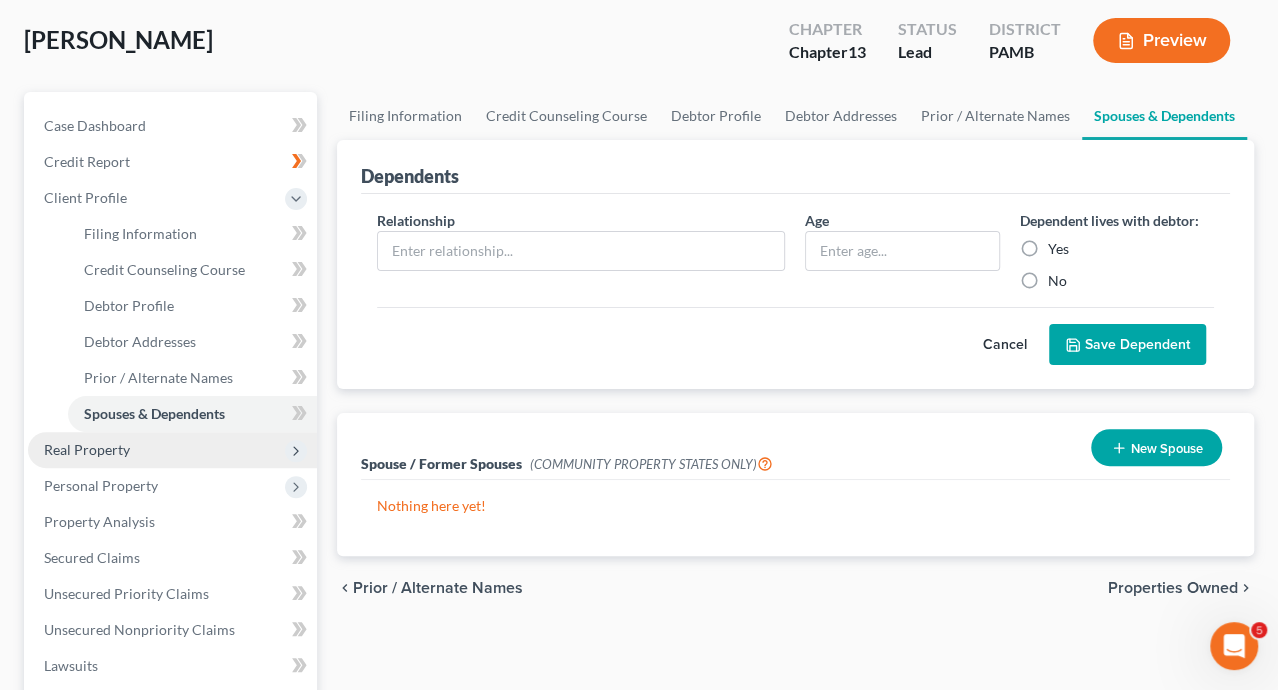 click on "Real Property" at bounding box center [87, 449] 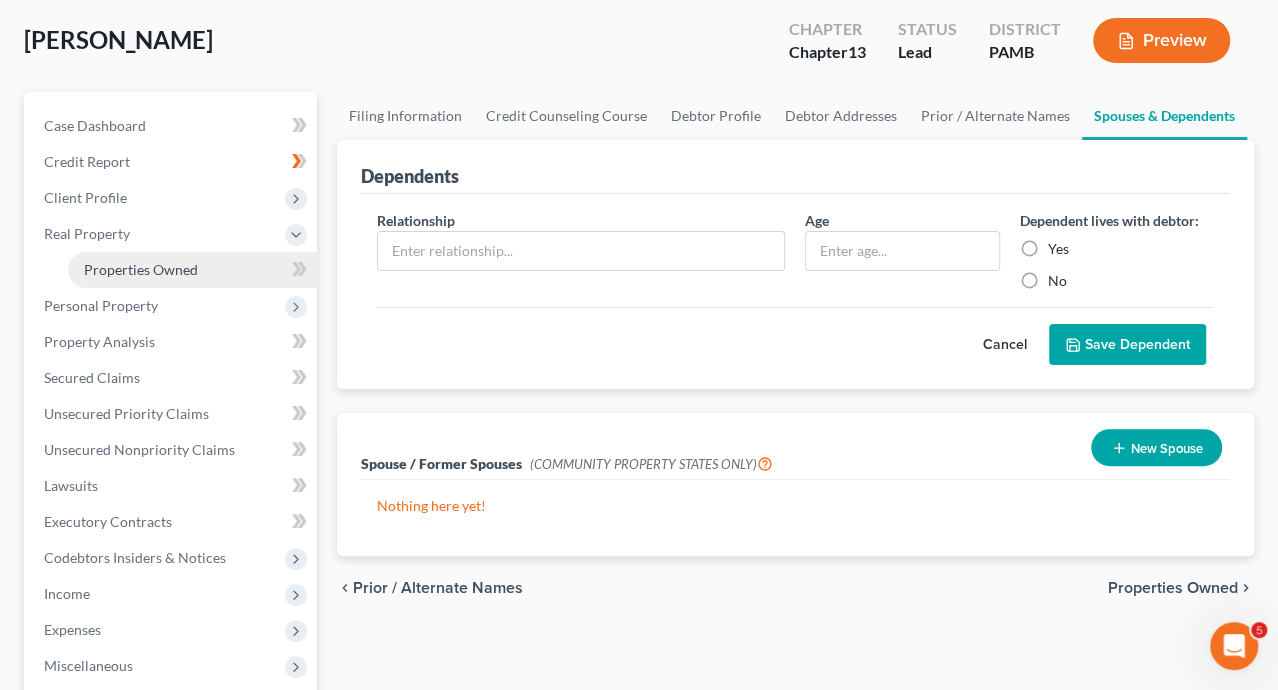 click on "Properties Owned" at bounding box center (141, 269) 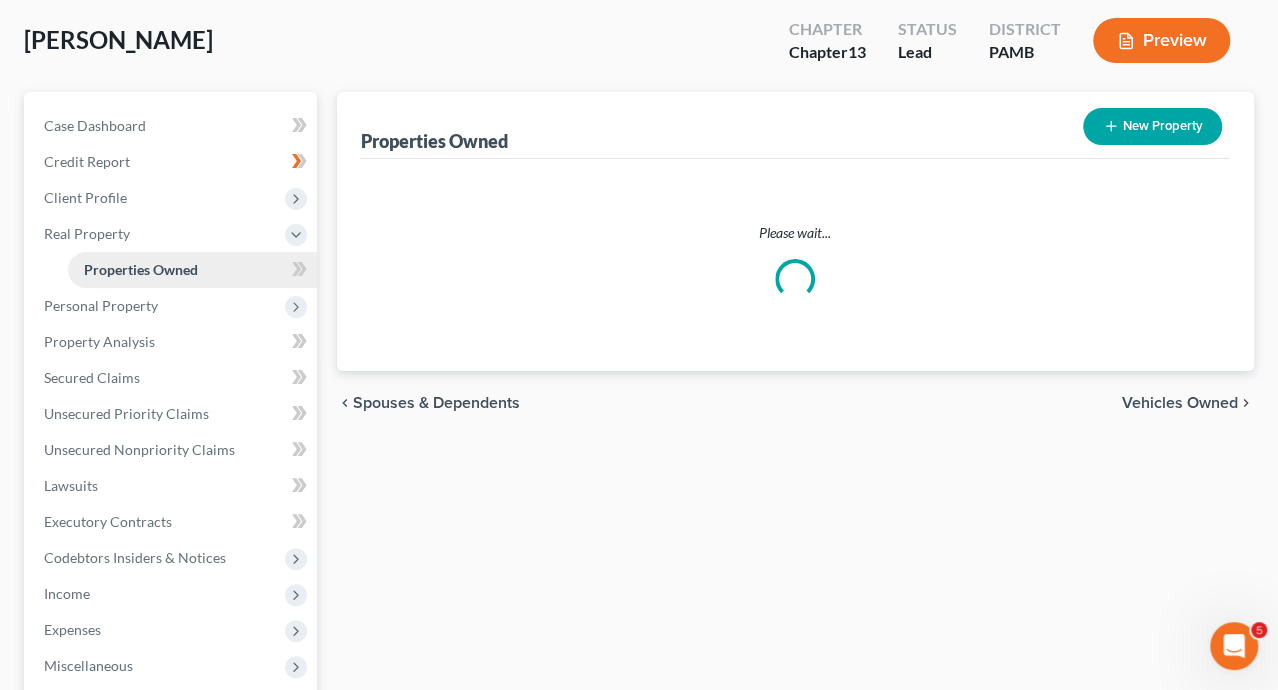 scroll, scrollTop: 0, scrollLeft: 0, axis: both 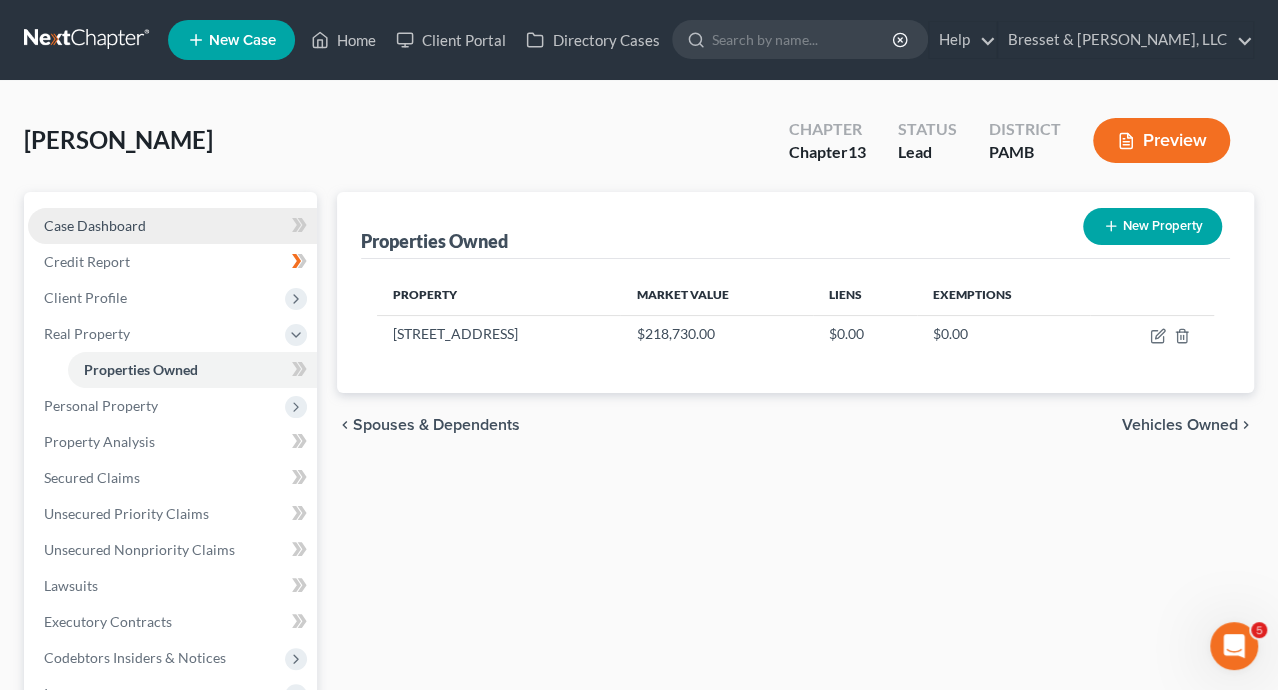 click on "Case Dashboard" at bounding box center (95, 225) 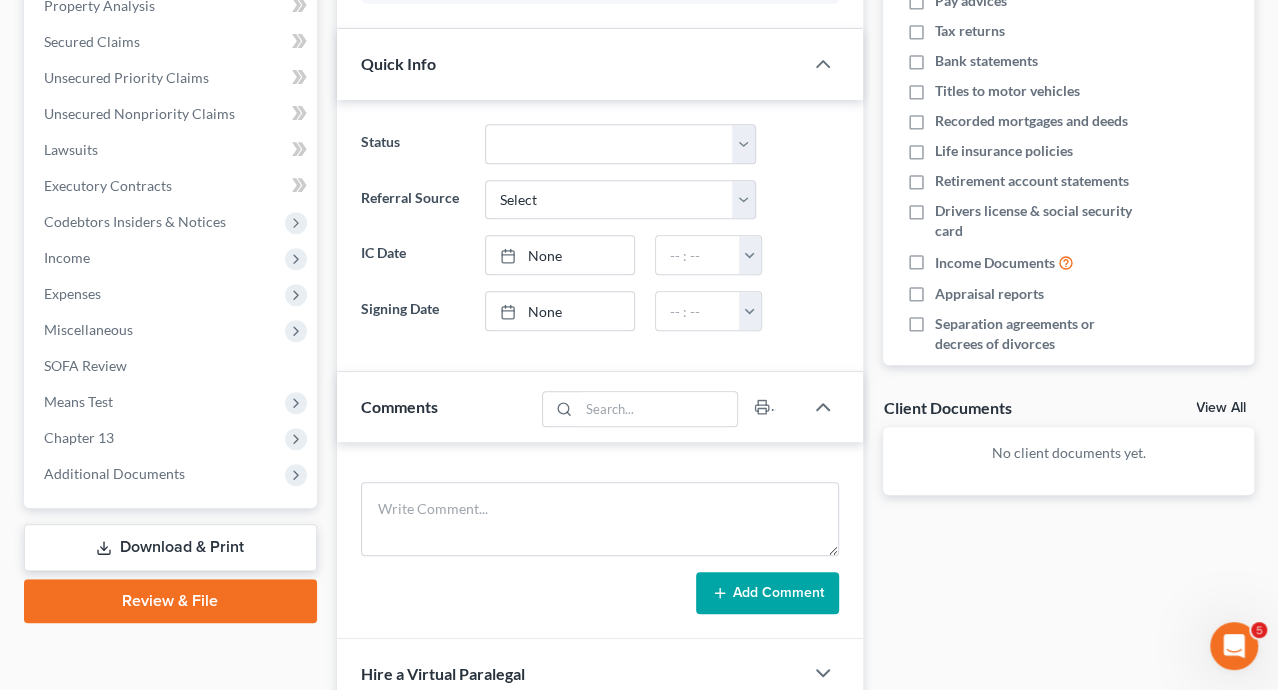 scroll, scrollTop: 0, scrollLeft: 0, axis: both 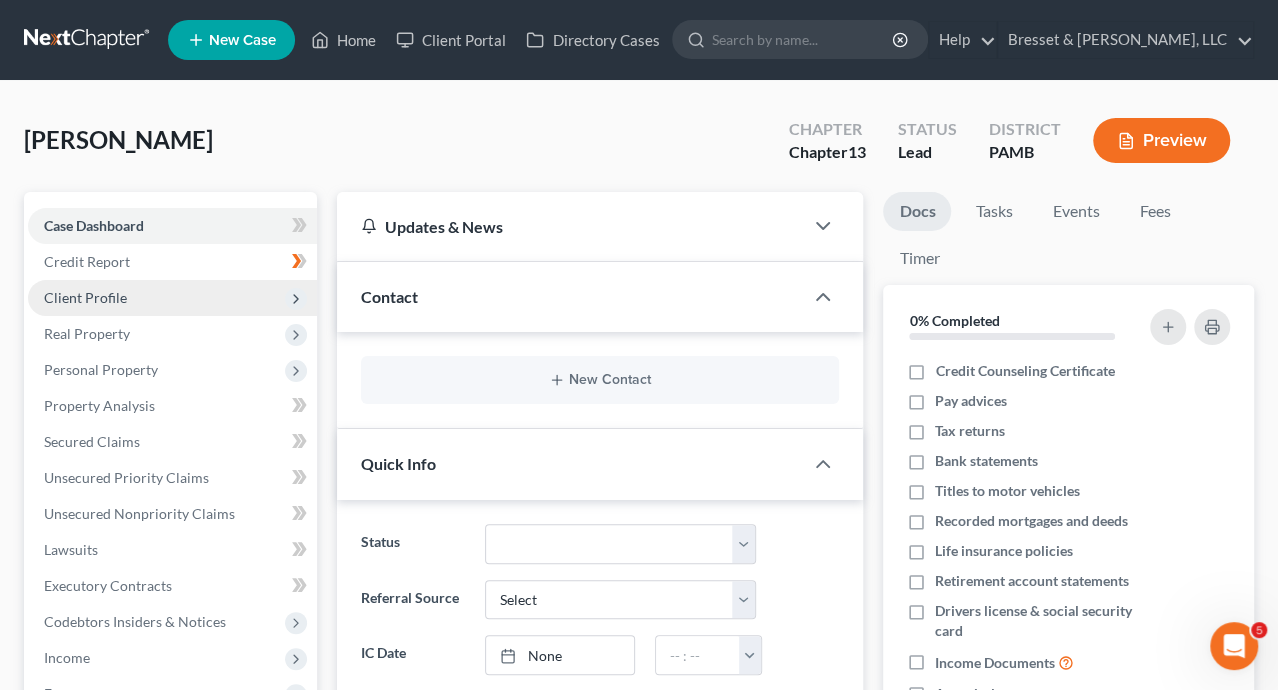 click on "Client Profile" at bounding box center [85, 297] 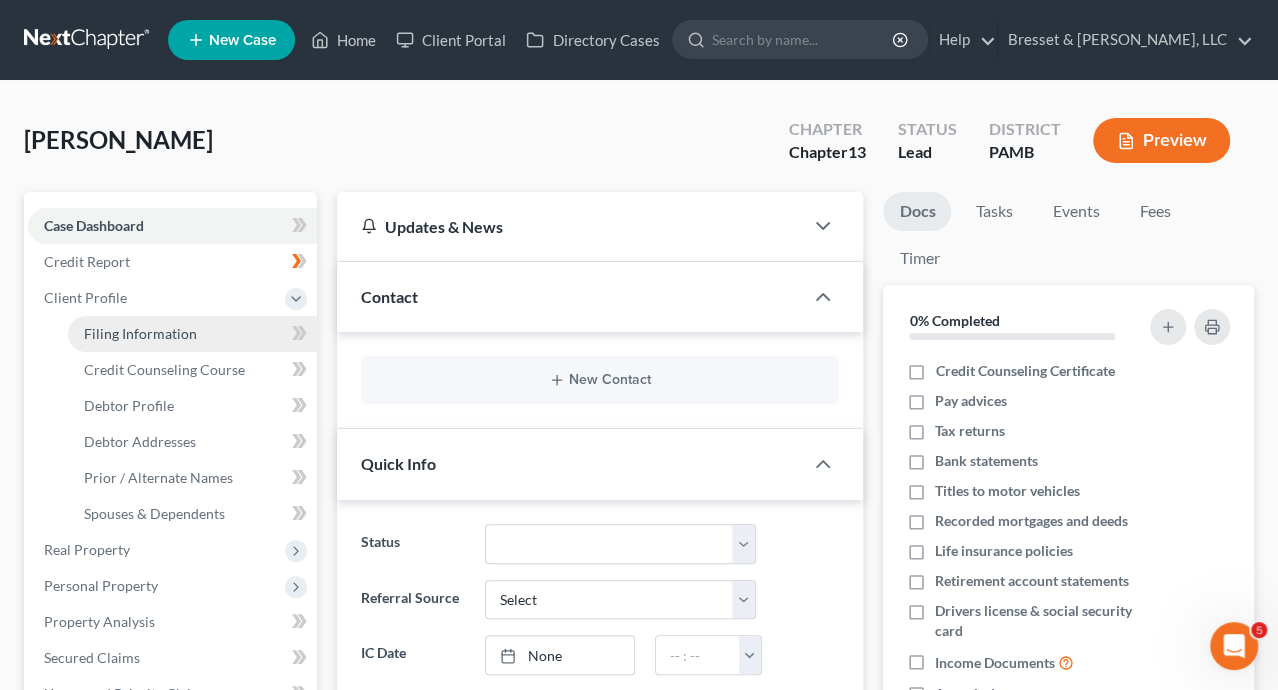 click on "Filing Information" at bounding box center (140, 333) 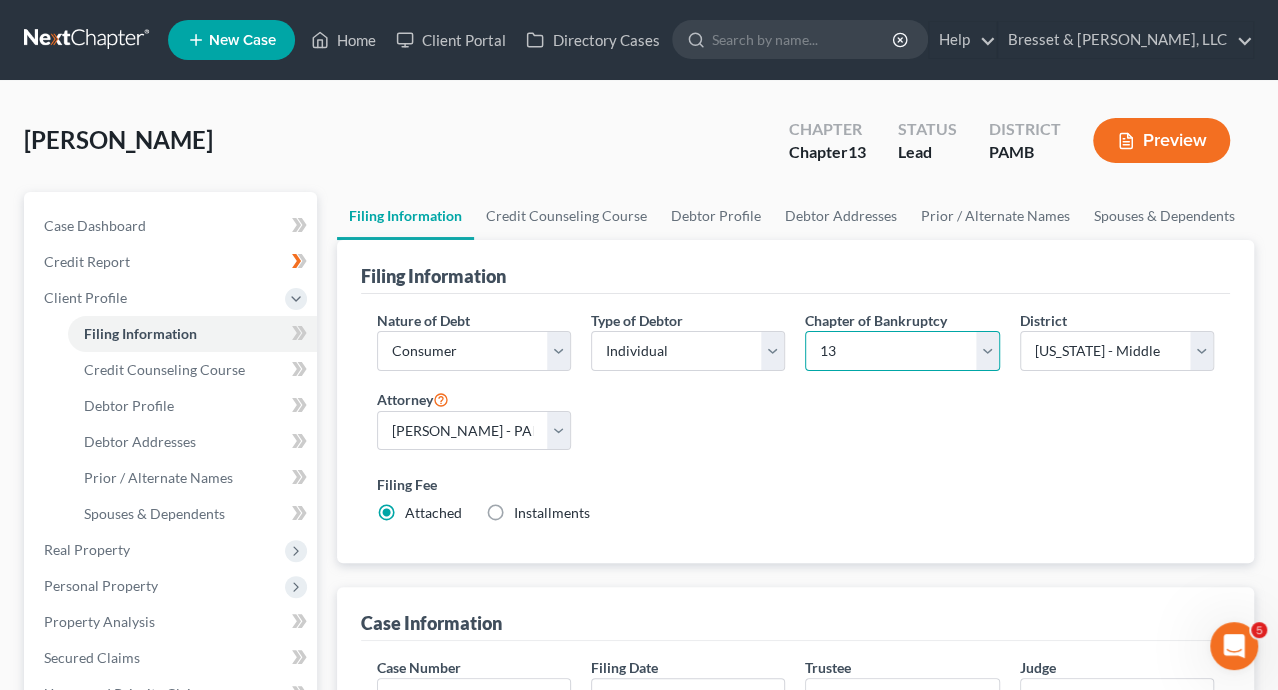 click on "Select 7 11 12 13" at bounding box center (902, 351) 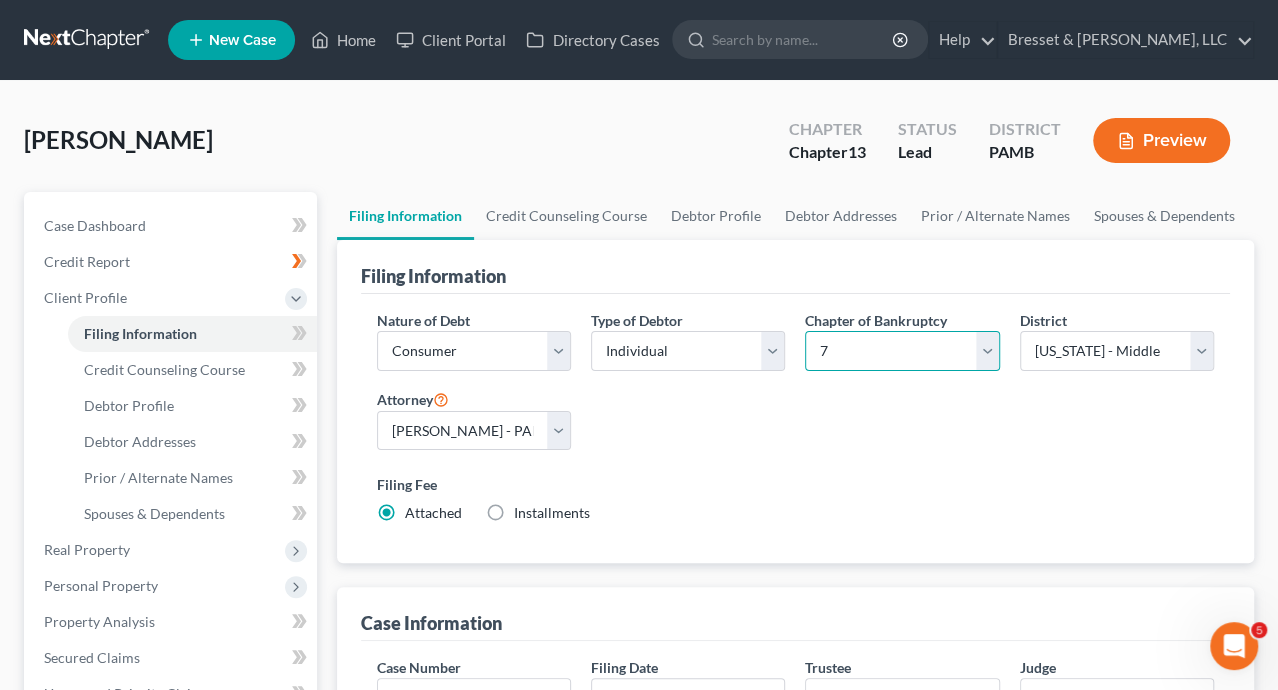 click on "Select 7 11 12 13" at bounding box center [902, 351] 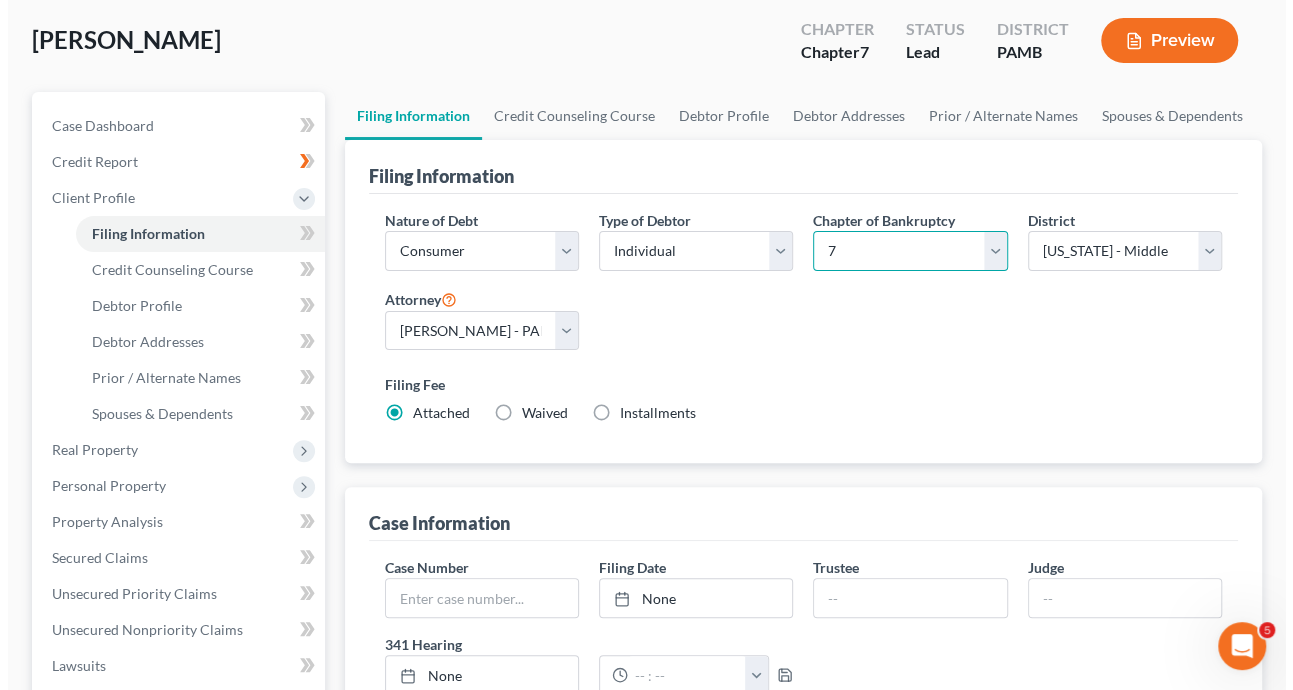 scroll, scrollTop: 0, scrollLeft: 0, axis: both 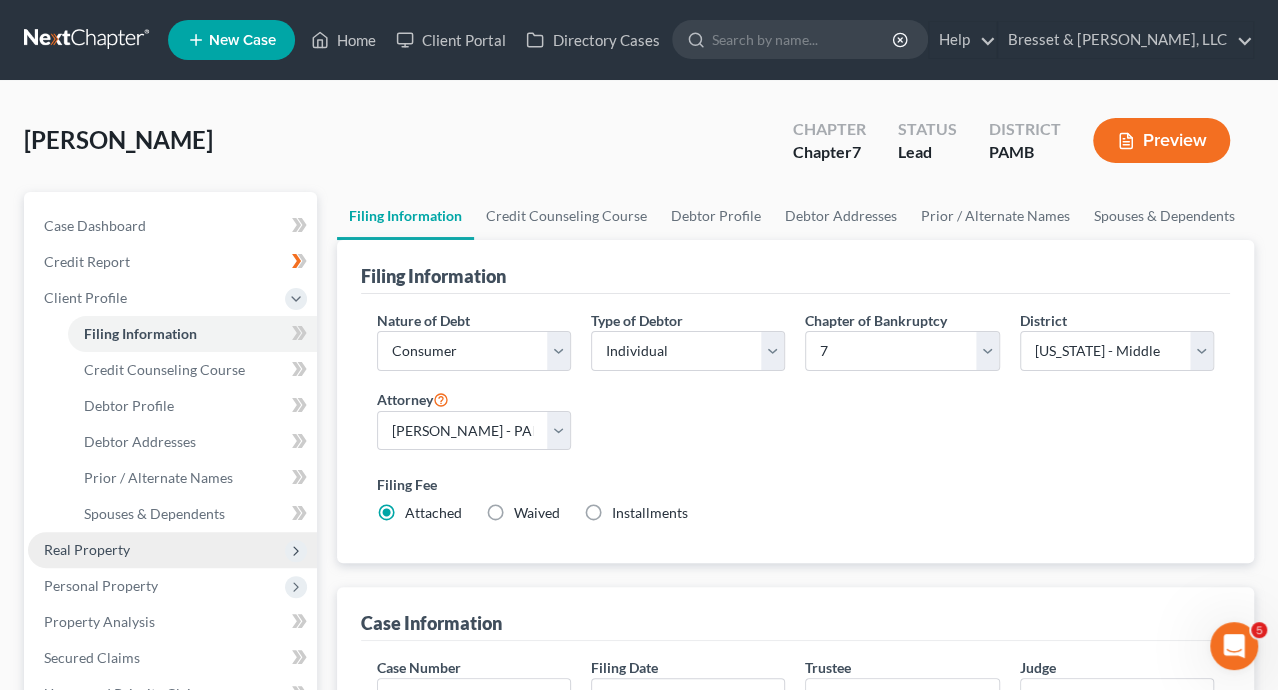 click on "Real Property" at bounding box center [87, 549] 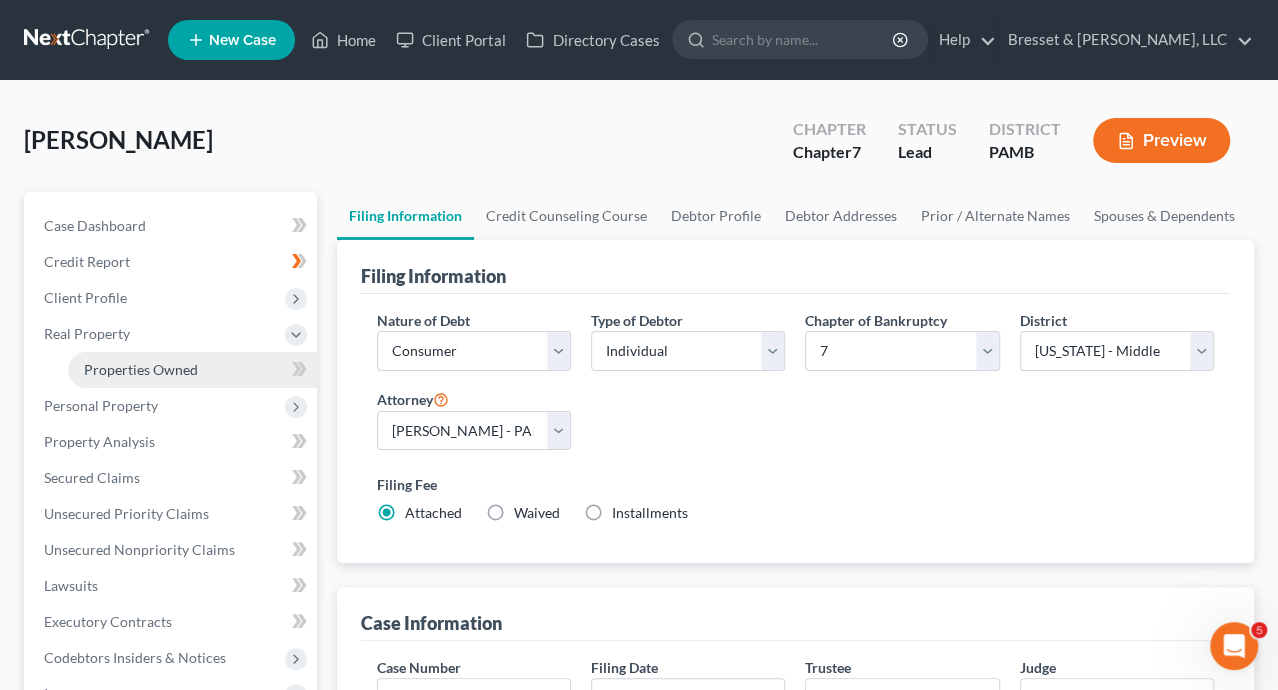click on "Properties Owned" at bounding box center (141, 369) 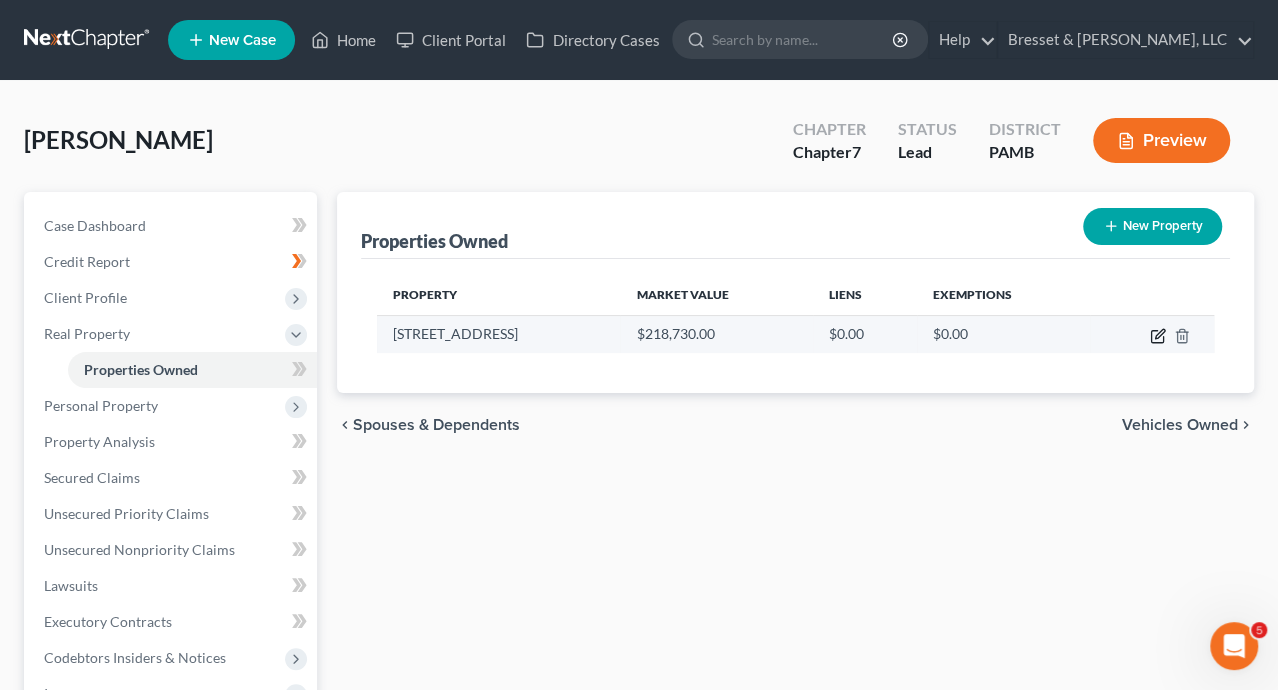 click 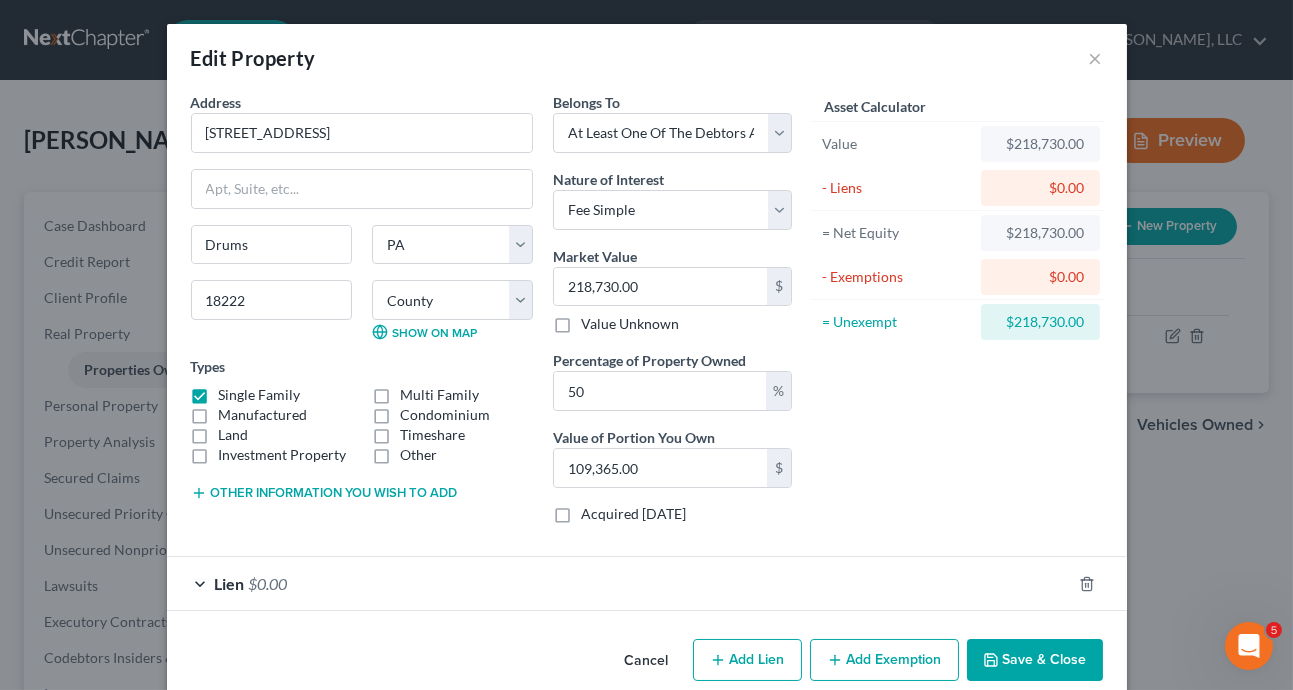 click on "Add Lien" at bounding box center (747, 660) 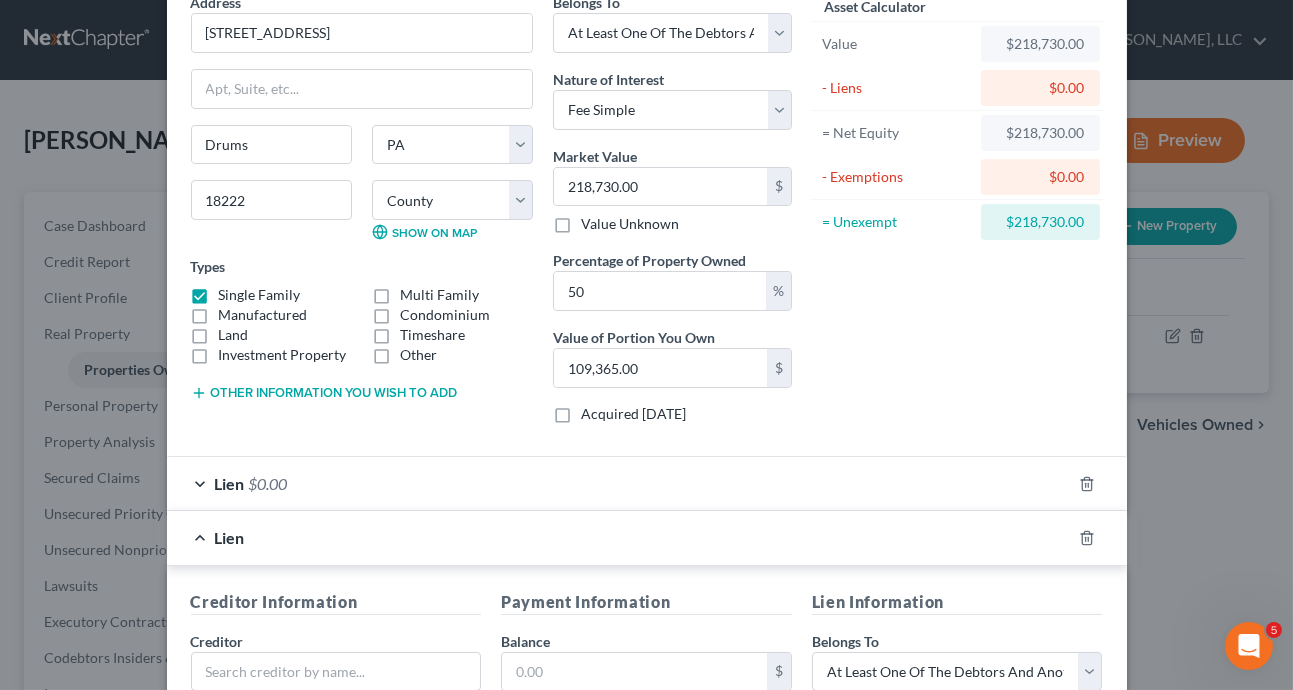 scroll, scrollTop: 200, scrollLeft: 0, axis: vertical 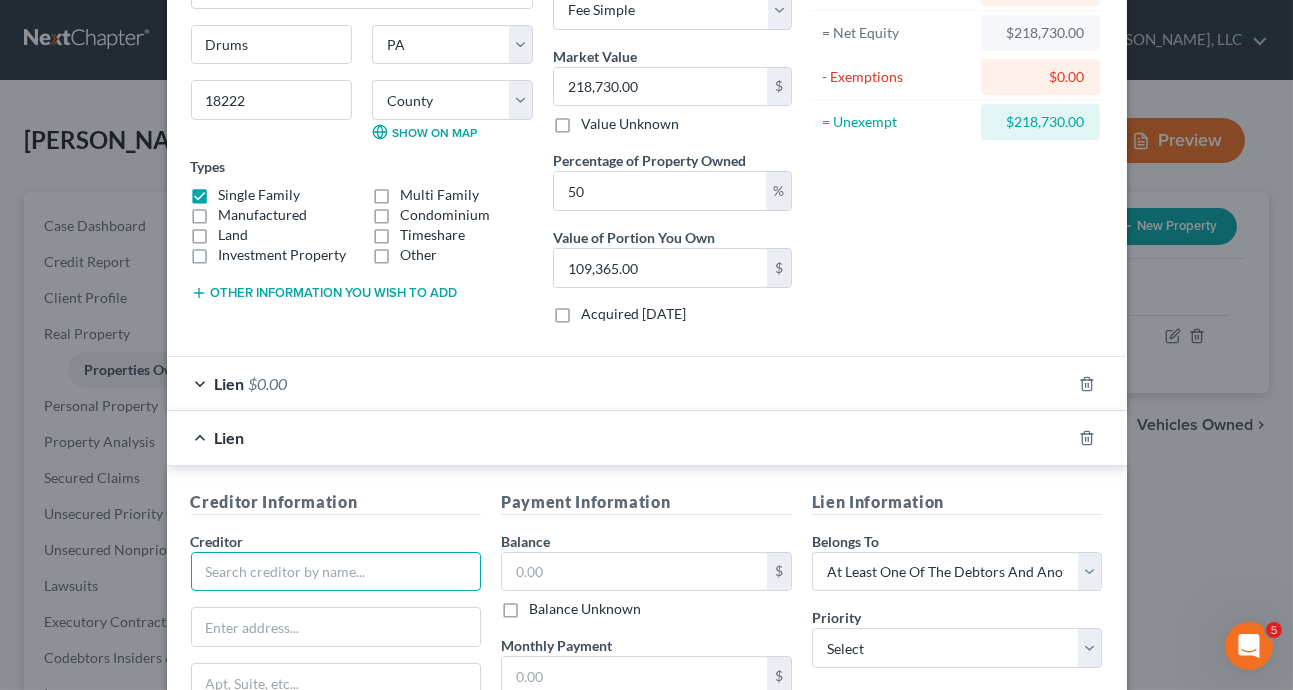 click at bounding box center (336, 572) 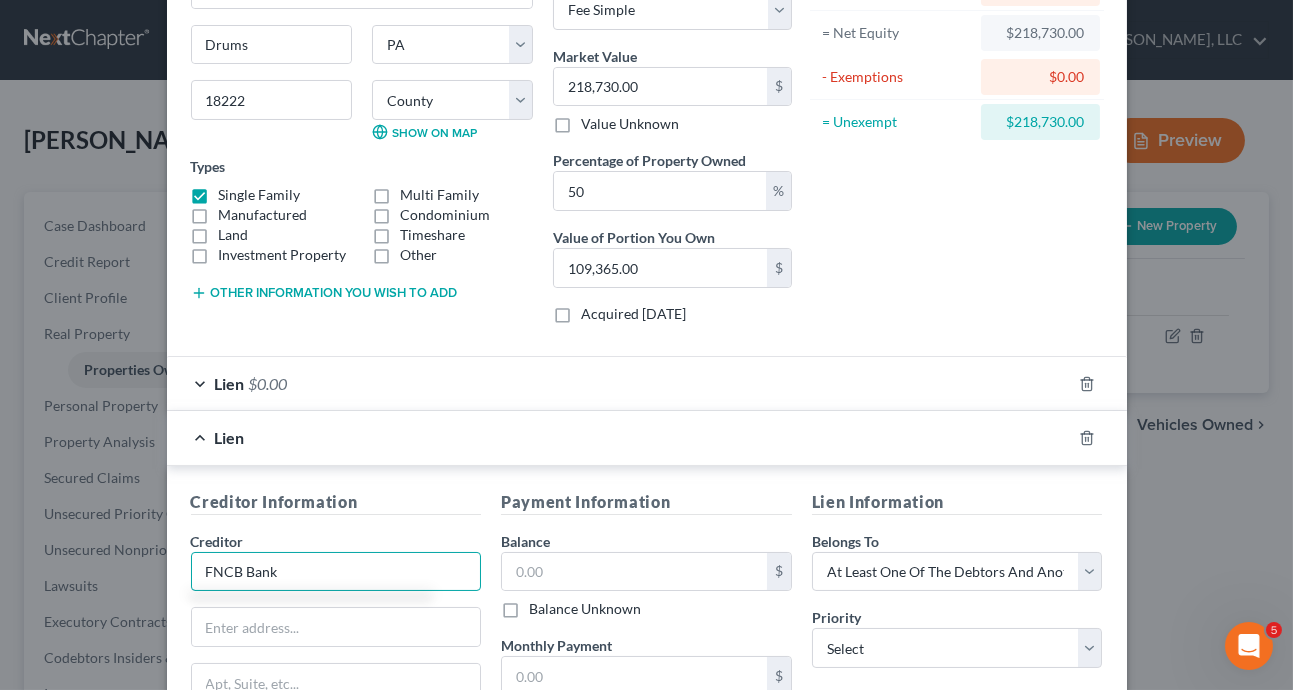 type on "FNCB Bank" 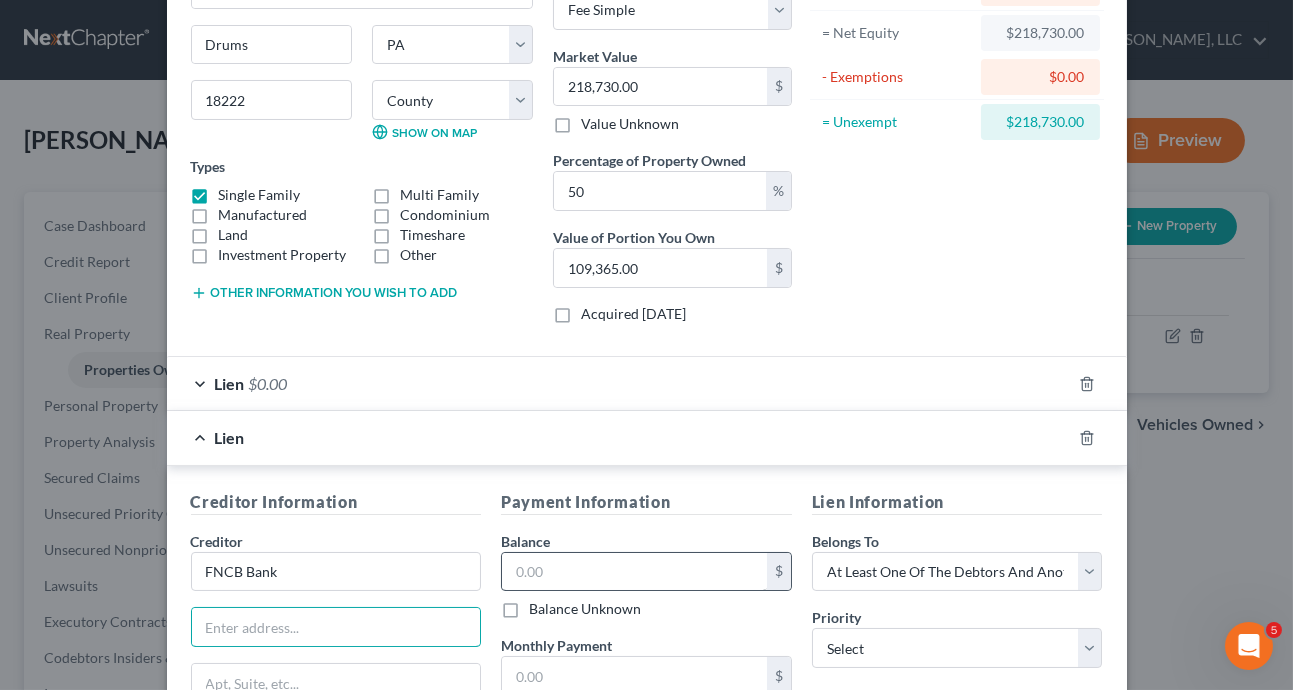scroll, scrollTop: 0, scrollLeft: 0, axis: both 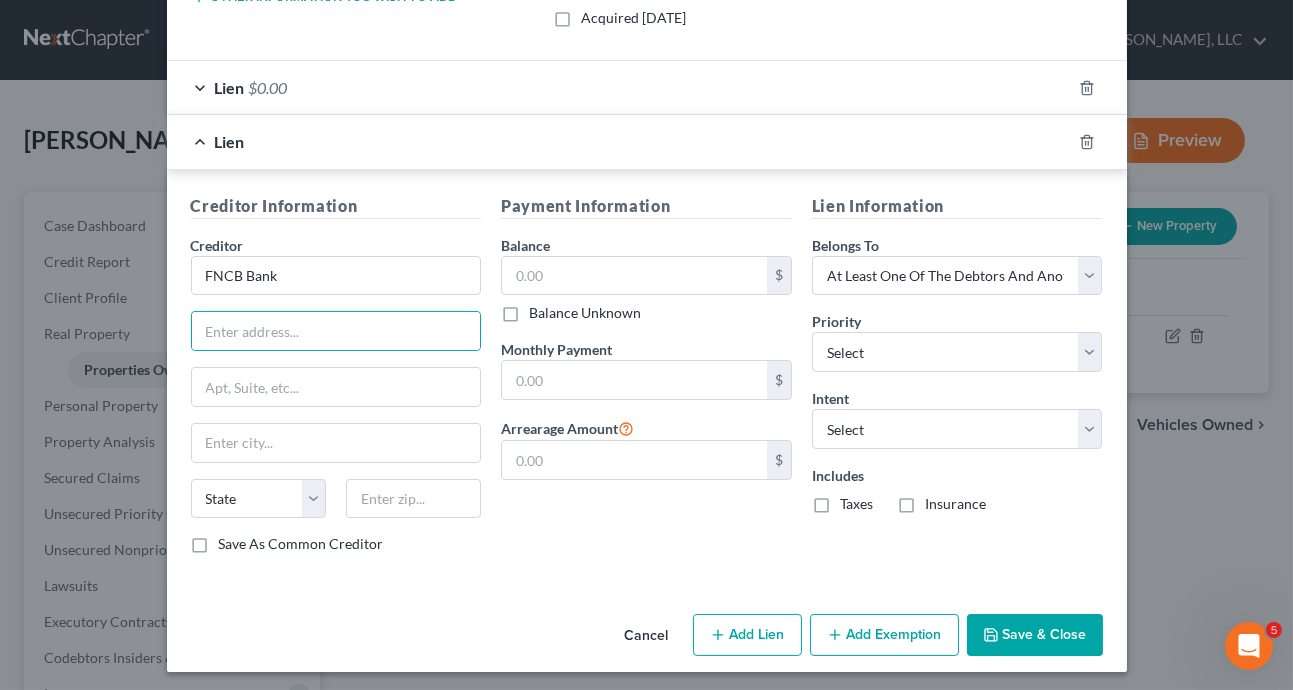 click on "Add Lien" at bounding box center (747, 635) 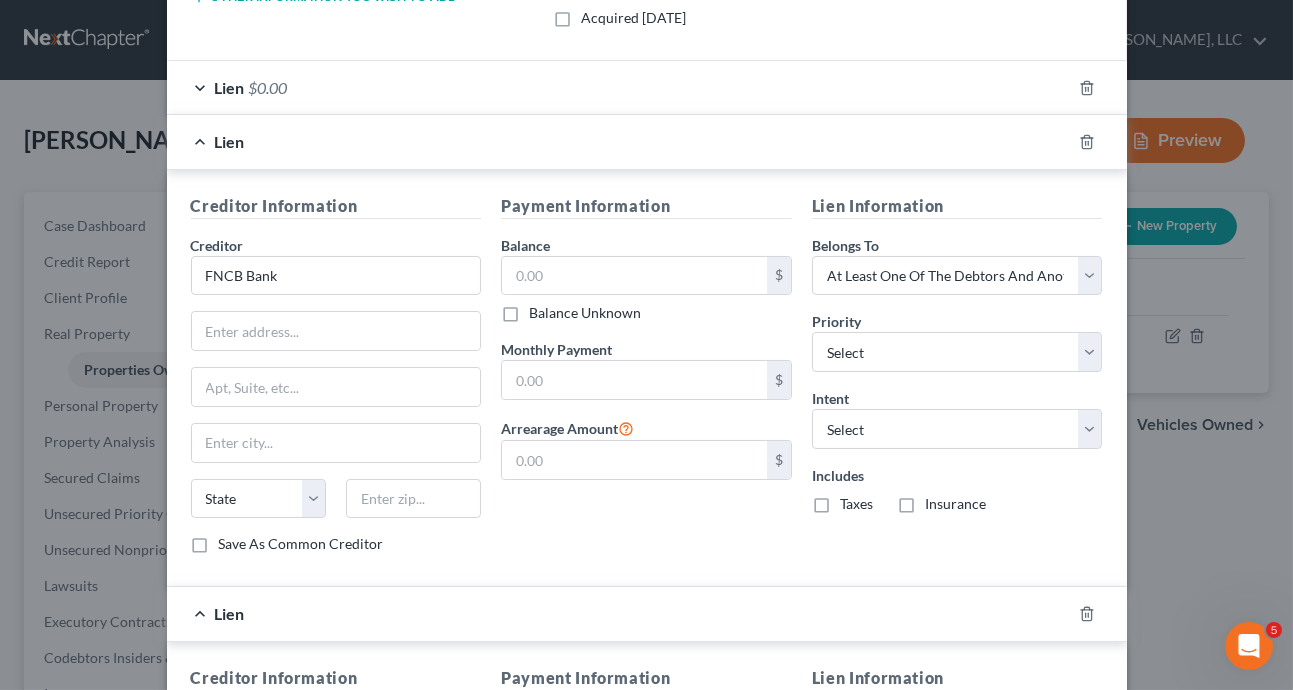 scroll, scrollTop: 696, scrollLeft: 0, axis: vertical 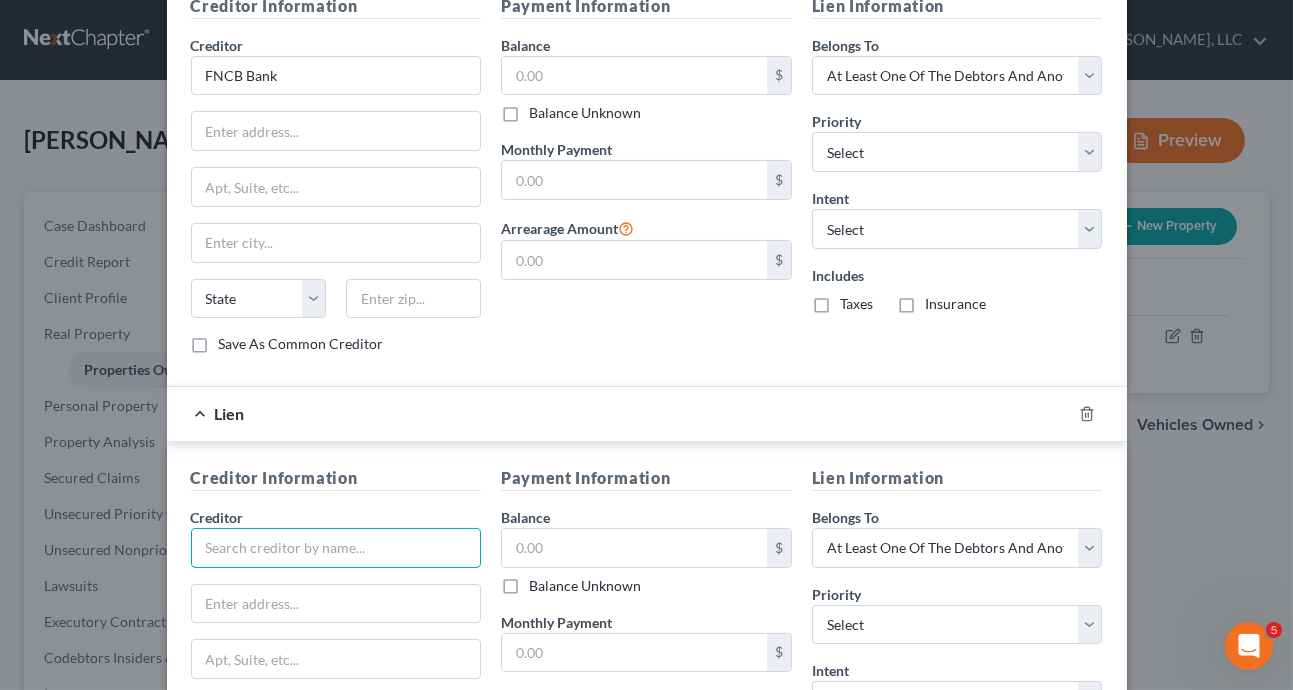 click at bounding box center [336, 548] 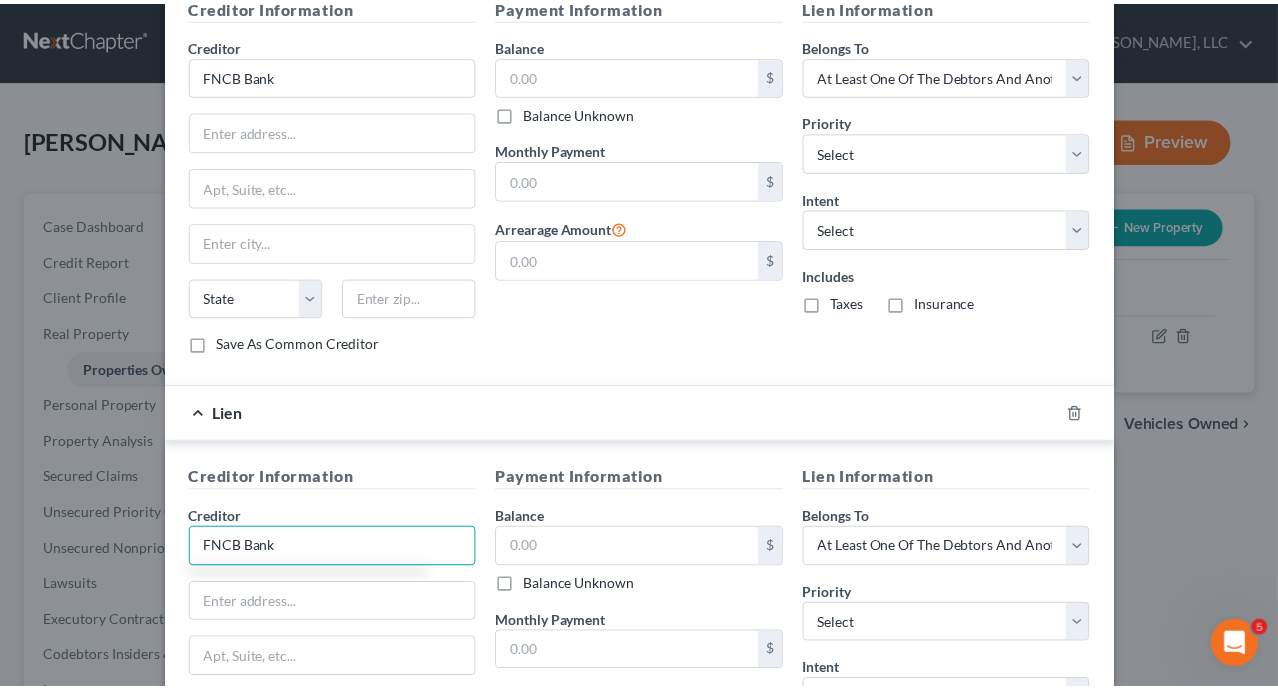 scroll, scrollTop: 965, scrollLeft: 0, axis: vertical 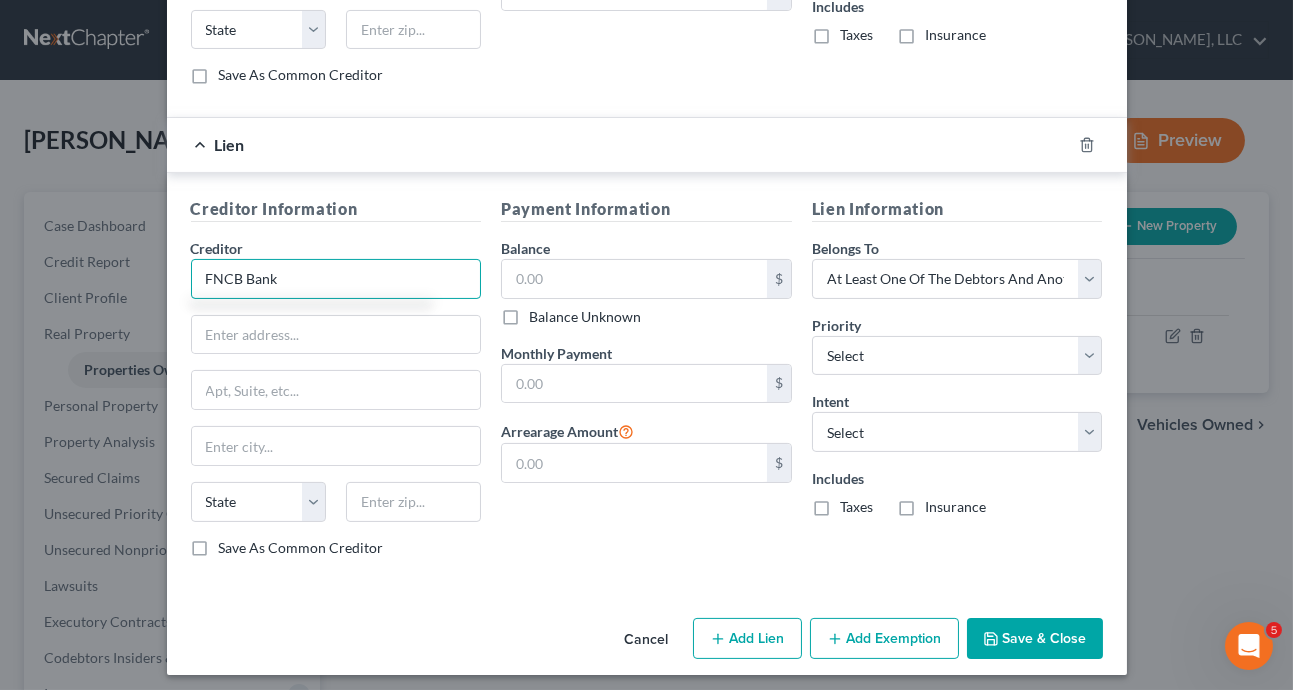 type on "FNCB Bank" 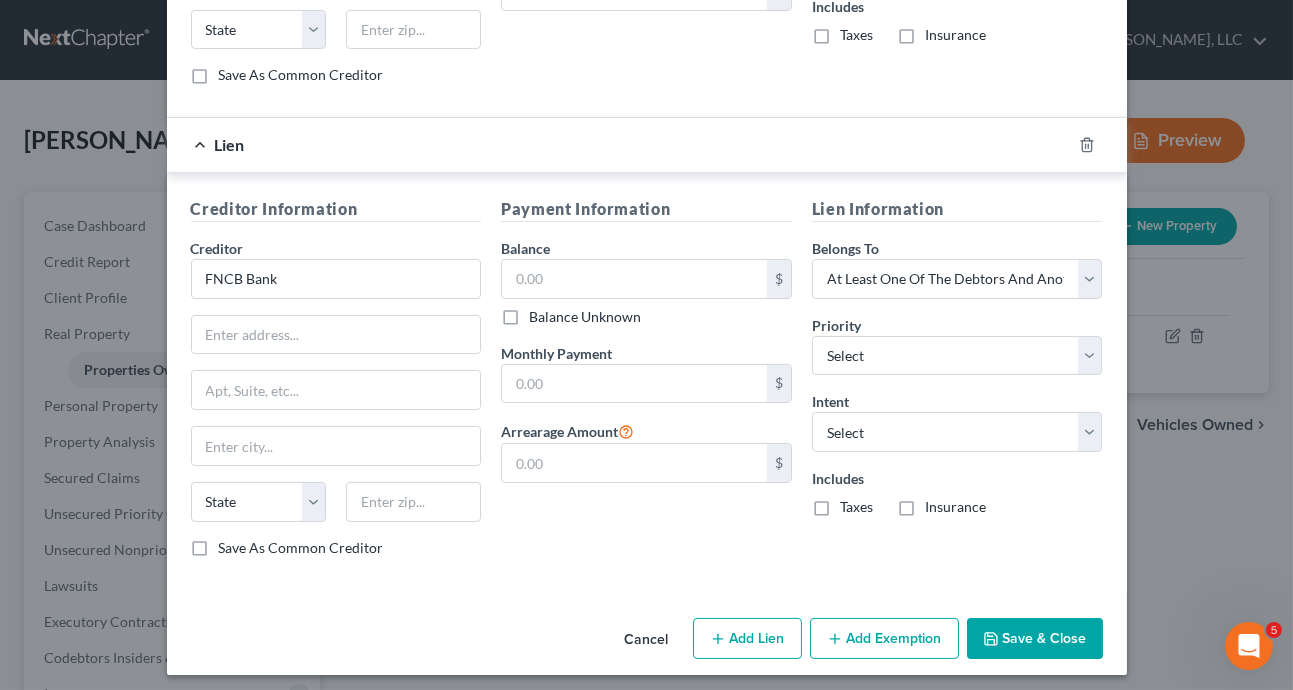 click on "Save & Close" at bounding box center (1035, 639) 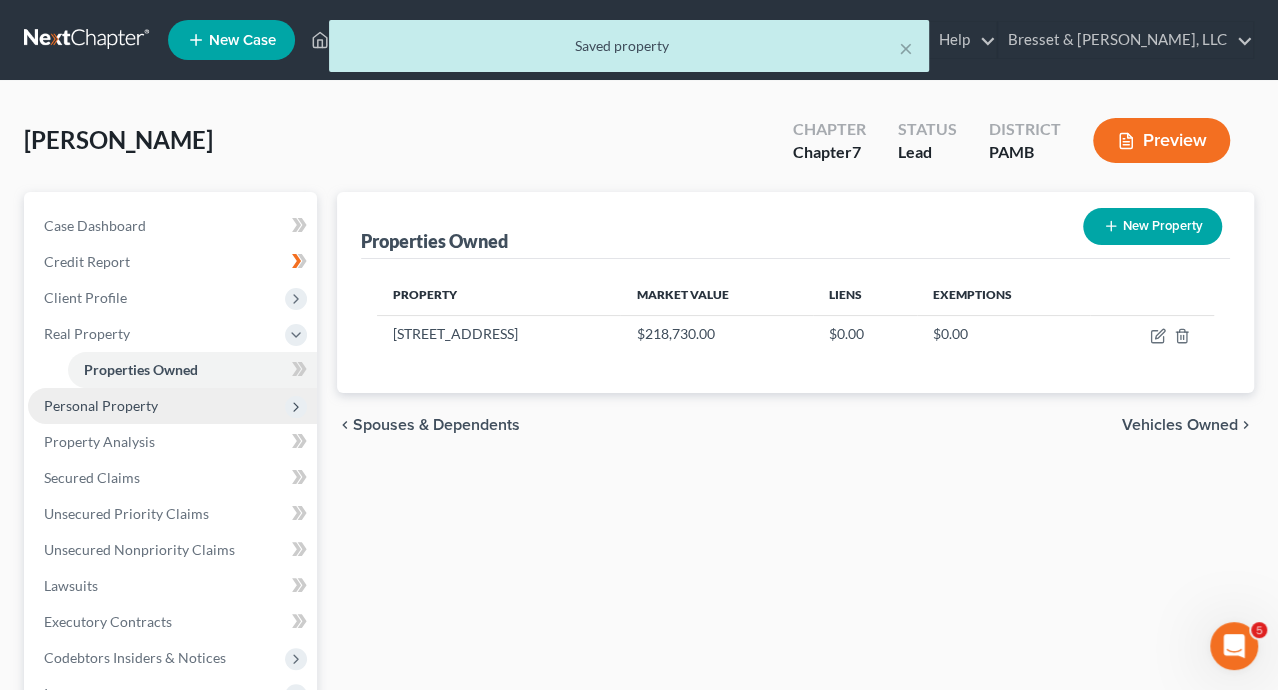 click on "Personal Property" at bounding box center (101, 405) 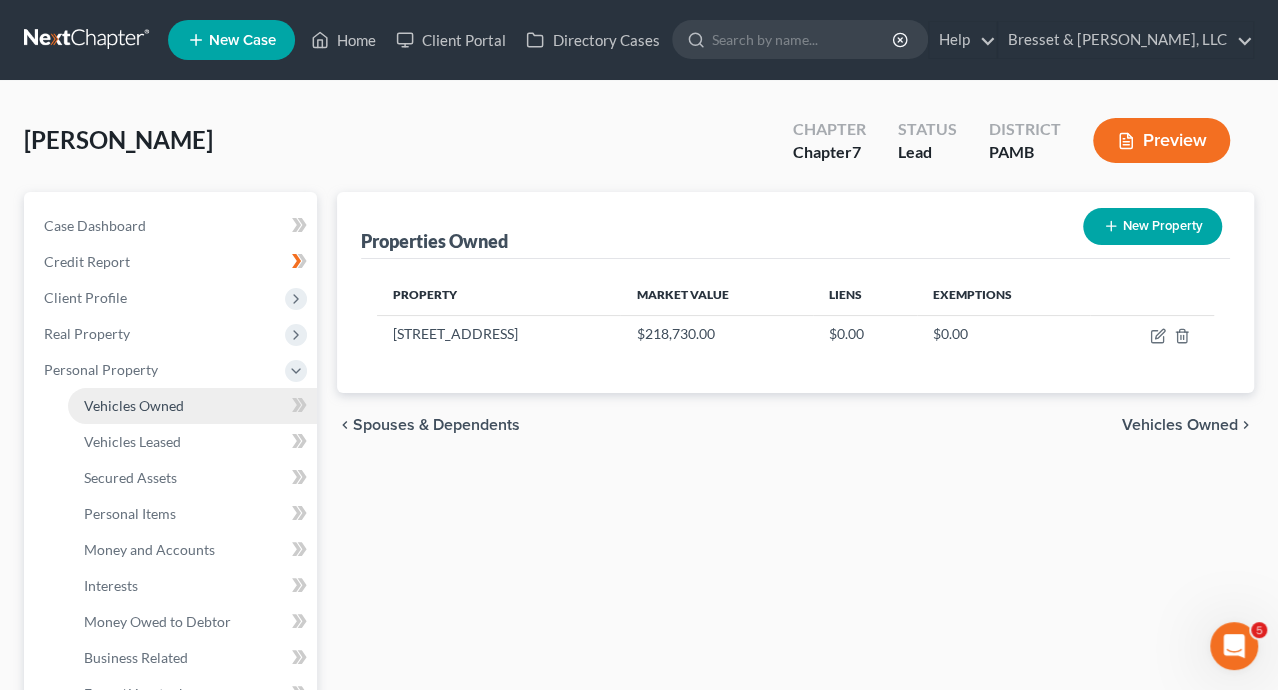click on "Vehicles Owned" at bounding box center [134, 405] 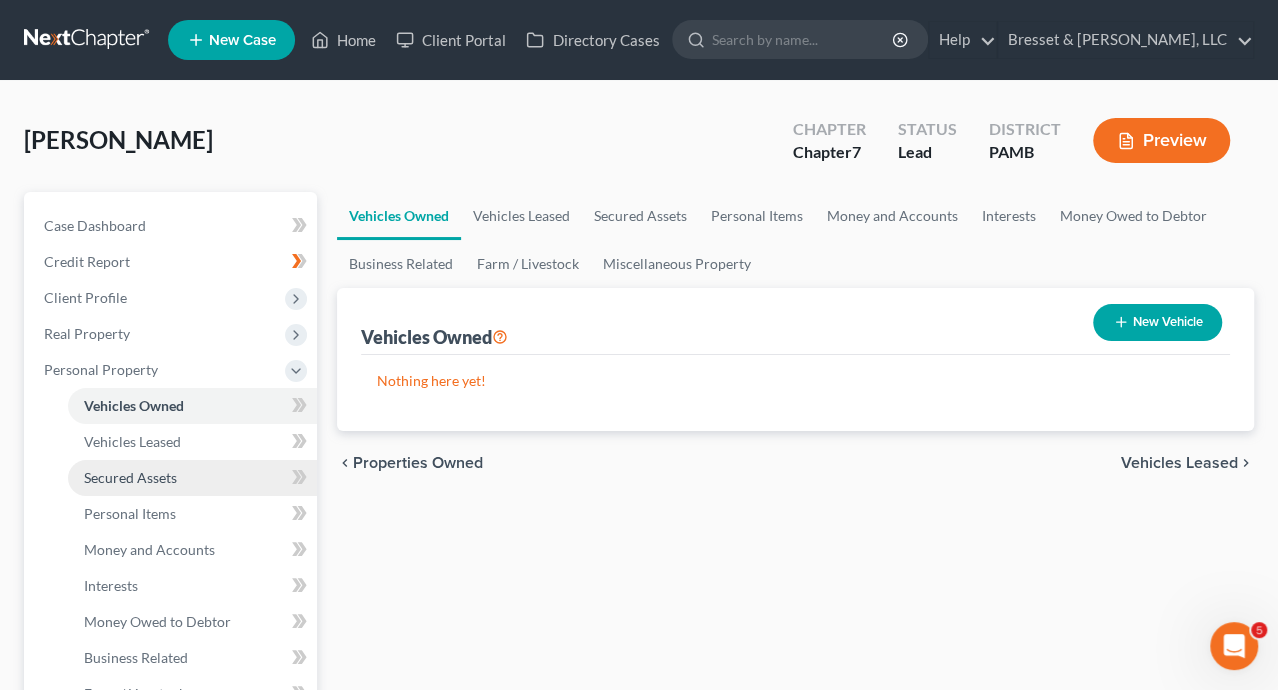 click on "Secured Assets" at bounding box center [130, 477] 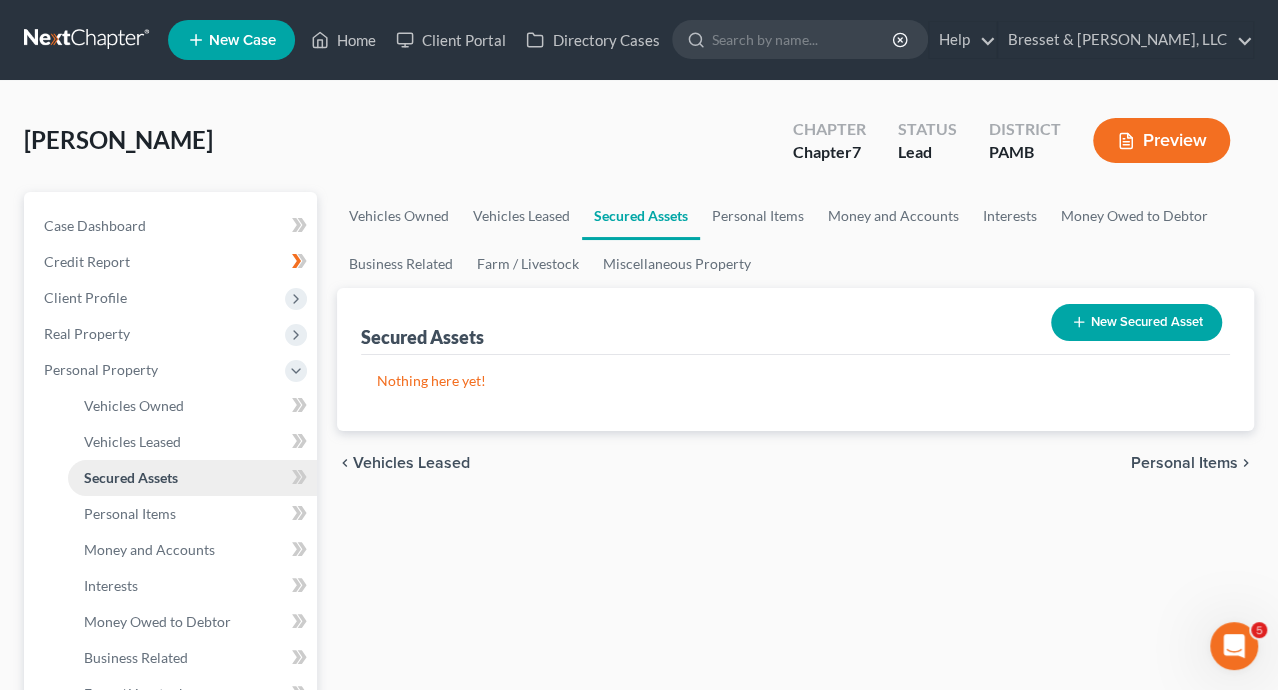scroll, scrollTop: 200, scrollLeft: 0, axis: vertical 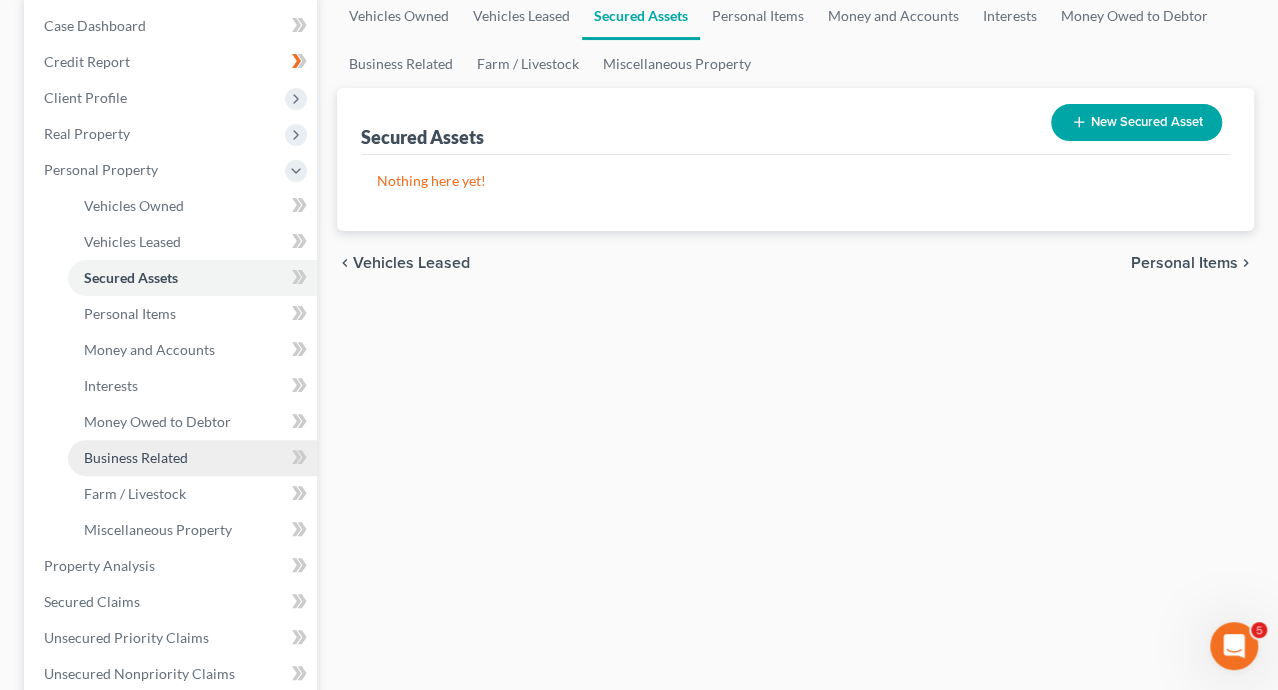 click on "Business Related" at bounding box center (136, 457) 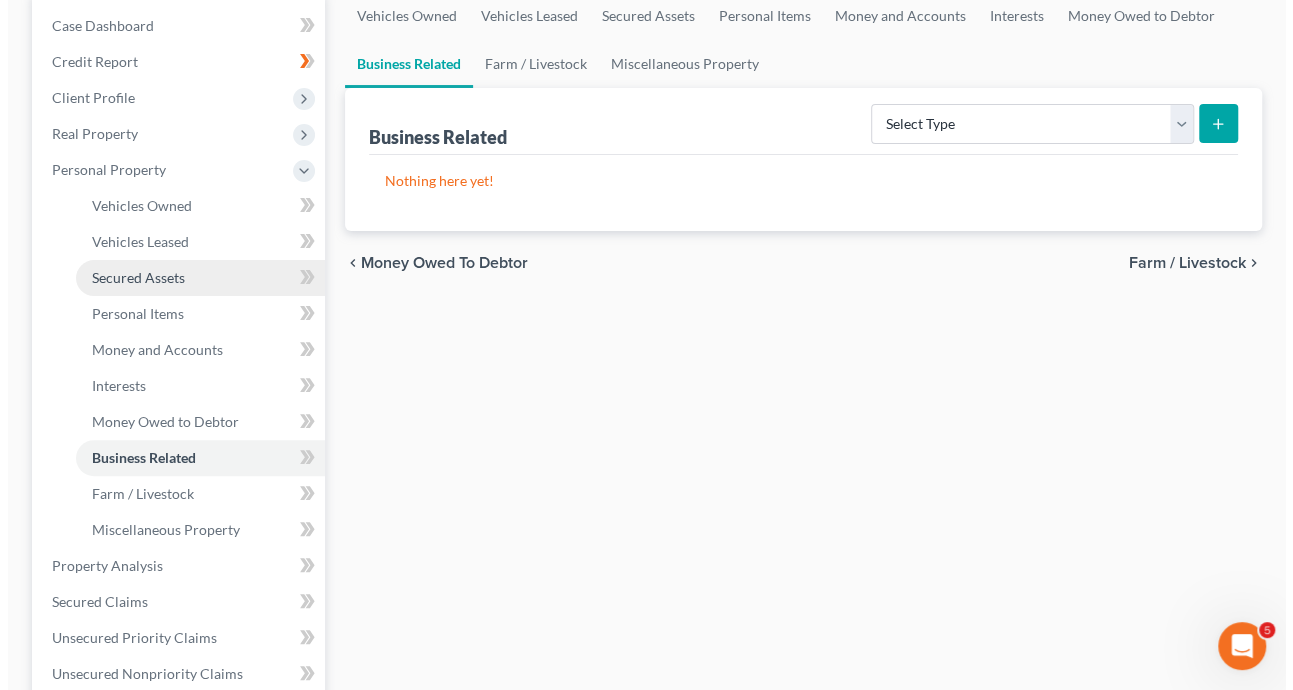 scroll, scrollTop: 0, scrollLeft: 0, axis: both 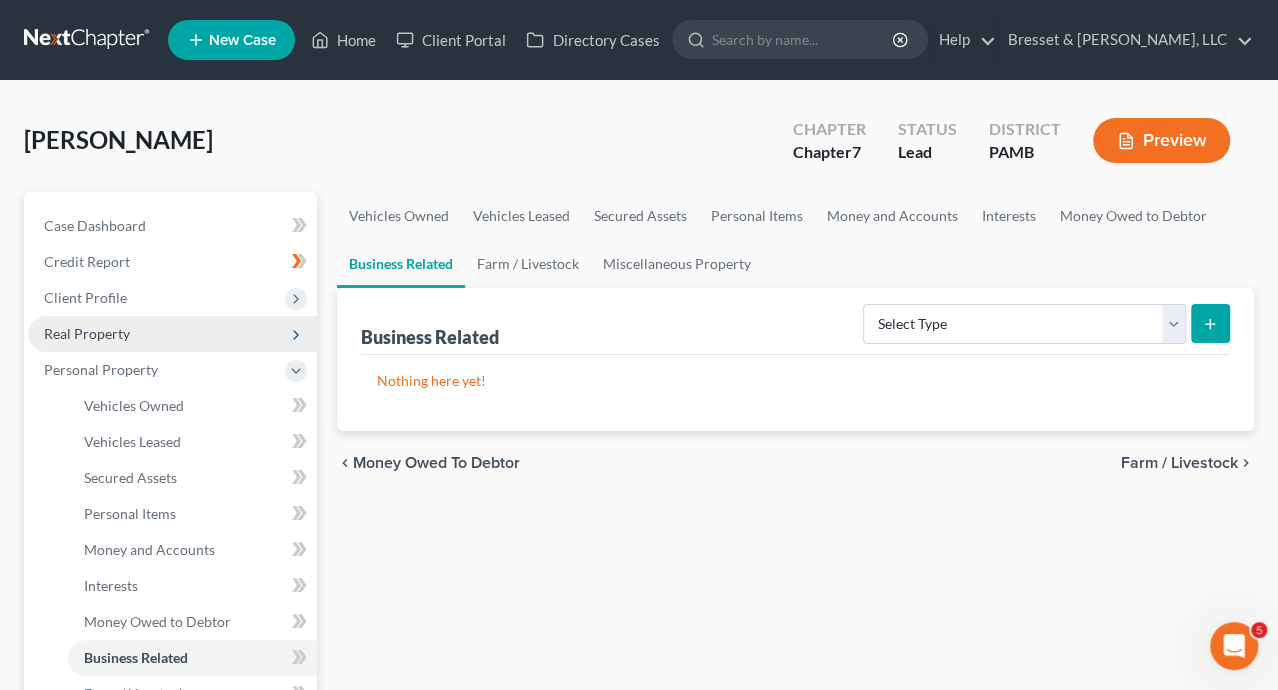 click on "Real Property" at bounding box center [87, 333] 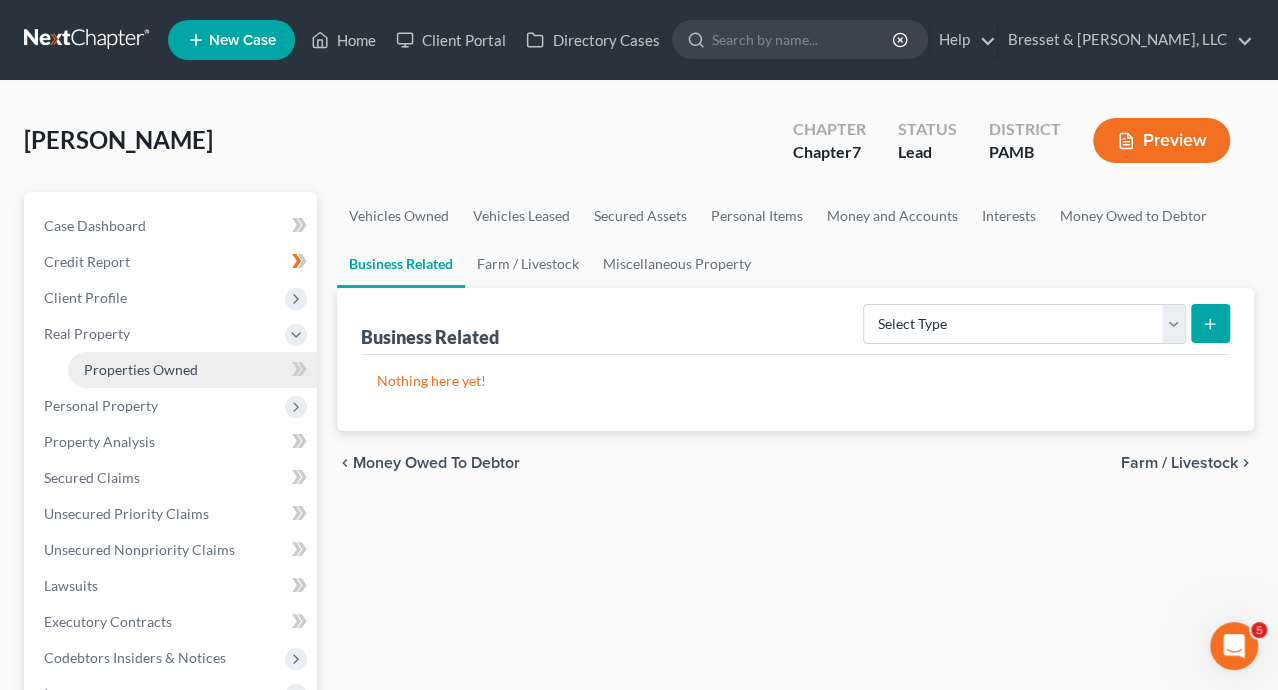 click on "Properties Owned" at bounding box center [141, 369] 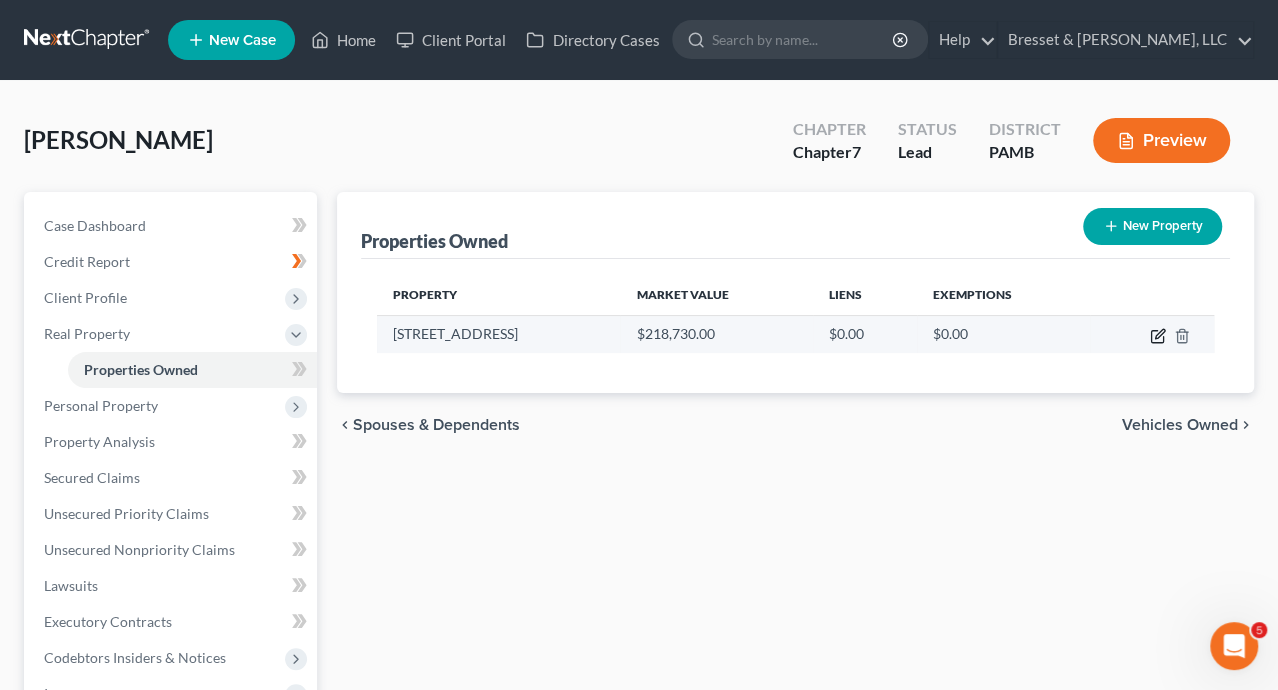 click 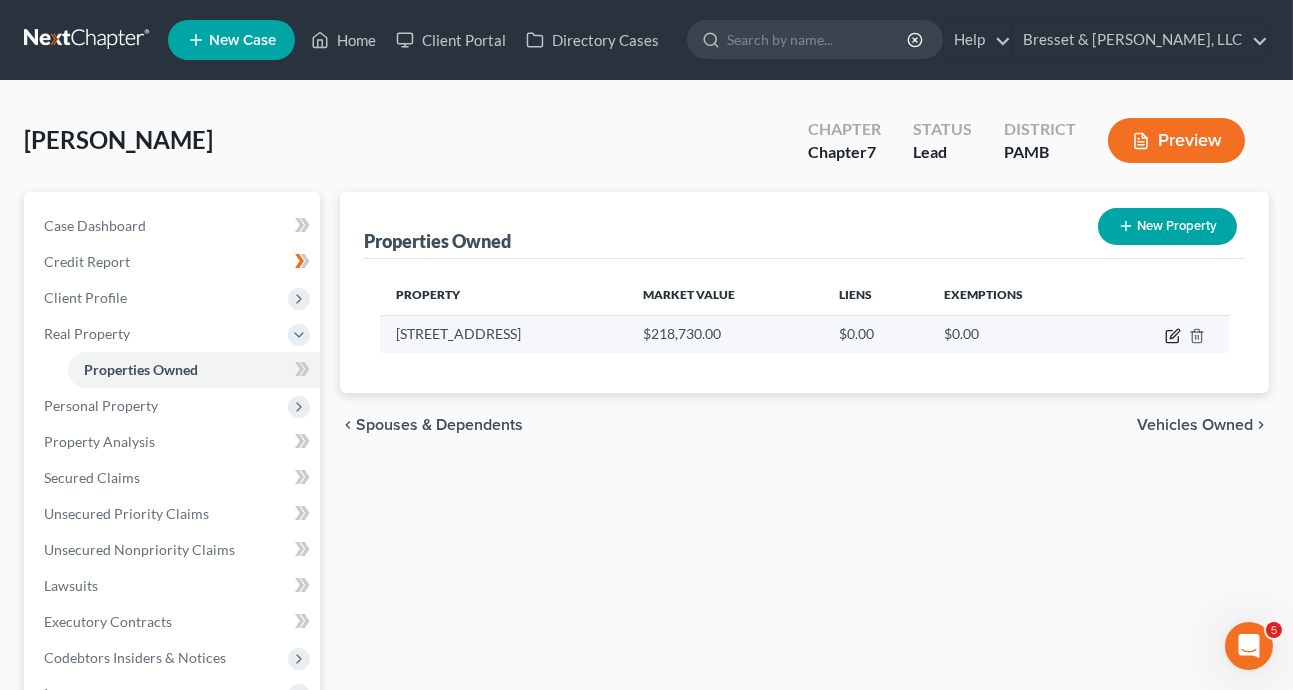 select on "39" 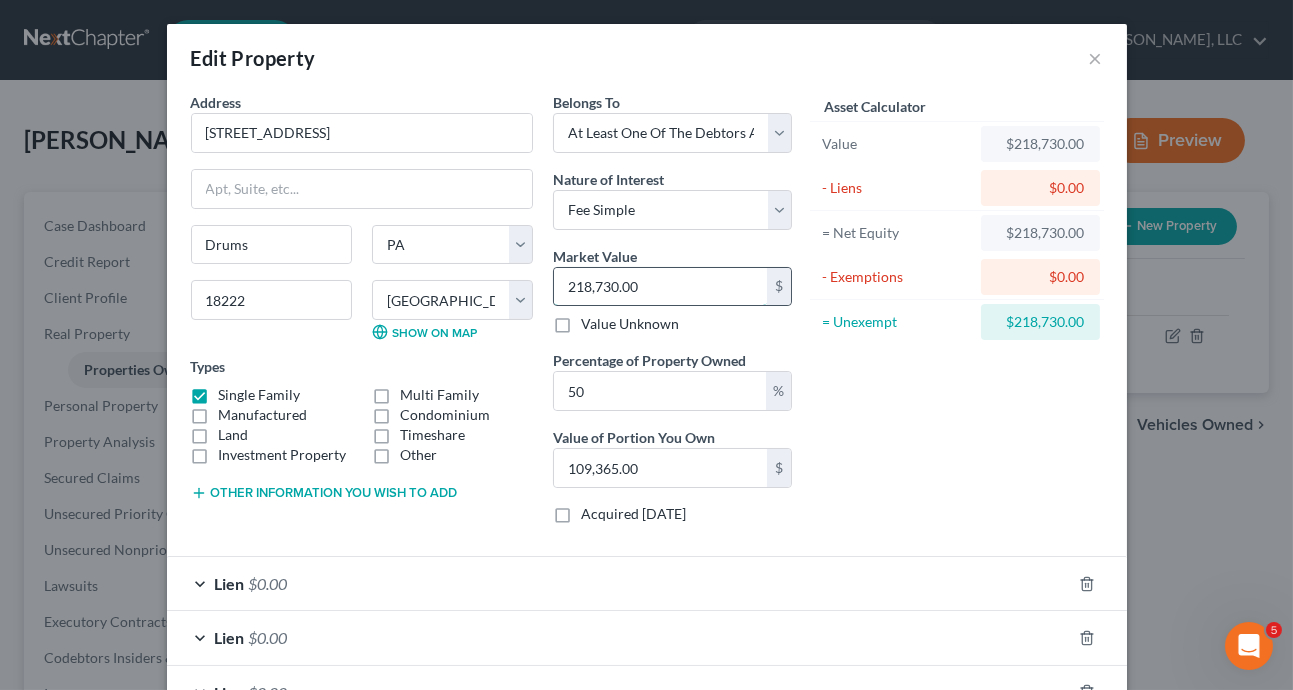 click on "218,730.00" at bounding box center [660, 287] 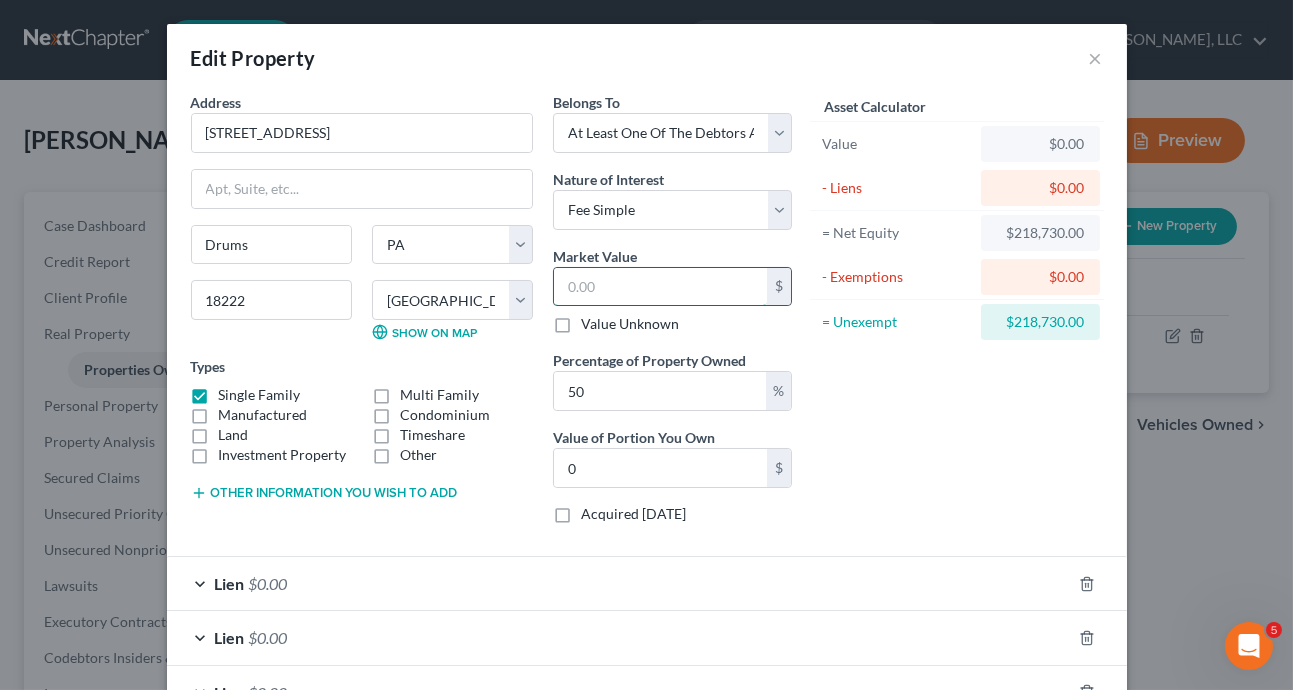 type on "2" 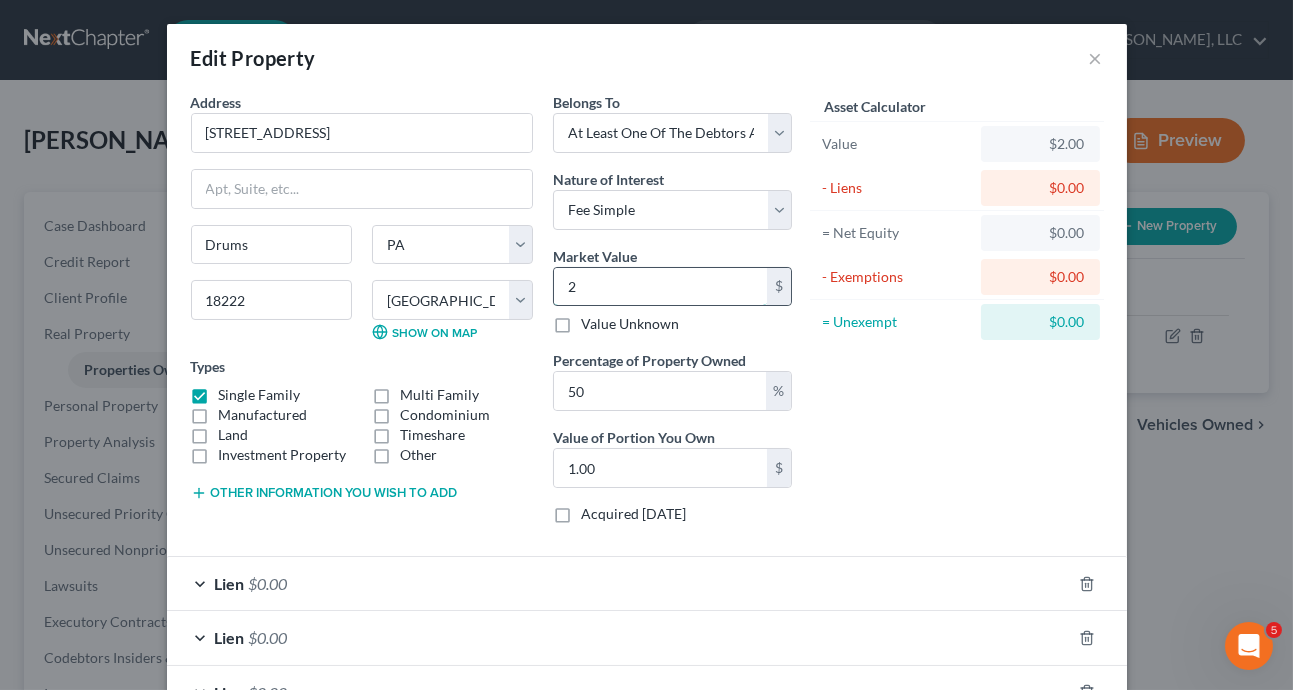 type on "27" 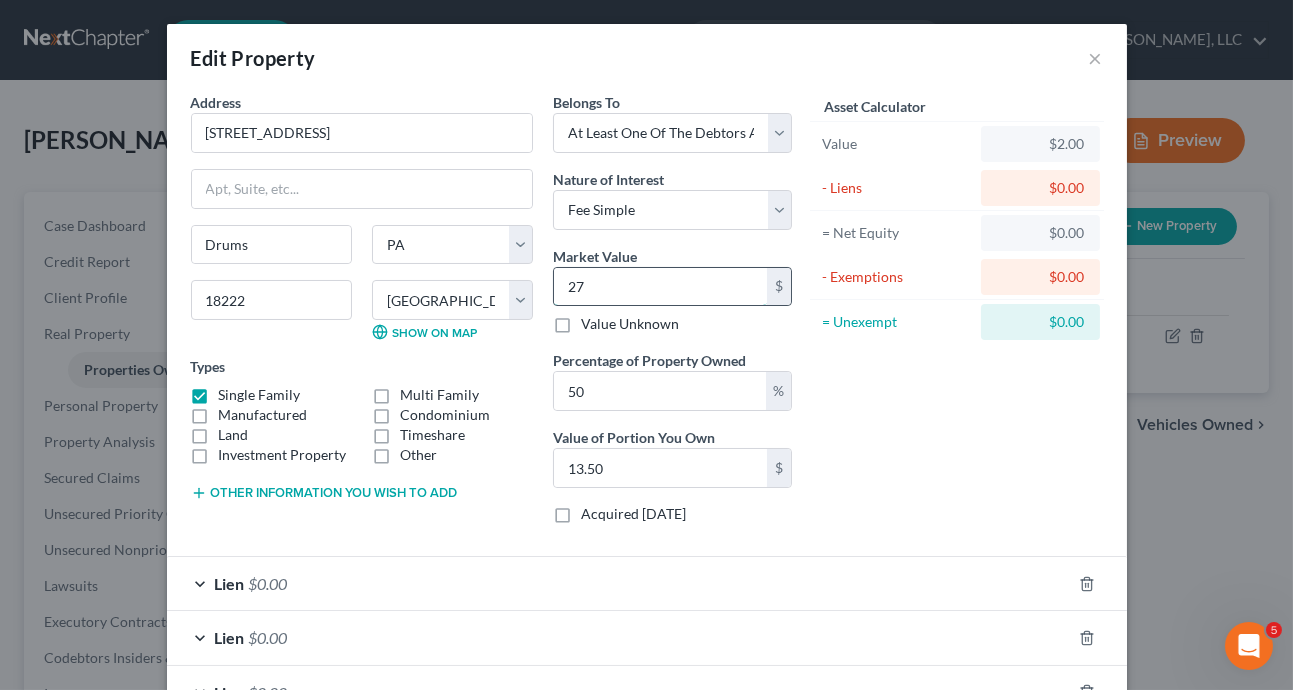 type on "275" 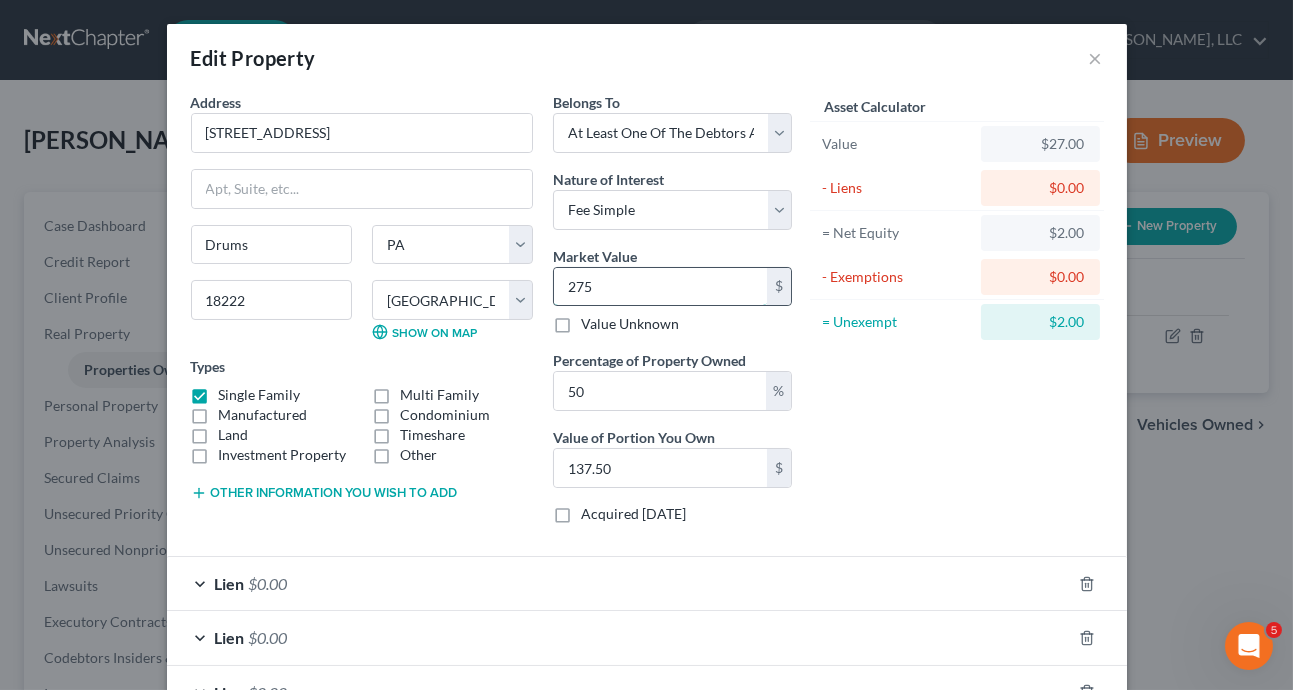 type on "2750" 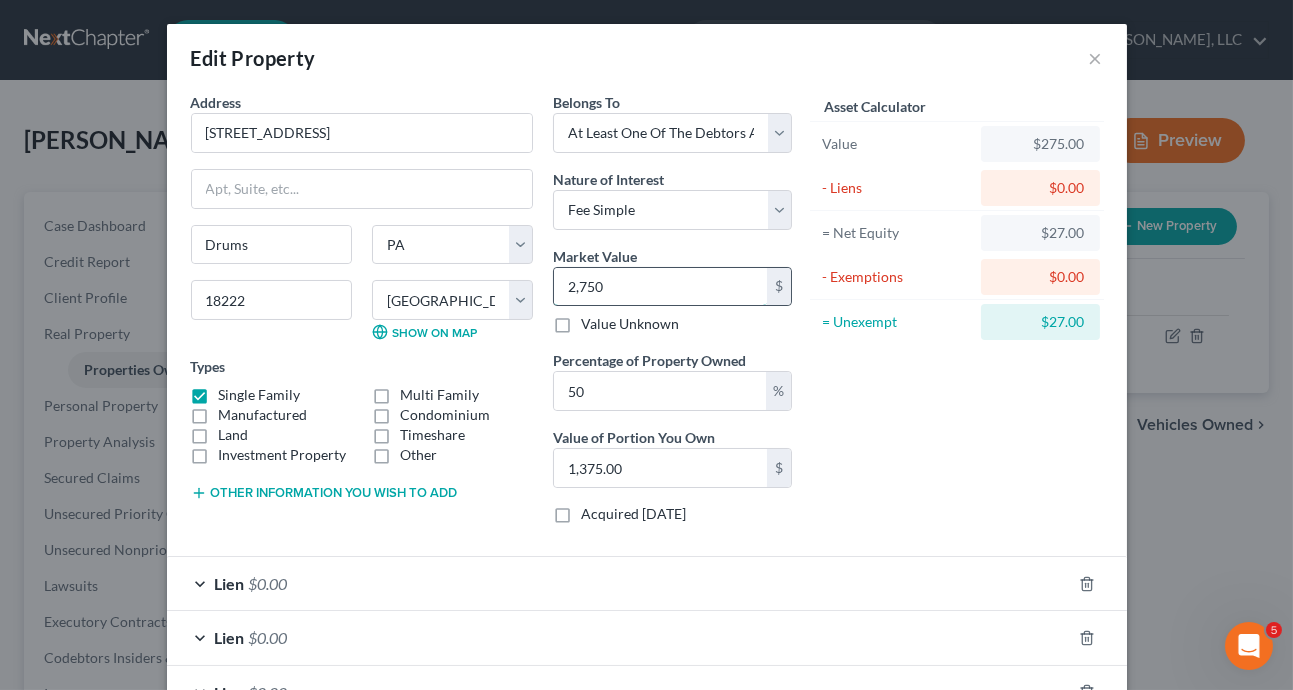 type on "2,7500" 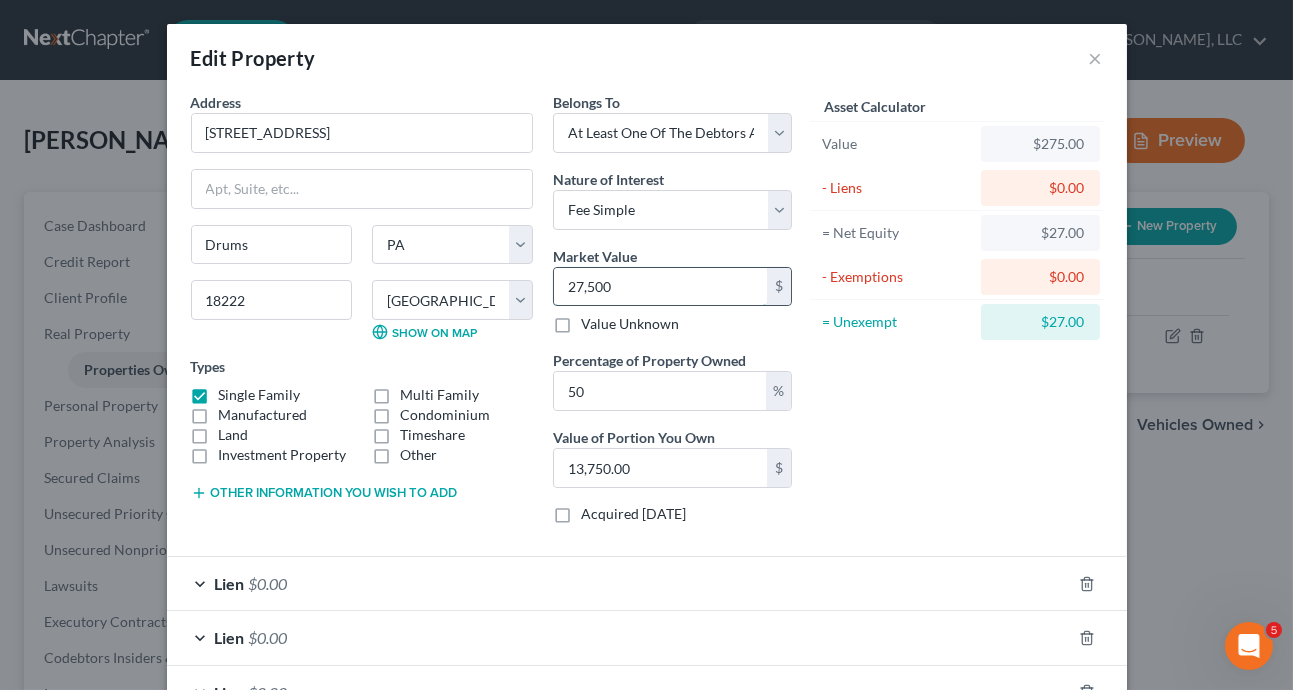 type on "27,5000" 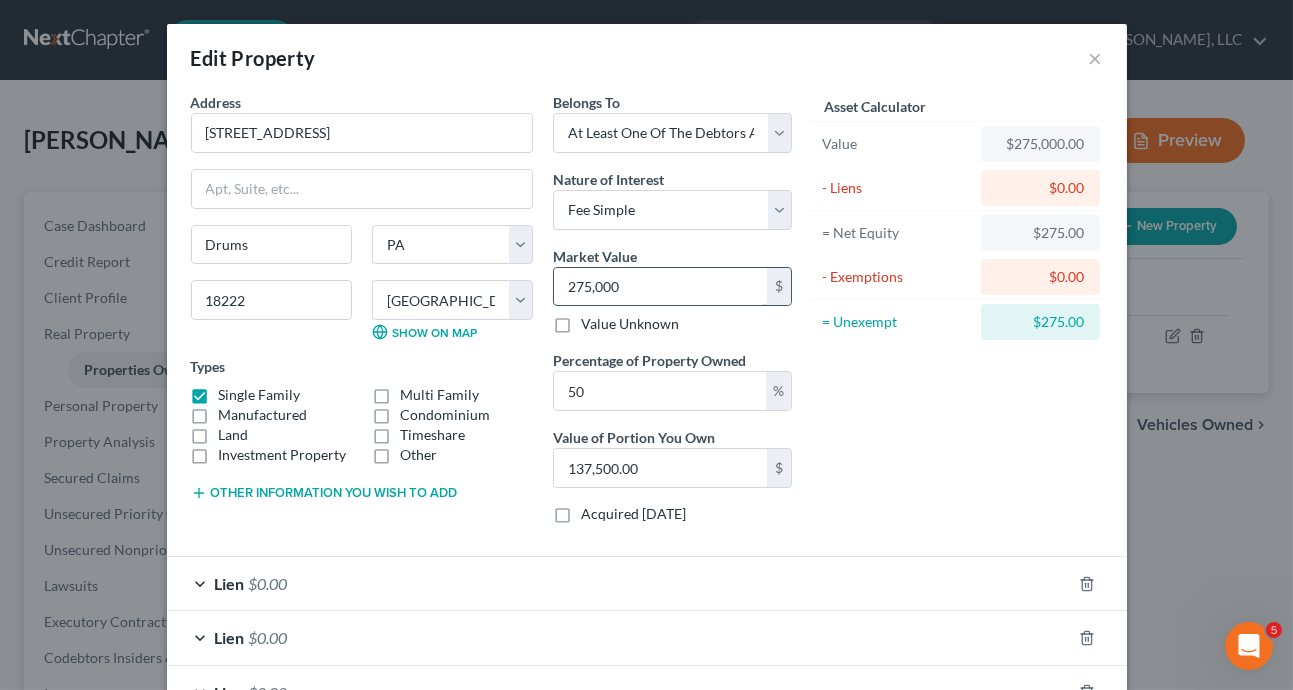type on "275,000" 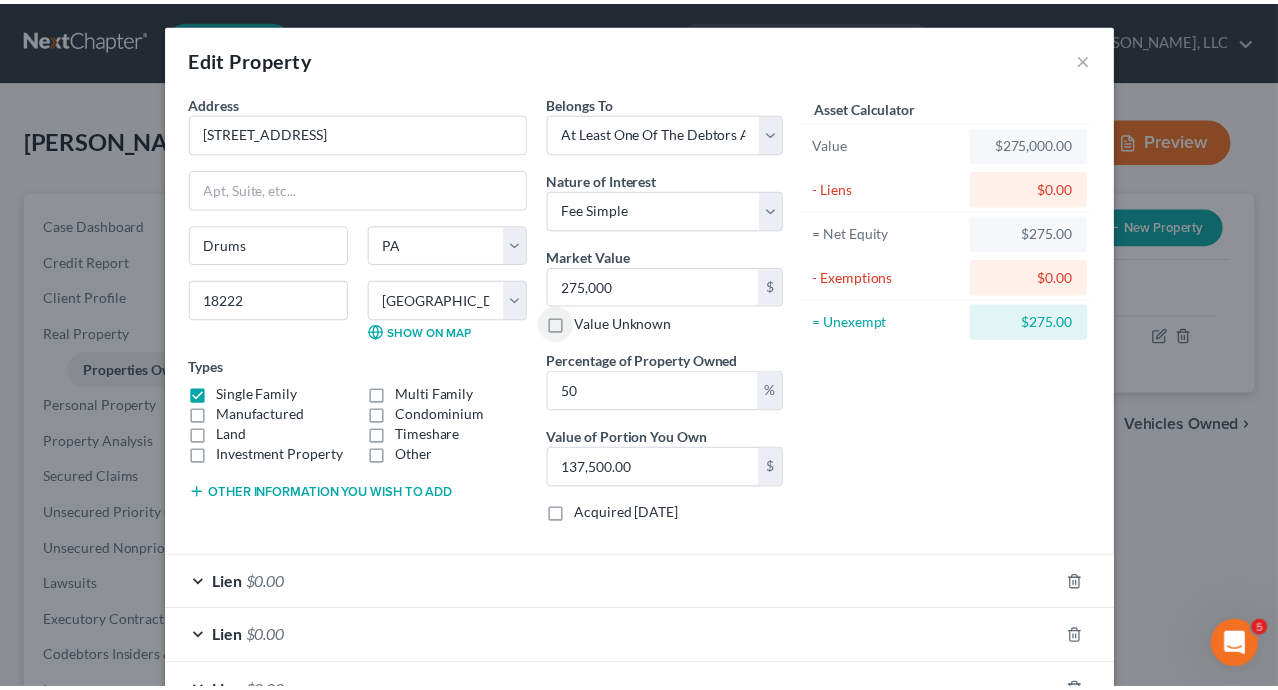 scroll, scrollTop: 136, scrollLeft: 0, axis: vertical 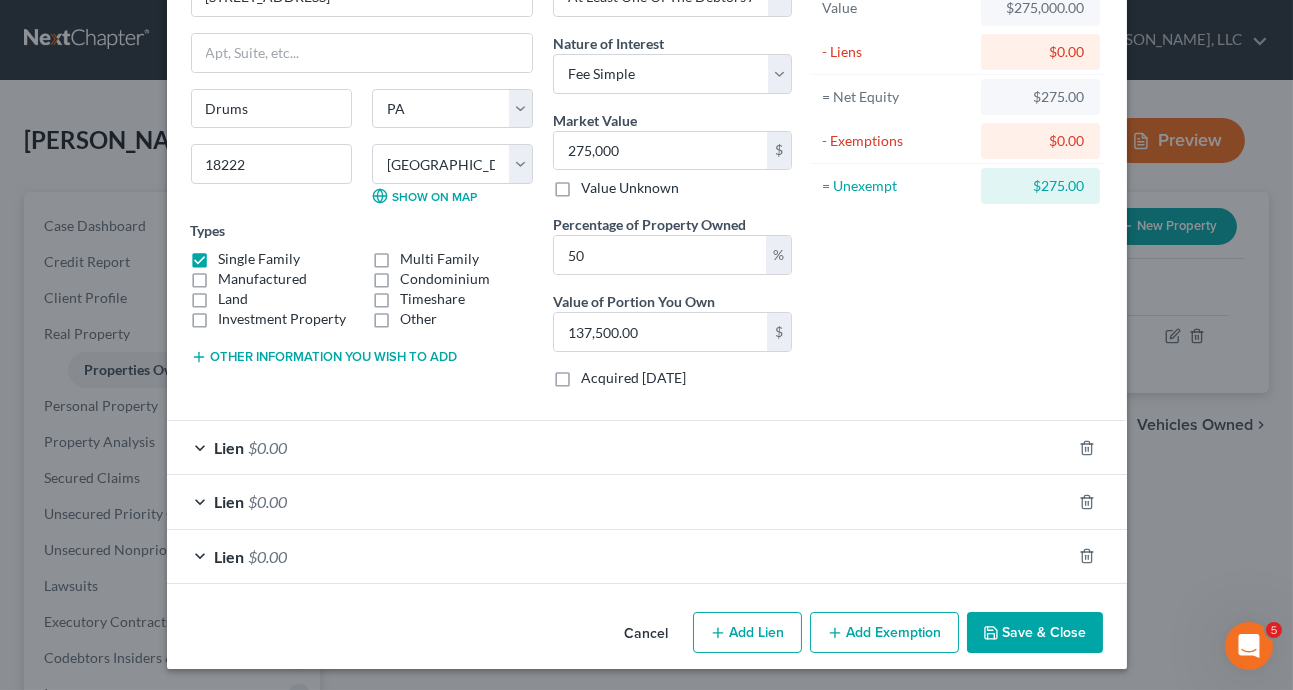 click on "Save & Close" at bounding box center [1035, 633] 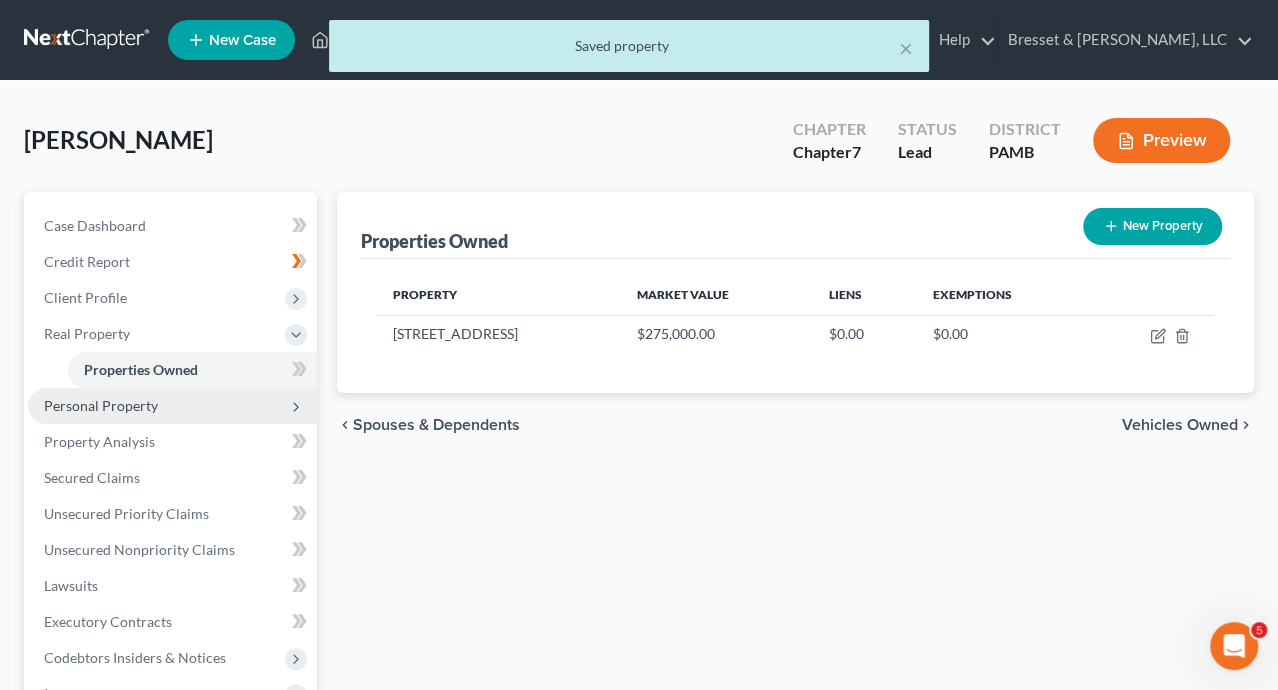 click on "Personal Property" at bounding box center [101, 405] 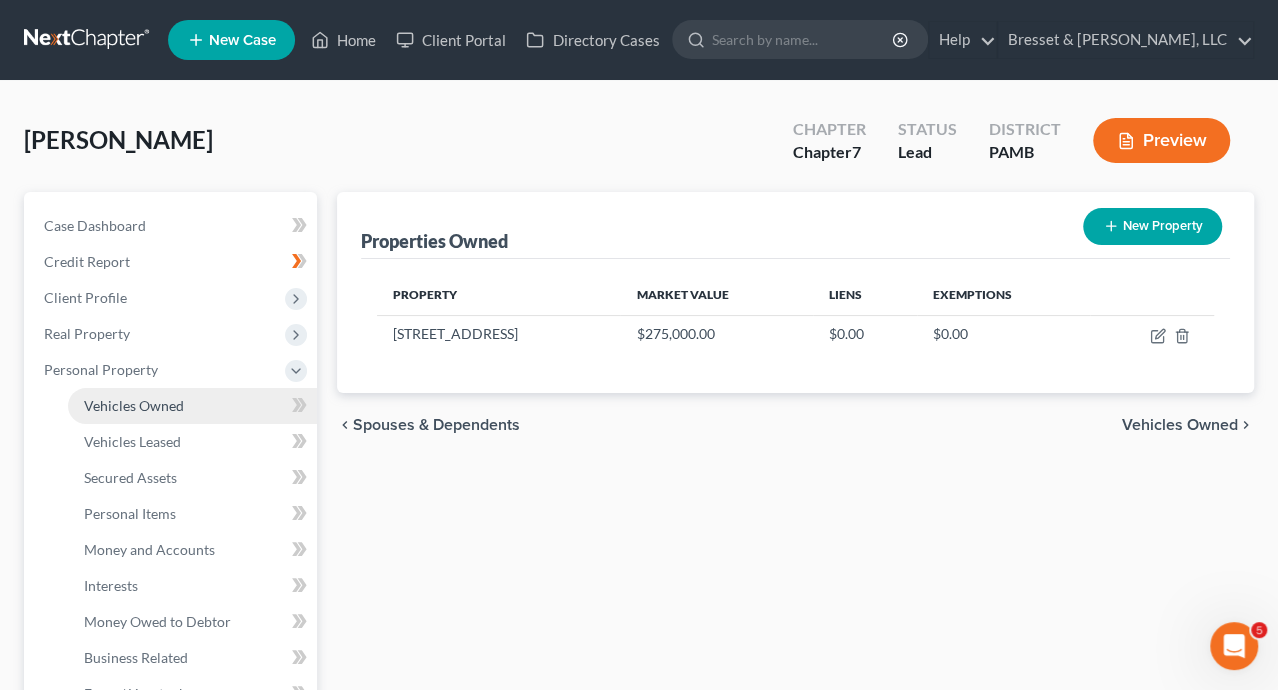 click on "Vehicles Owned" at bounding box center (134, 405) 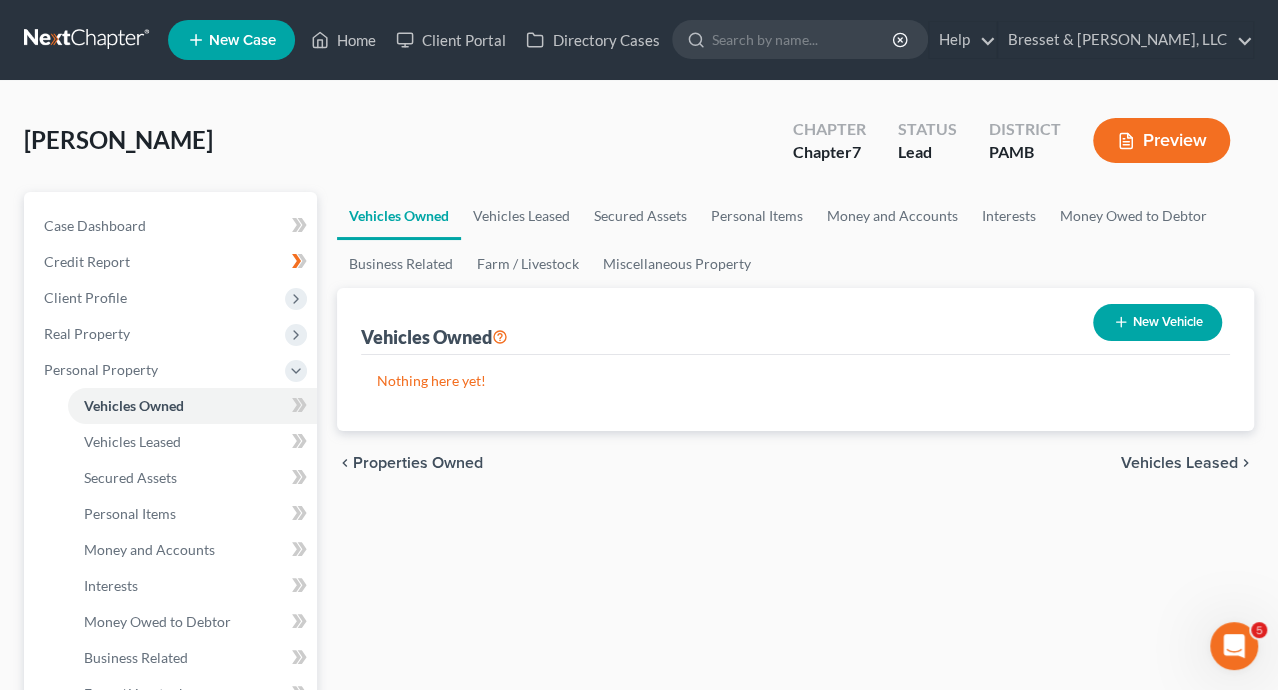 click on "New Vehicle" at bounding box center (1157, 322) 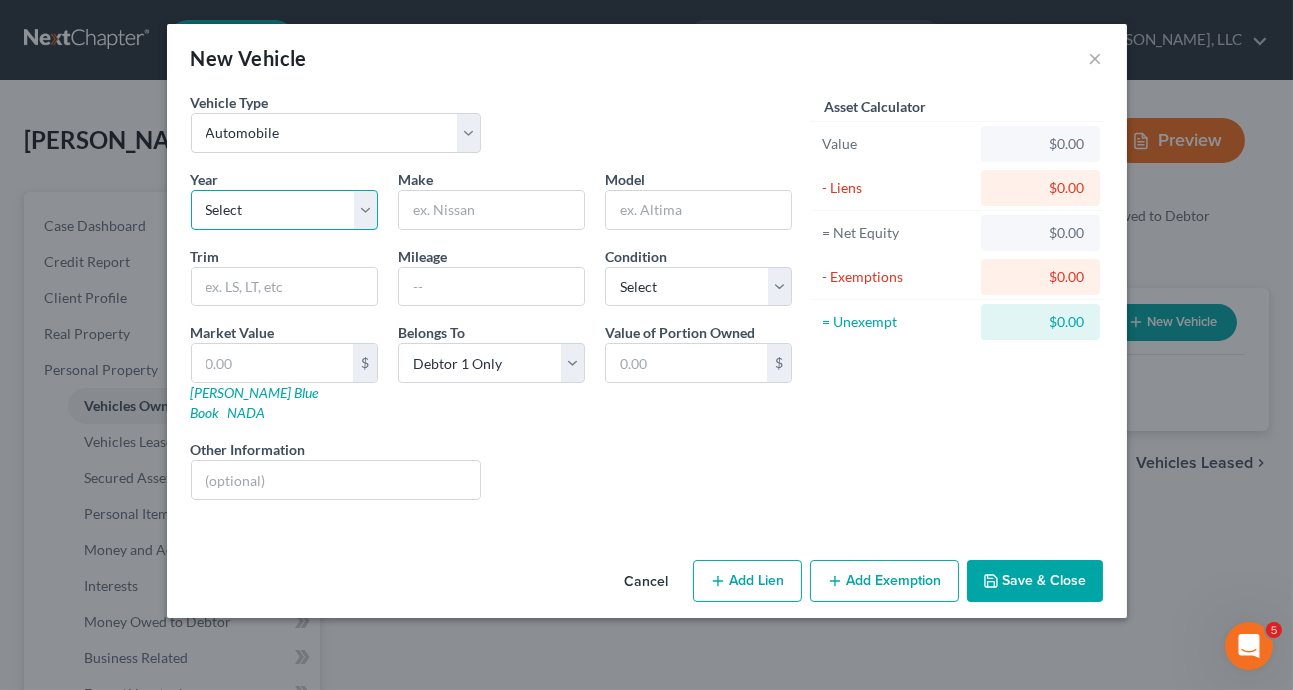 click on "Select 2026 2025 2024 2023 2022 2021 2020 2019 2018 2017 2016 2015 2014 2013 2012 2011 2010 2009 2008 2007 2006 2005 2004 2003 2002 2001 2000 1999 1998 1997 1996 1995 1994 1993 1992 1991 1990 1989 1988 1987 1986 1985 1984 1983 1982 1981 1980 1979 1978 1977 1976 1975 1974 1973 1972 1971 1970 1969 1968 1967 1966 1965 1964 1963 1962 1961 1960 1959 1958 1957 1956 1955 1954 1953 1952 1951 1950 1949 1948 1947 1946 1945 1944 1943 1942 1941 1940 1939 1938 1937 1936 1935 1934 1933 1932 1931 1930 1929 1928 1927 1926 1925 1924 1923 1922 1921 1920 1919 1918 1917 1916 1915 1914 1913 1912 1911 1910 1909 1908 1907 1906 1905 1904 1903 1902 1901" at bounding box center (284, 210) 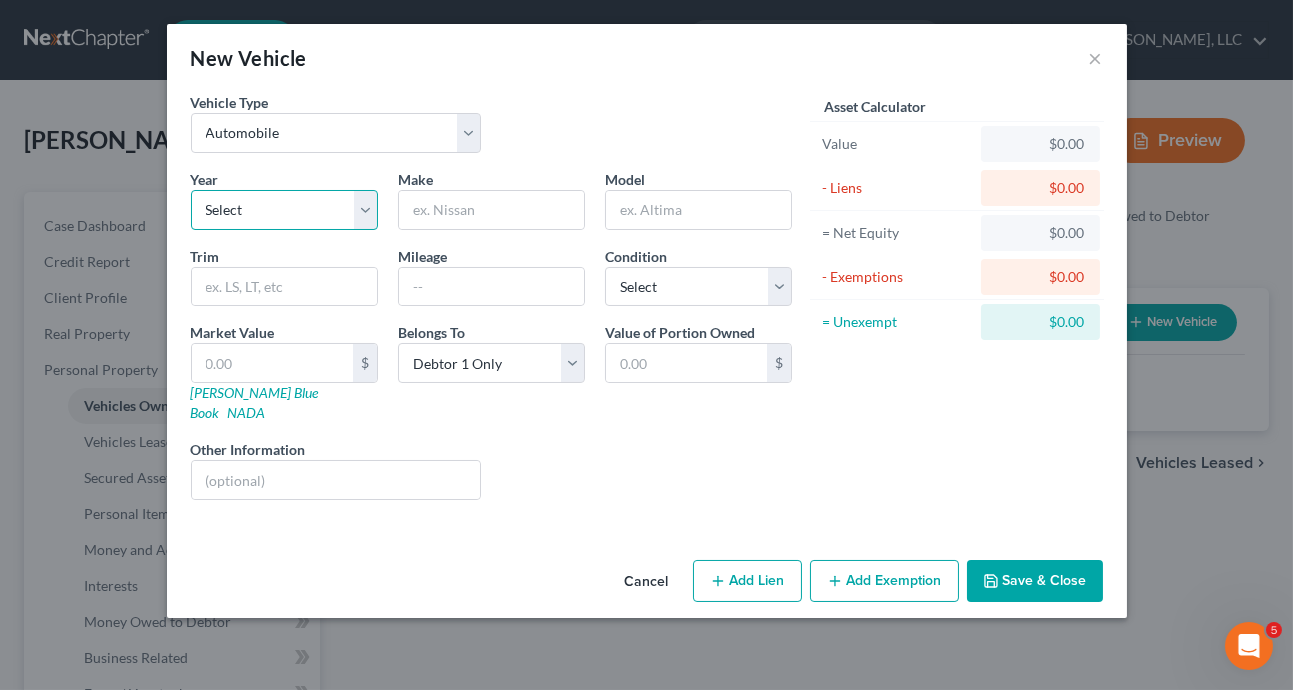 select on "9" 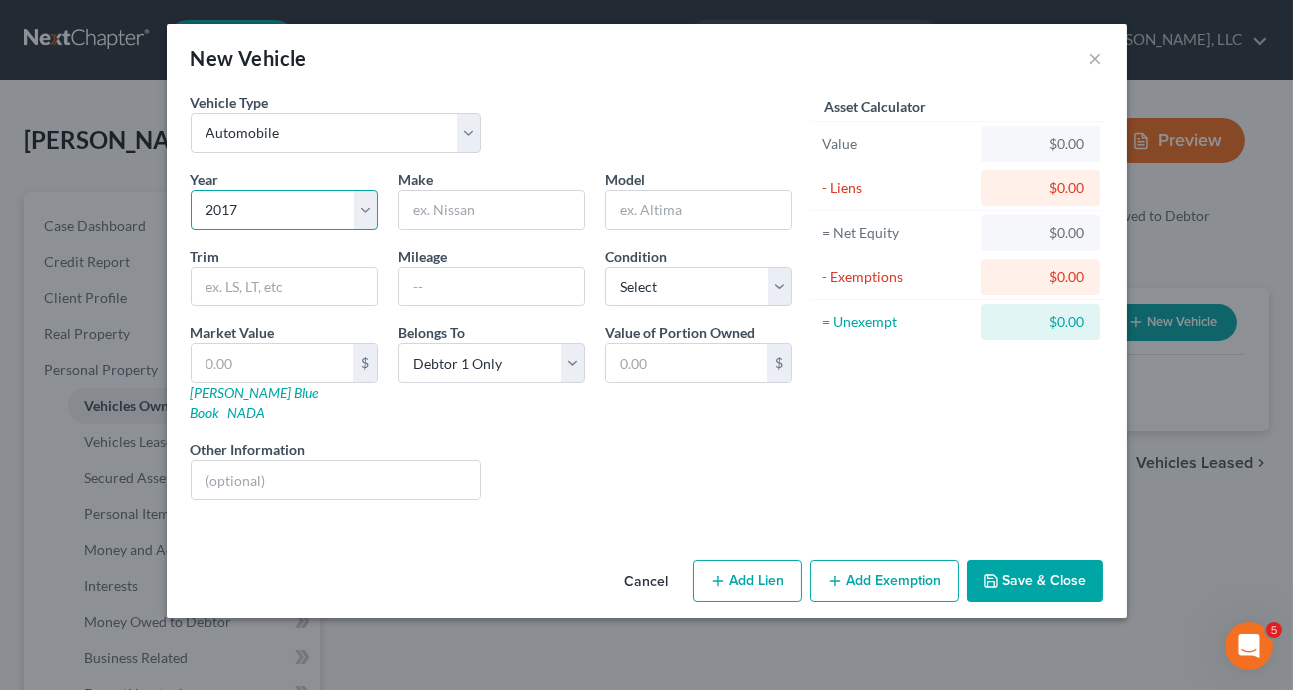click on "Select 2026 2025 2024 2023 2022 2021 2020 2019 2018 2017 2016 2015 2014 2013 2012 2011 2010 2009 2008 2007 2006 2005 2004 2003 2002 2001 2000 1999 1998 1997 1996 1995 1994 1993 1992 1991 1990 1989 1988 1987 1986 1985 1984 1983 1982 1981 1980 1979 1978 1977 1976 1975 1974 1973 1972 1971 1970 1969 1968 1967 1966 1965 1964 1963 1962 1961 1960 1959 1958 1957 1956 1955 1954 1953 1952 1951 1950 1949 1948 1947 1946 1945 1944 1943 1942 1941 1940 1939 1938 1937 1936 1935 1934 1933 1932 1931 1930 1929 1928 1927 1926 1925 1924 1923 1922 1921 1920 1919 1918 1917 1916 1915 1914 1913 1912 1911 1910 1909 1908 1907 1906 1905 1904 1903 1902 1901" at bounding box center [284, 210] 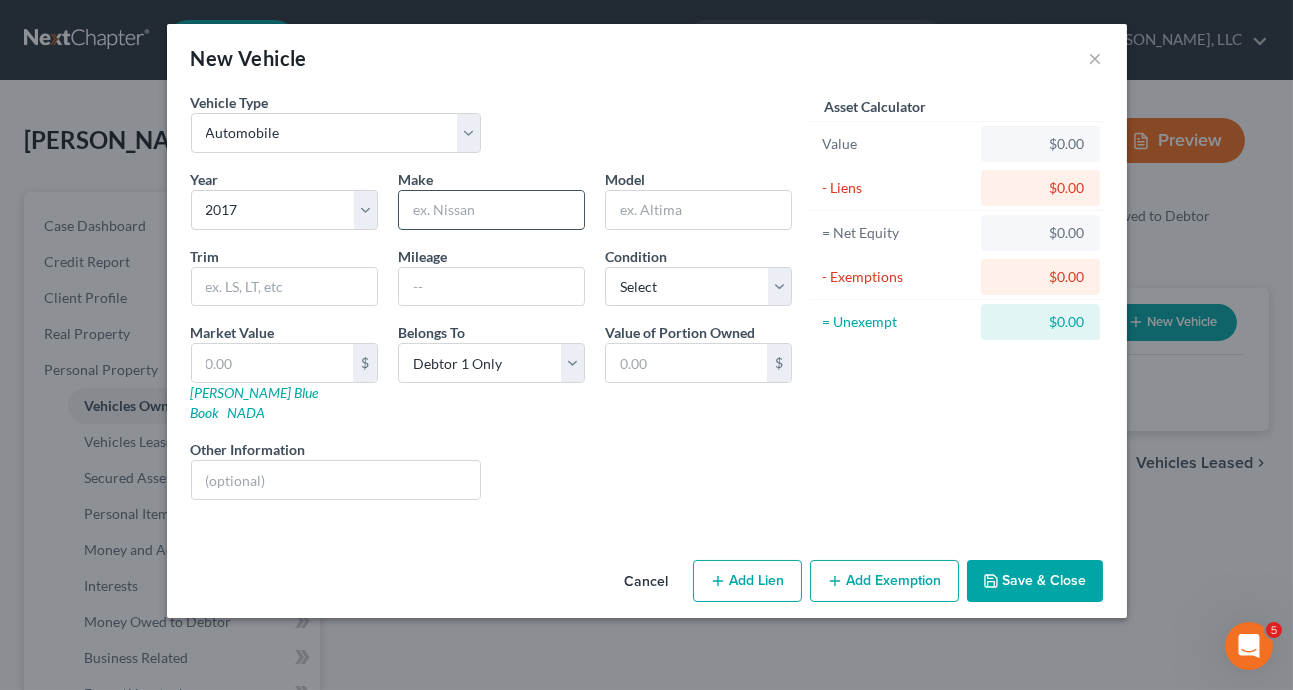 click at bounding box center [491, 210] 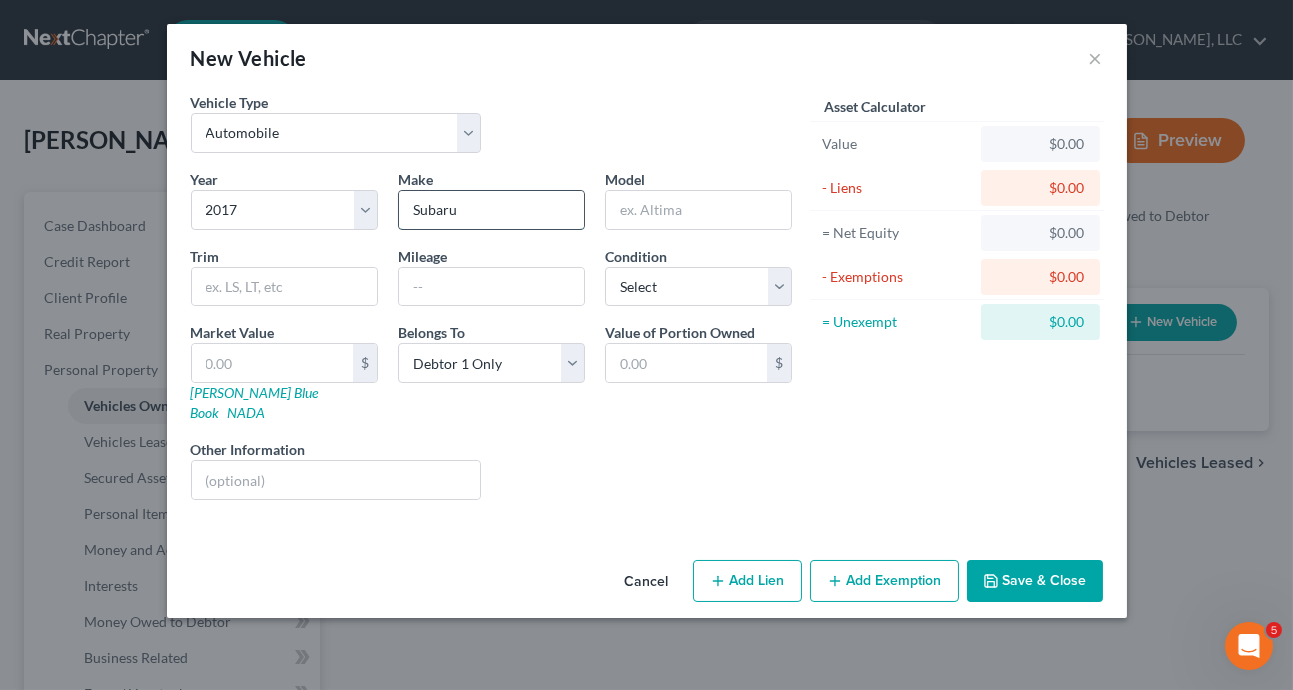 type on "Subaru" 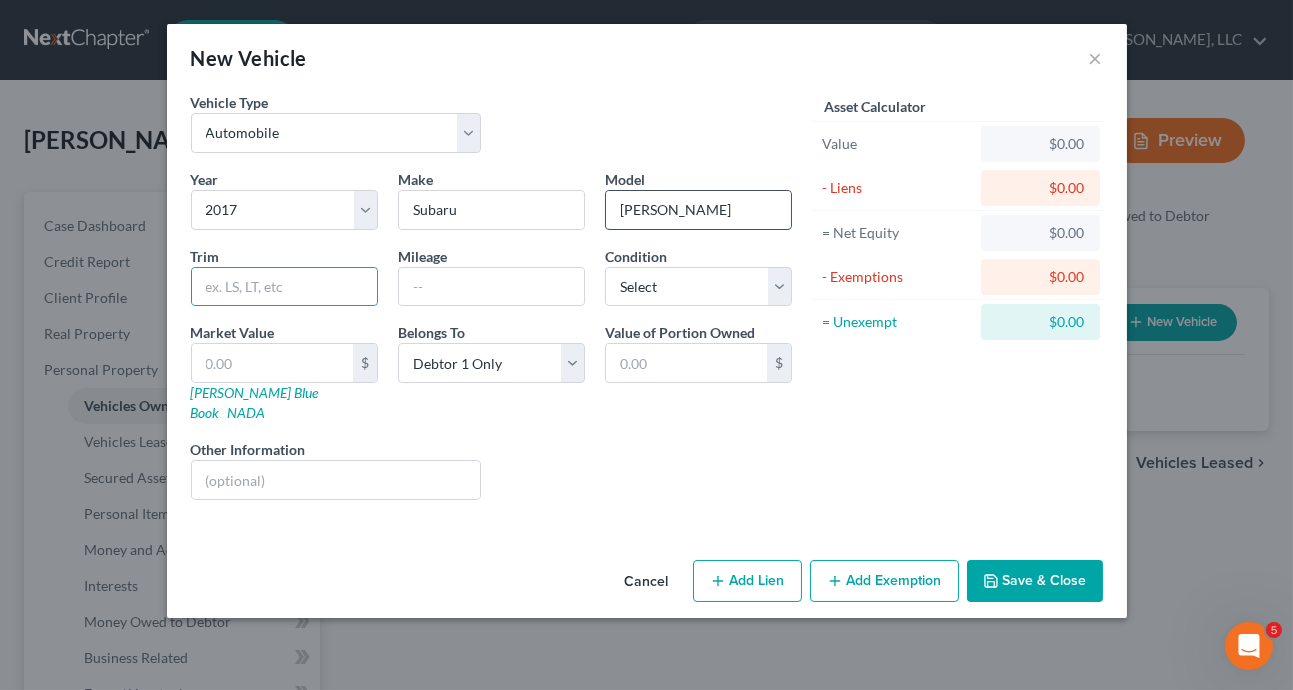 click on "Forrester" at bounding box center [698, 210] 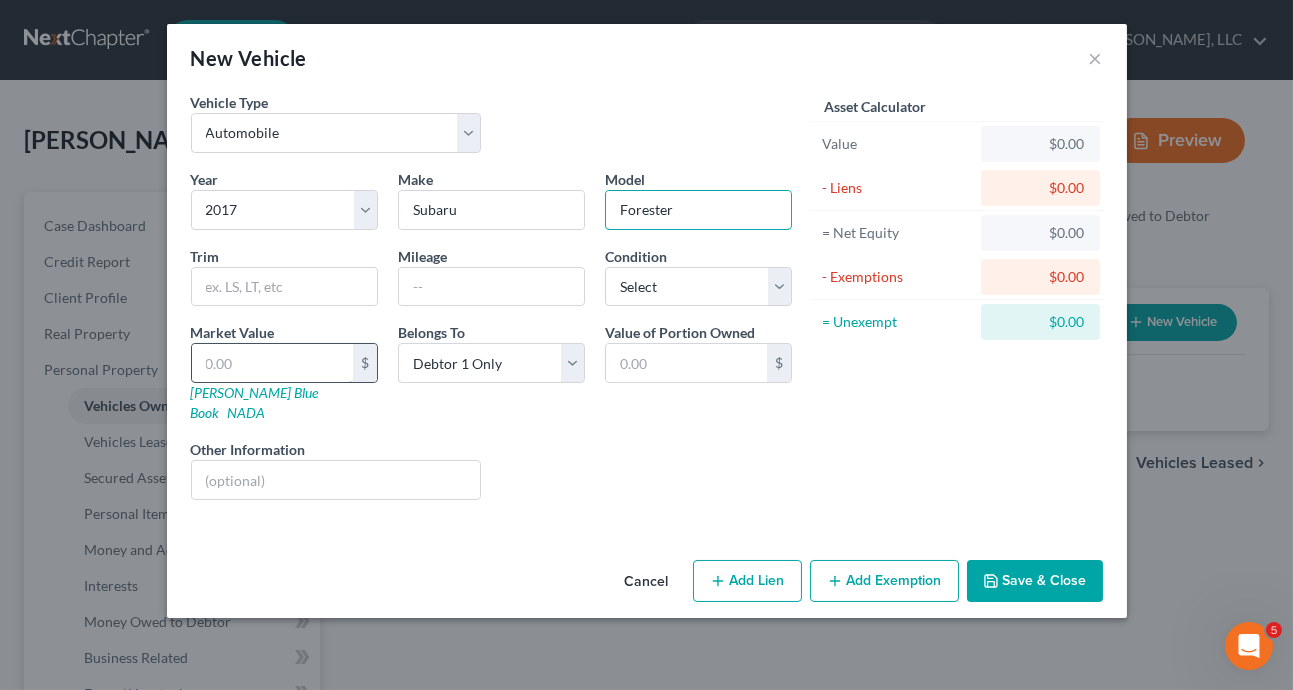 type on "Forester" 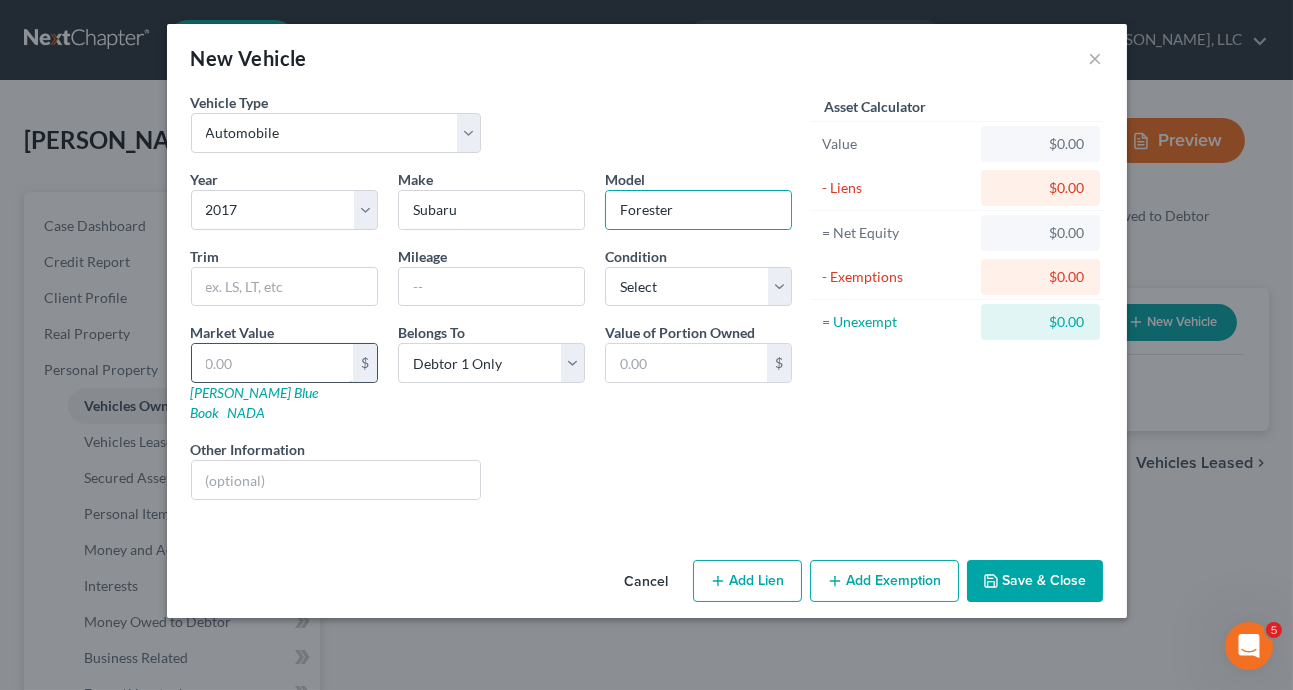 click at bounding box center [272, 363] 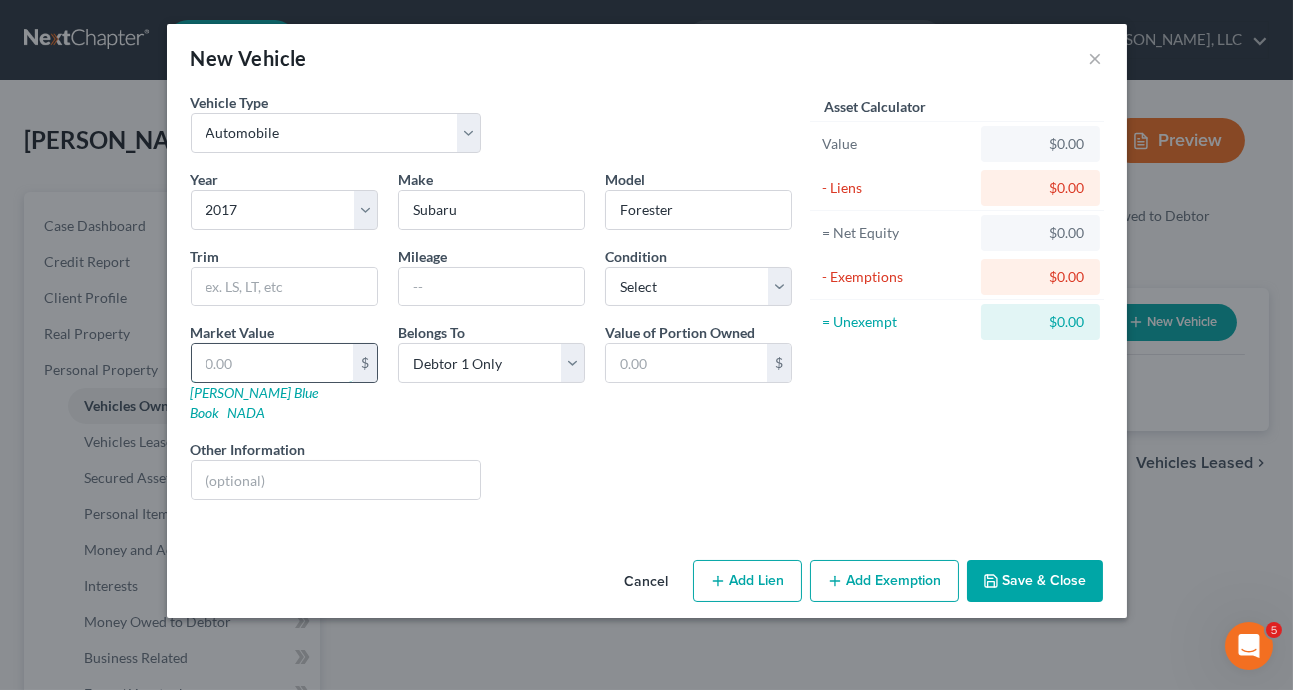 type on "5" 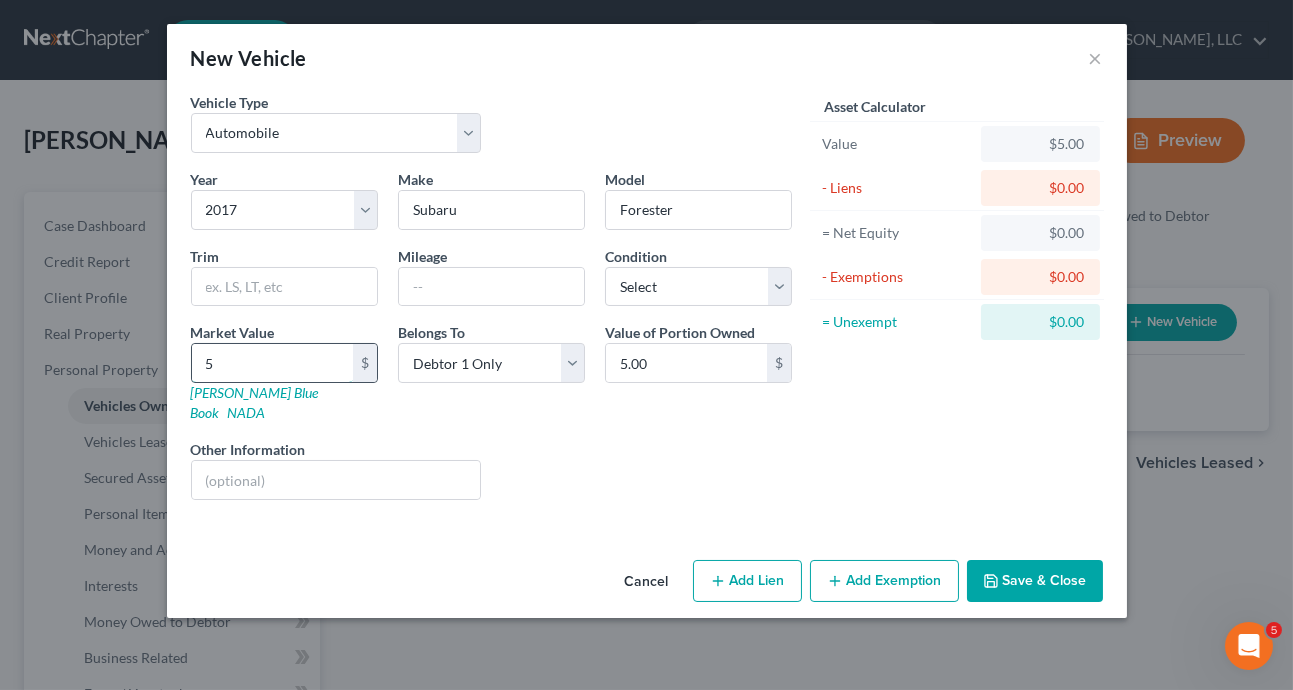 type on "52" 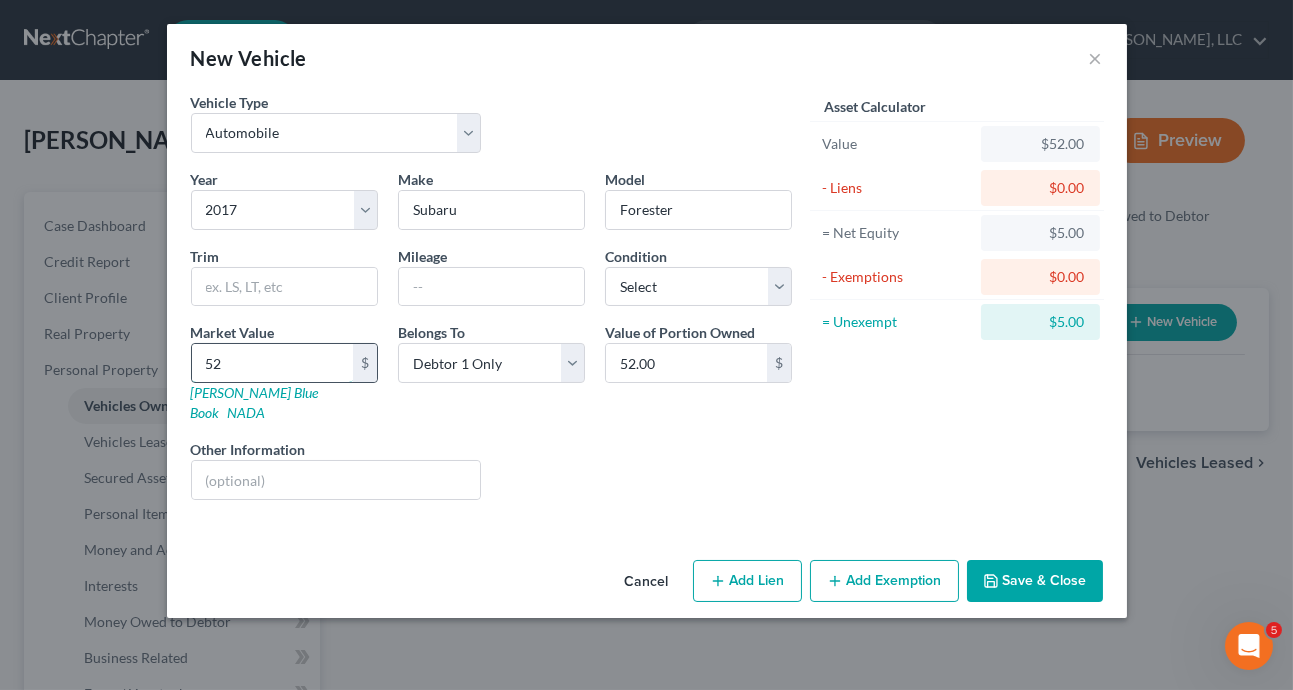 type on "525" 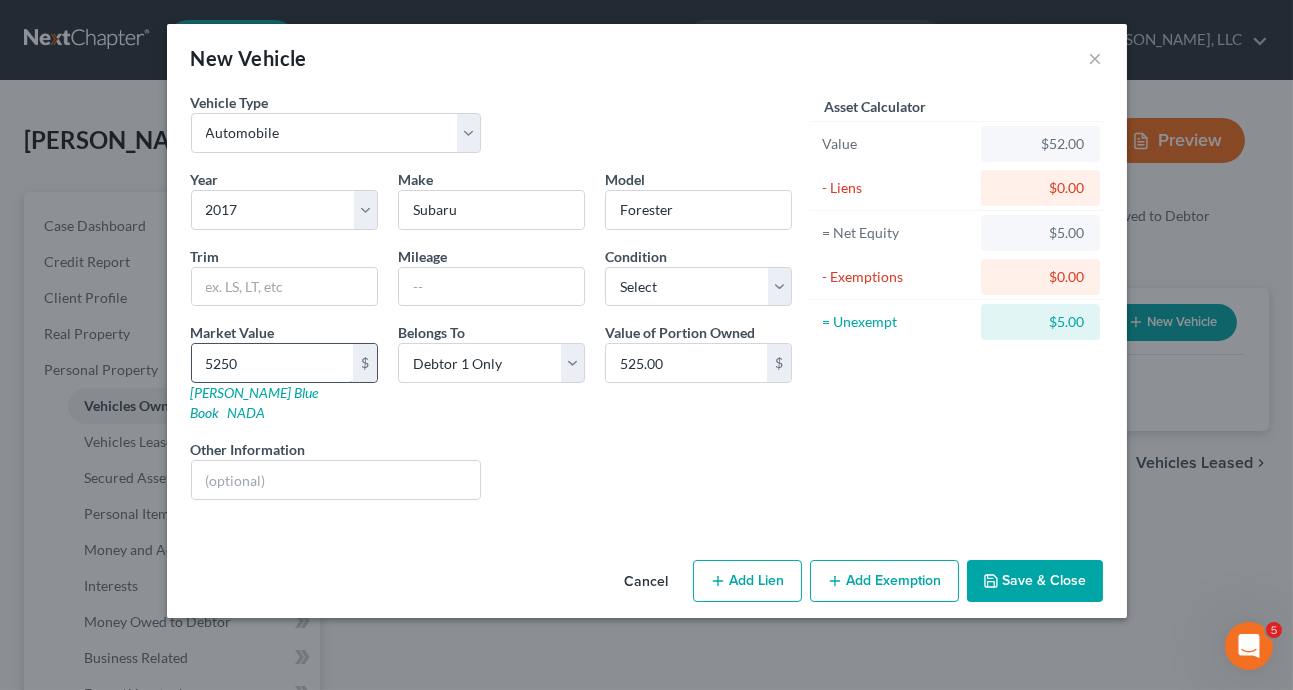 type on "5,250" 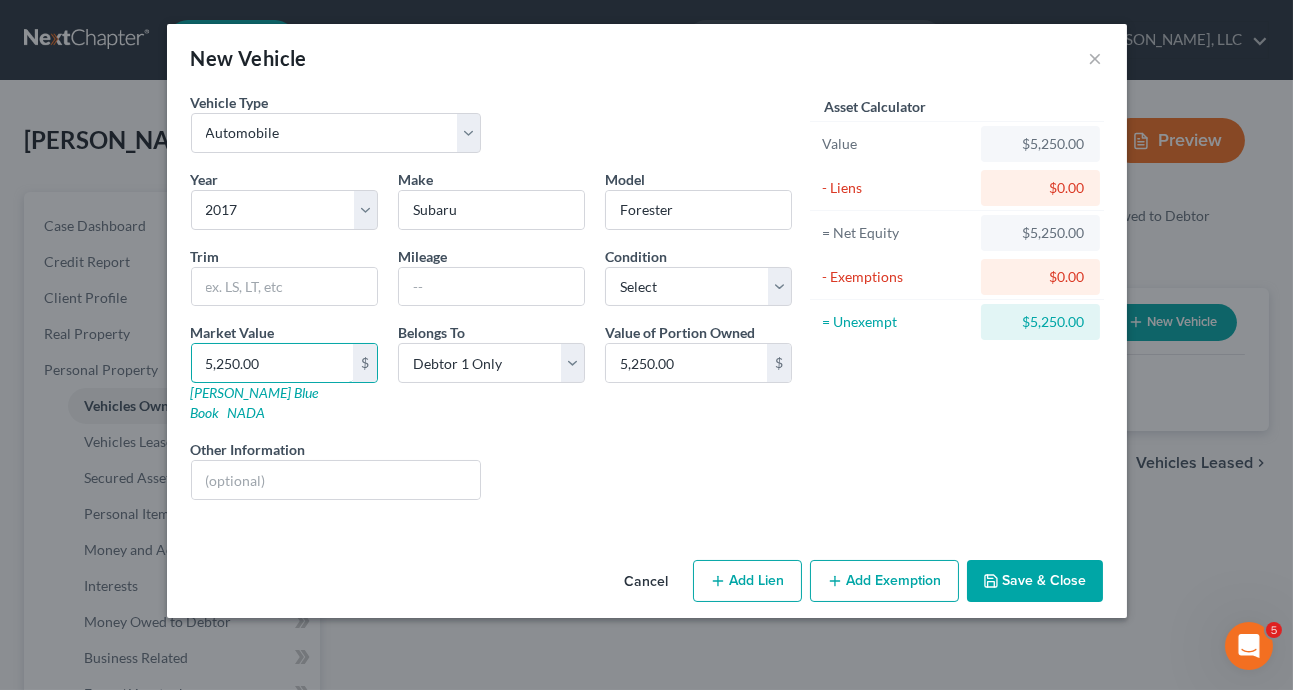 type on "5,250.00" 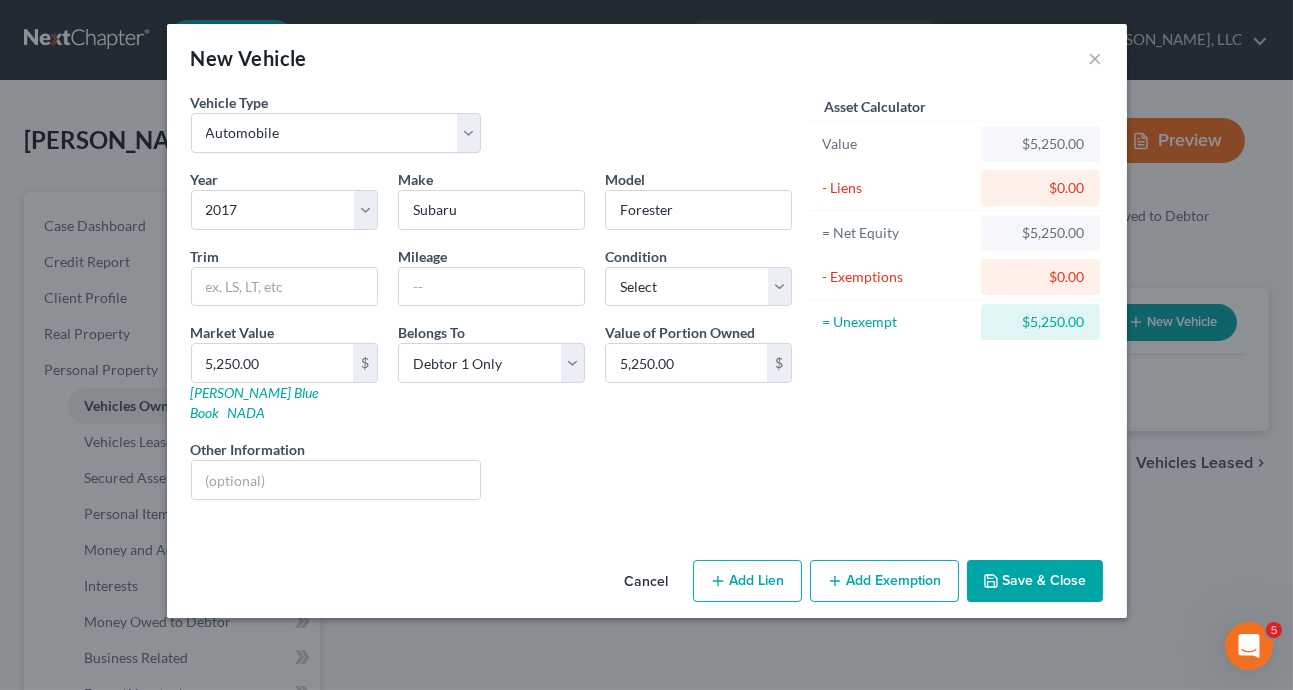 click on "Save & Close" at bounding box center (1035, 581) 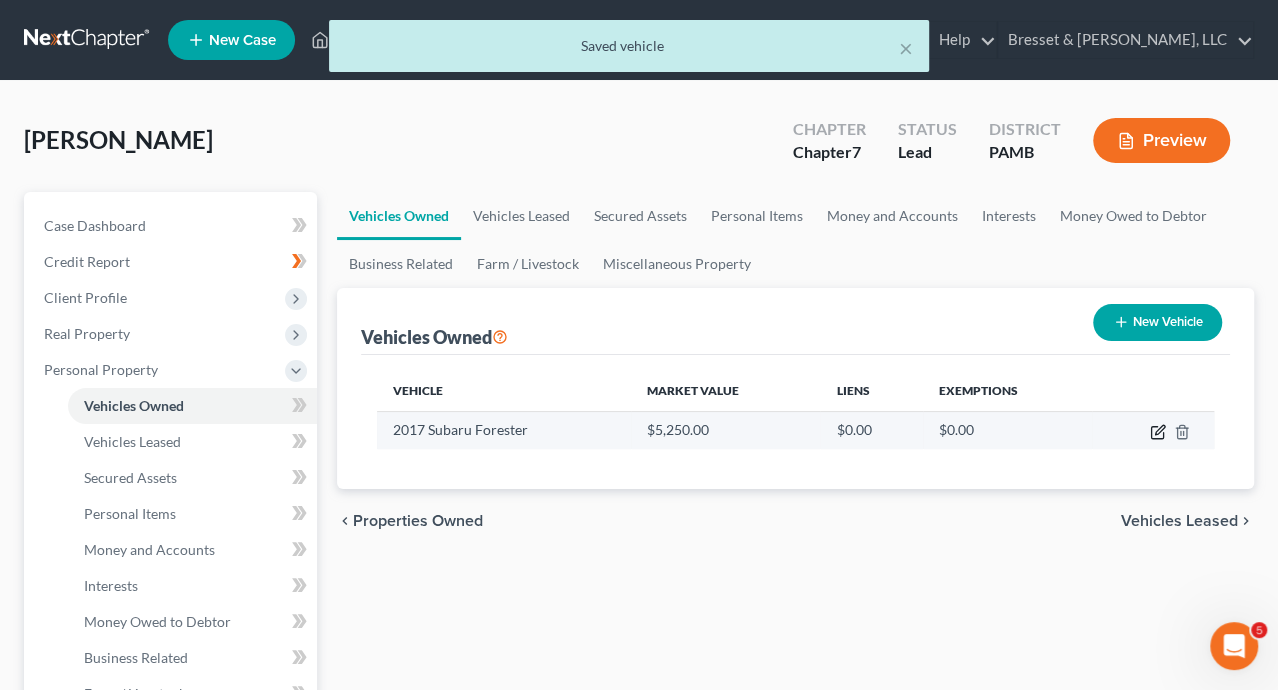 click 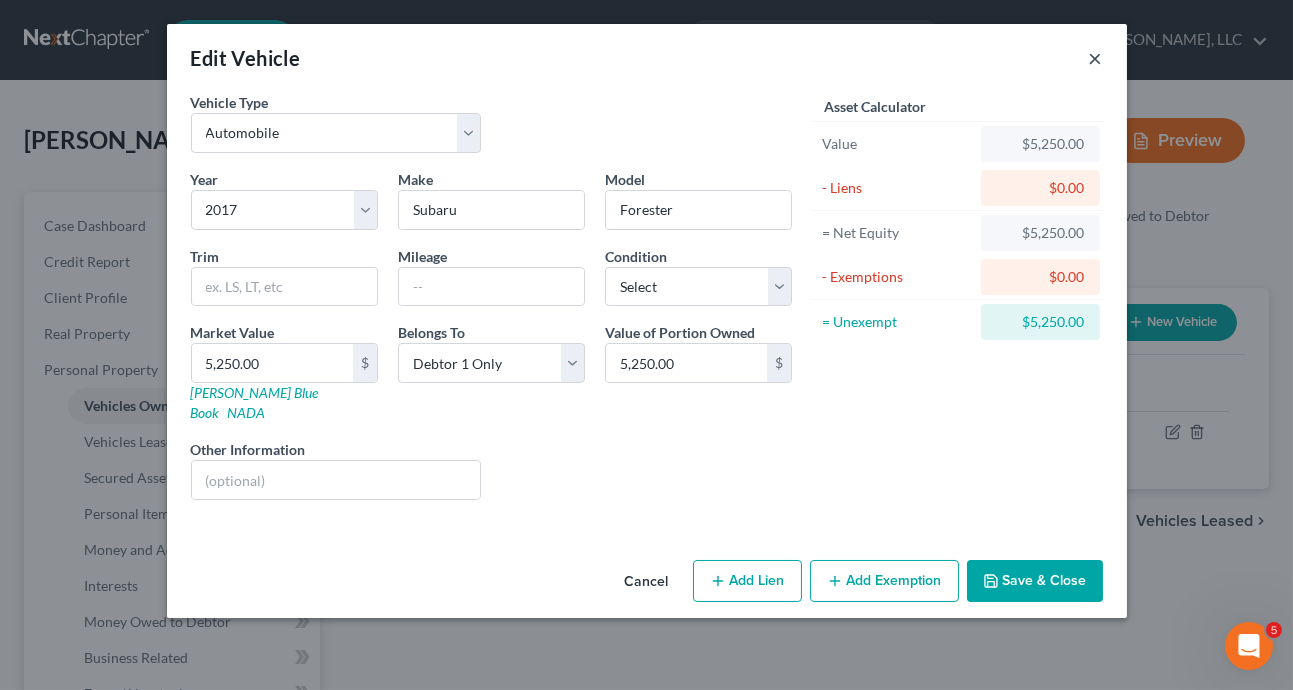click on "×" at bounding box center [1096, 58] 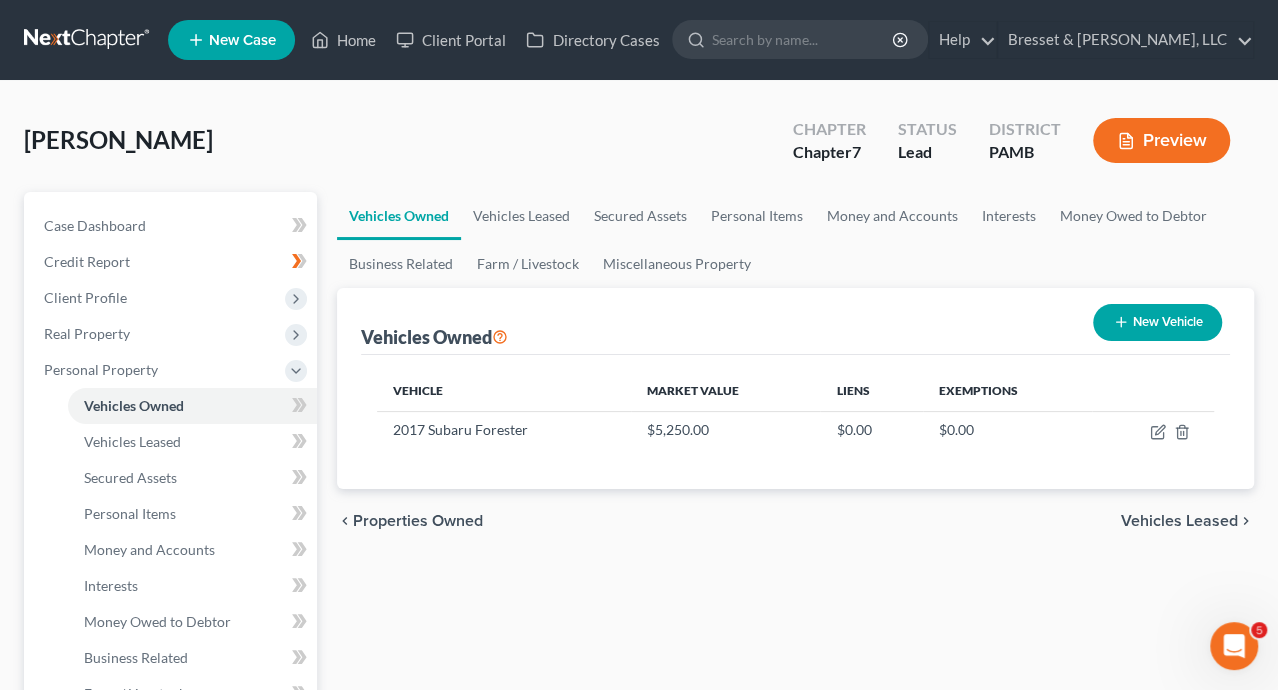 click on "New Vehicle" at bounding box center (1157, 322) 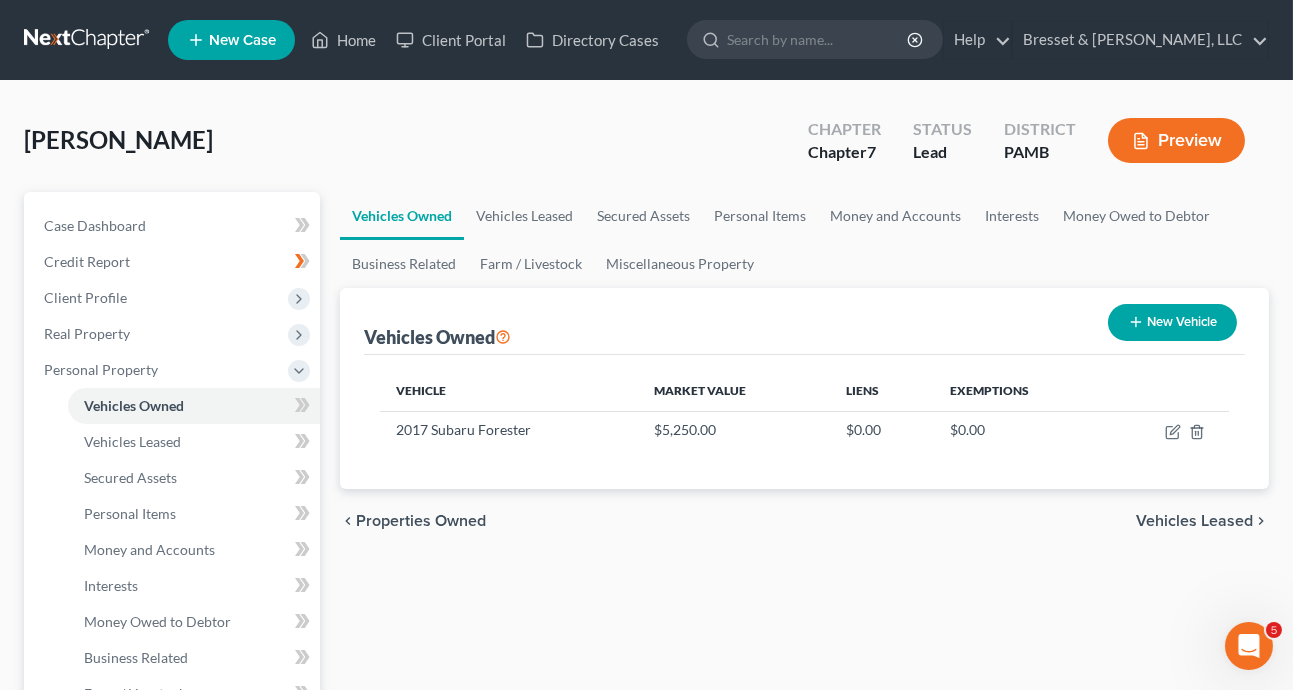 select on "0" 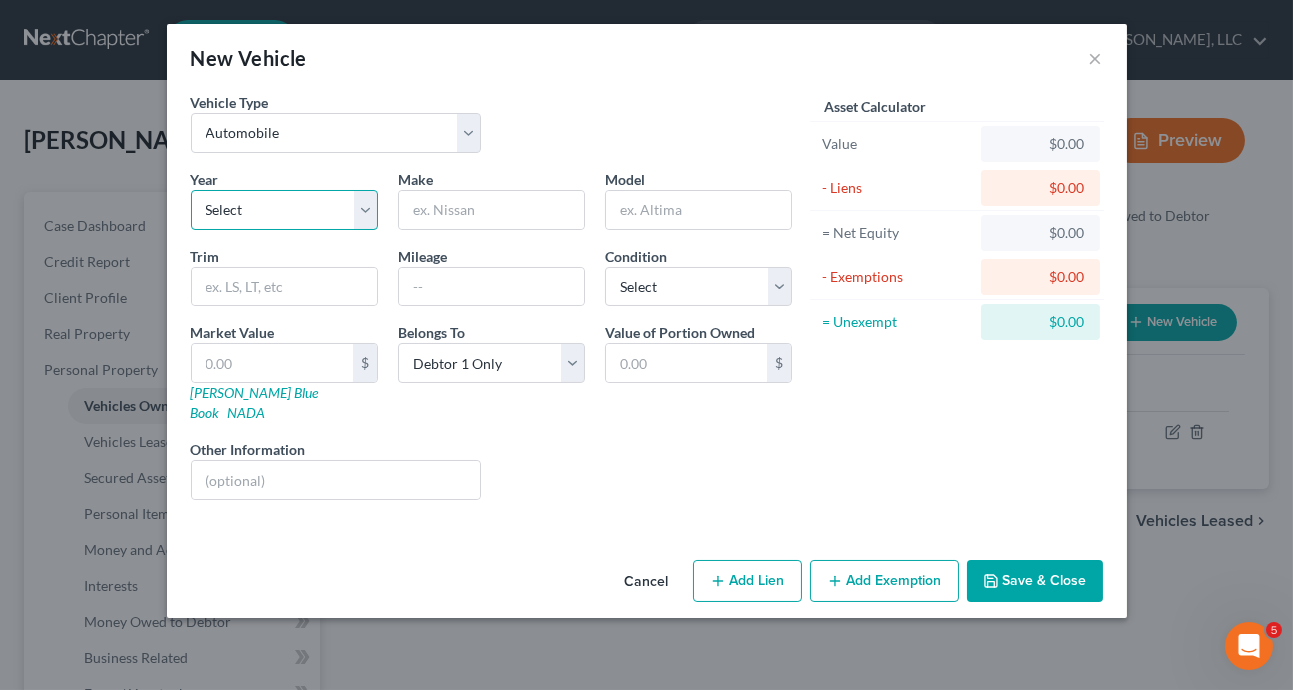 click on "Select 2026 2025 2024 2023 2022 2021 2020 2019 2018 2017 2016 2015 2014 2013 2012 2011 2010 2009 2008 2007 2006 2005 2004 2003 2002 2001 2000 1999 1998 1997 1996 1995 1994 1993 1992 1991 1990 1989 1988 1987 1986 1985 1984 1983 1982 1981 1980 1979 1978 1977 1976 1975 1974 1973 1972 1971 1970 1969 1968 1967 1966 1965 1964 1963 1962 1961 1960 1959 1958 1957 1956 1955 1954 1953 1952 1951 1950 1949 1948 1947 1946 1945 1944 1943 1942 1941 1940 1939 1938 1937 1936 1935 1934 1933 1932 1931 1930 1929 1928 1927 1926 1925 1924 1923 1922 1921 1920 1919 1918 1917 1916 1915 1914 1913 1912 1911 1910 1909 1908 1907 1906 1905 1904 1903 1902 1901" at bounding box center (284, 210) 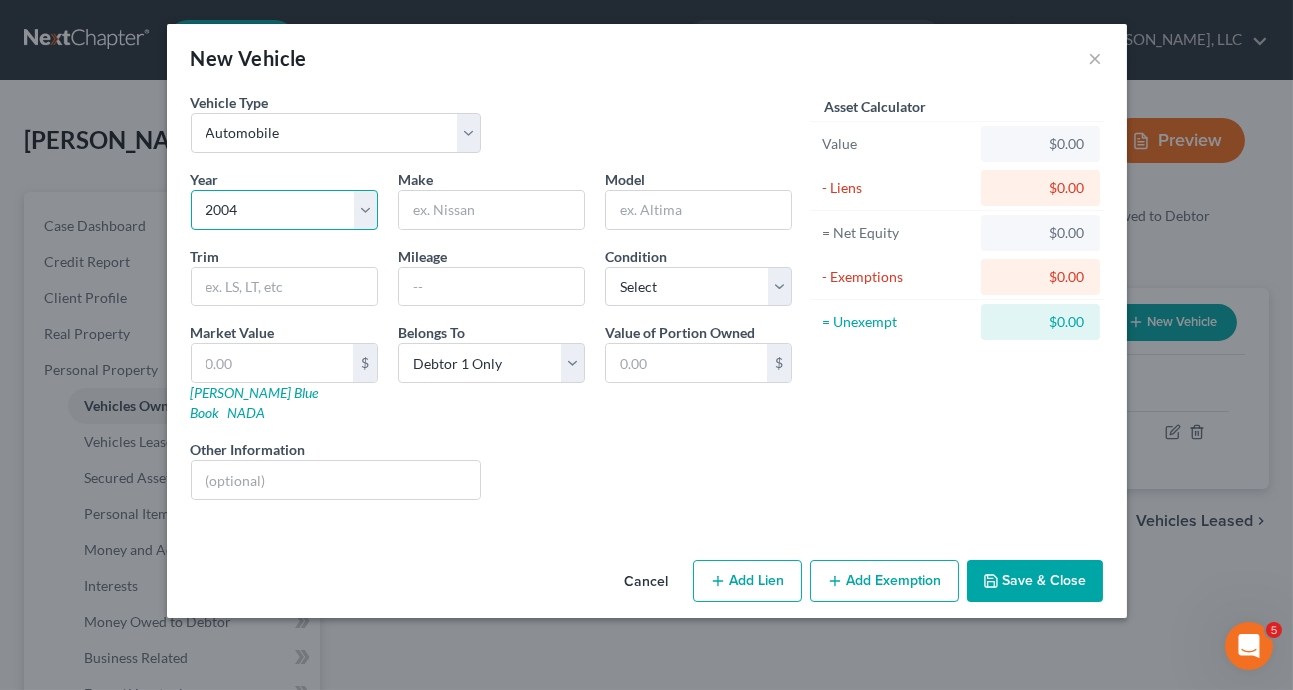 click on "Select 2026 2025 2024 2023 2022 2021 2020 2019 2018 2017 2016 2015 2014 2013 2012 2011 2010 2009 2008 2007 2006 2005 2004 2003 2002 2001 2000 1999 1998 1997 1996 1995 1994 1993 1992 1991 1990 1989 1988 1987 1986 1985 1984 1983 1982 1981 1980 1979 1978 1977 1976 1975 1974 1973 1972 1971 1970 1969 1968 1967 1966 1965 1964 1963 1962 1961 1960 1959 1958 1957 1956 1955 1954 1953 1952 1951 1950 1949 1948 1947 1946 1945 1944 1943 1942 1941 1940 1939 1938 1937 1936 1935 1934 1933 1932 1931 1930 1929 1928 1927 1926 1925 1924 1923 1922 1921 1920 1919 1918 1917 1916 1915 1914 1913 1912 1911 1910 1909 1908 1907 1906 1905 1904 1903 1902 1901" at bounding box center [284, 210] 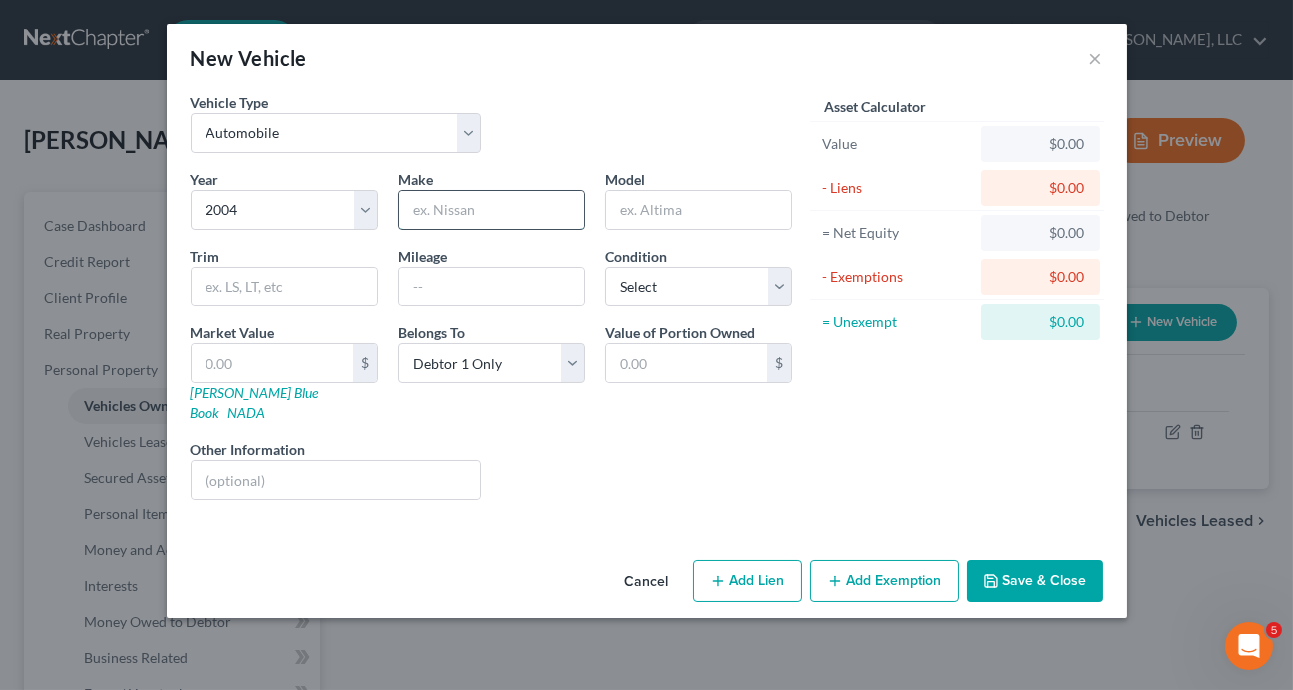 click at bounding box center (491, 210) 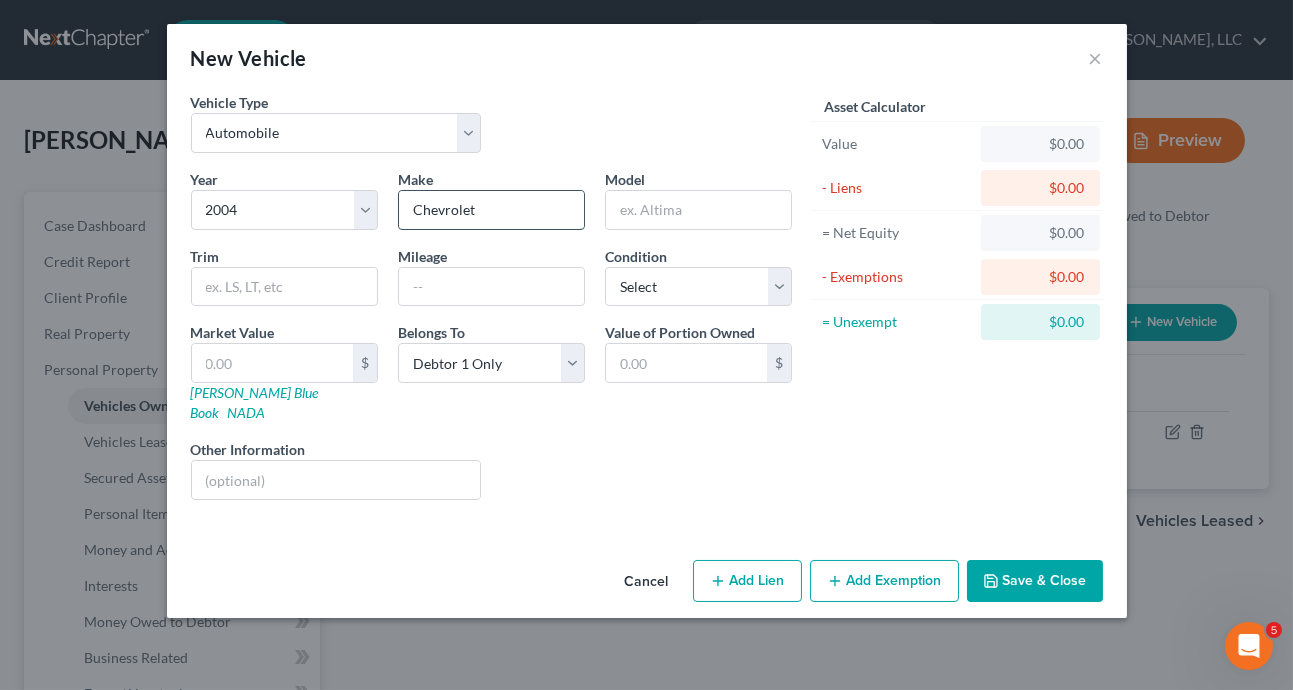type on "Chevrolet" 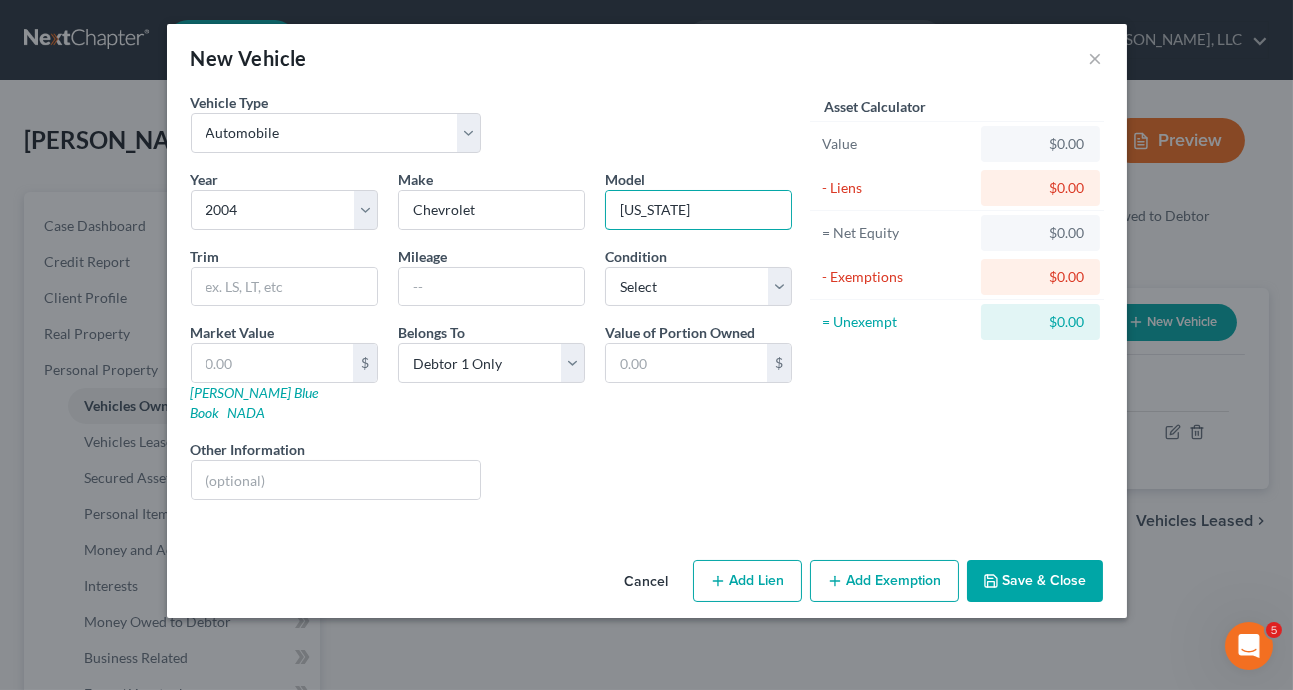 type on "Colorado" 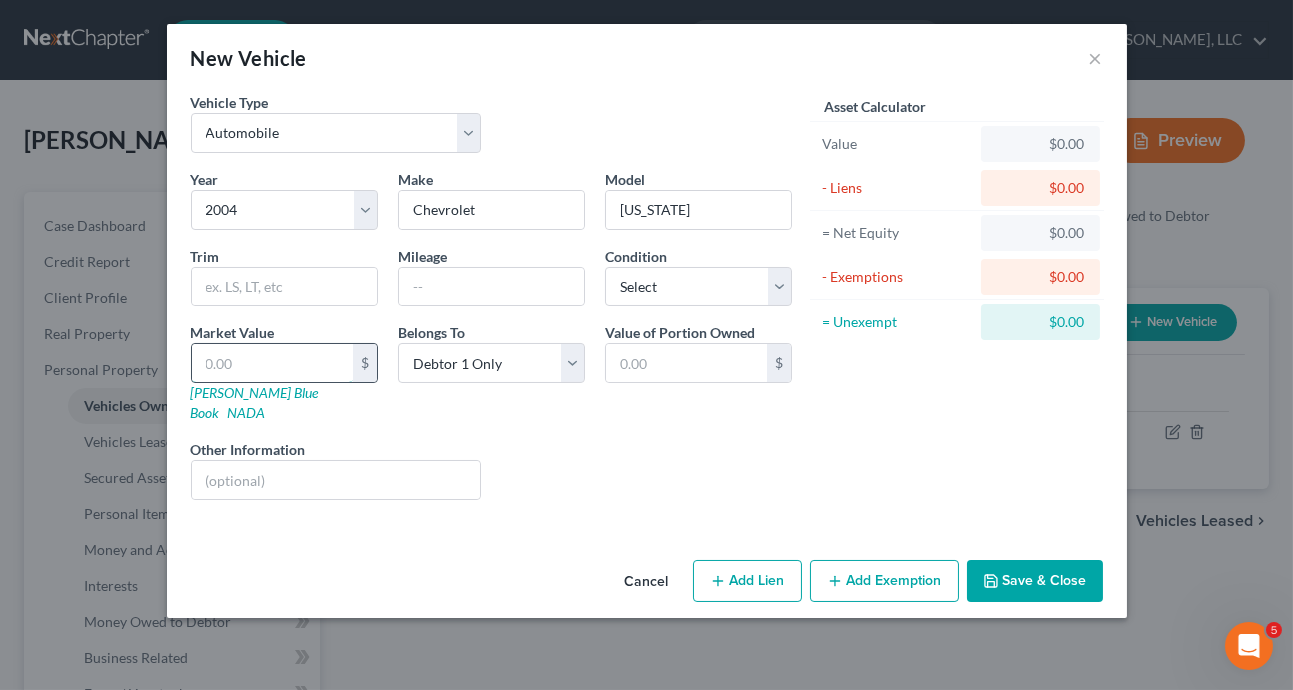 click at bounding box center (272, 363) 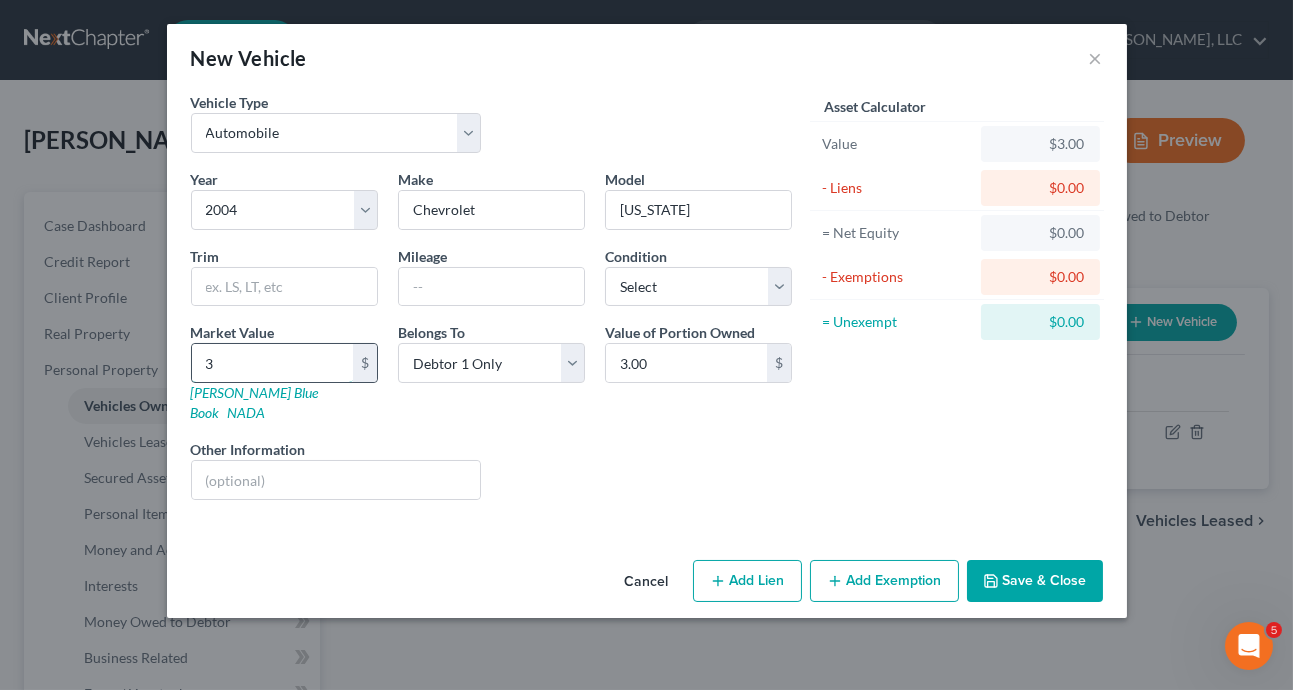 type on "39" 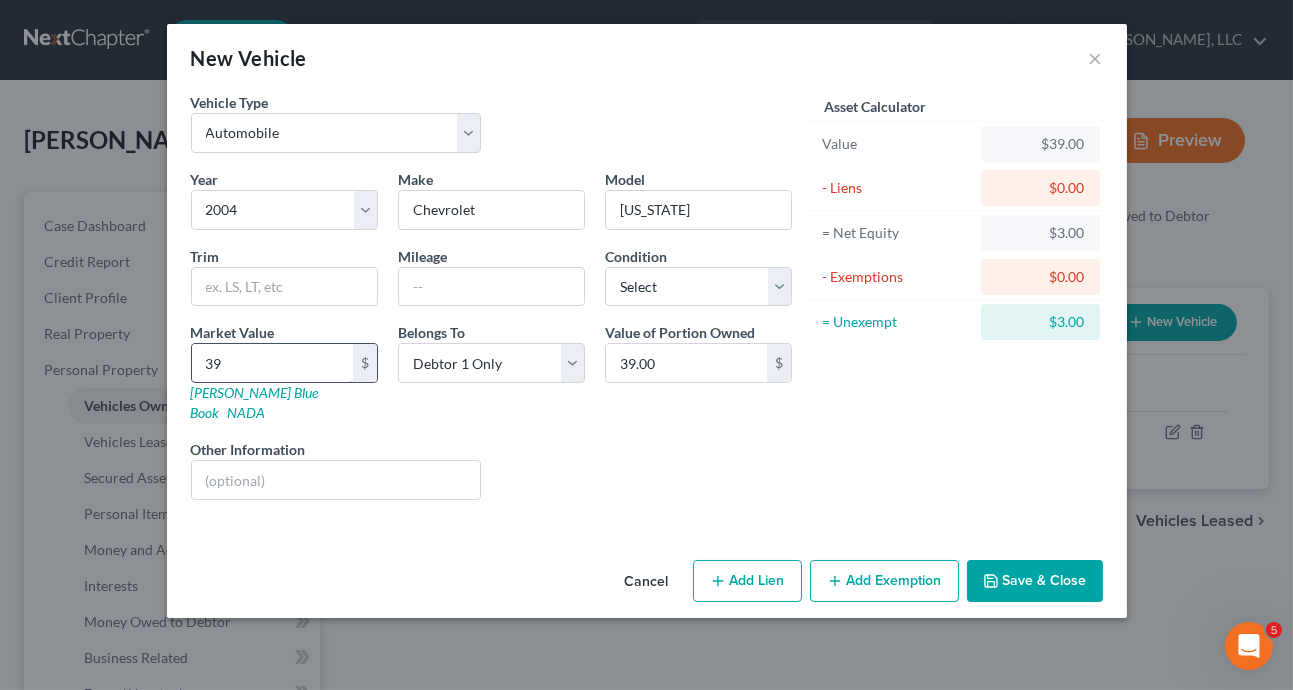 type on "392" 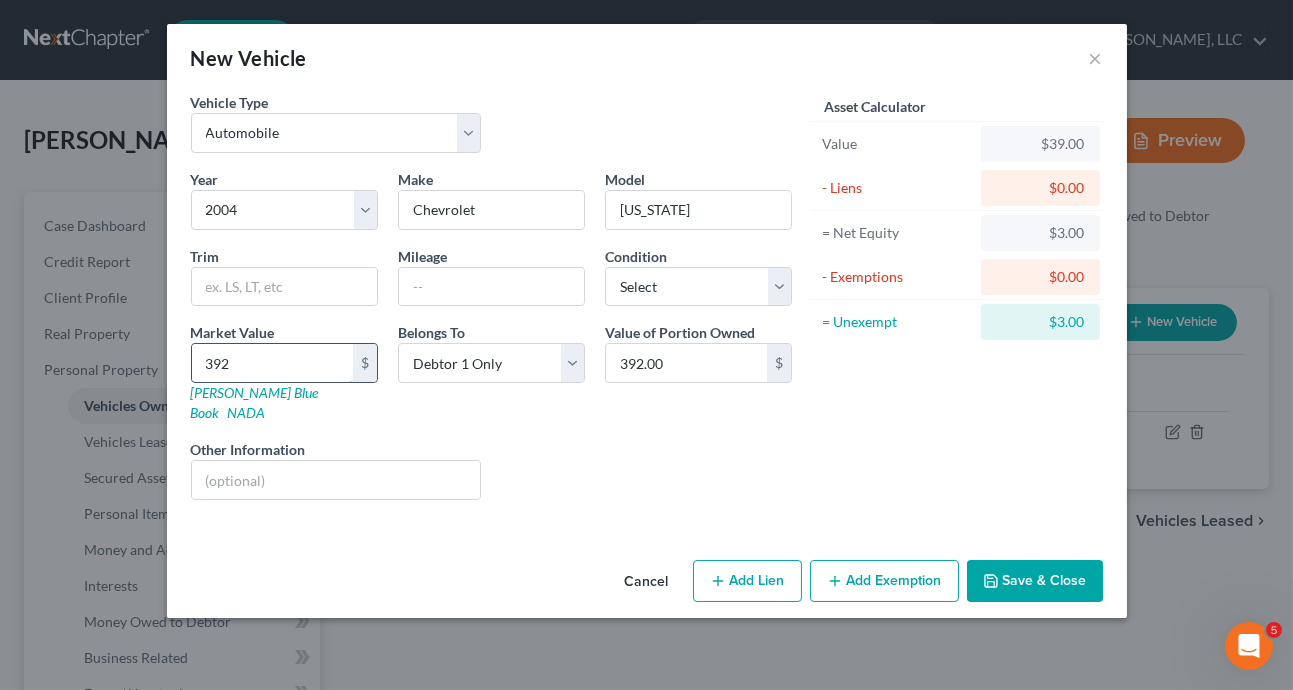 type on "3925" 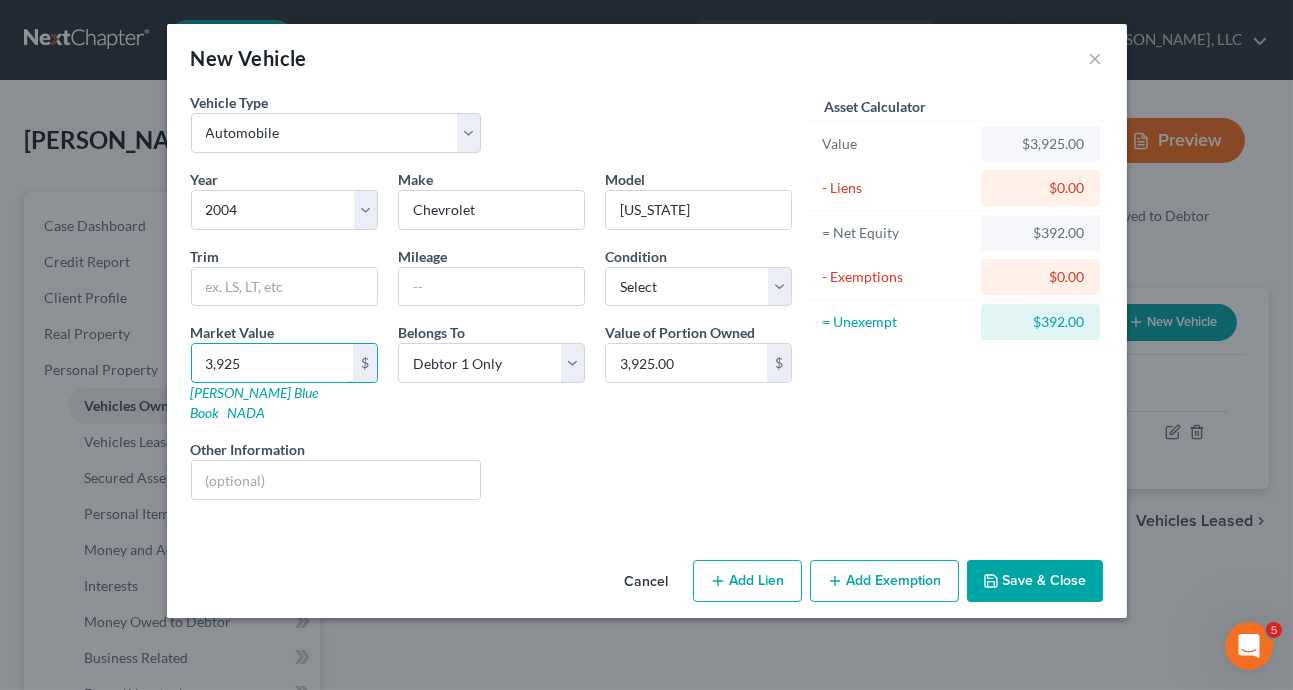 type on "3,925" 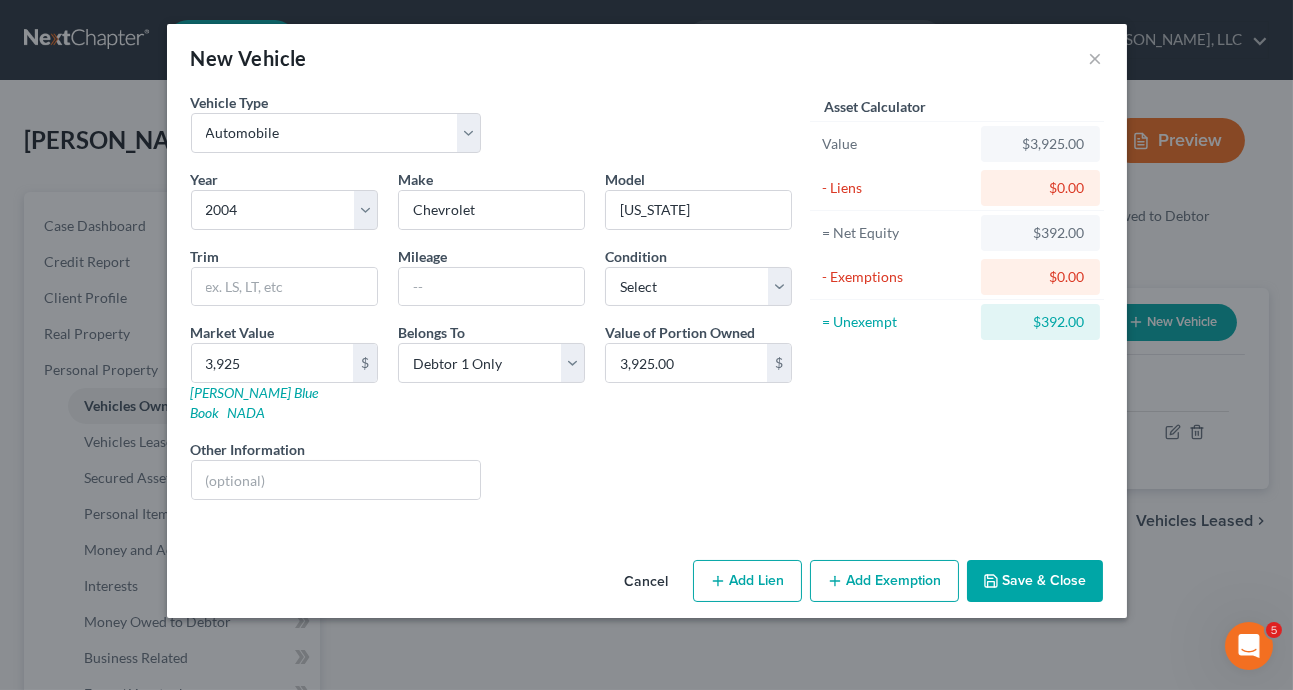 click on "Save & Close" at bounding box center [1035, 581] 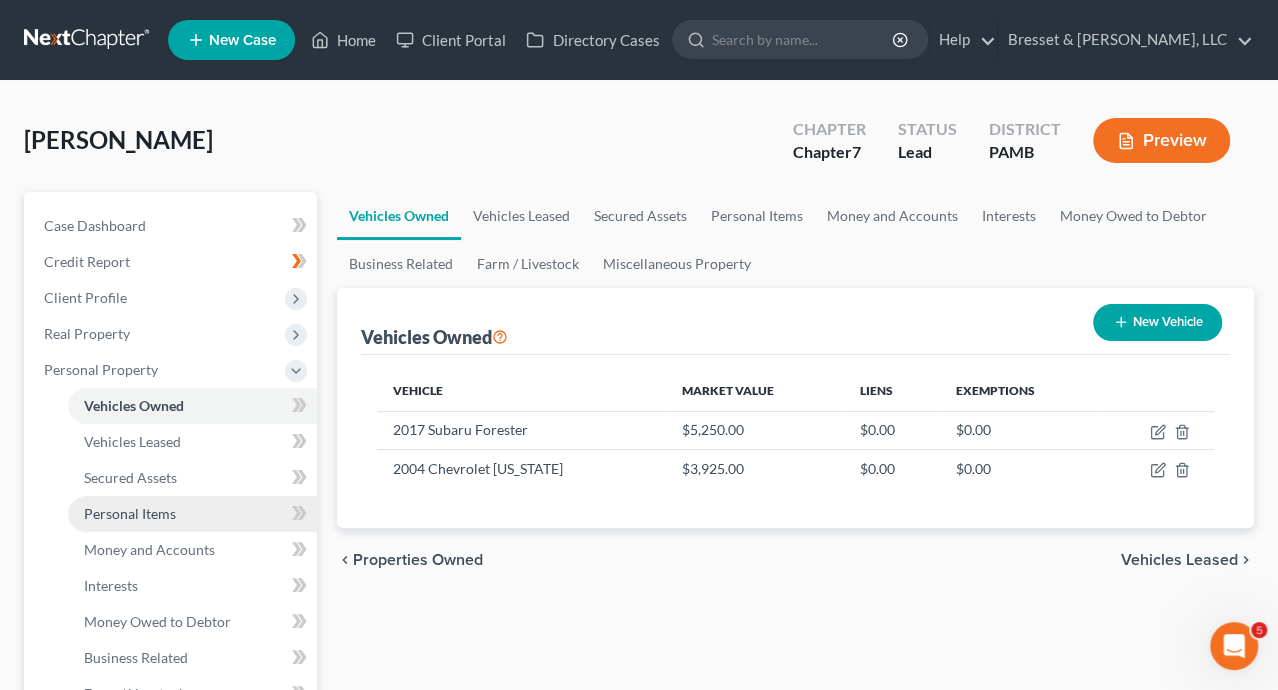 click on "Personal Items" at bounding box center (130, 513) 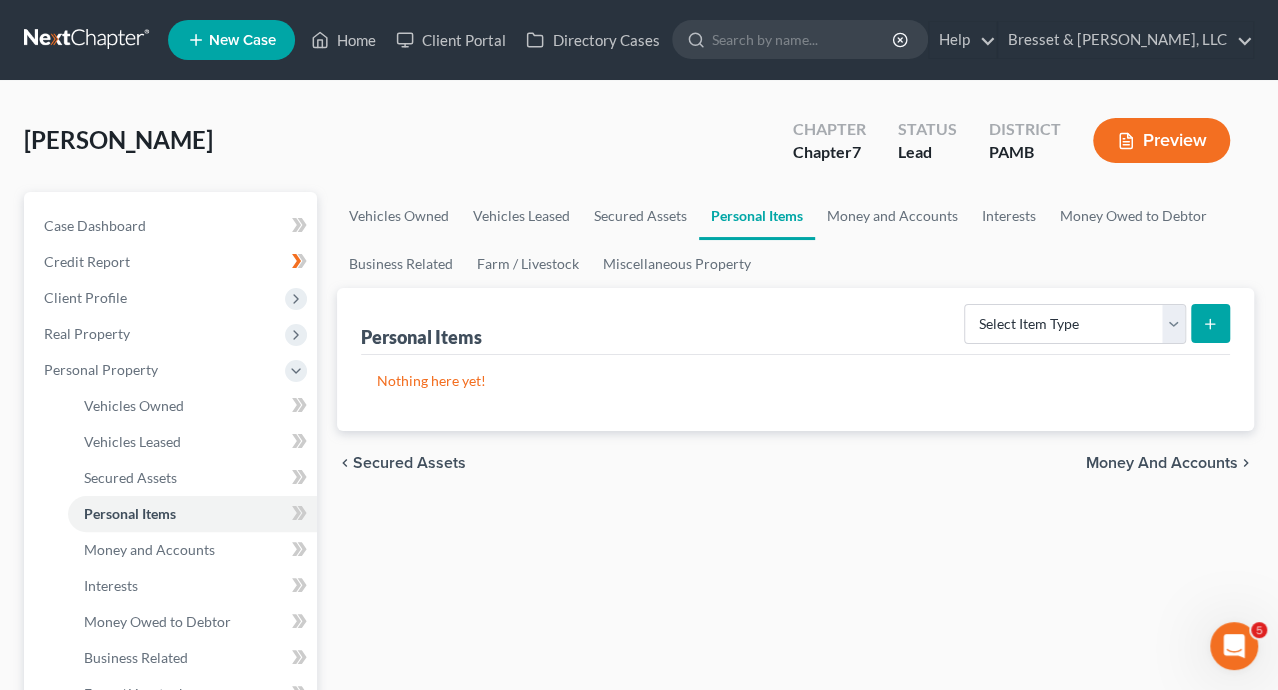 click 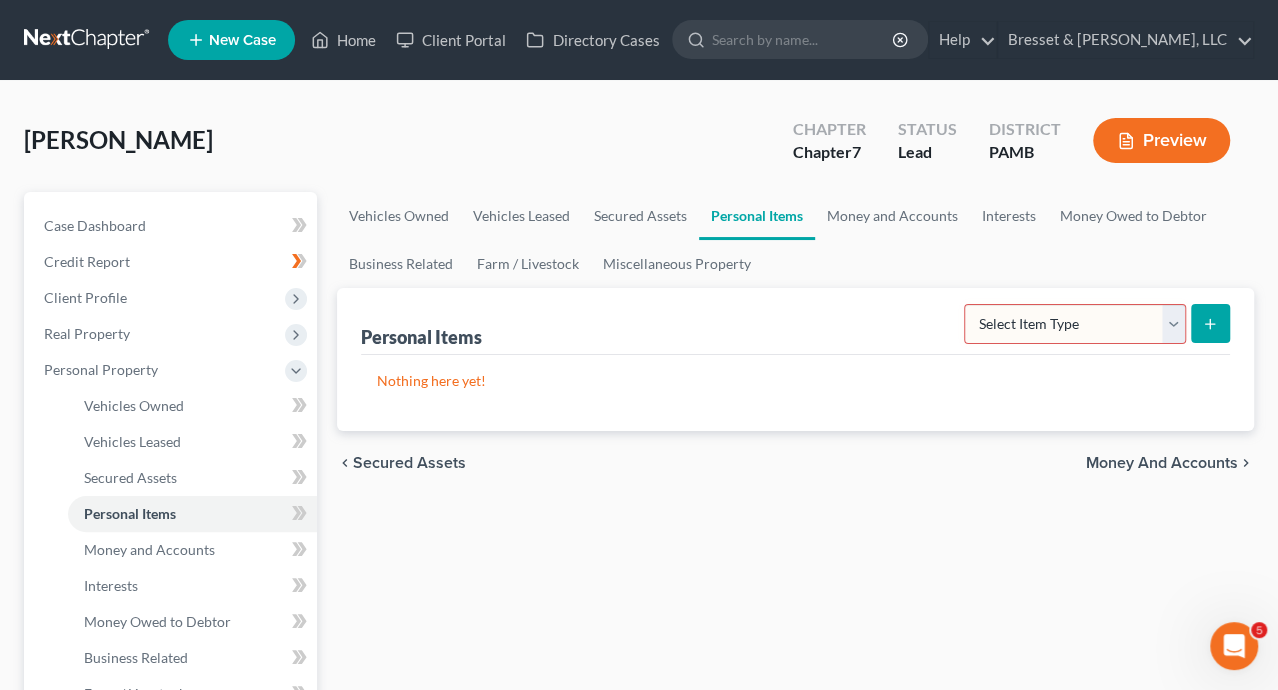 click on "Select Item Type Clothing Collectibles Of Value Electronics Firearms Household Goods Jewelry Other Pet(s) Sports & Hobby Equipment" at bounding box center [1075, 324] 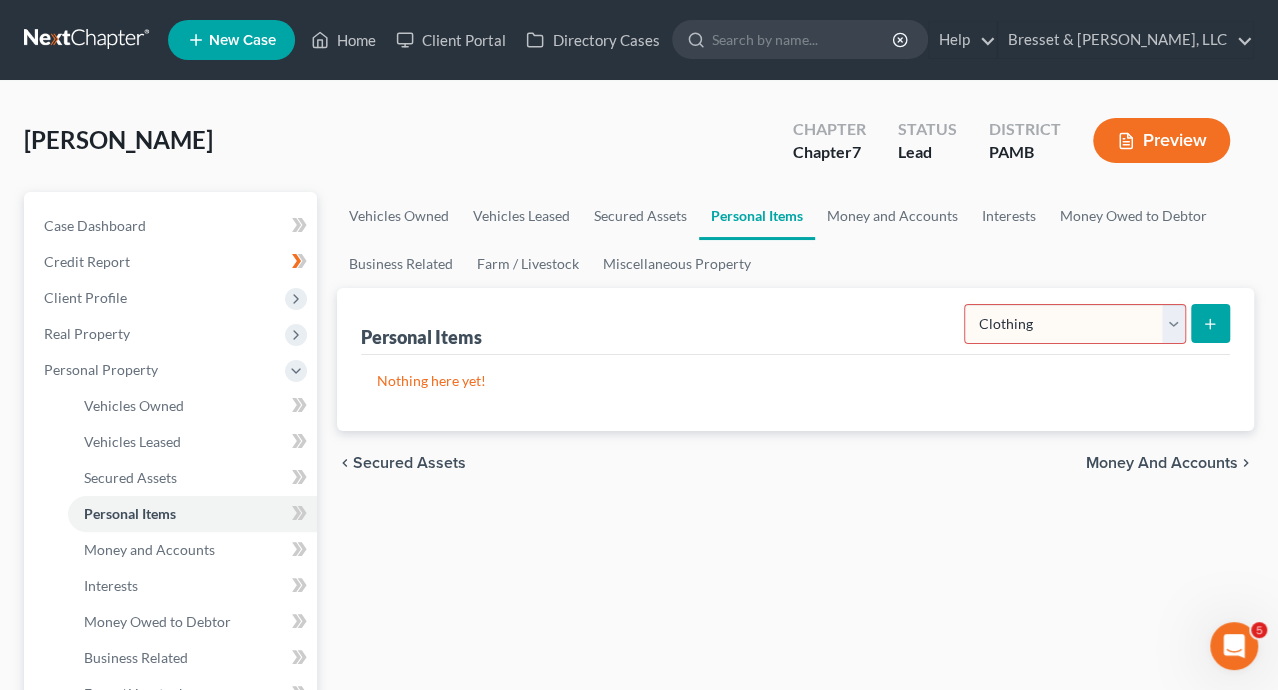 click on "Select Item Type Clothing Collectibles Of Value Electronics Firearms Household Goods Jewelry Other Pet(s) Sports & Hobby Equipment" at bounding box center (1075, 324) 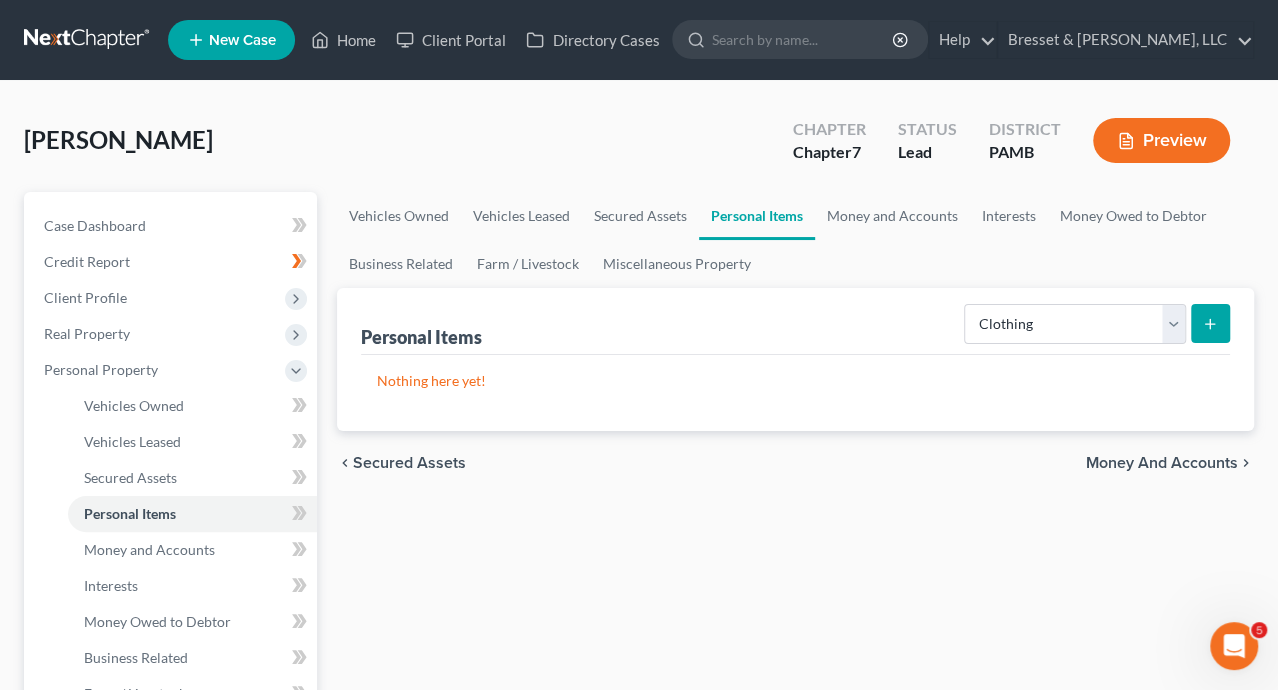 click 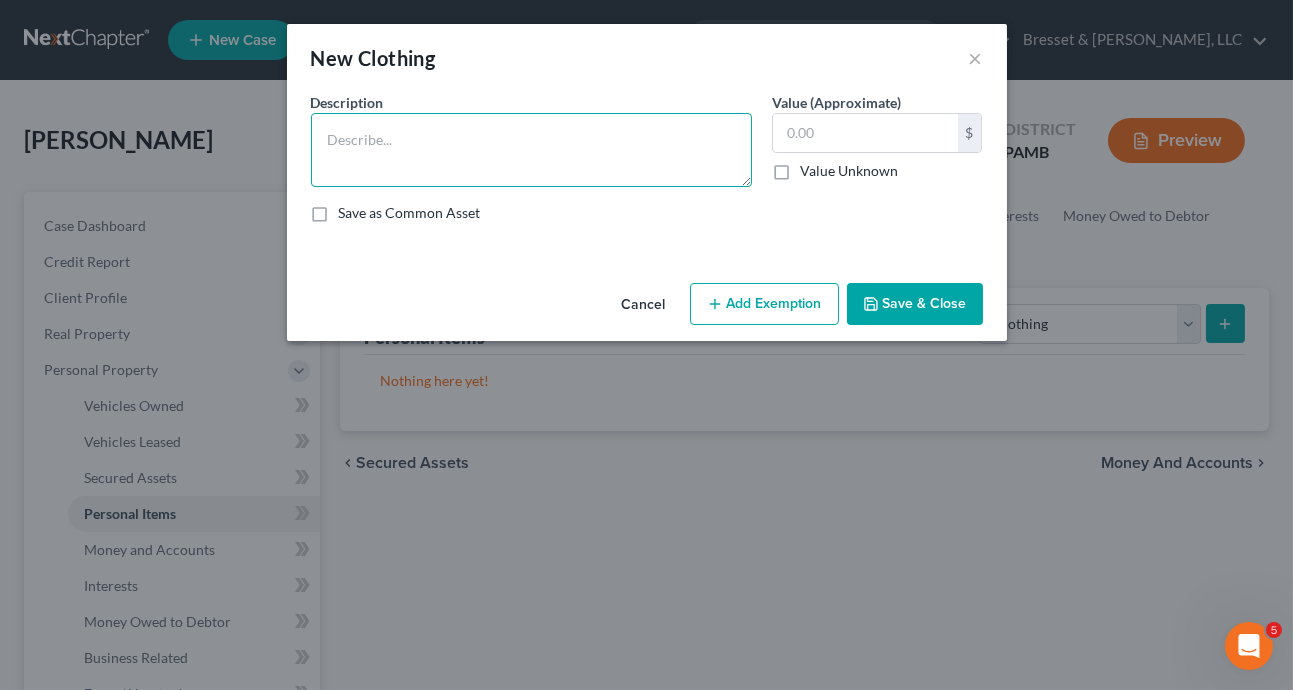 click at bounding box center [531, 150] 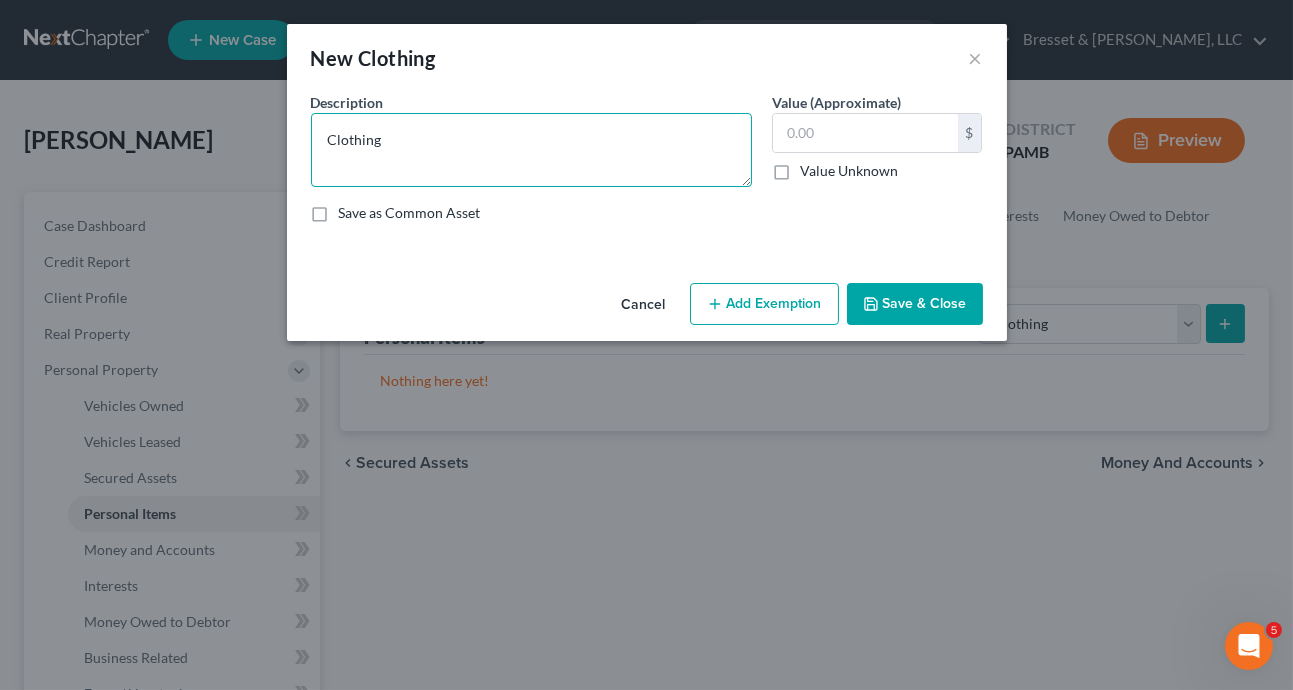 type on "Clothing" 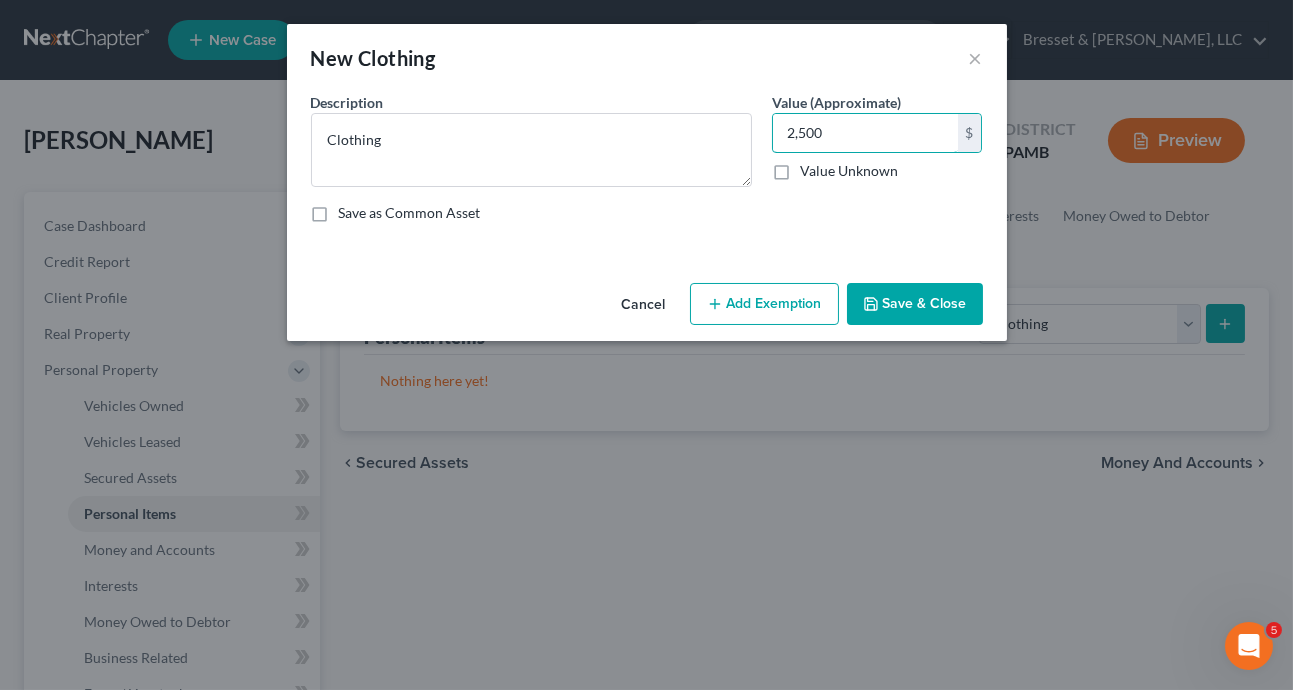 type on "2,500" 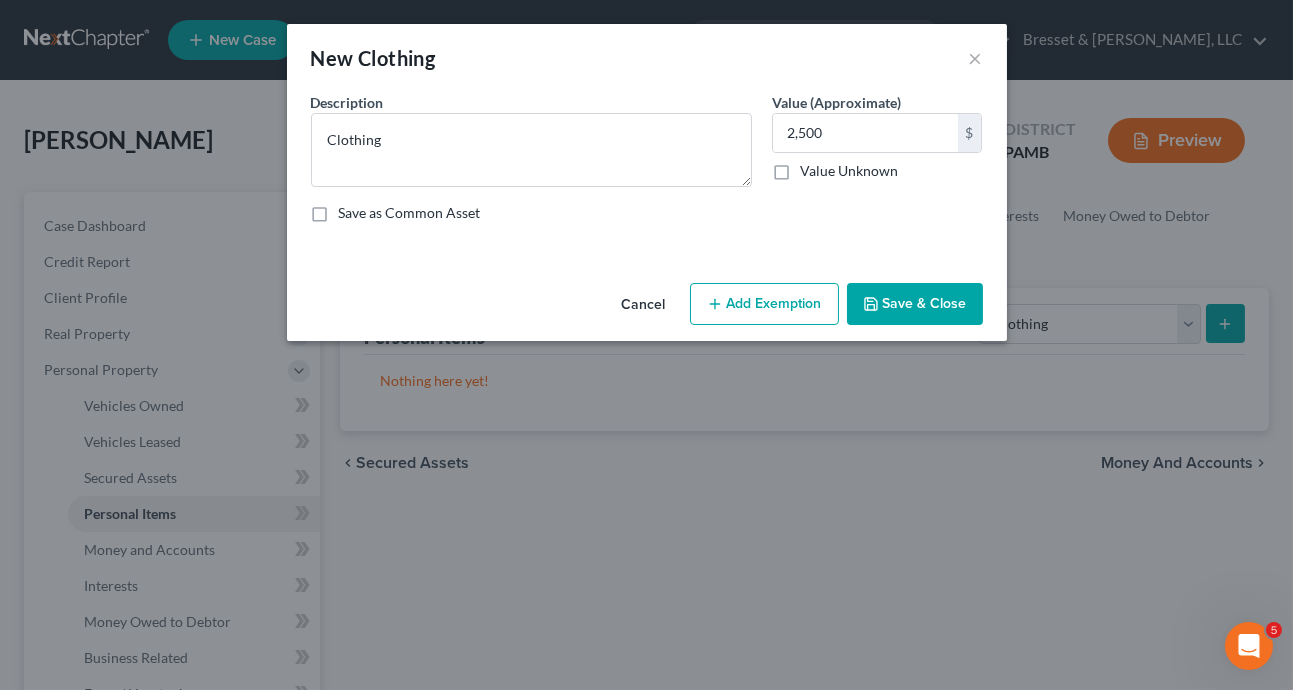 click on "Save & Close" at bounding box center [915, 304] 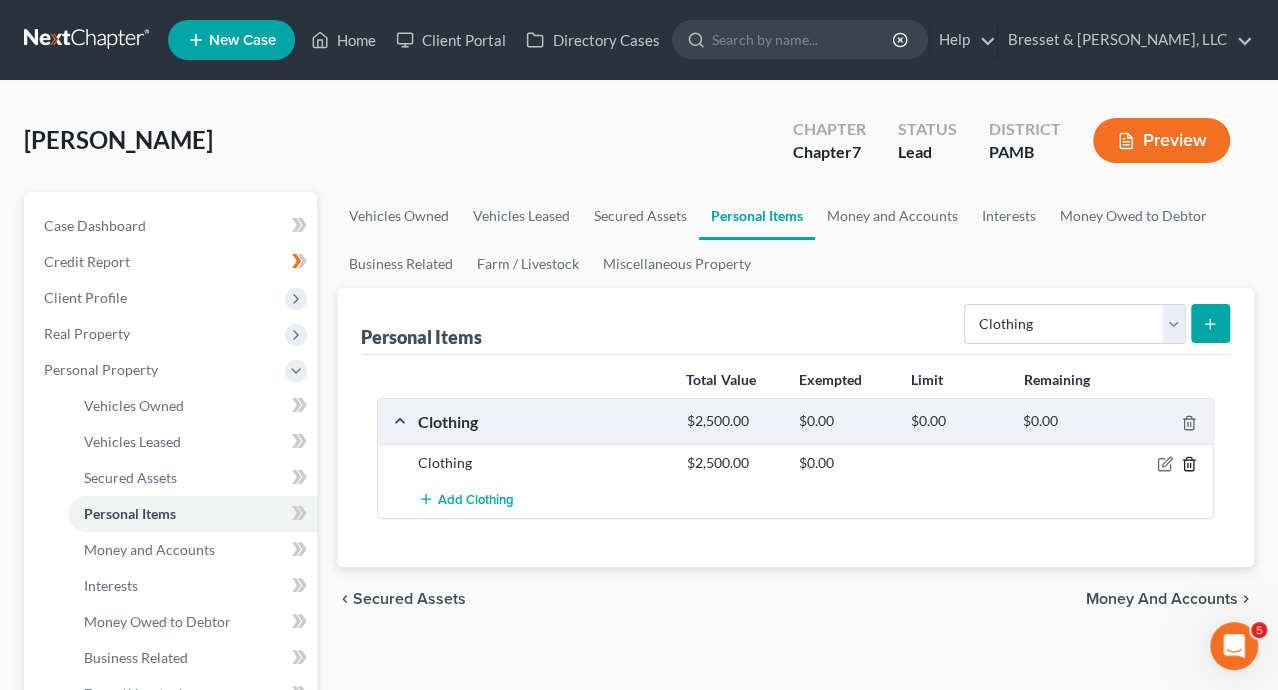 click 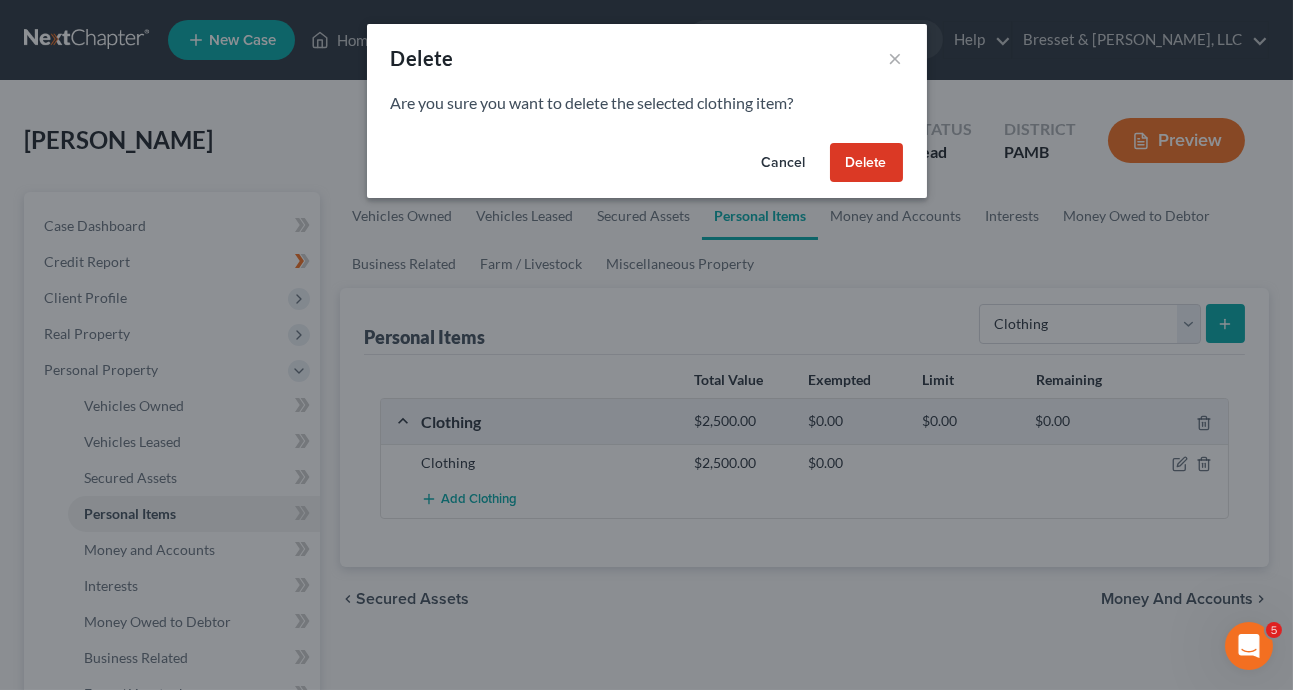 click on "Delete" at bounding box center [866, 163] 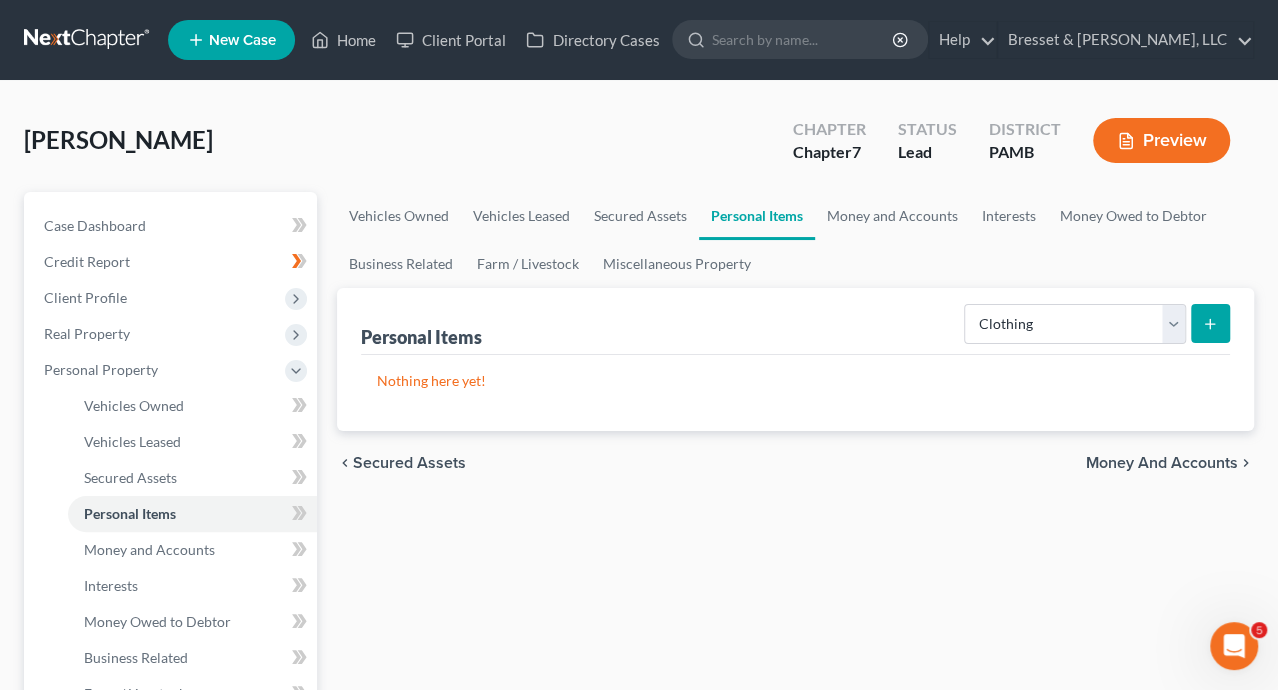 click 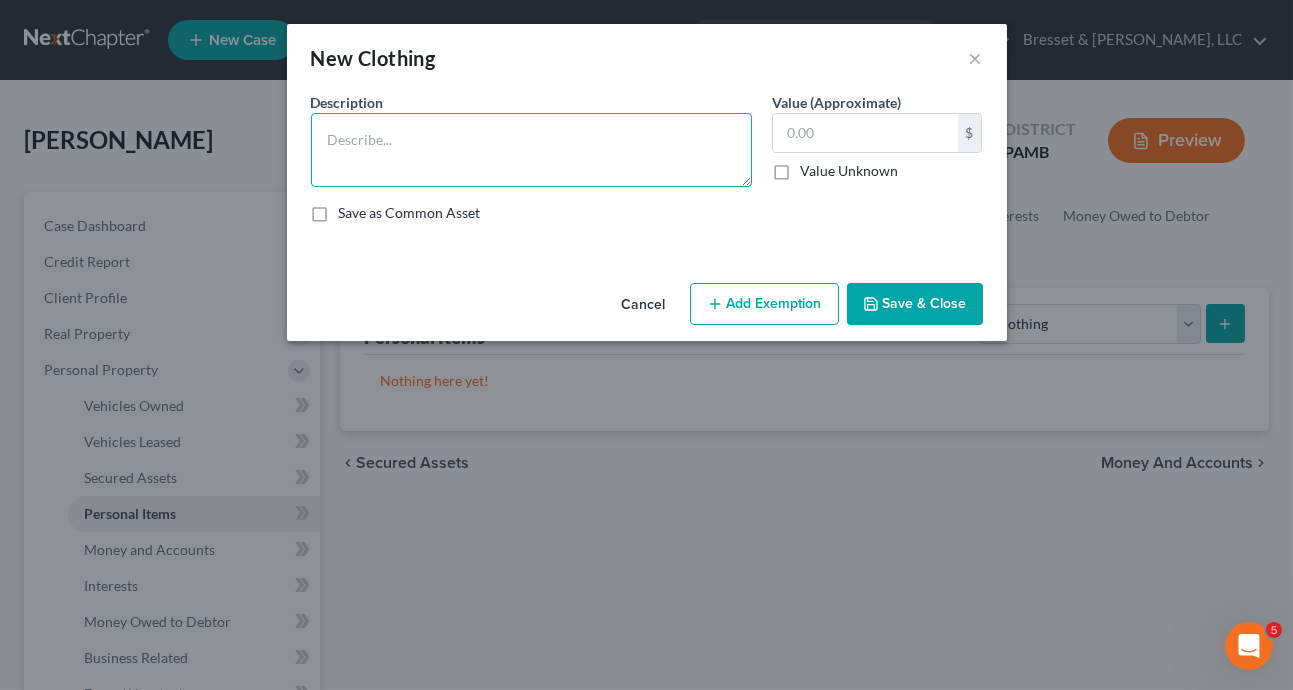click at bounding box center [531, 150] 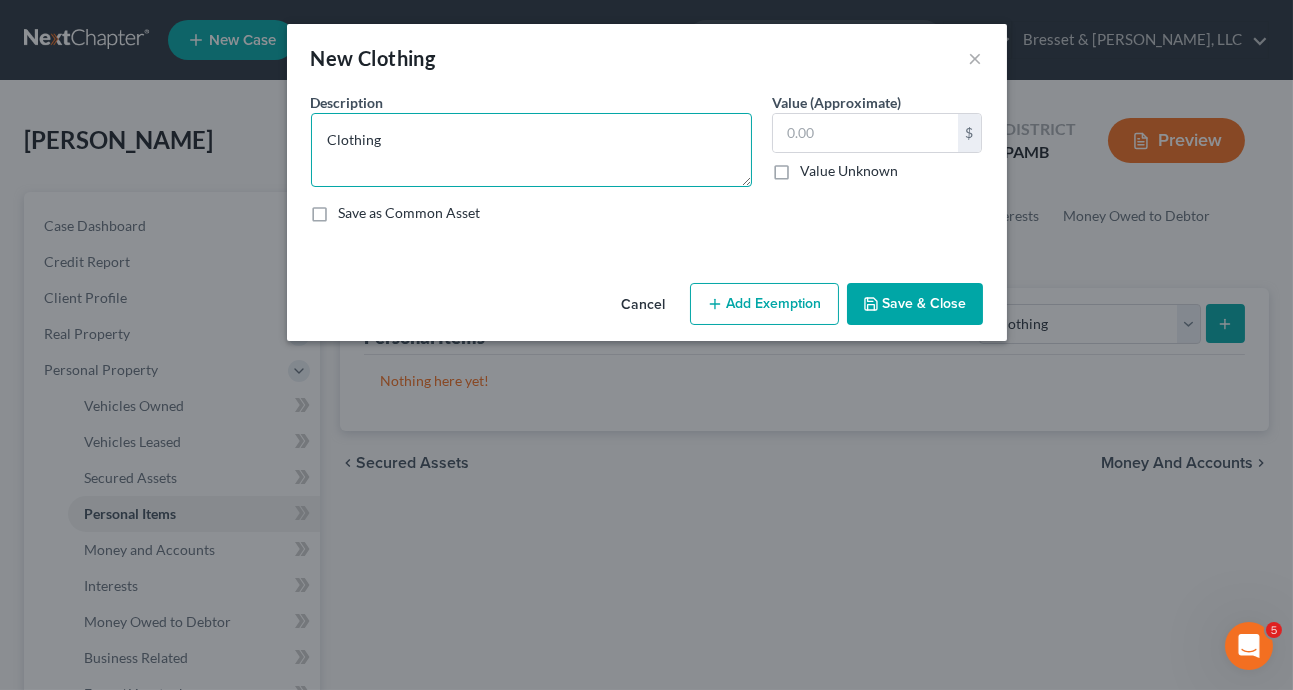 type on "Clothing" 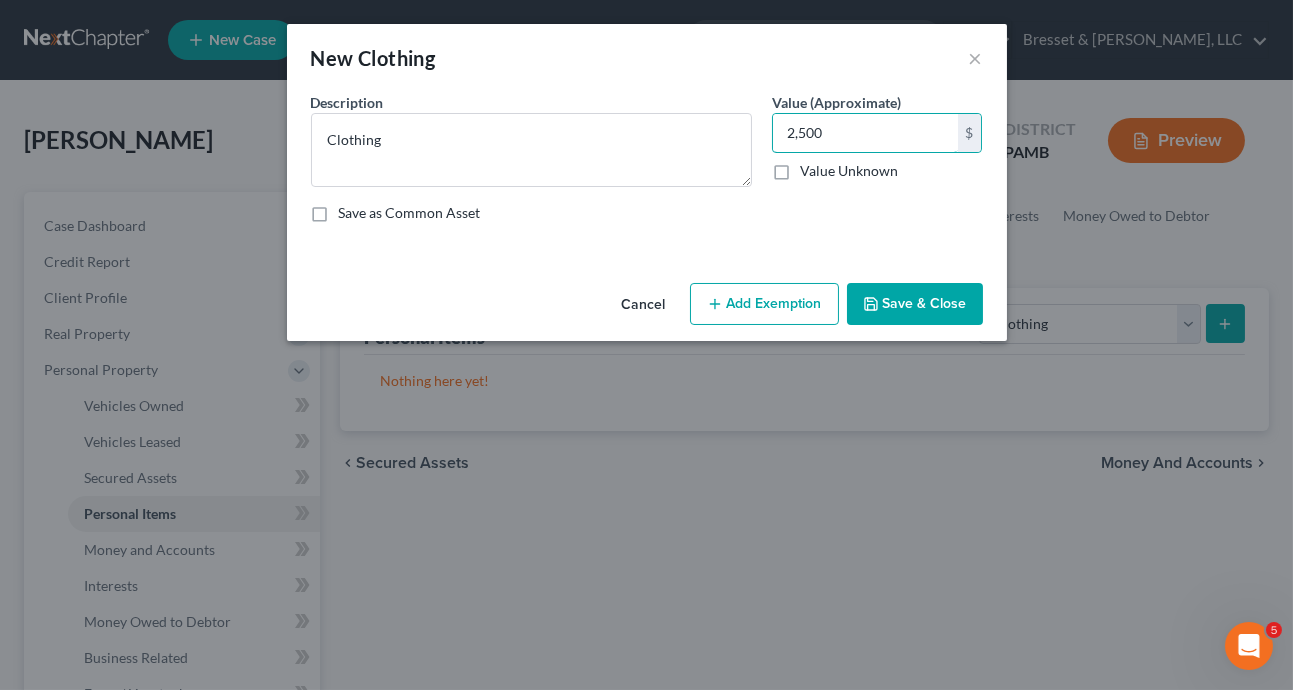 type on "2,500" 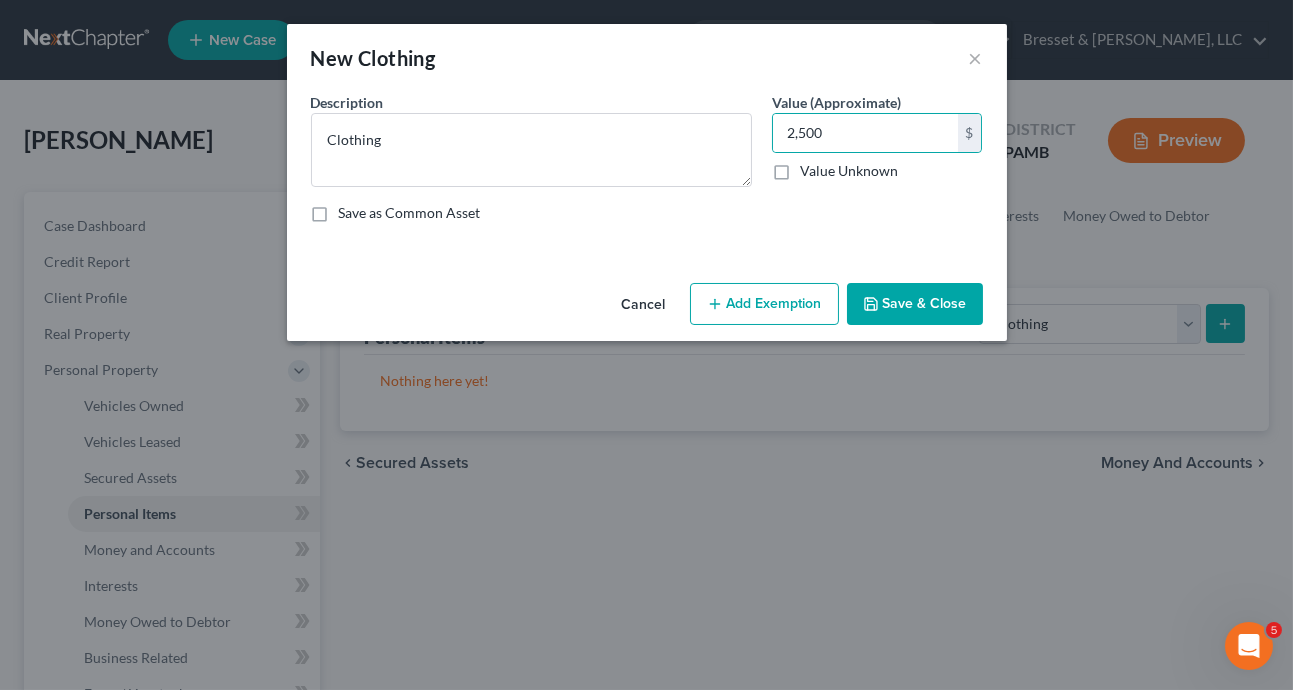 click on "Save & Close" at bounding box center (915, 304) 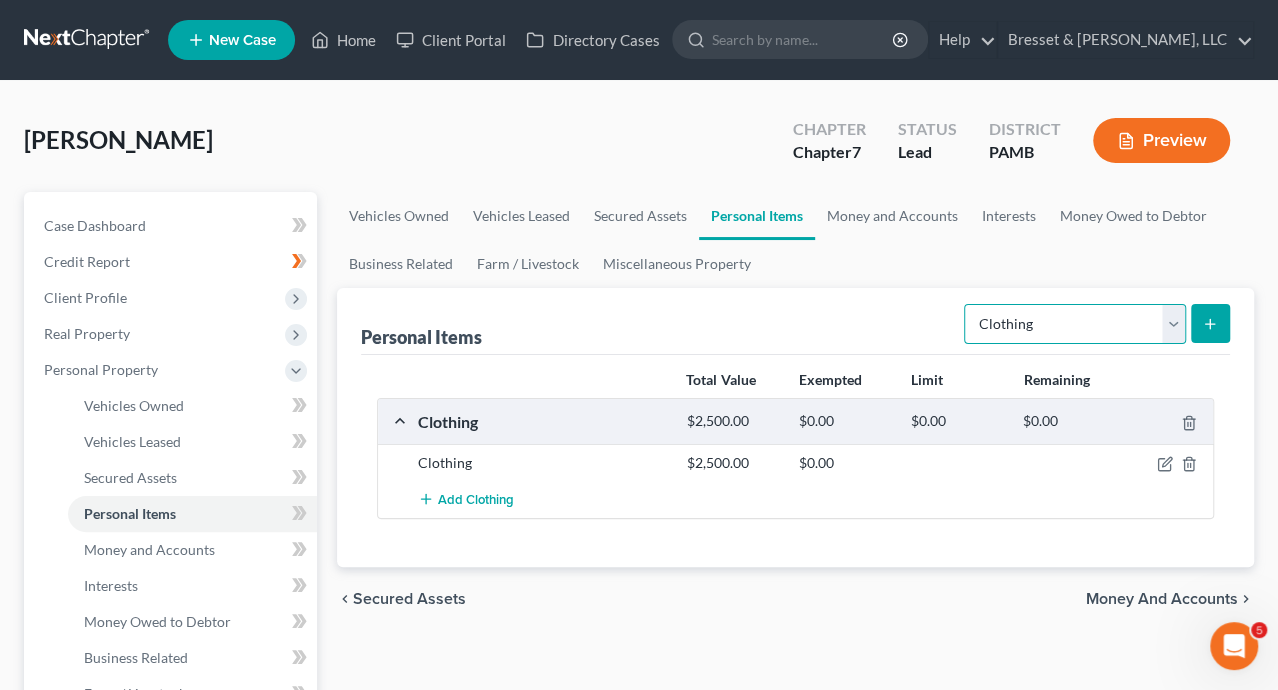 click on "Select Item Type Clothing Collectibles Of Value Electronics Firearms Household Goods Jewelry Other Pet(s) Sports & Hobby Equipment" at bounding box center [1075, 324] 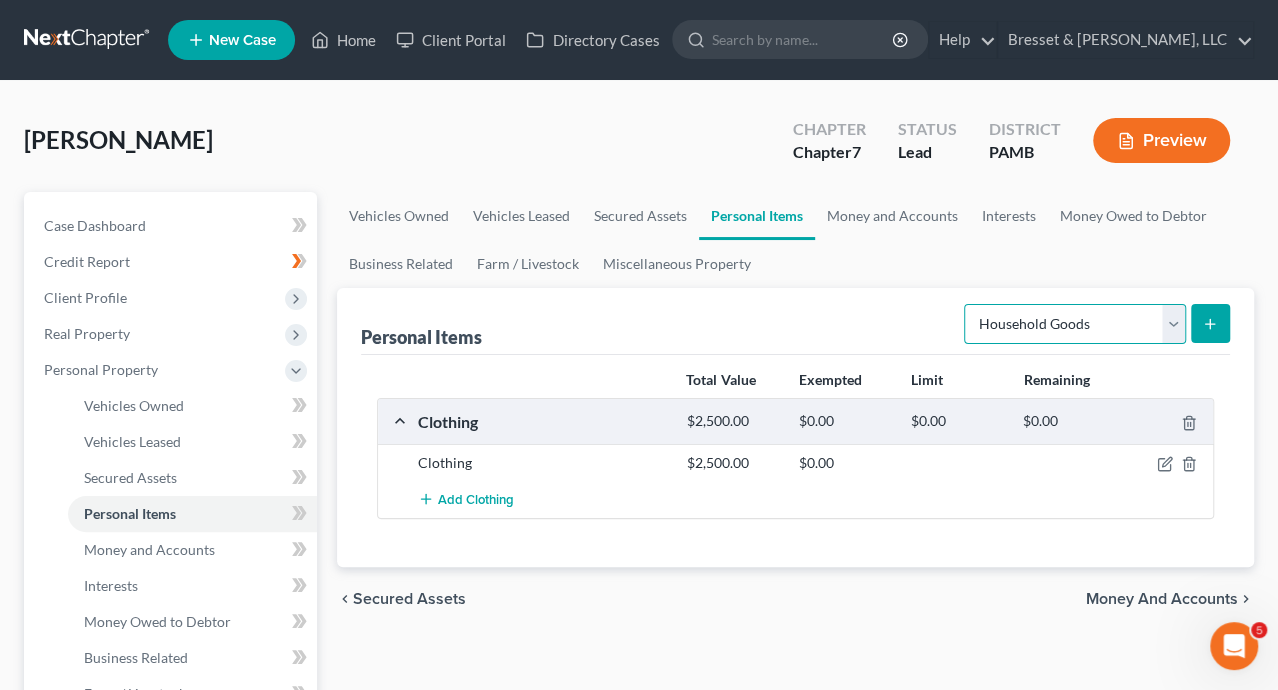click on "Select Item Type Clothing Collectibles Of Value Electronics Firearms Household Goods Jewelry Other Pet(s) Sports & Hobby Equipment" at bounding box center [1075, 324] 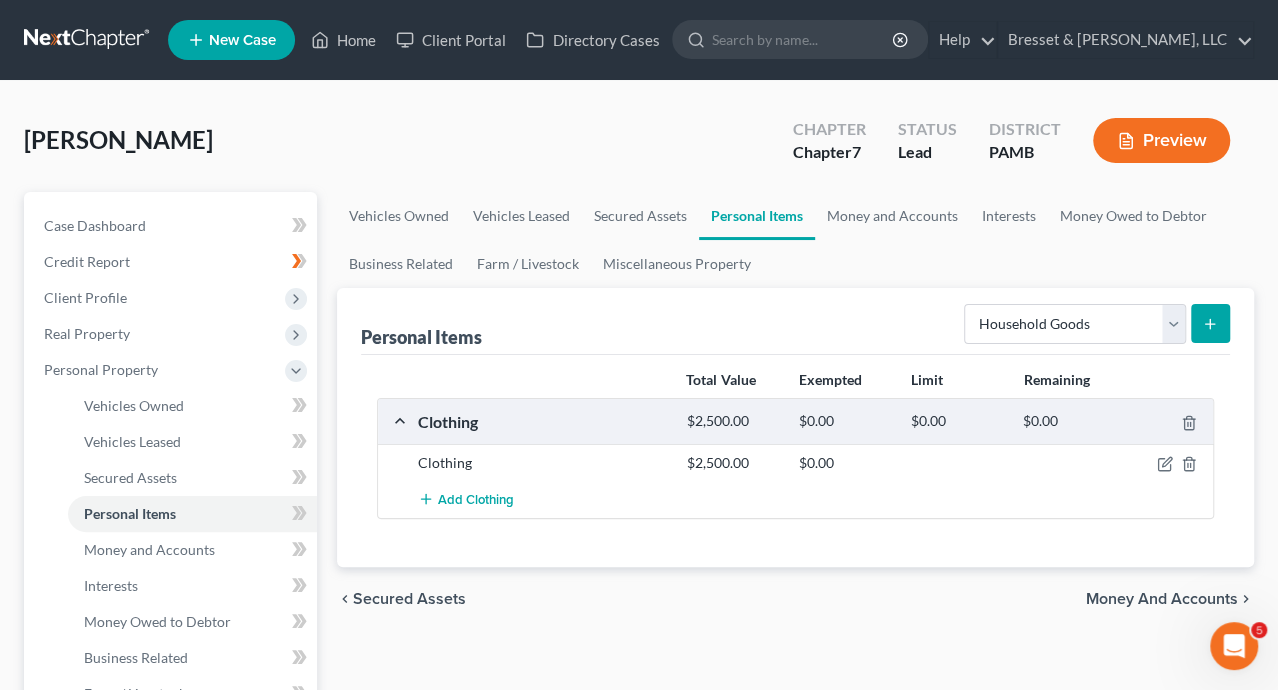 click 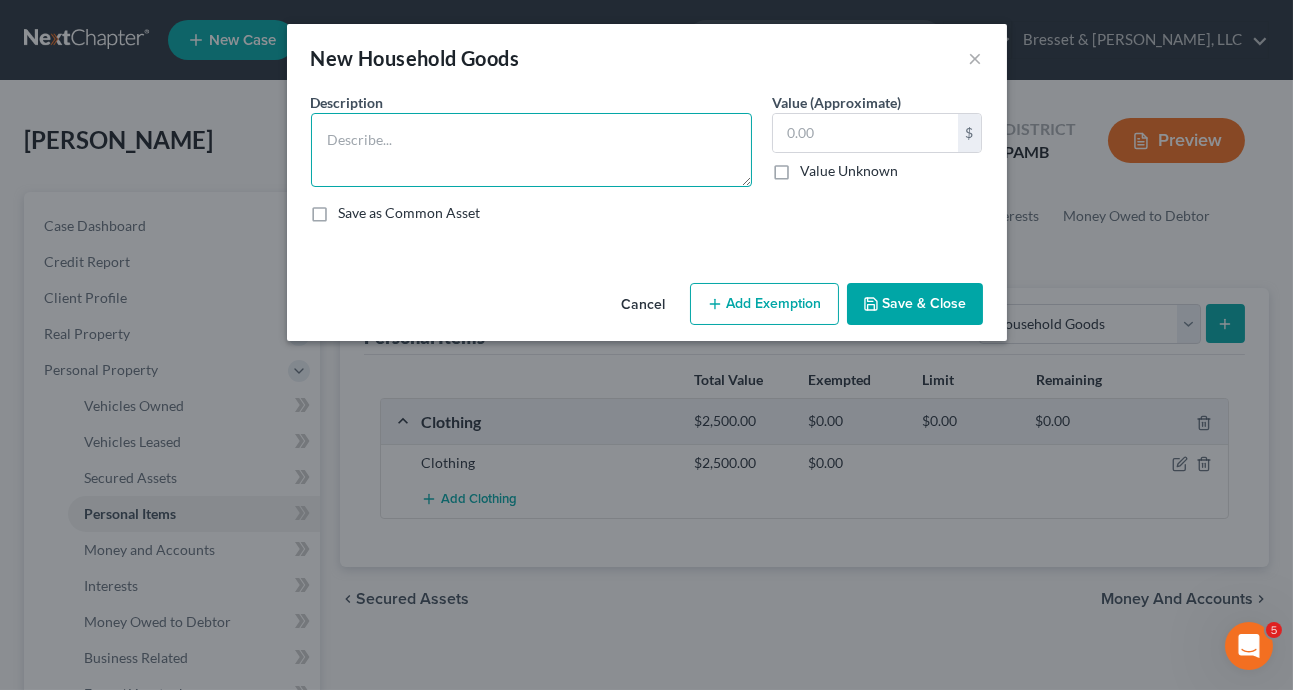 click at bounding box center (531, 150) 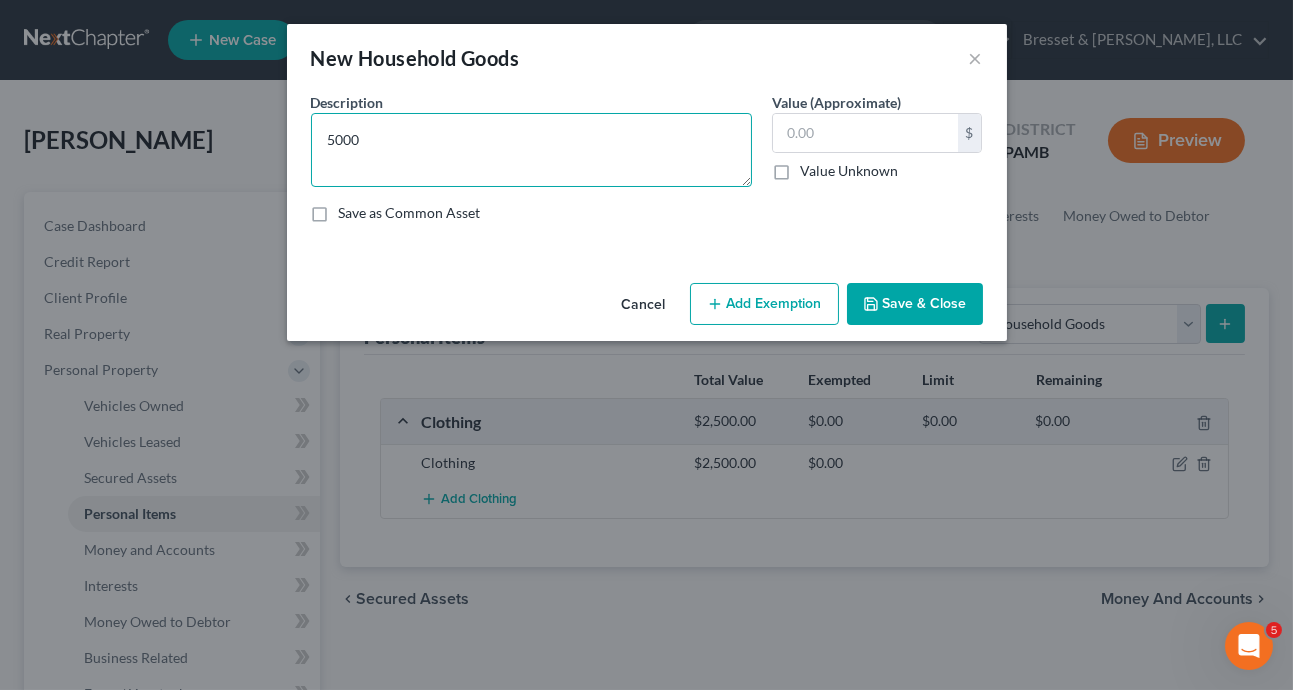 type on "5000" 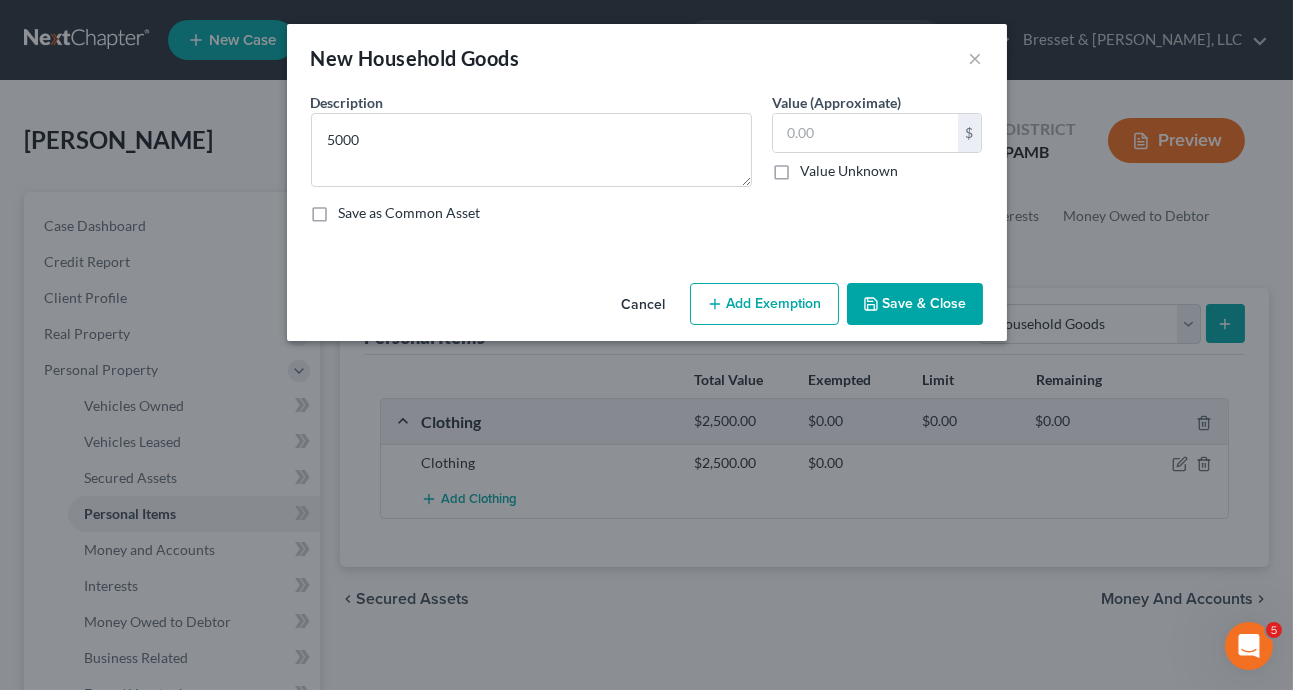 click on "Save & Close" at bounding box center (915, 304) 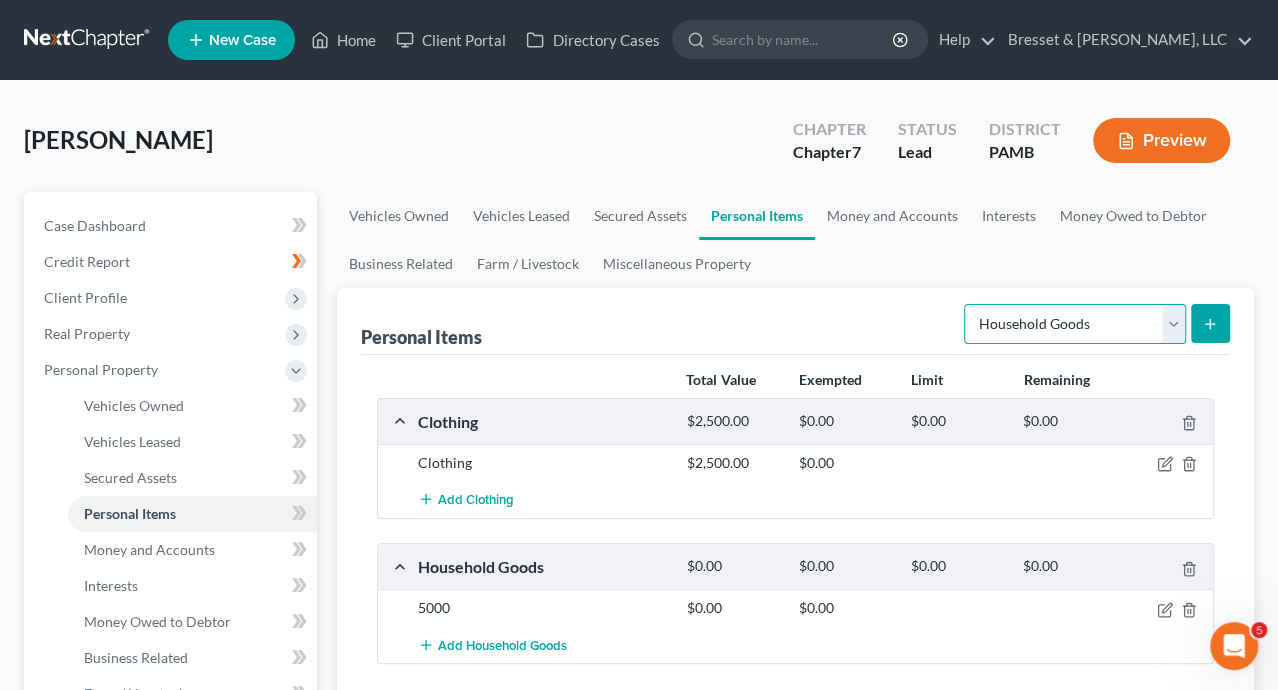 click on "Select Item Type Clothing Collectibles Of Value Electronics Firearms Household Goods Jewelry Other Pet(s) Sports & Hobby Equipment" at bounding box center [1075, 324] 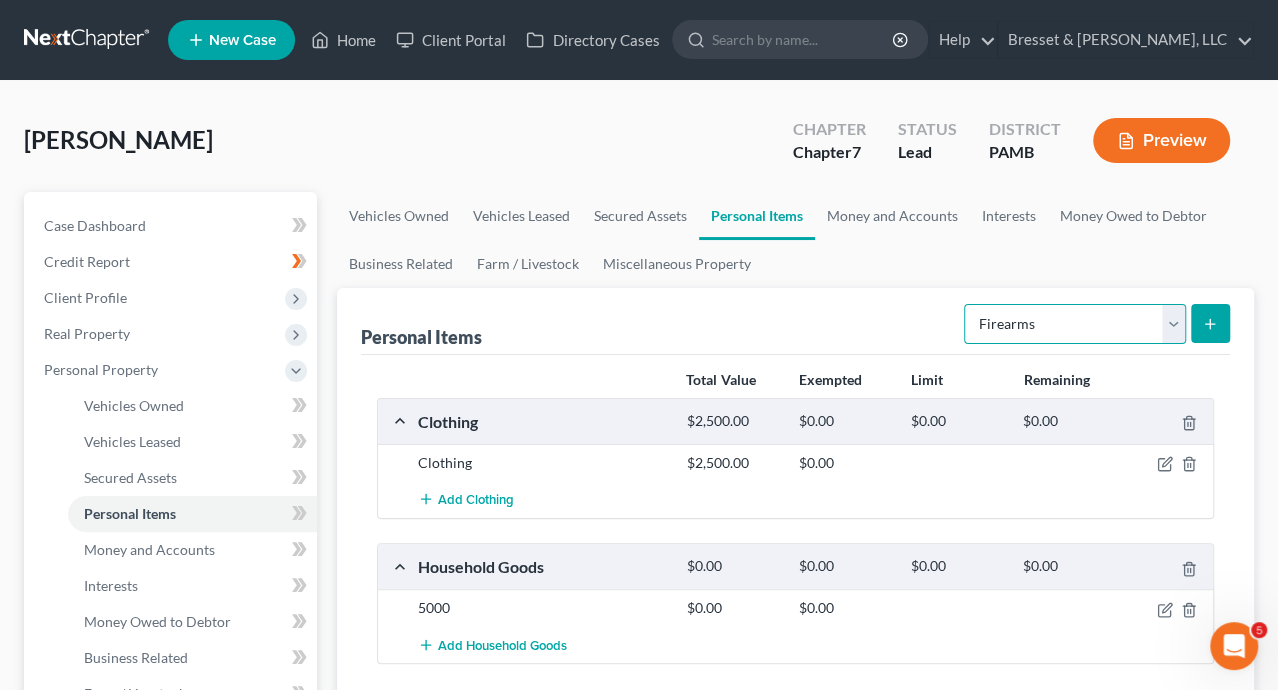 click on "Select Item Type Clothing Collectibles Of Value Electronics Firearms Household Goods Jewelry Other Pet(s) Sports & Hobby Equipment" at bounding box center [1075, 324] 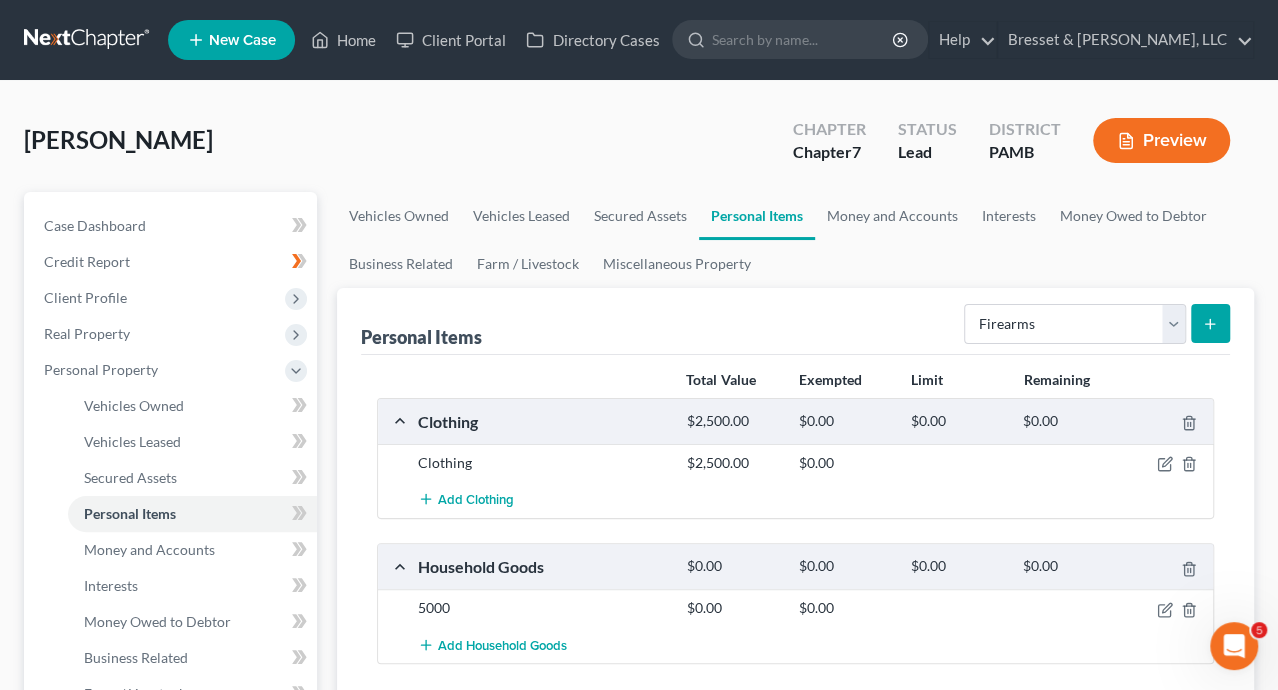 click 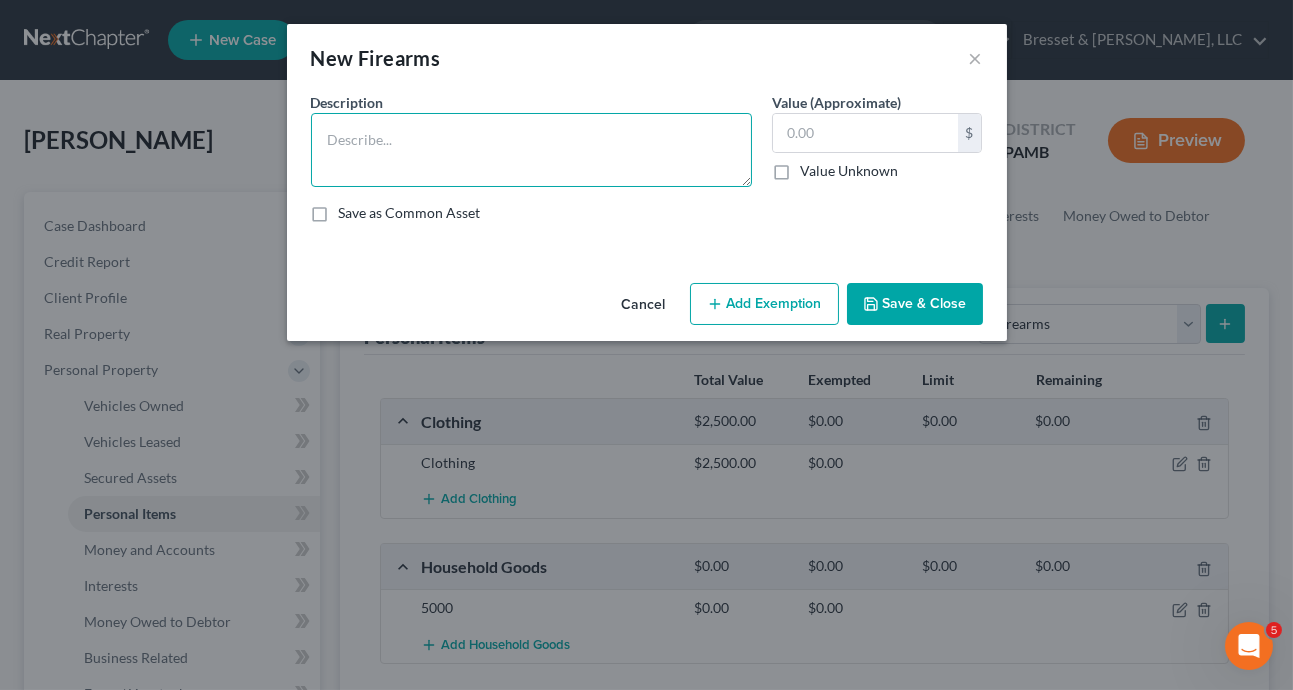 click at bounding box center [531, 150] 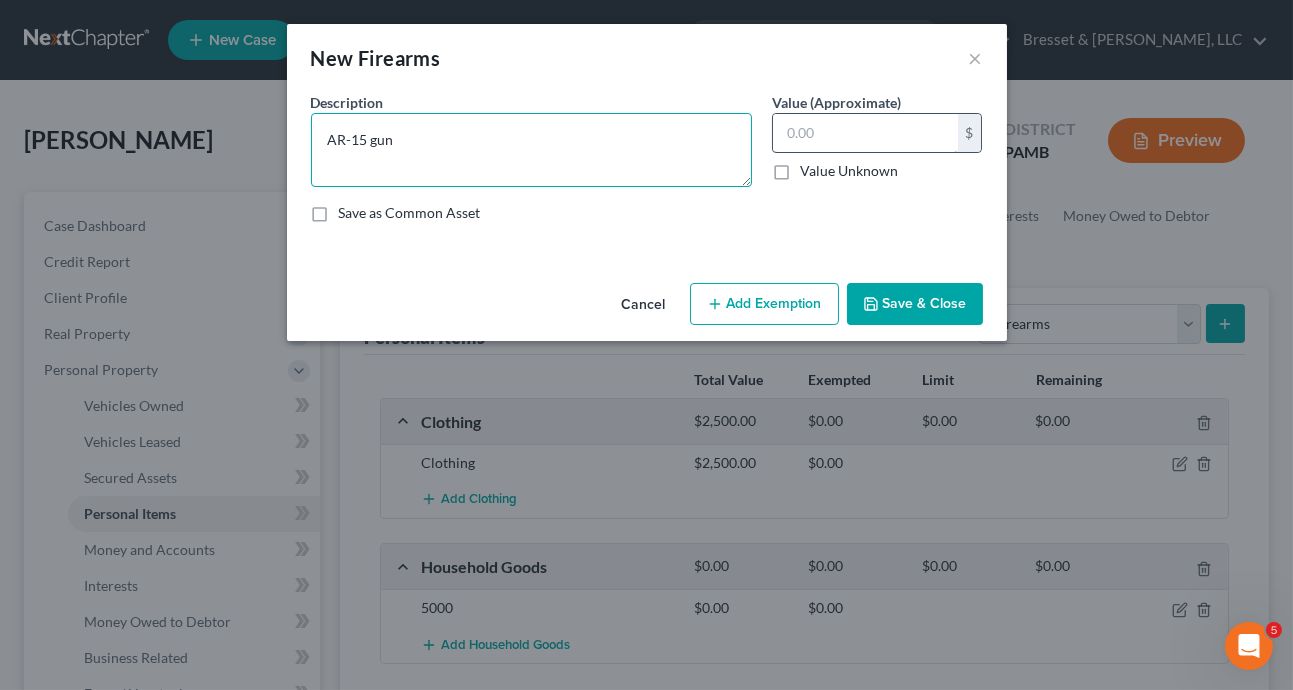 type on "AR-15 gun" 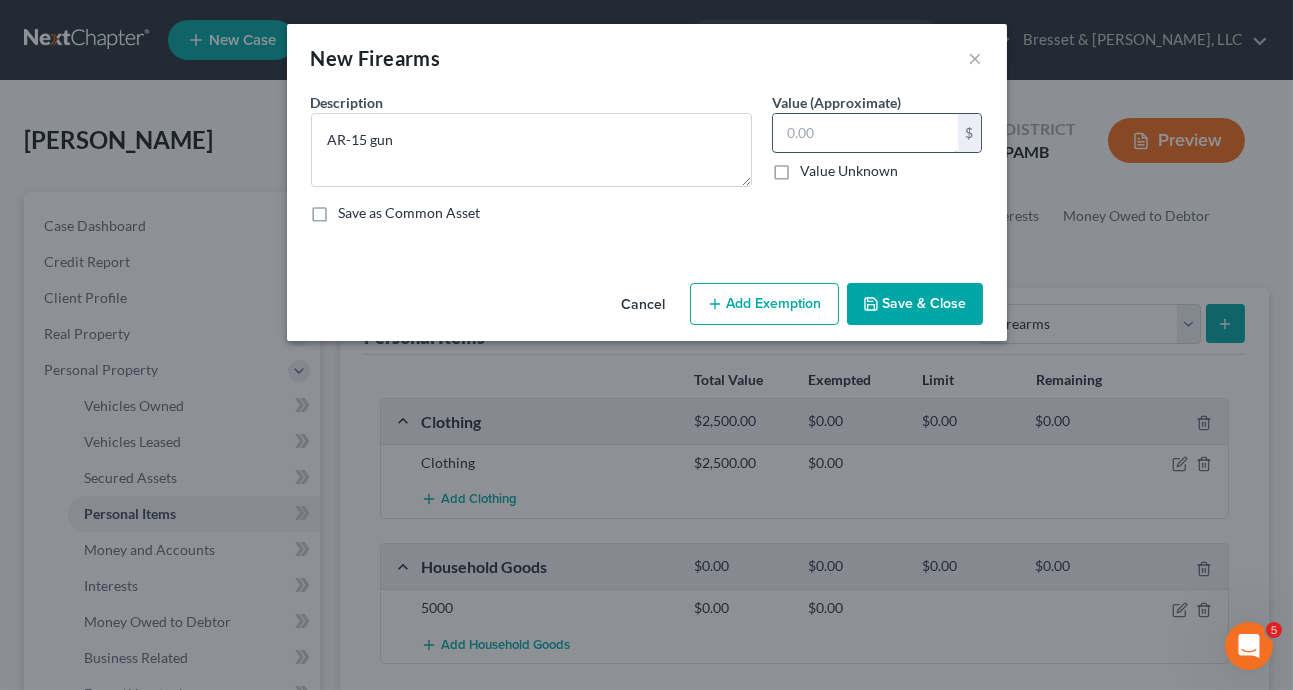 click at bounding box center (865, 133) 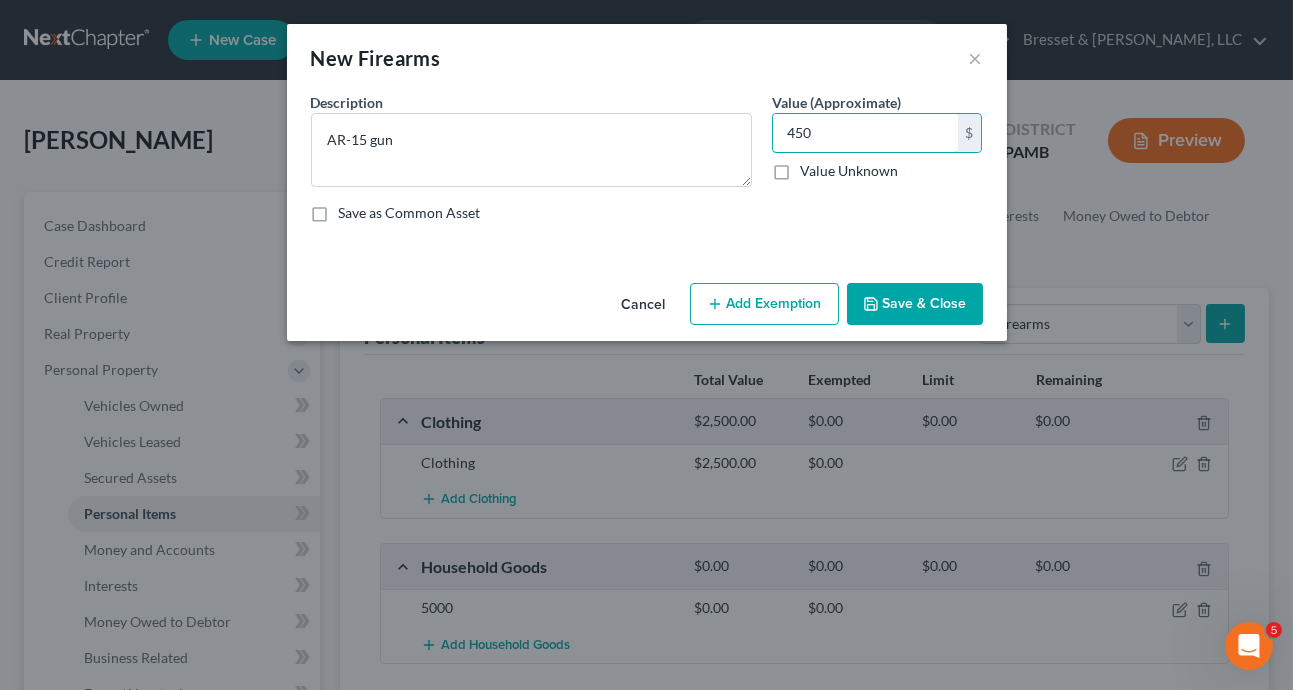type on "450" 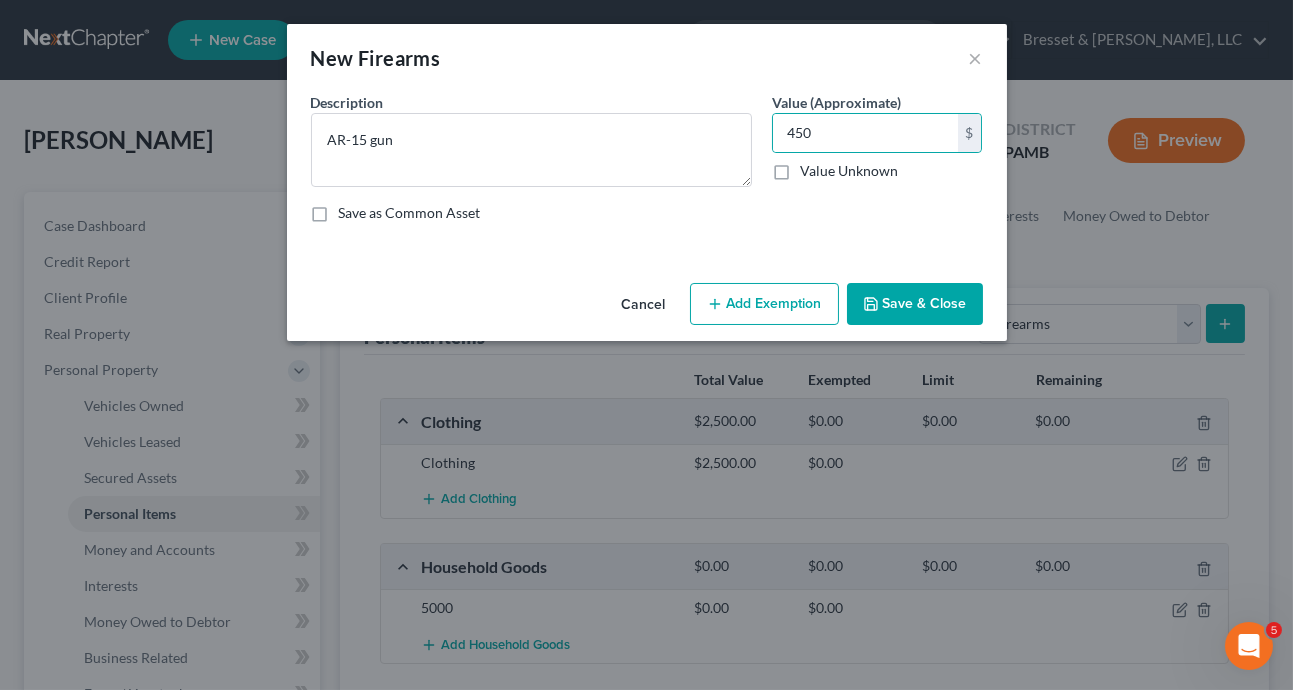 click on "Save & Close" at bounding box center [915, 304] 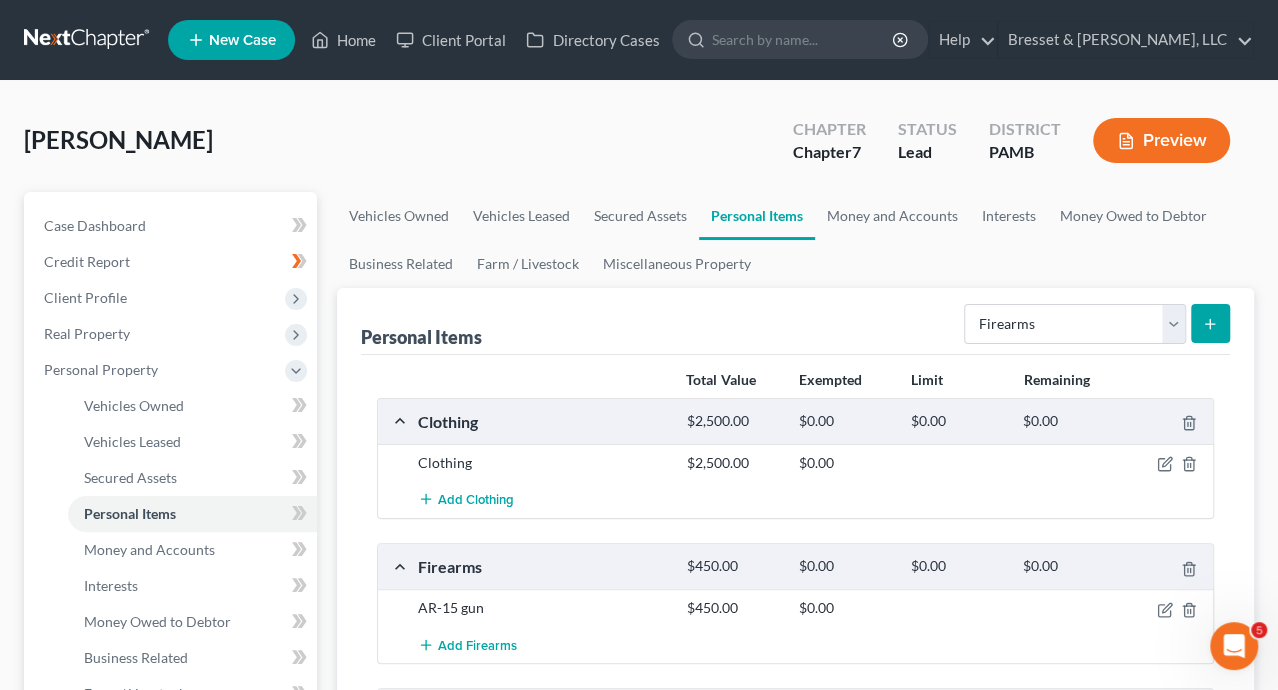 scroll, scrollTop: 100, scrollLeft: 0, axis: vertical 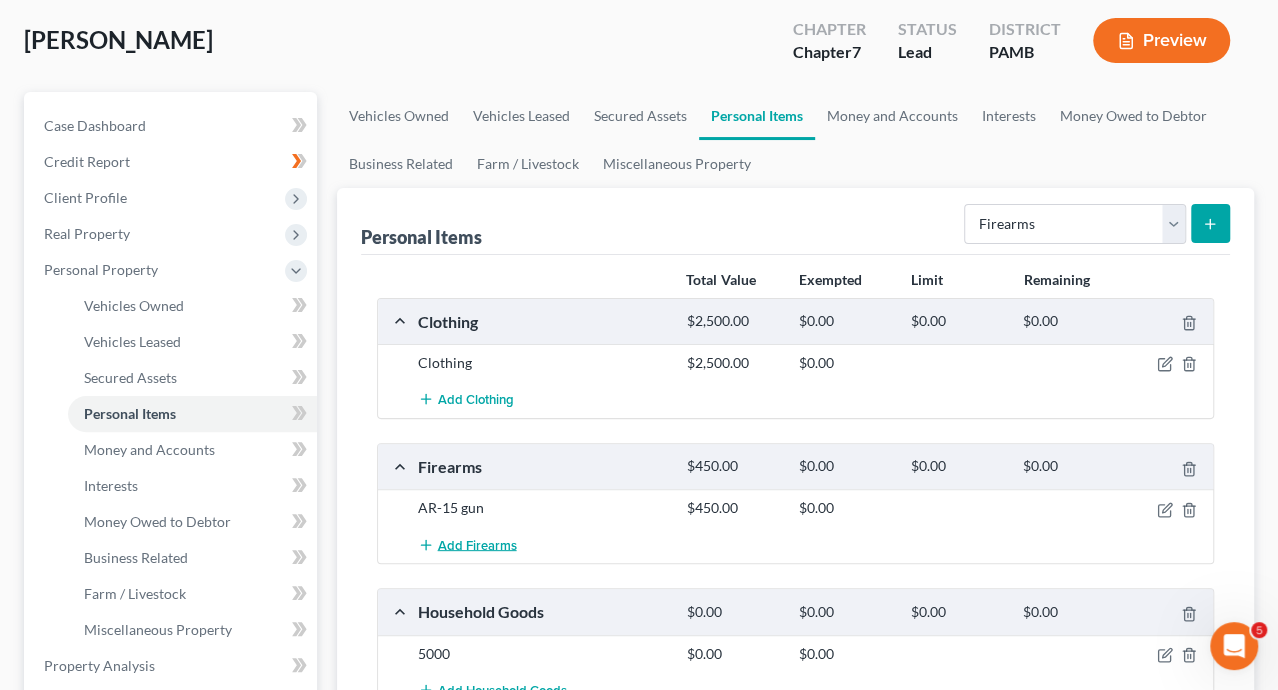 click on "Add Firearms" at bounding box center (477, 545) 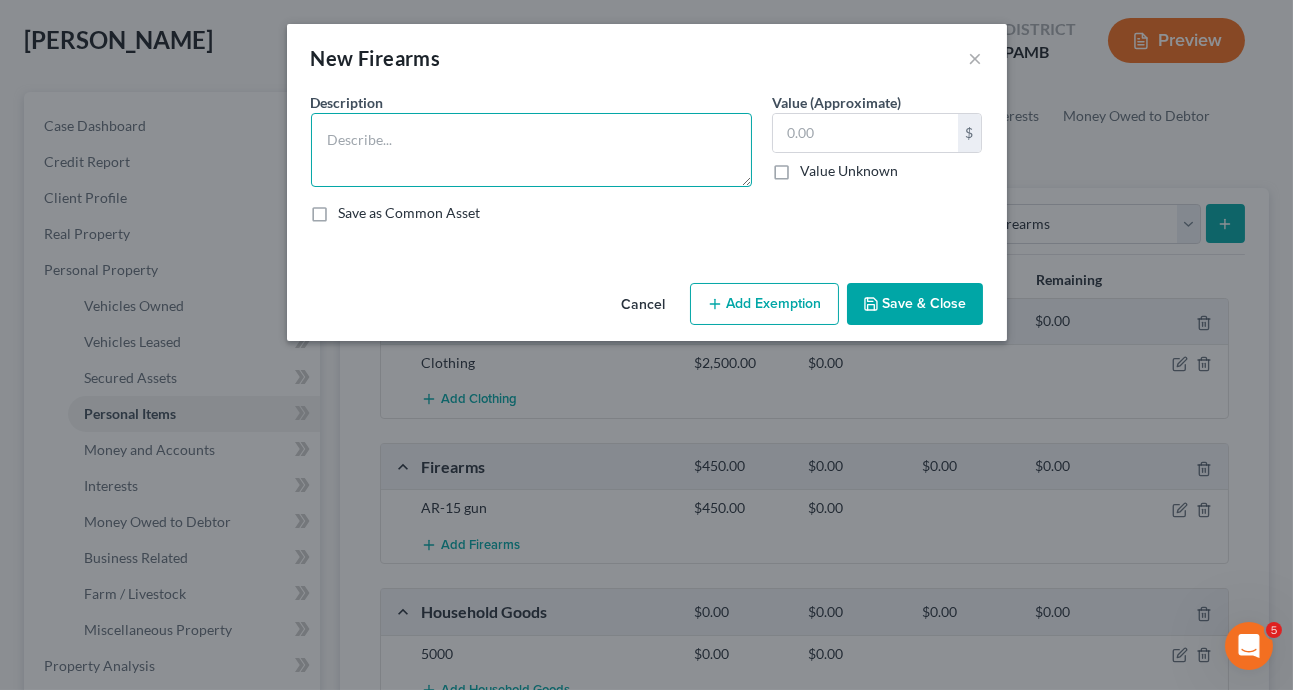 click at bounding box center [531, 150] 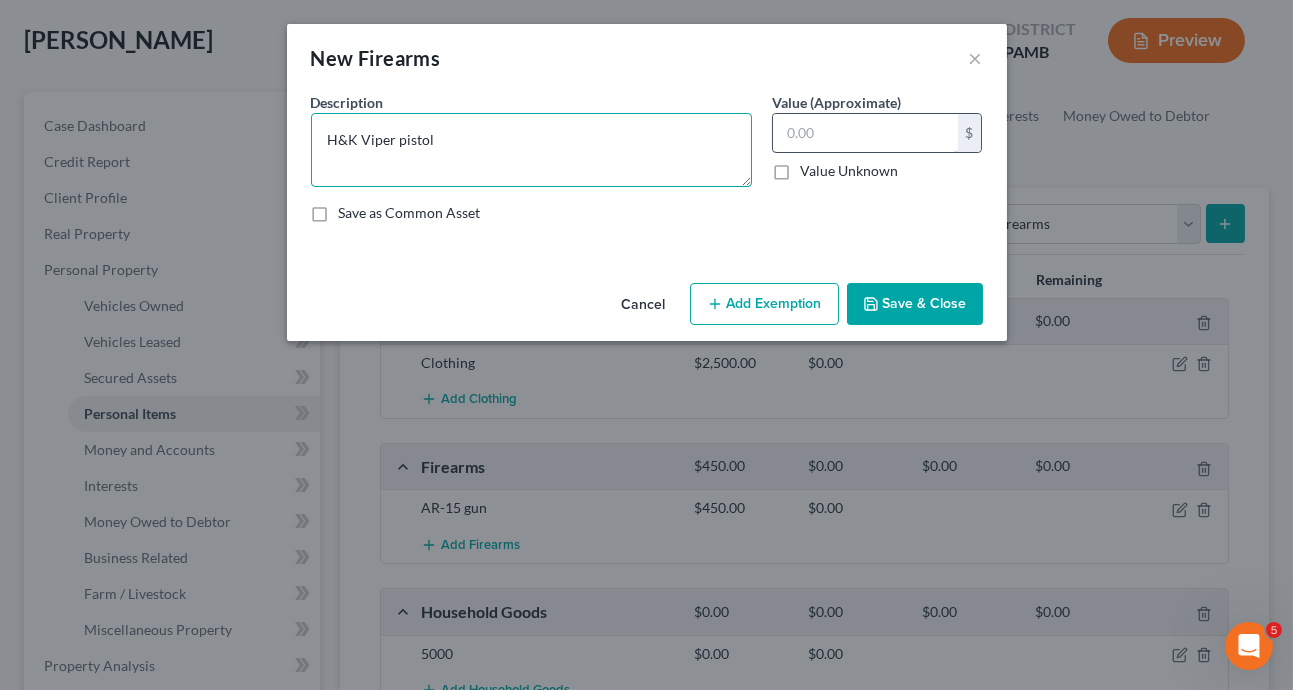 type on "H&K Viper pistol" 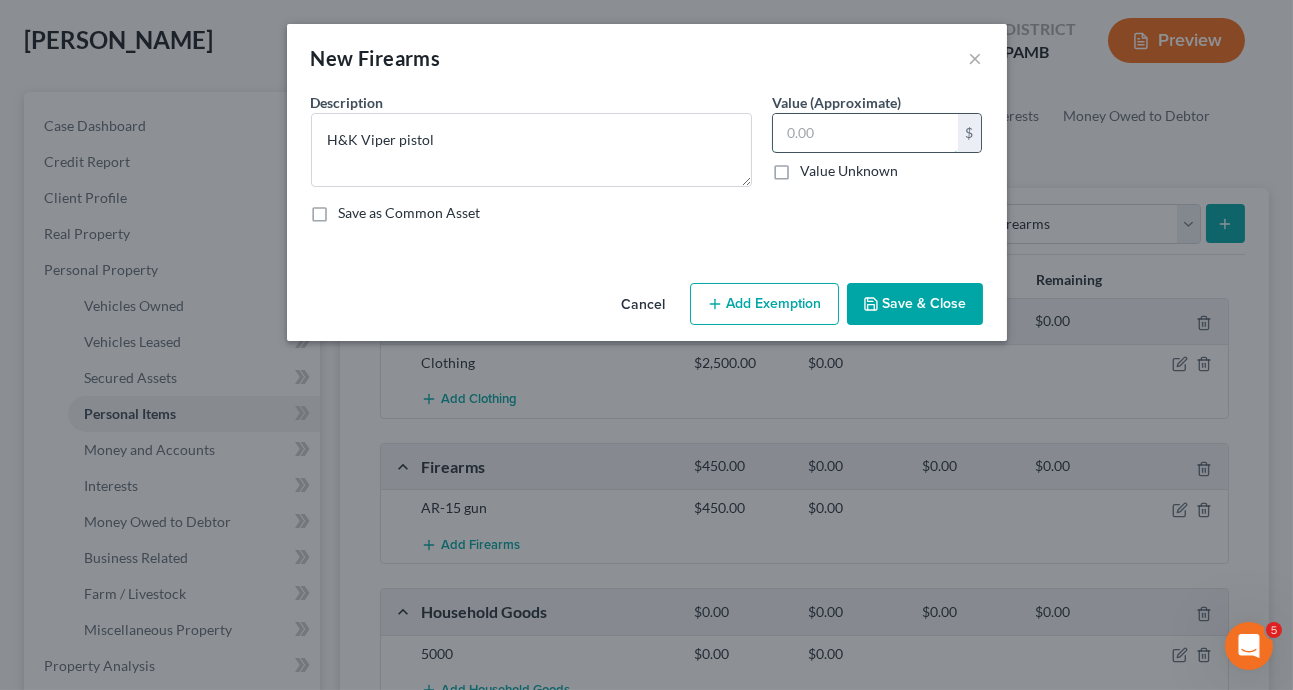 click at bounding box center (865, 133) 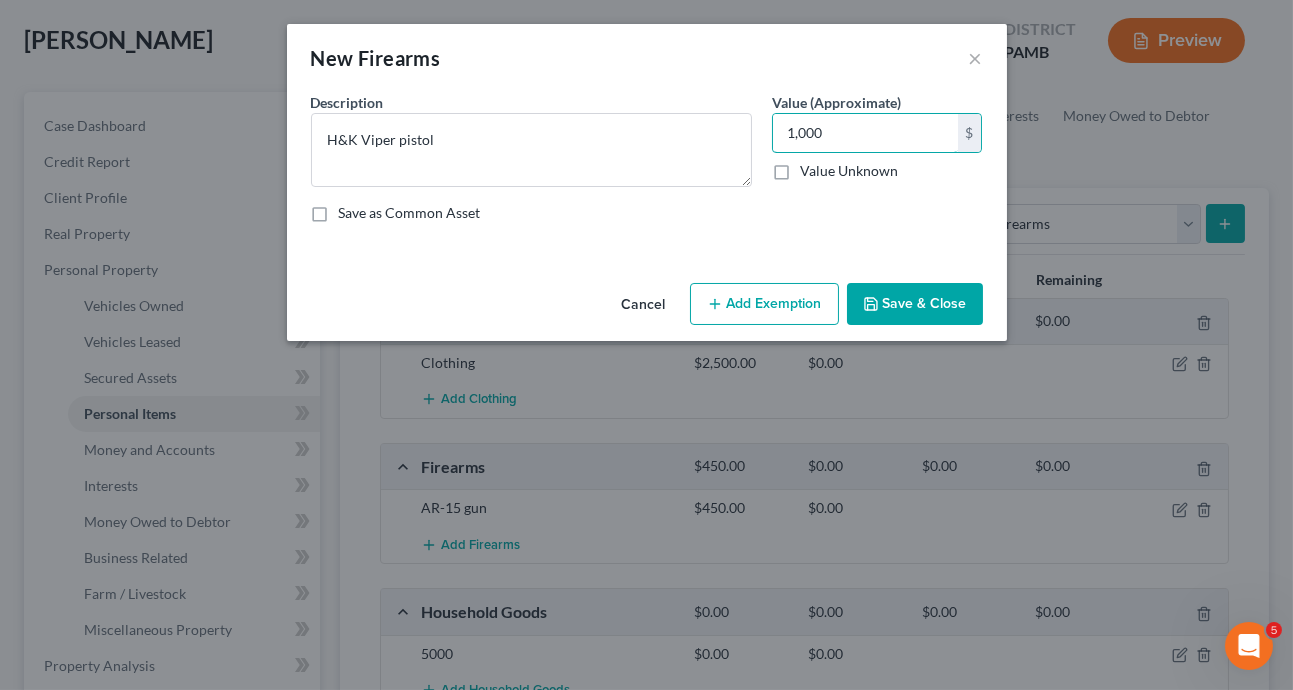 type on "1,000" 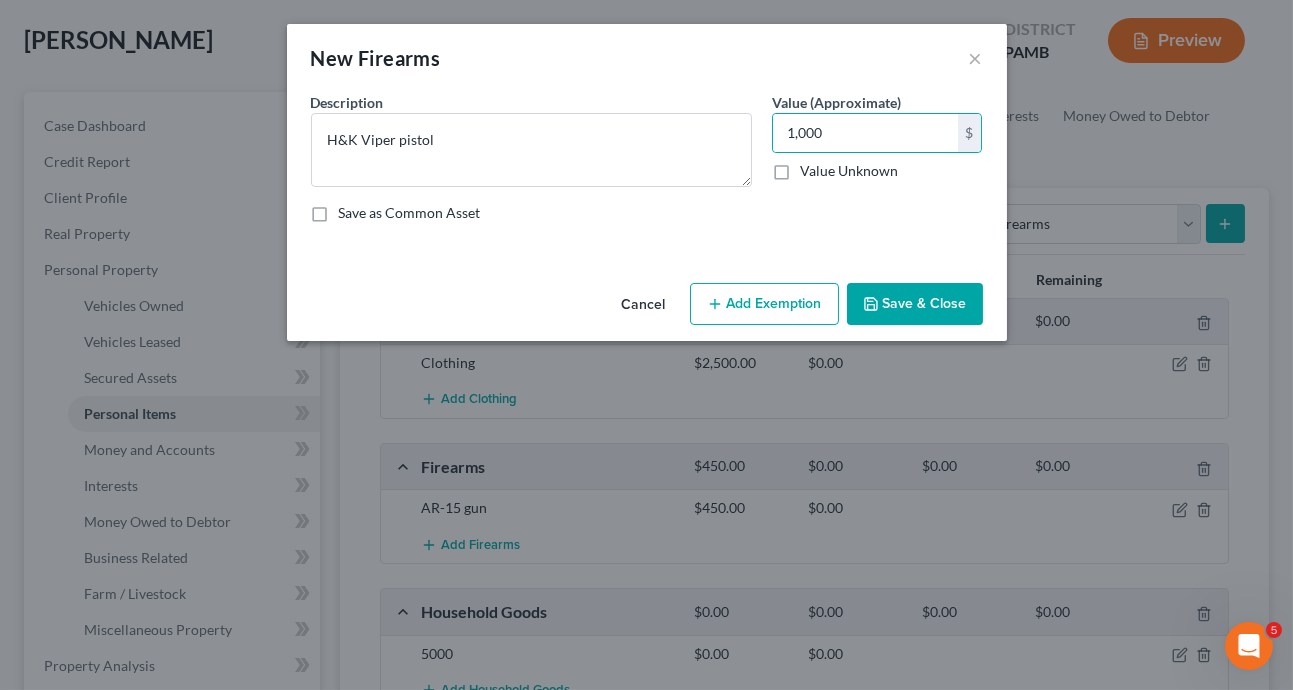 click on "Save & Close" at bounding box center [915, 304] 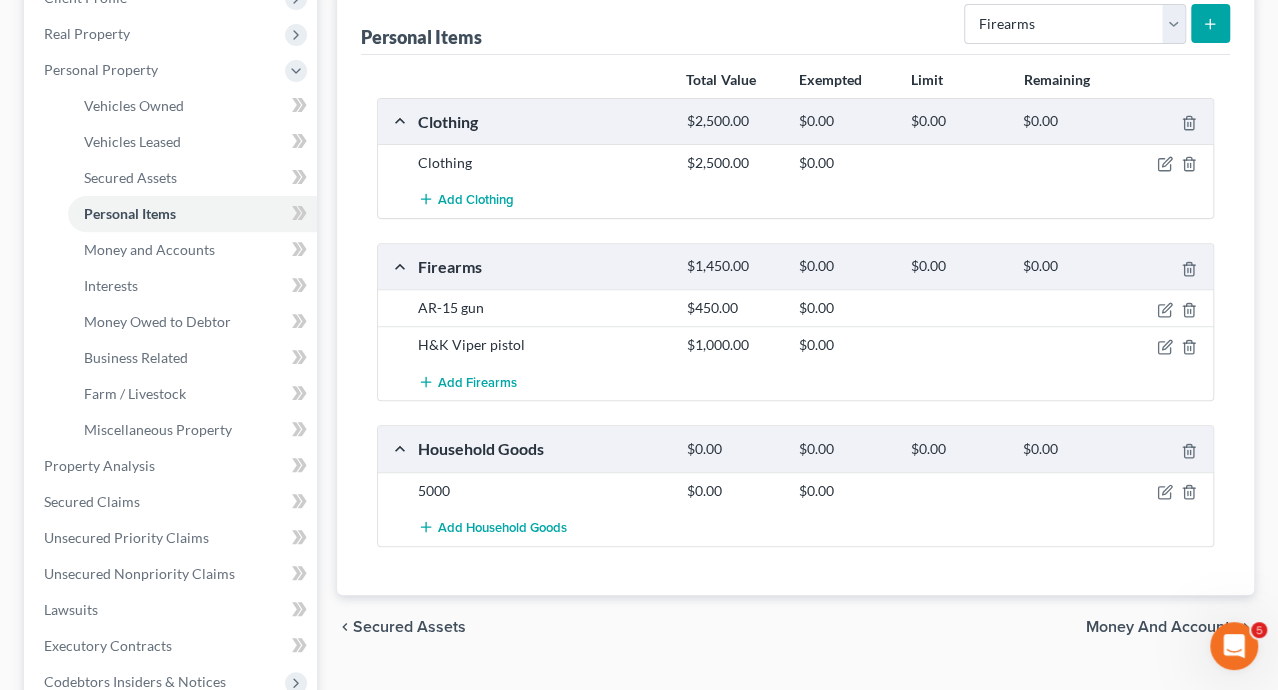 scroll, scrollTop: 200, scrollLeft: 0, axis: vertical 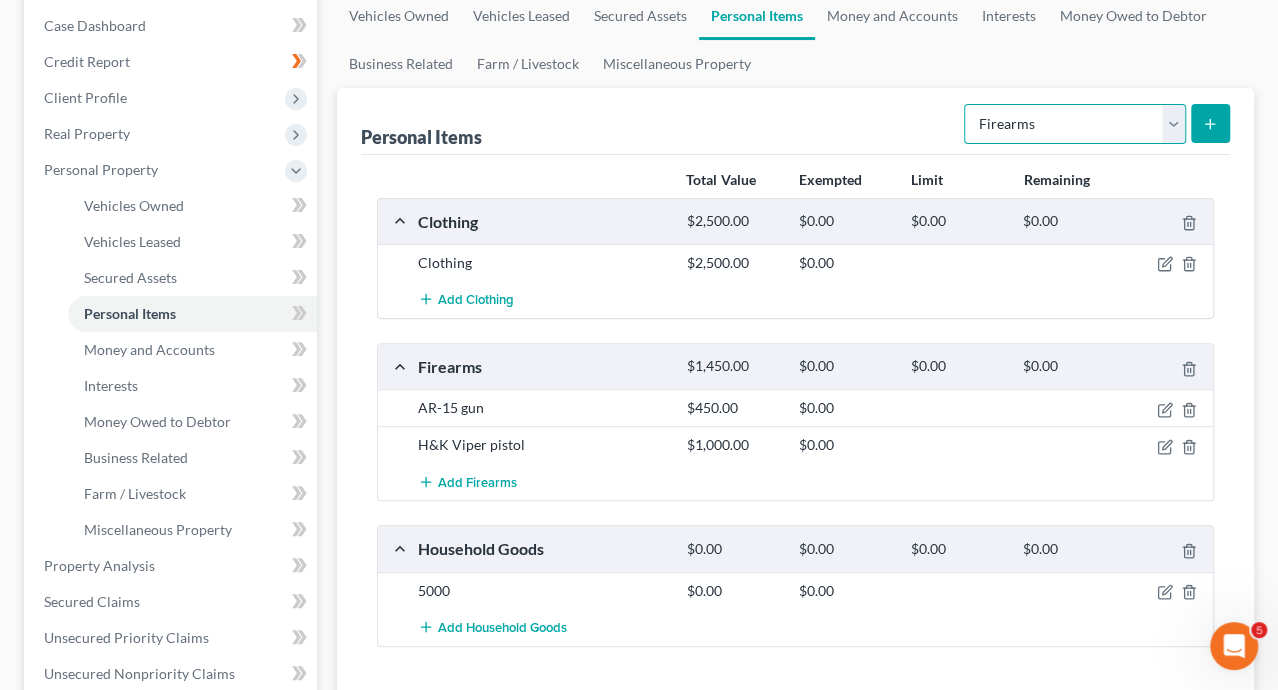 click on "Select Item Type Clothing Collectibles Of Value Electronics Firearms Household Goods Jewelry Other Pet(s) Sports & Hobby Equipment" at bounding box center [1075, 124] 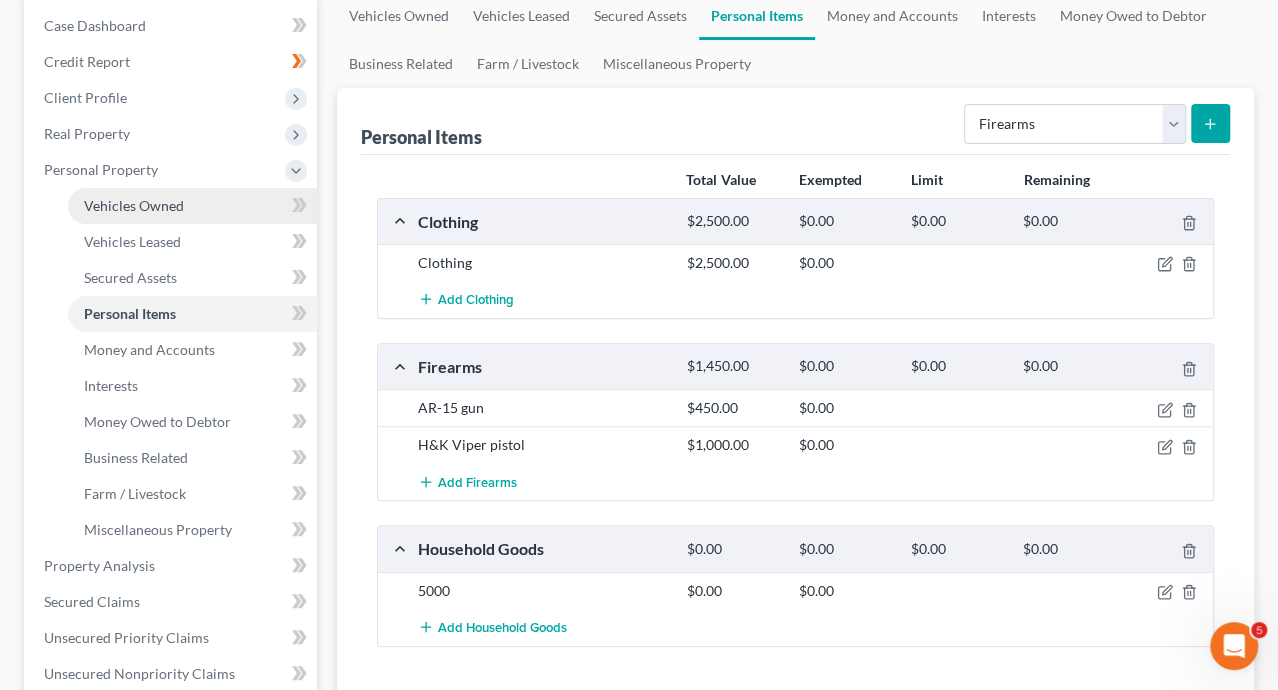 click on "Vehicles Owned" at bounding box center [134, 205] 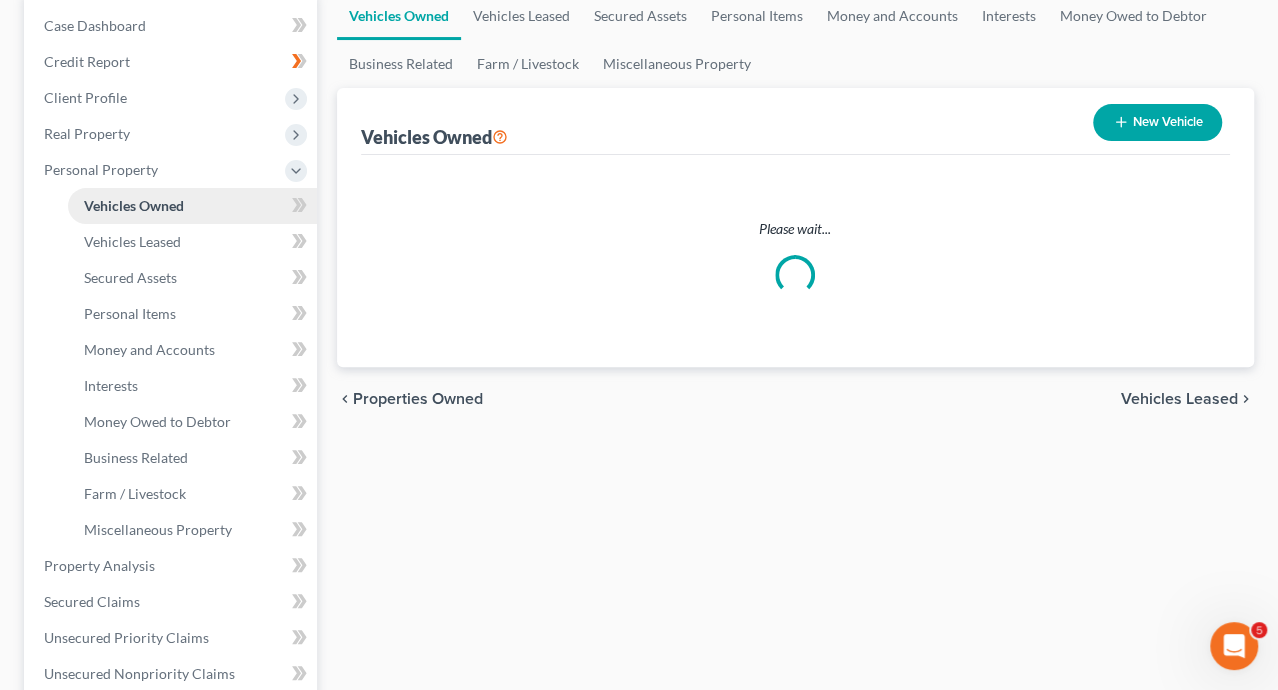 scroll, scrollTop: 0, scrollLeft: 0, axis: both 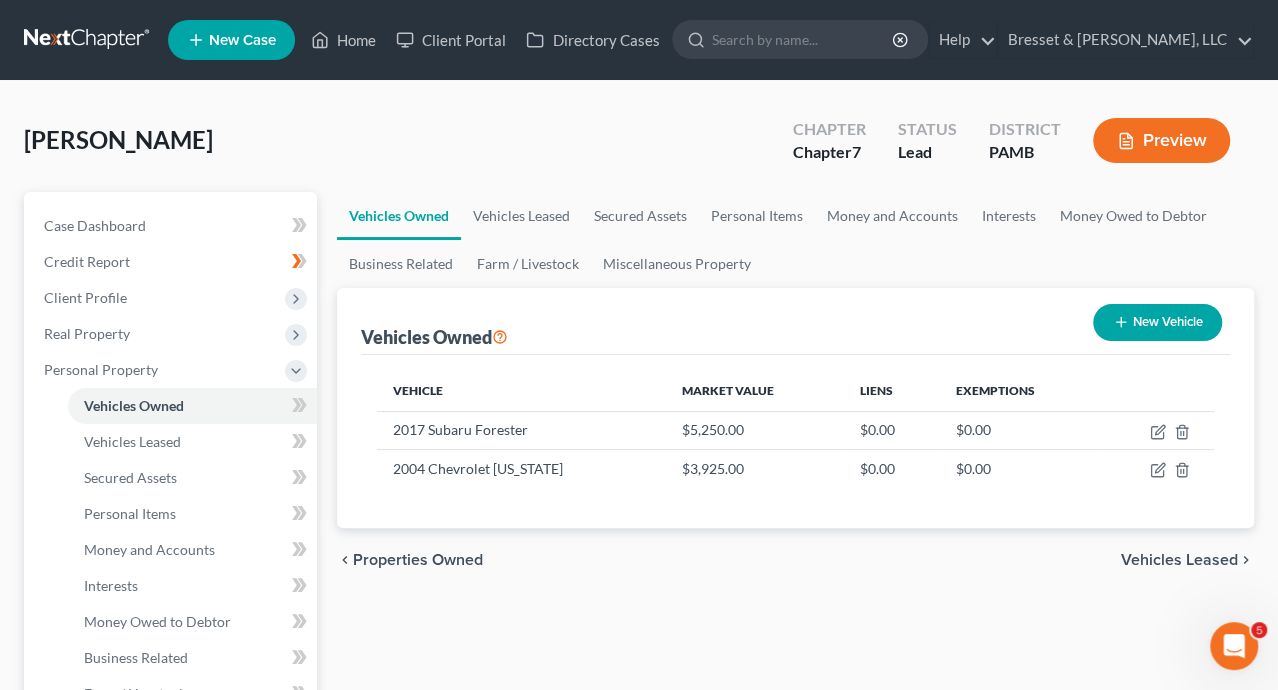 click on "New Vehicle" at bounding box center [1157, 322] 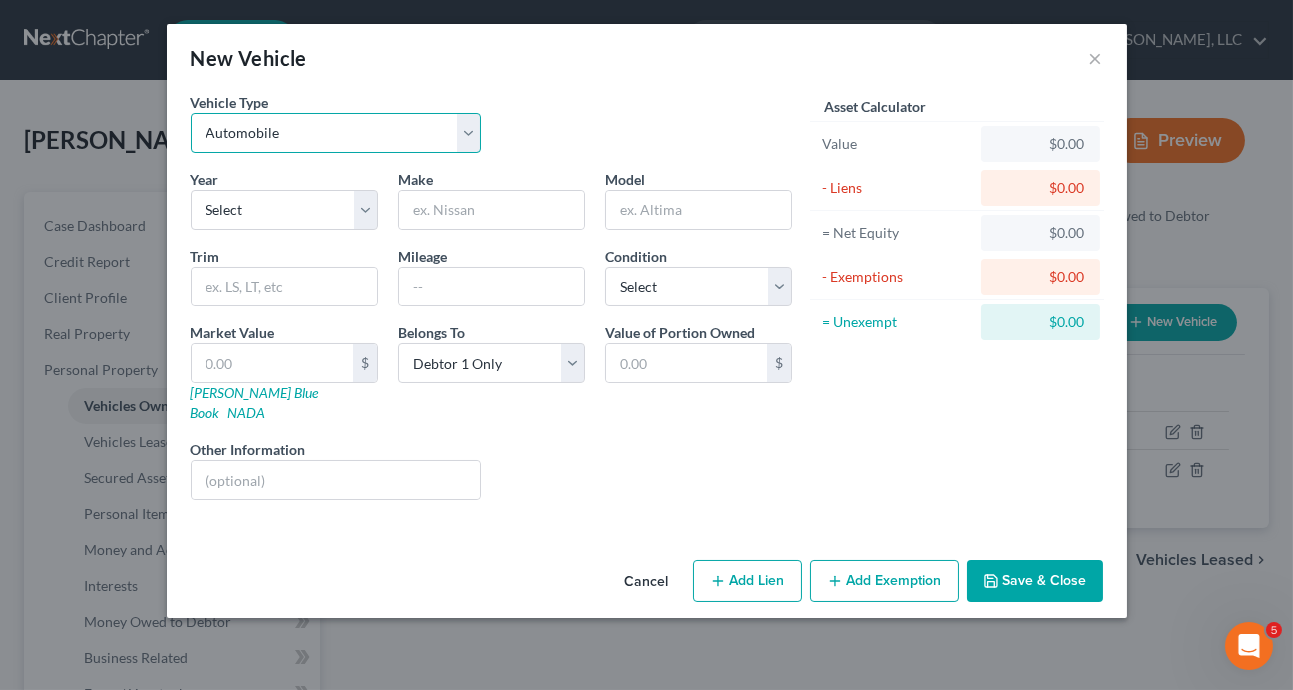 click on "Select Automobile Truck Trailer Watercraft Aircraft Motor Home Atv Other Vehicle" at bounding box center (336, 133) 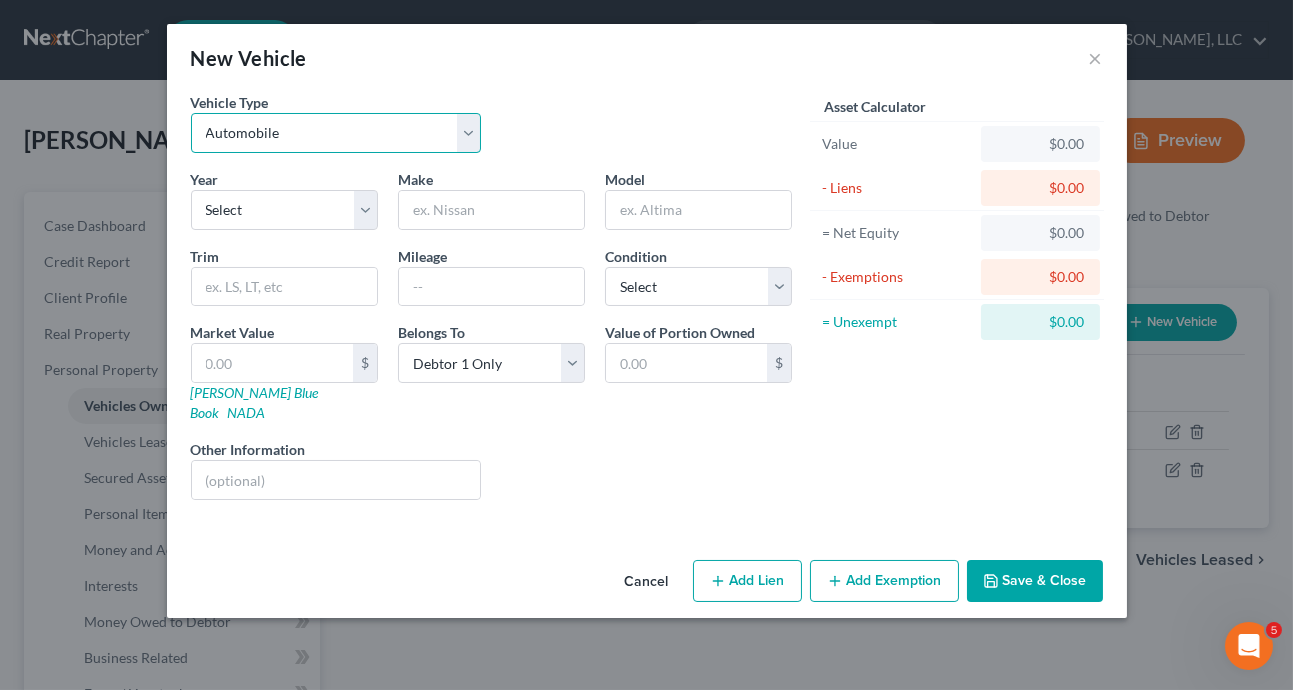select on "3" 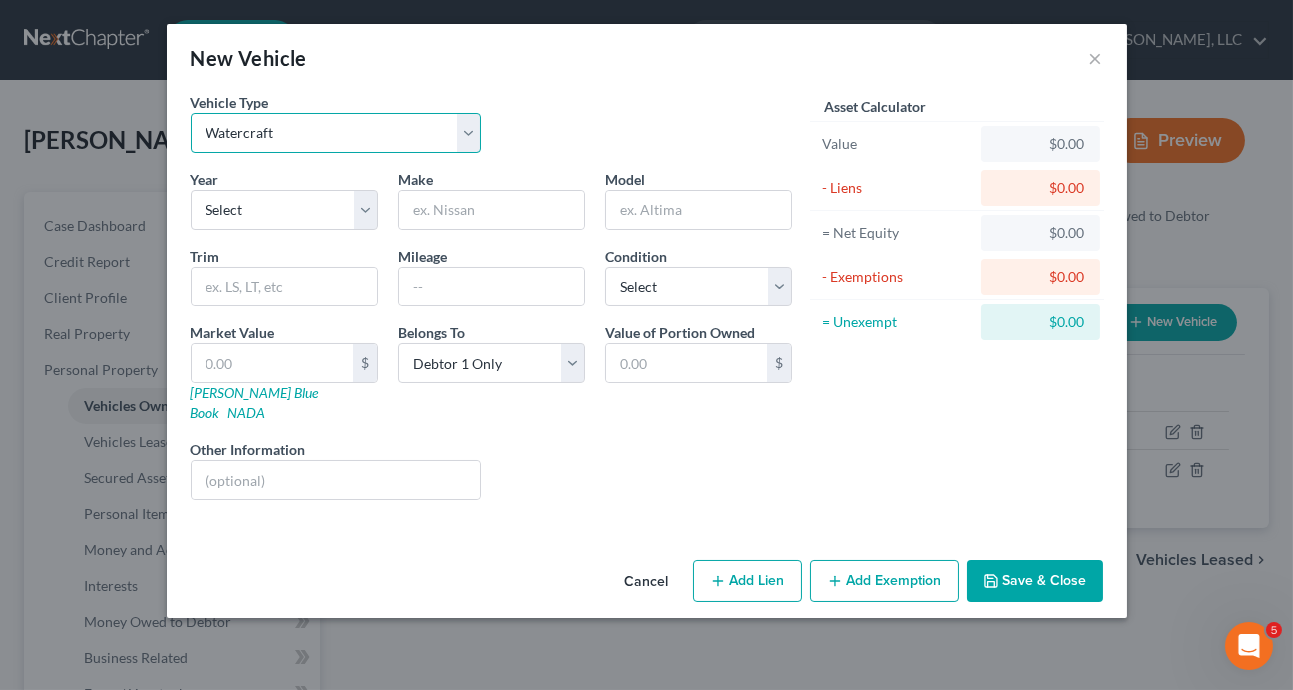 click on "Select Automobile Truck Trailer Watercraft Aircraft Motor Home Atv Other Vehicle" at bounding box center [336, 133] 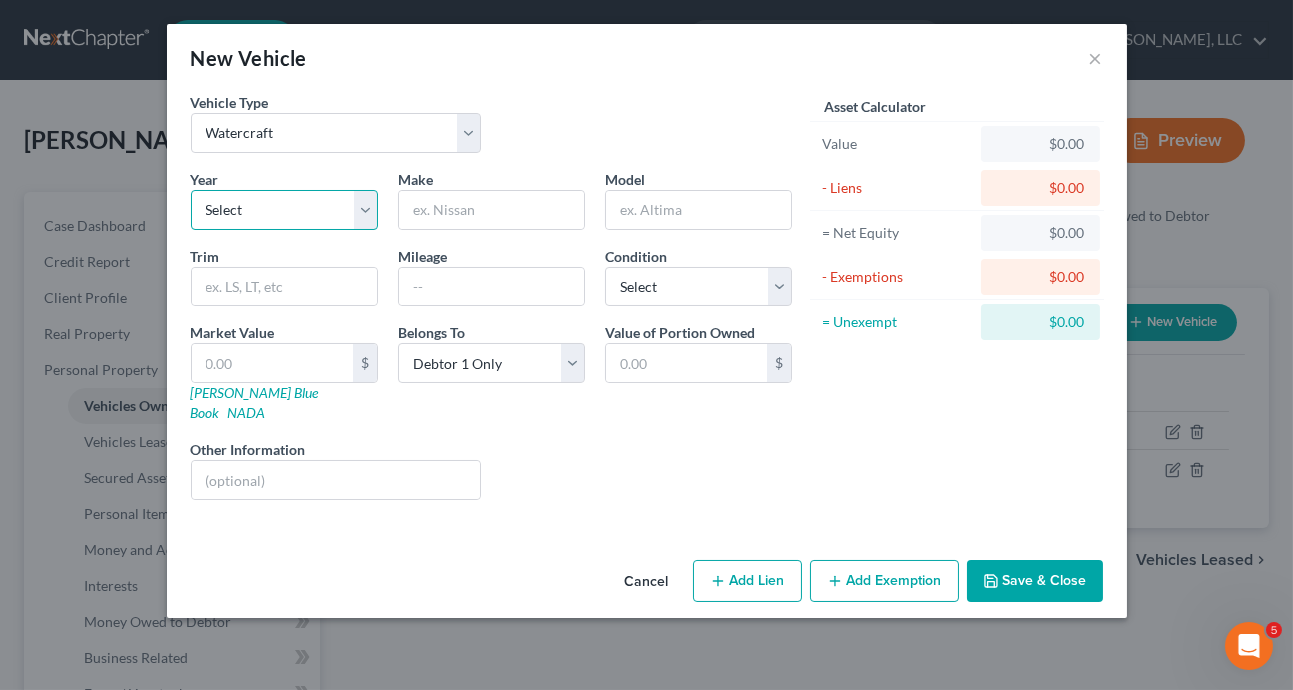 click on "Select 2026 2025 2024 2023 2022 2021 2020 2019 2018 2017 2016 2015 2014 2013 2012 2011 2010 2009 2008 2007 2006 2005 2004 2003 2002 2001 2000 1999 1998 1997 1996 1995 1994 1993 1992 1991 1990 1989 1988 1987 1986 1985 1984 1983 1982 1981 1980 1979 1978 1977 1976 1975 1974 1973 1972 1971 1970 1969 1968 1967 1966 1965 1964 1963 1962 1961 1960 1959 1958 1957 1956 1955 1954 1953 1952 1951 1950 1949 1948 1947 1946 1945 1944 1943 1942 1941 1940 1939 1938 1937 1936 1935 1934 1933 1932 1931 1930 1929 1928 1927 1926 1925 1924 1923 1922 1921 1920 1919 1918 1917 1916 1915 1914 1913 1912 1911 1910 1909 1908 1907 1906 1905 1904 1903 1902 1901" at bounding box center (284, 210) 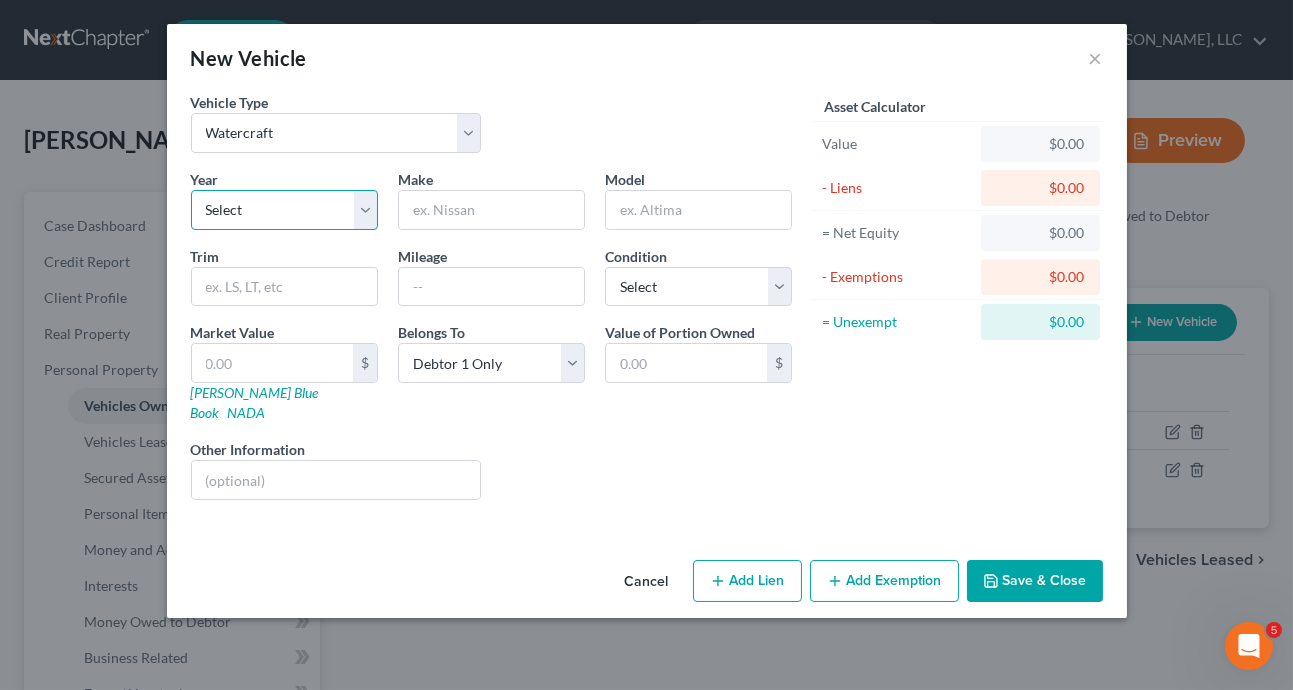 select on "20" 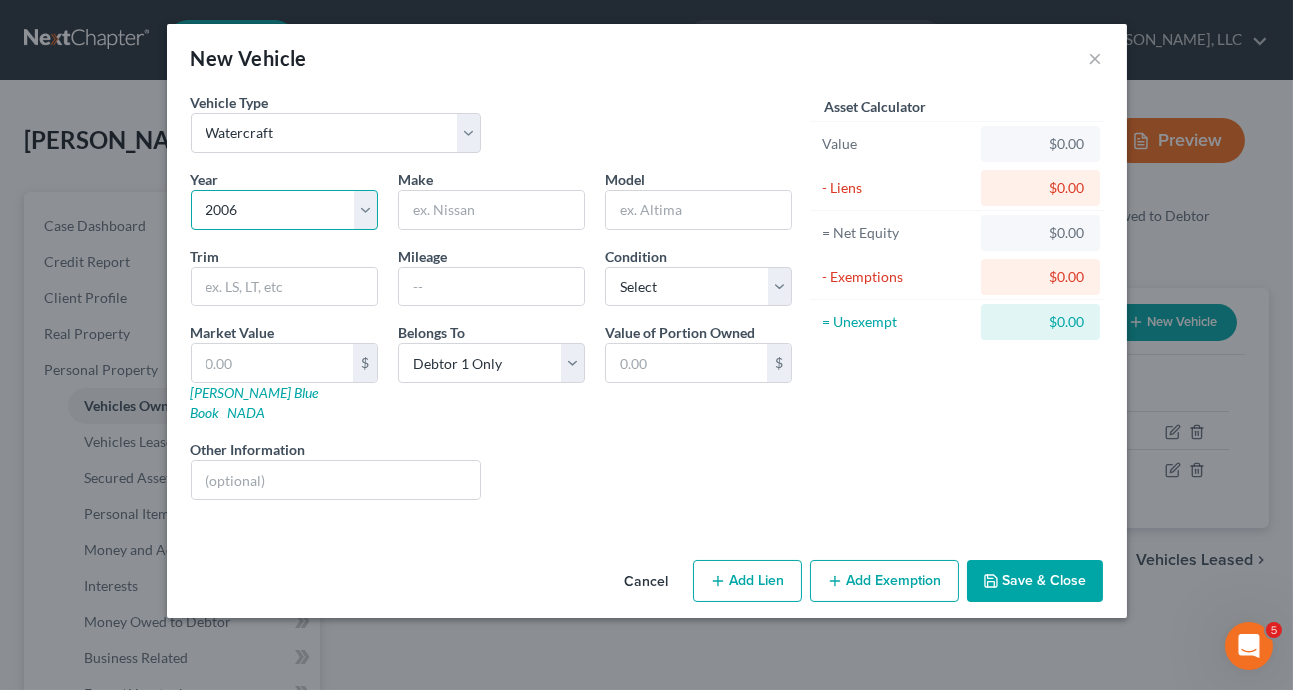 click on "Select 2026 2025 2024 2023 2022 2021 2020 2019 2018 2017 2016 2015 2014 2013 2012 2011 2010 2009 2008 2007 2006 2005 2004 2003 2002 2001 2000 1999 1998 1997 1996 1995 1994 1993 1992 1991 1990 1989 1988 1987 1986 1985 1984 1983 1982 1981 1980 1979 1978 1977 1976 1975 1974 1973 1972 1971 1970 1969 1968 1967 1966 1965 1964 1963 1962 1961 1960 1959 1958 1957 1956 1955 1954 1953 1952 1951 1950 1949 1948 1947 1946 1945 1944 1943 1942 1941 1940 1939 1938 1937 1936 1935 1934 1933 1932 1931 1930 1929 1928 1927 1926 1925 1924 1923 1922 1921 1920 1919 1918 1917 1916 1915 1914 1913 1912 1911 1910 1909 1908 1907 1906 1905 1904 1903 1902 1901" at bounding box center [284, 210] 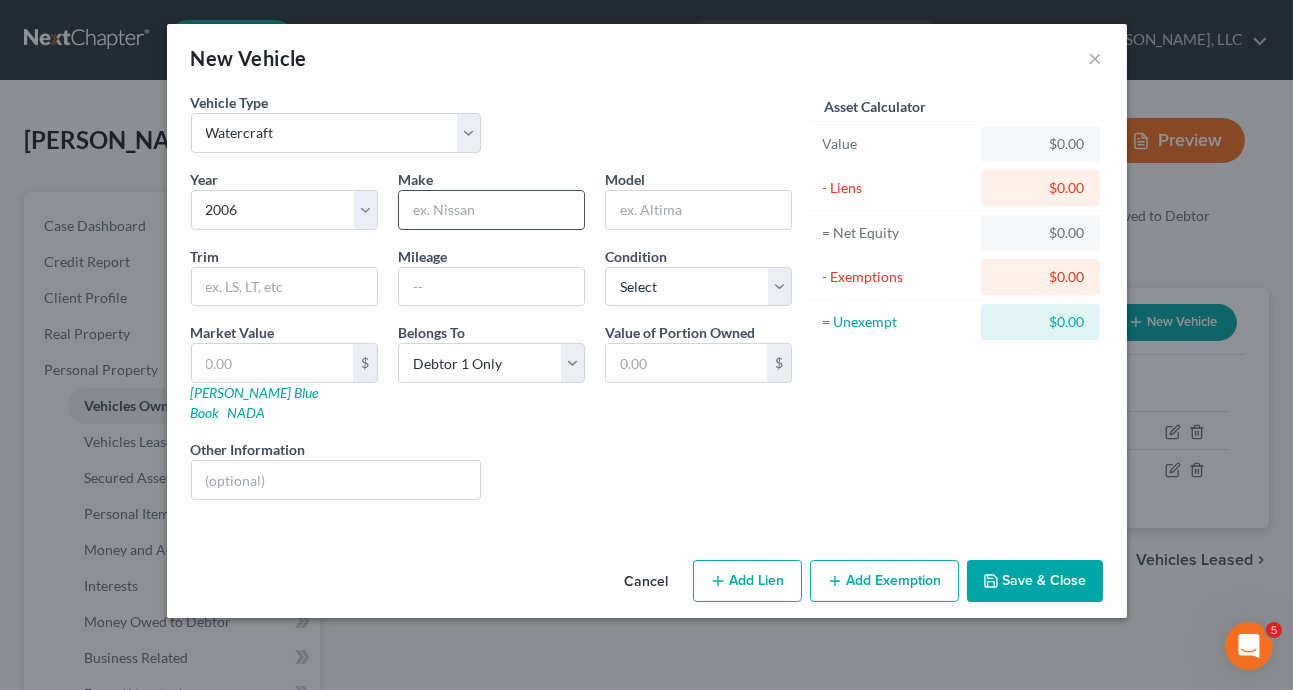 click at bounding box center (491, 210) 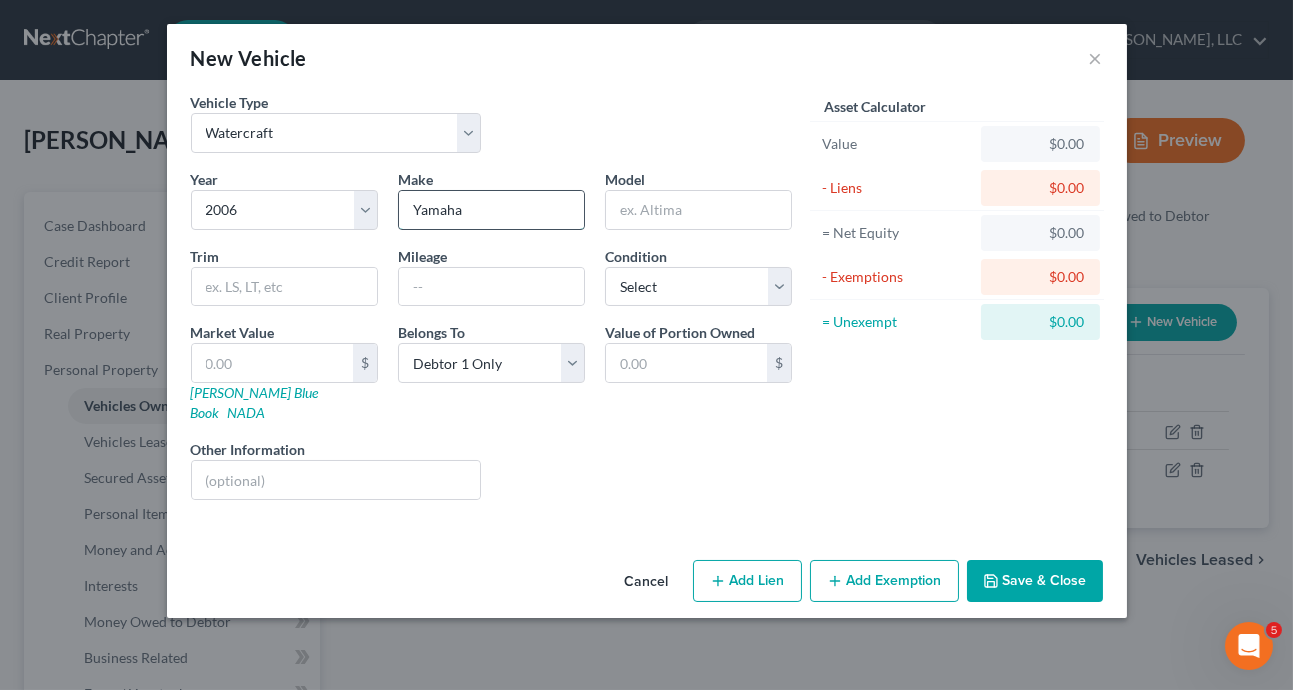 type on "Yamaha" 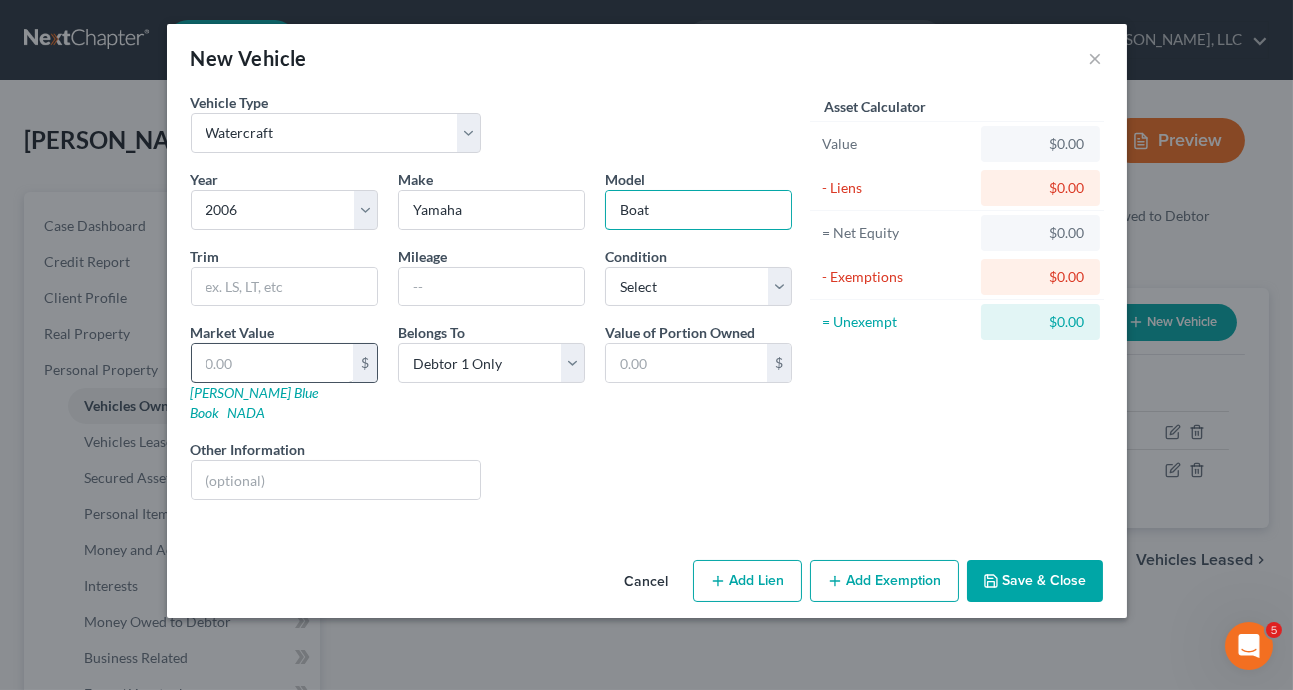 type on "Boat" 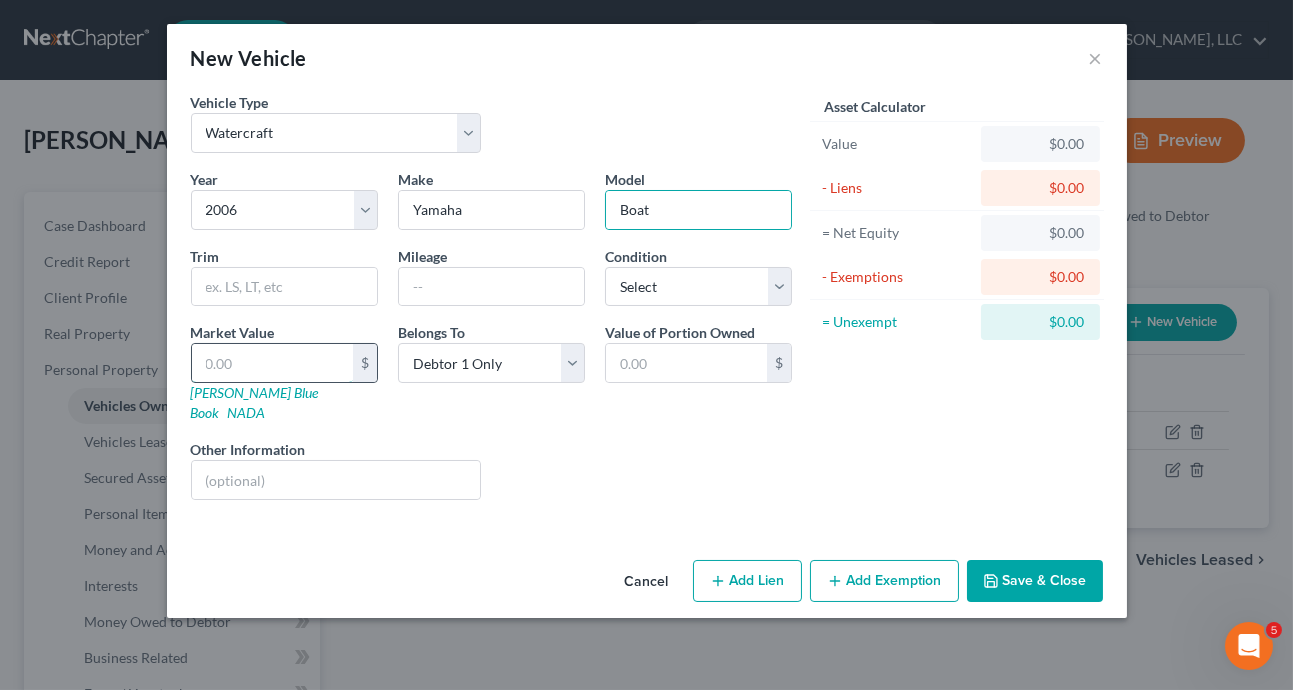 click at bounding box center [272, 363] 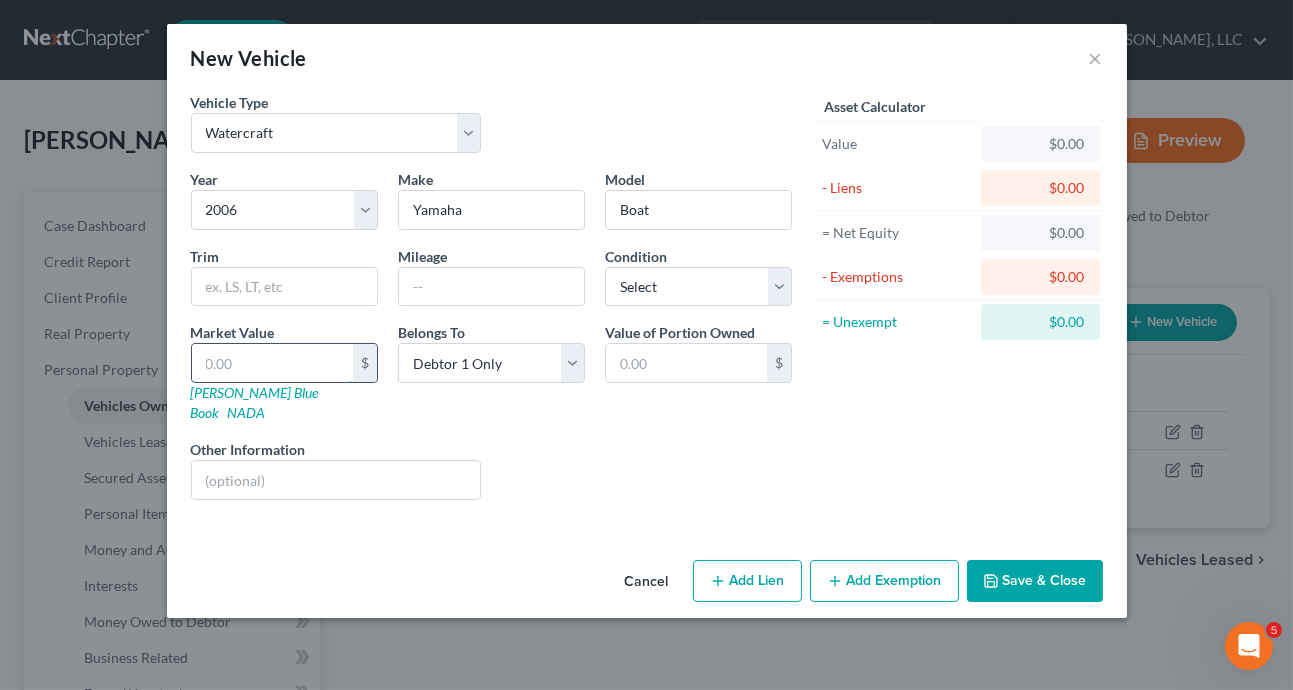 type on "2" 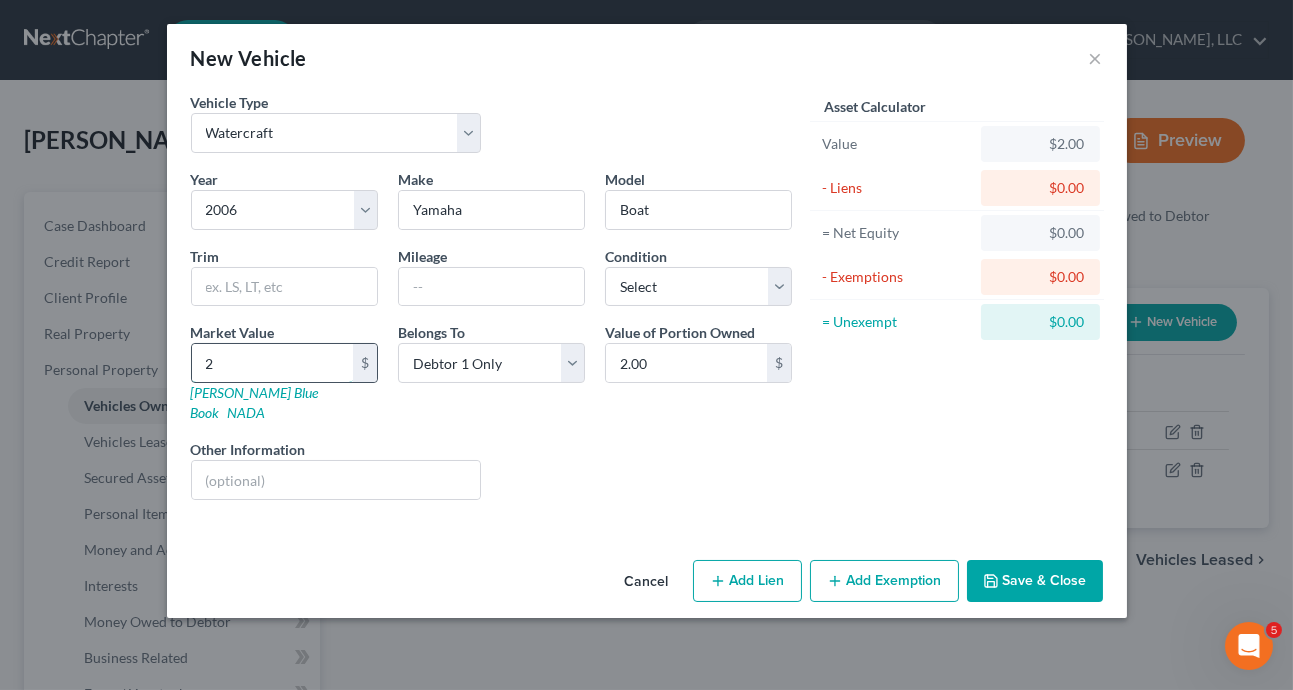 type on "25" 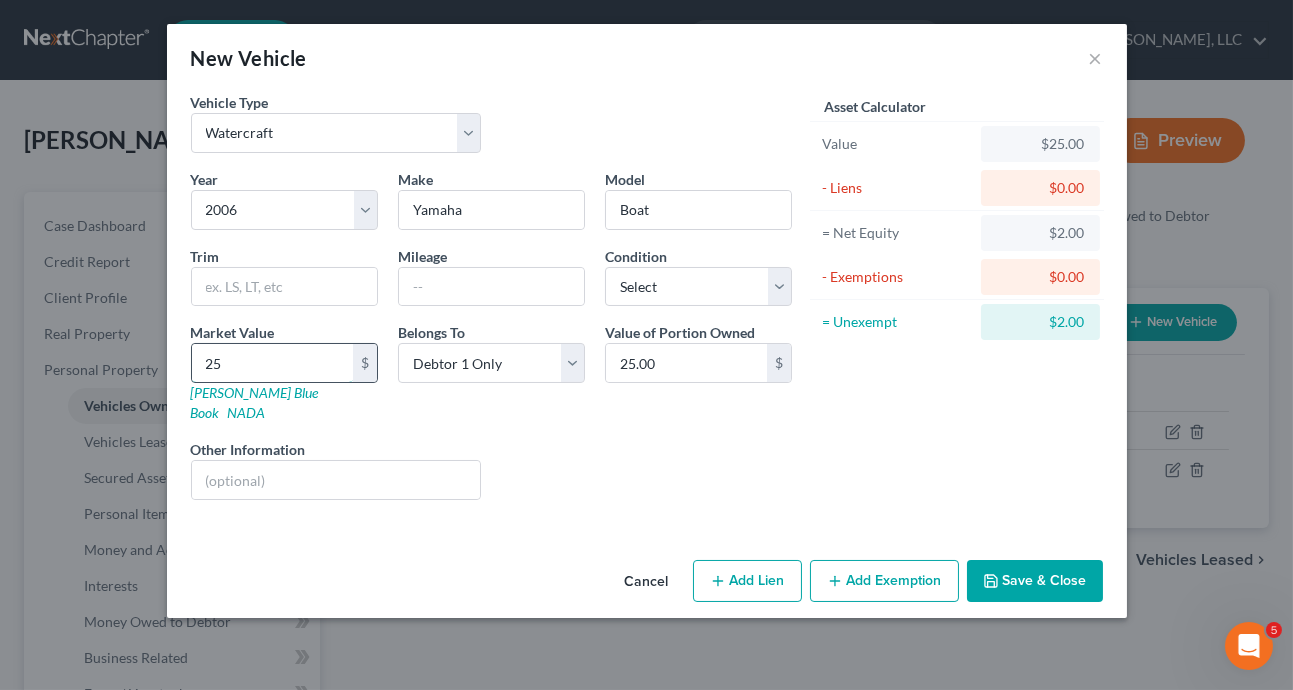 type on "250" 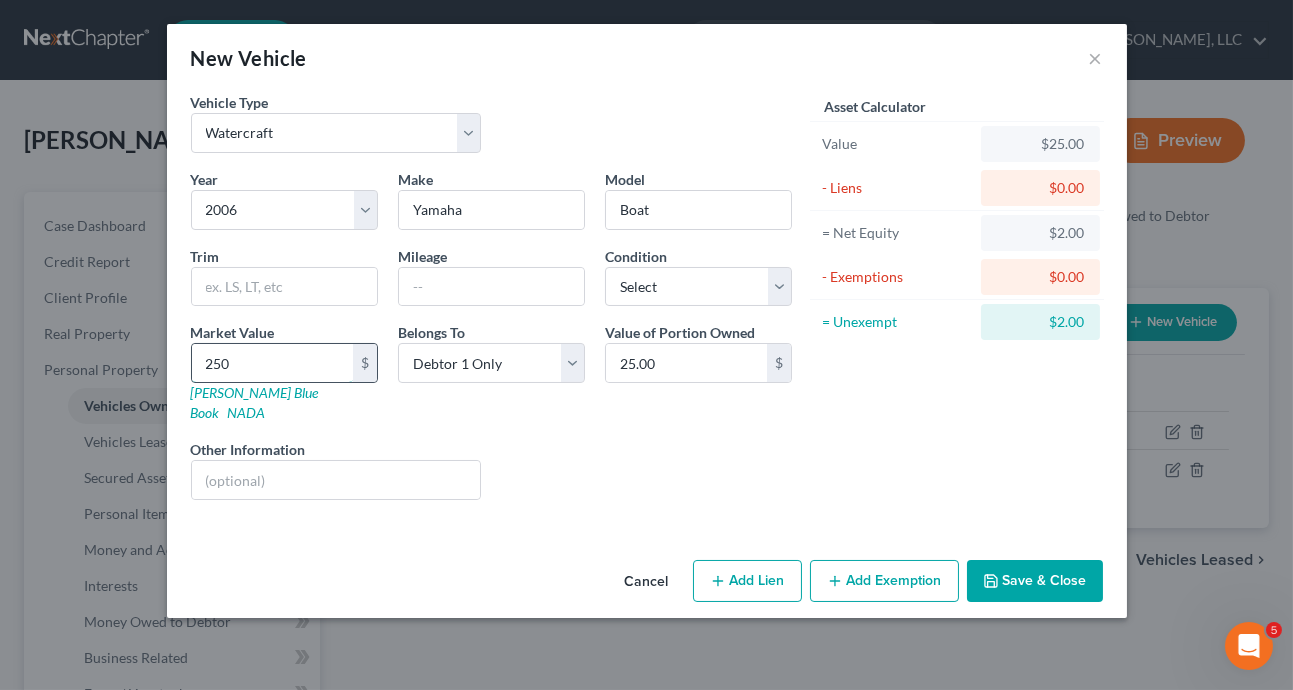 type on "250.00" 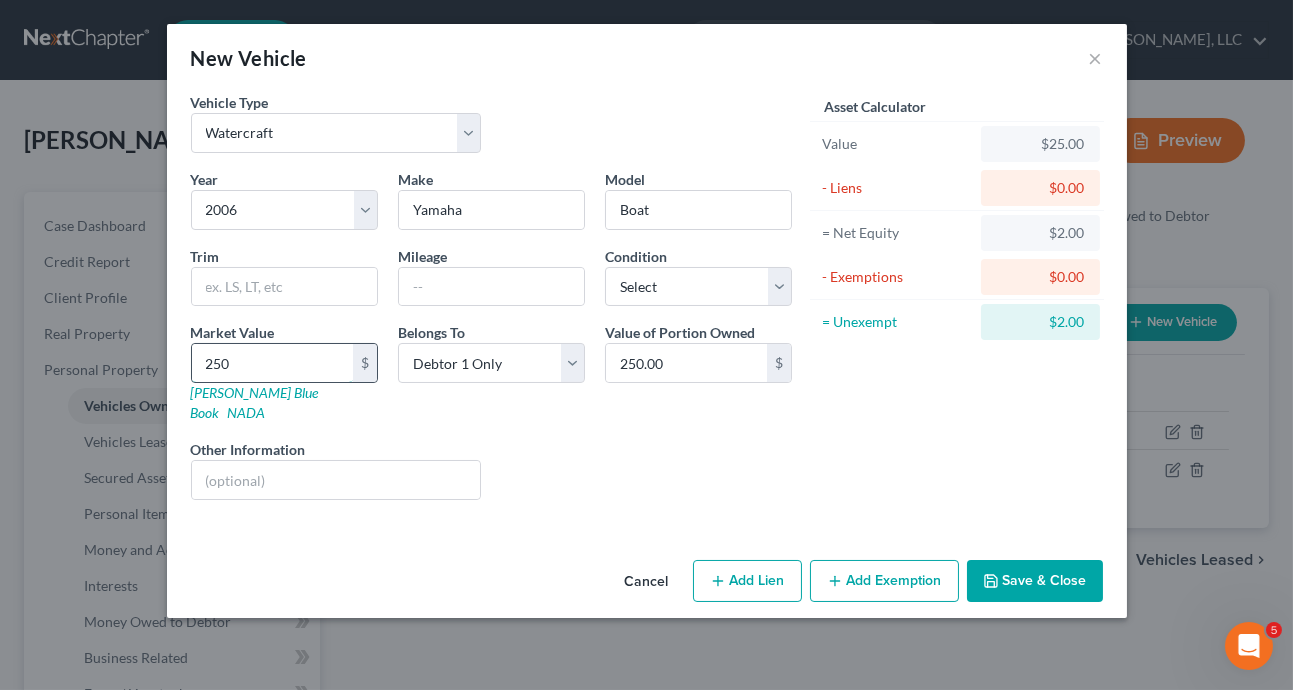type on "2500" 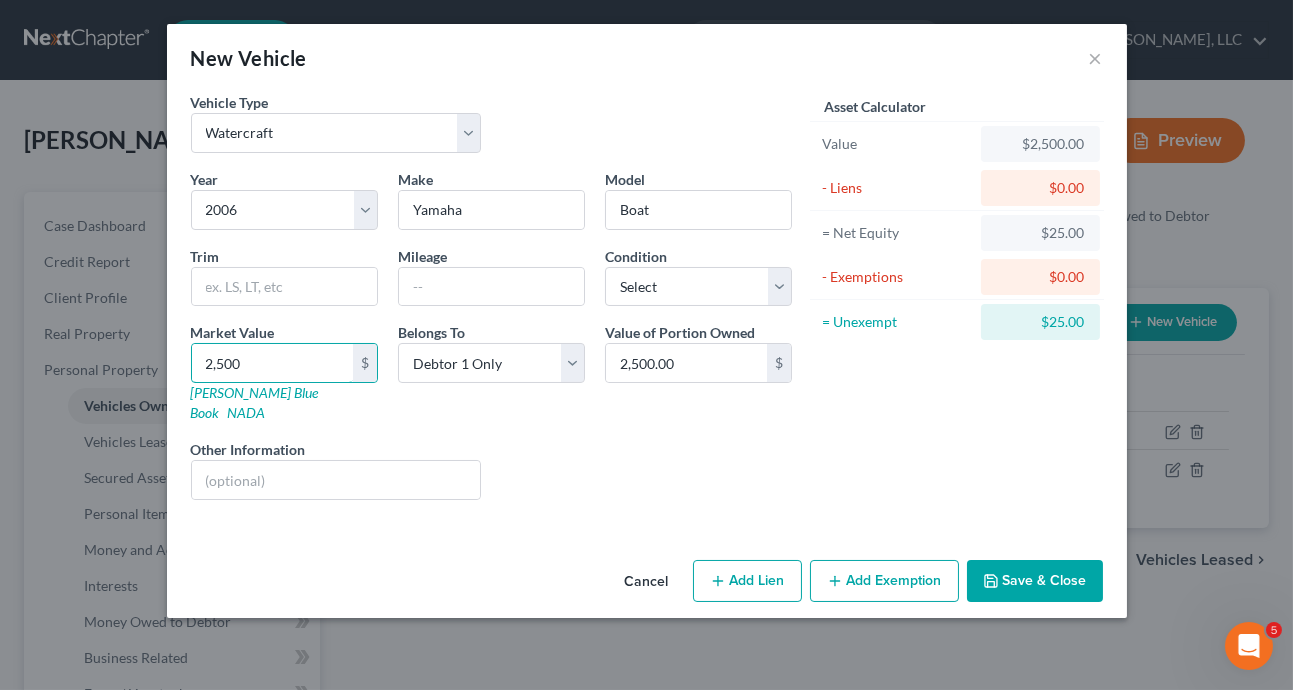 type on "2,500" 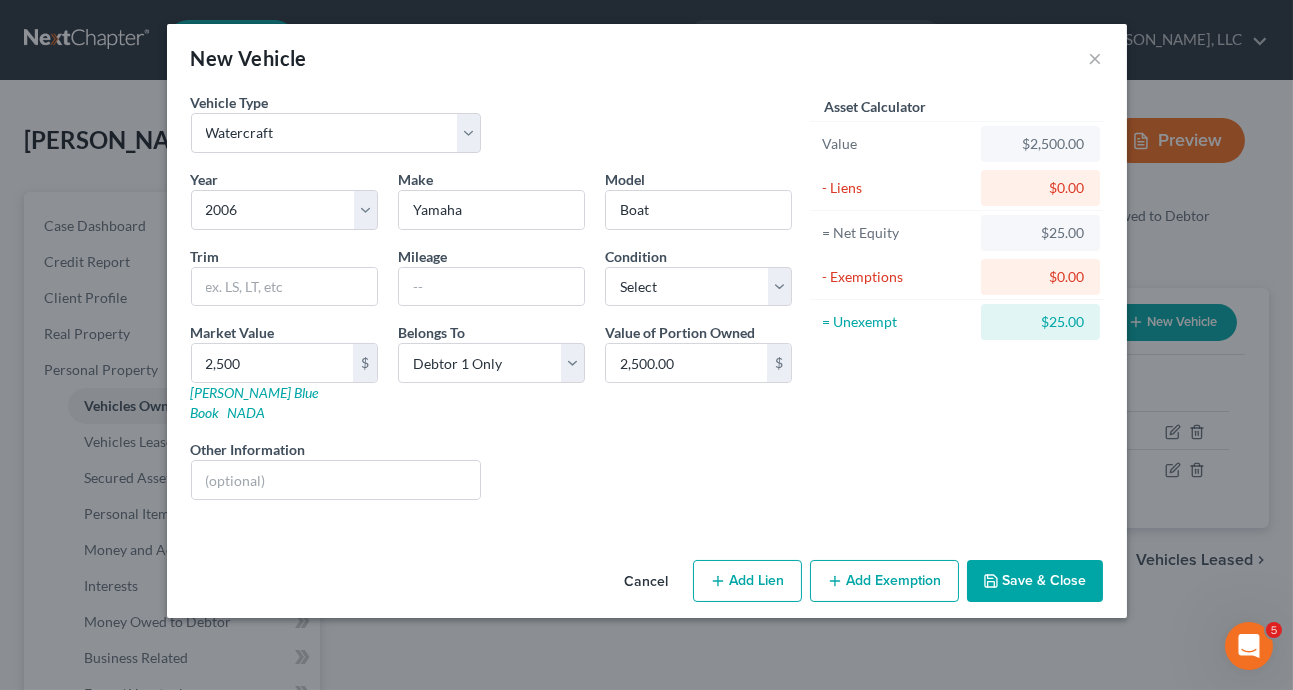 click on "Save & Close" at bounding box center (1035, 581) 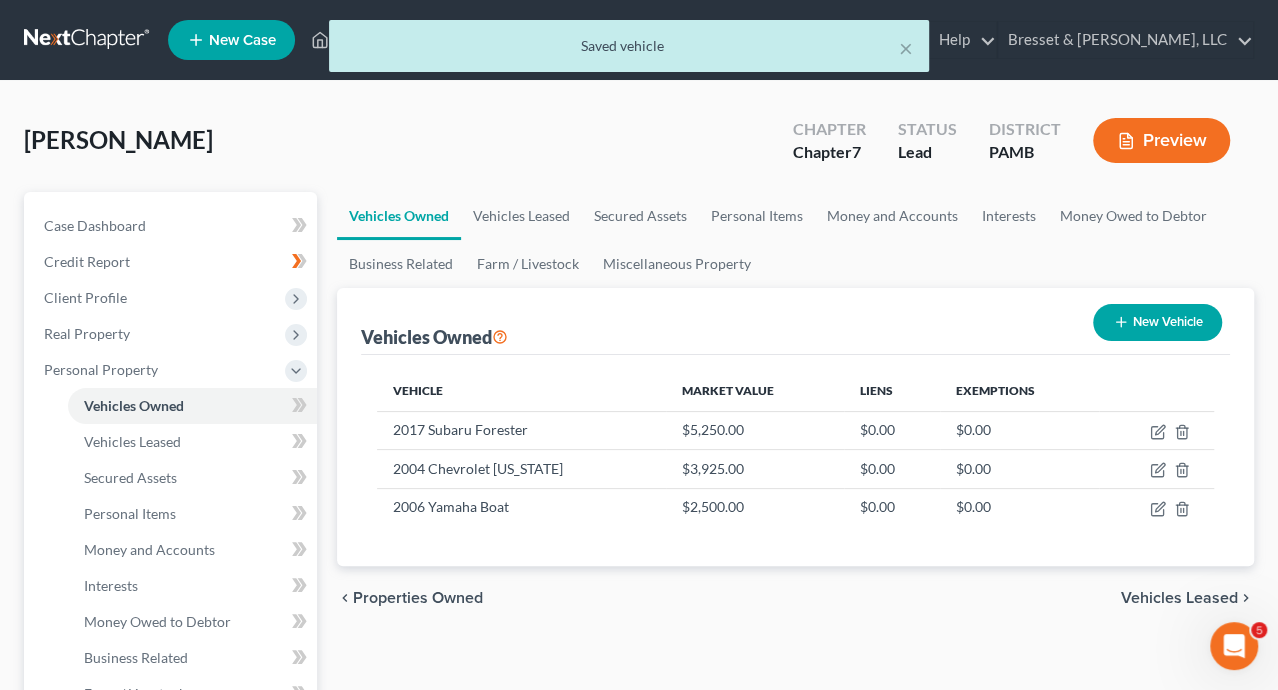 click on "New Vehicle" at bounding box center (1157, 322) 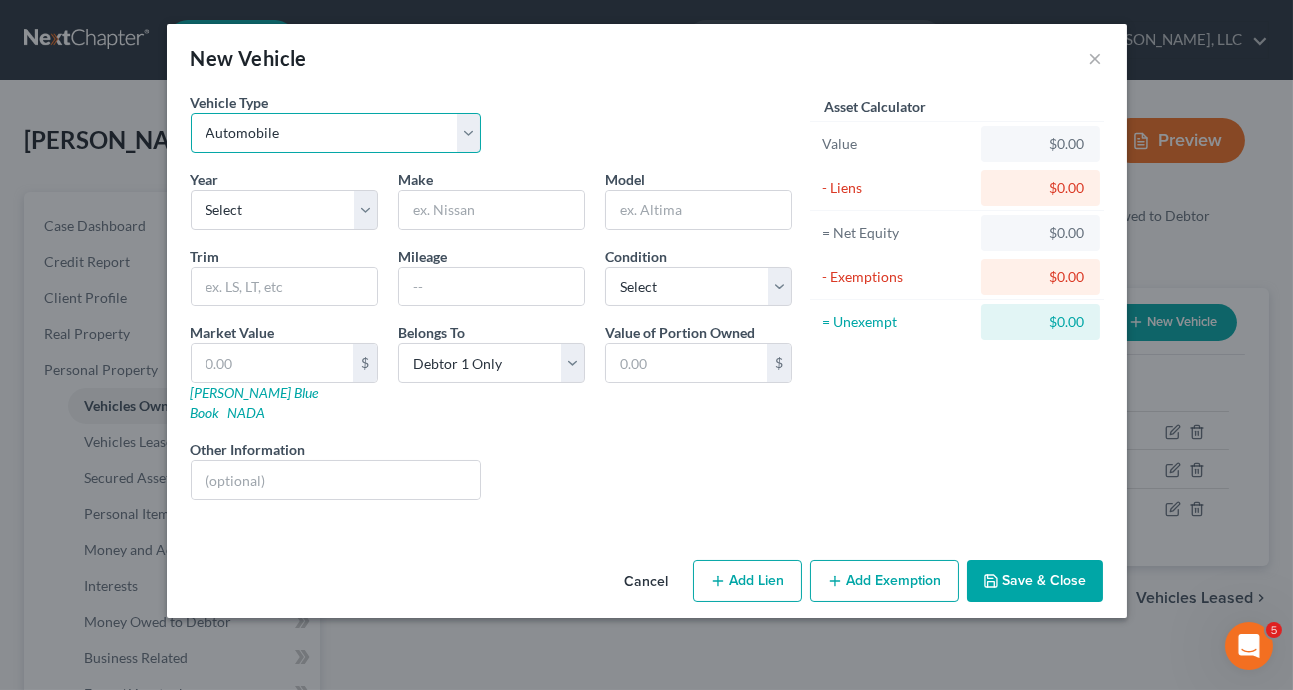 click on "Select Automobile Truck Trailer Watercraft Aircraft Motor Home Atv Other Vehicle" at bounding box center [336, 133] 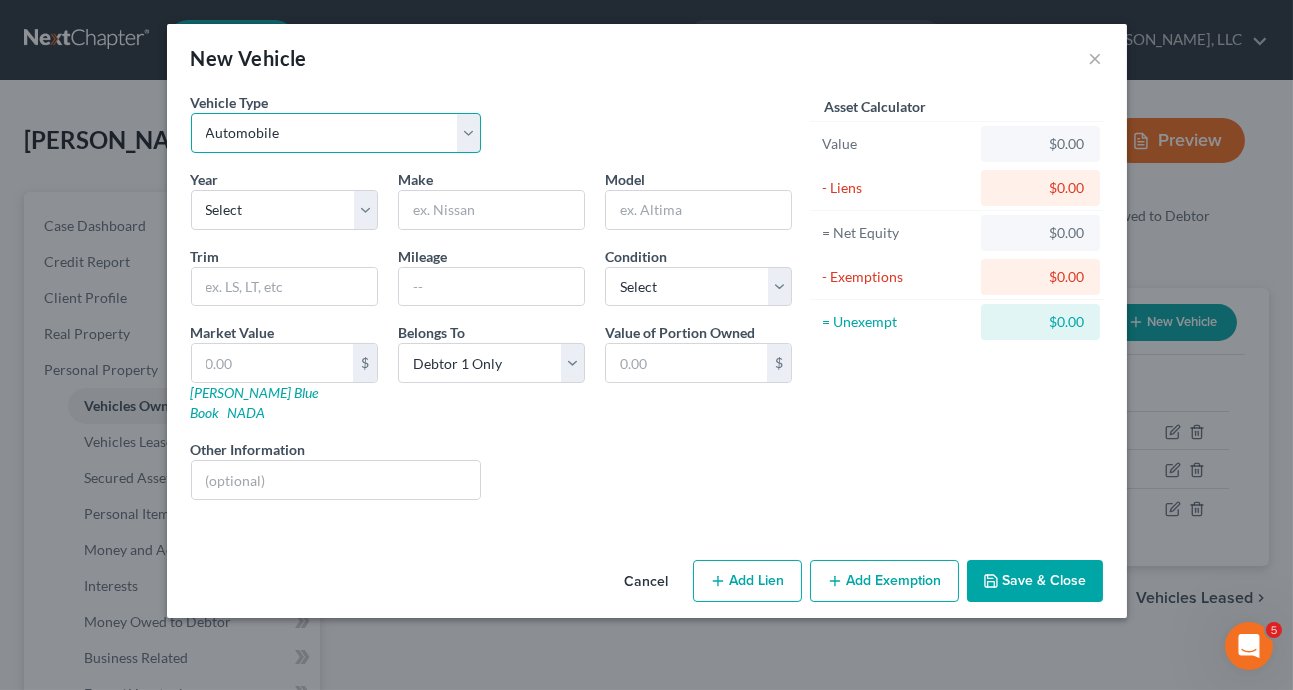 select on "7" 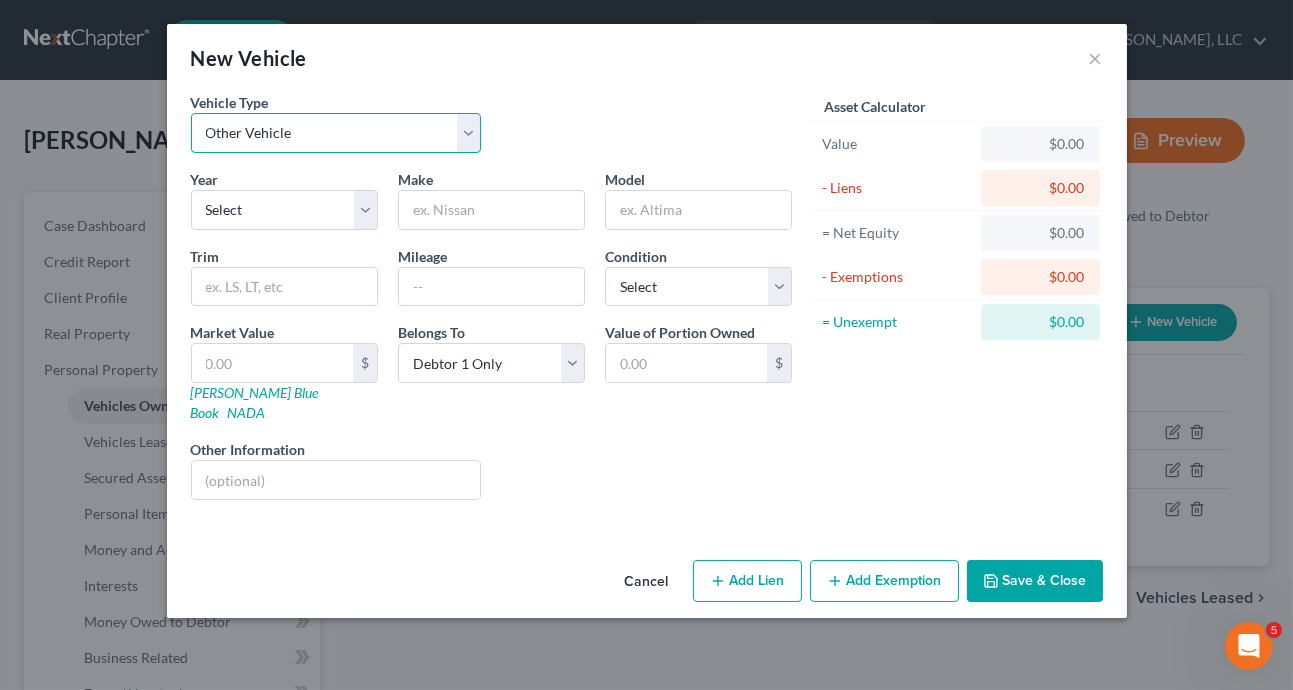 click on "Select Automobile Truck Trailer Watercraft Aircraft Motor Home Atv Other Vehicle" at bounding box center [336, 133] 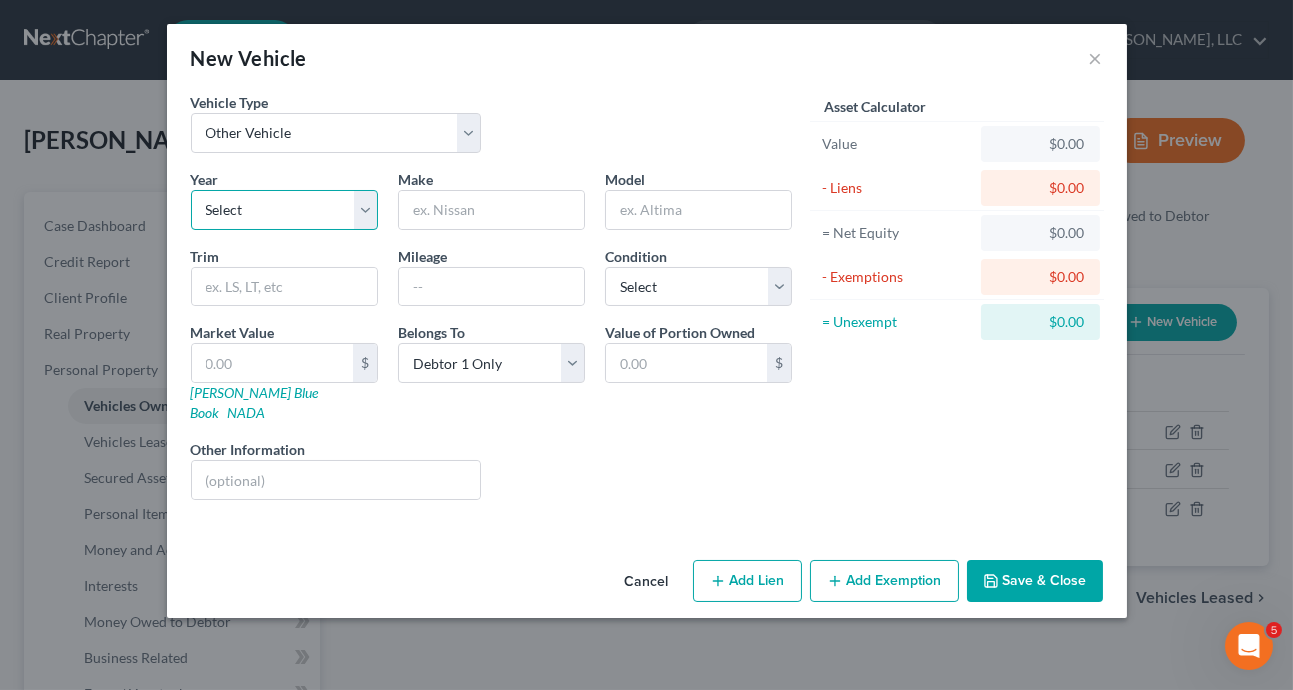click on "Select 2026 2025 2024 2023 2022 2021 2020 2019 2018 2017 2016 2015 2014 2013 2012 2011 2010 2009 2008 2007 2006 2005 2004 2003 2002 2001 2000 1999 1998 1997 1996 1995 1994 1993 1992 1991 1990 1989 1988 1987 1986 1985 1984 1983 1982 1981 1980 1979 1978 1977 1976 1975 1974 1973 1972 1971 1970 1969 1968 1967 1966 1965 1964 1963 1962 1961 1960 1959 1958 1957 1956 1955 1954 1953 1952 1951 1950 1949 1948 1947 1946 1945 1944 1943 1942 1941 1940 1939 1938 1937 1936 1935 1934 1933 1932 1931 1930 1929 1928 1927 1926 1925 1924 1923 1922 1921 1920 1919 1918 1917 1916 1915 1914 1913 1912 1911 1910 1909 1908 1907 1906 1905 1904 1903 1902 1901" at bounding box center (284, 210) 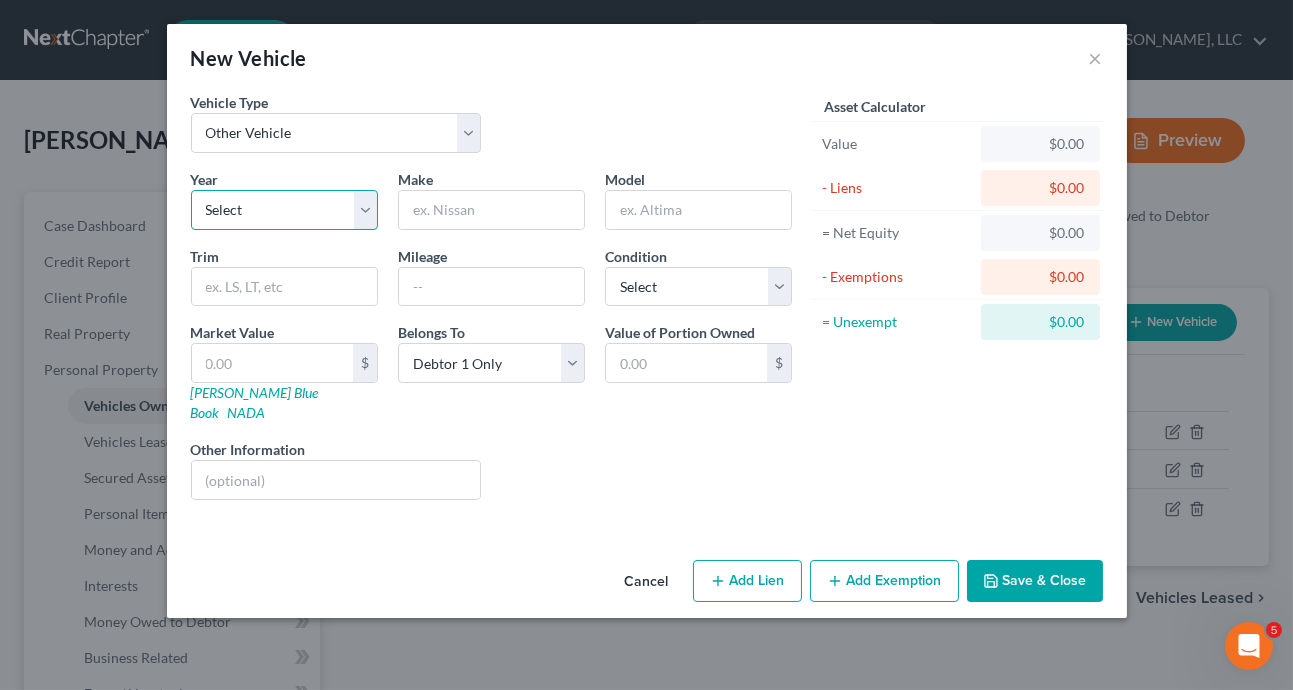 select on "10" 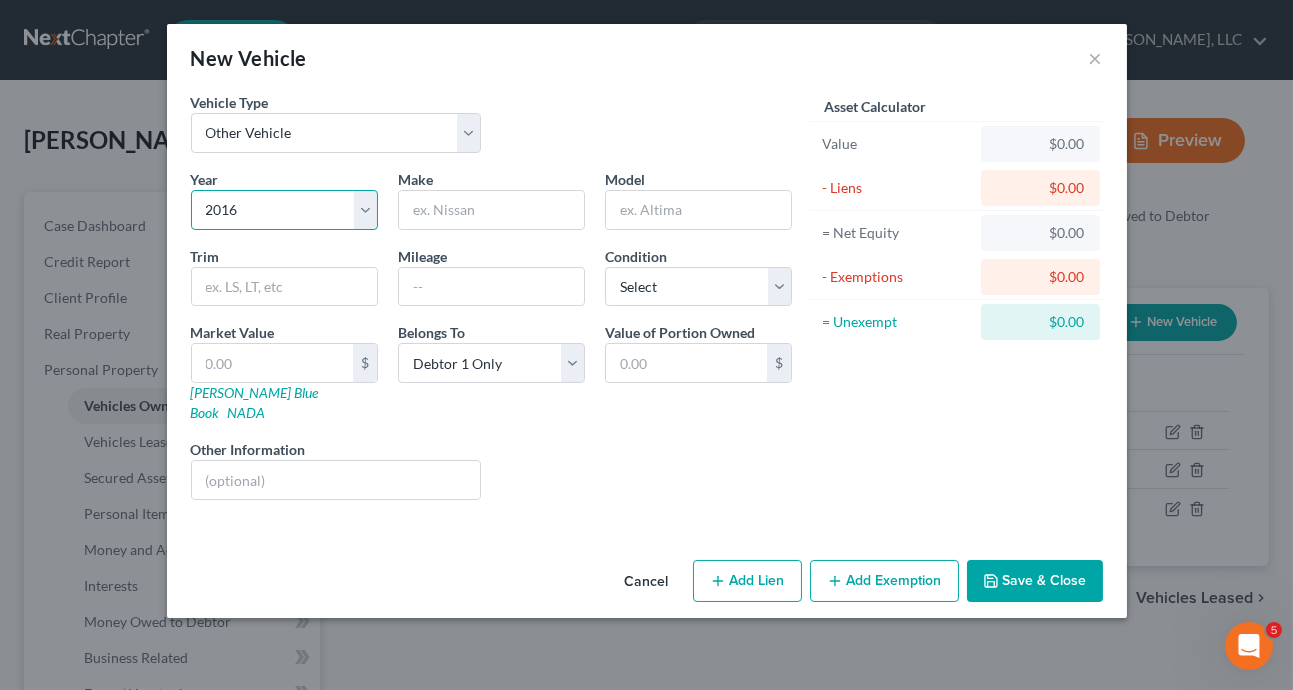 click on "Select 2026 2025 2024 2023 2022 2021 2020 2019 2018 2017 2016 2015 2014 2013 2012 2011 2010 2009 2008 2007 2006 2005 2004 2003 2002 2001 2000 1999 1998 1997 1996 1995 1994 1993 1992 1991 1990 1989 1988 1987 1986 1985 1984 1983 1982 1981 1980 1979 1978 1977 1976 1975 1974 1973 1972 1971 1970 1969 1968 1967 1966 1965 1964 1963 1962 1961 1960 1959 1958 1957 1956 1955 1954 1953 1952 1951 1950 1949 1948 1947 1946 1945 1944 1943 1942 1941 1940 1939 1938 1937 1936 1935 1934 1933 1932 1931 1930 1929 1928 1927 1926 1925 1924 1923 1922 1921 1920 1919 1918 1917 1916 1915 1914 1913 1912 1911 1910 1909 1908 1907 1906 1905 1904 1903 1902 1901" at bounding box center [284, 210] 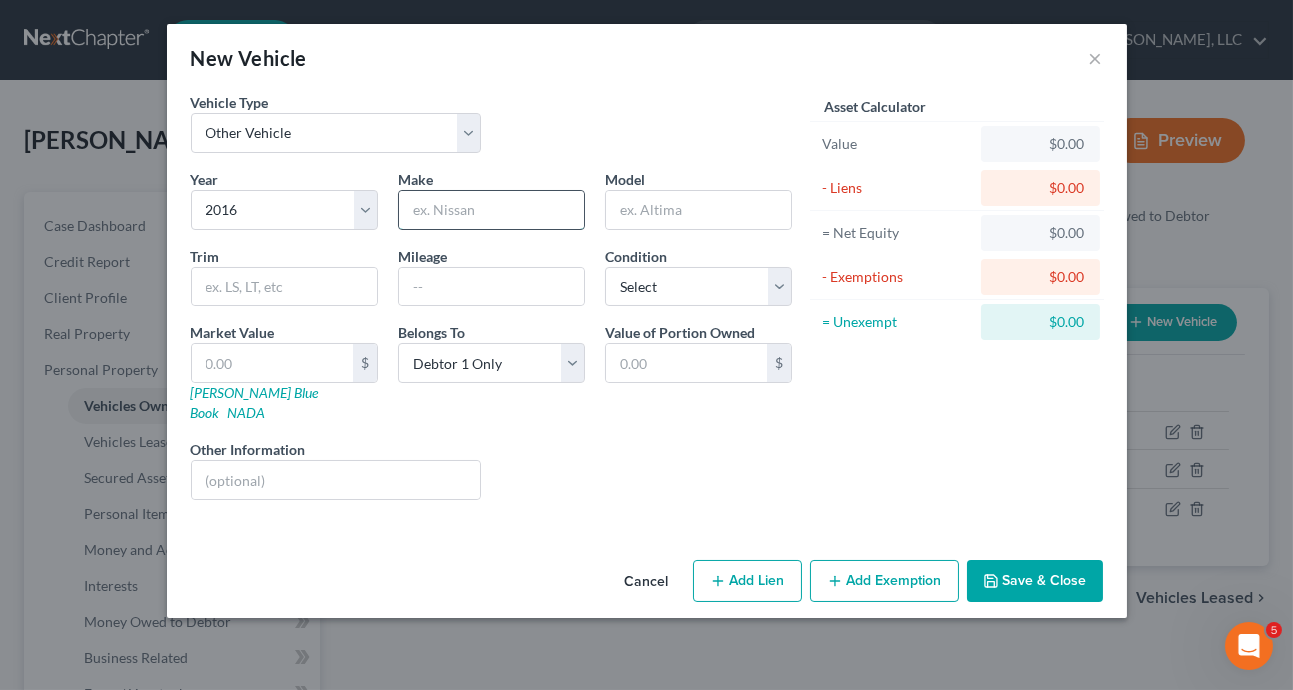click at bounding box center [491, 210] 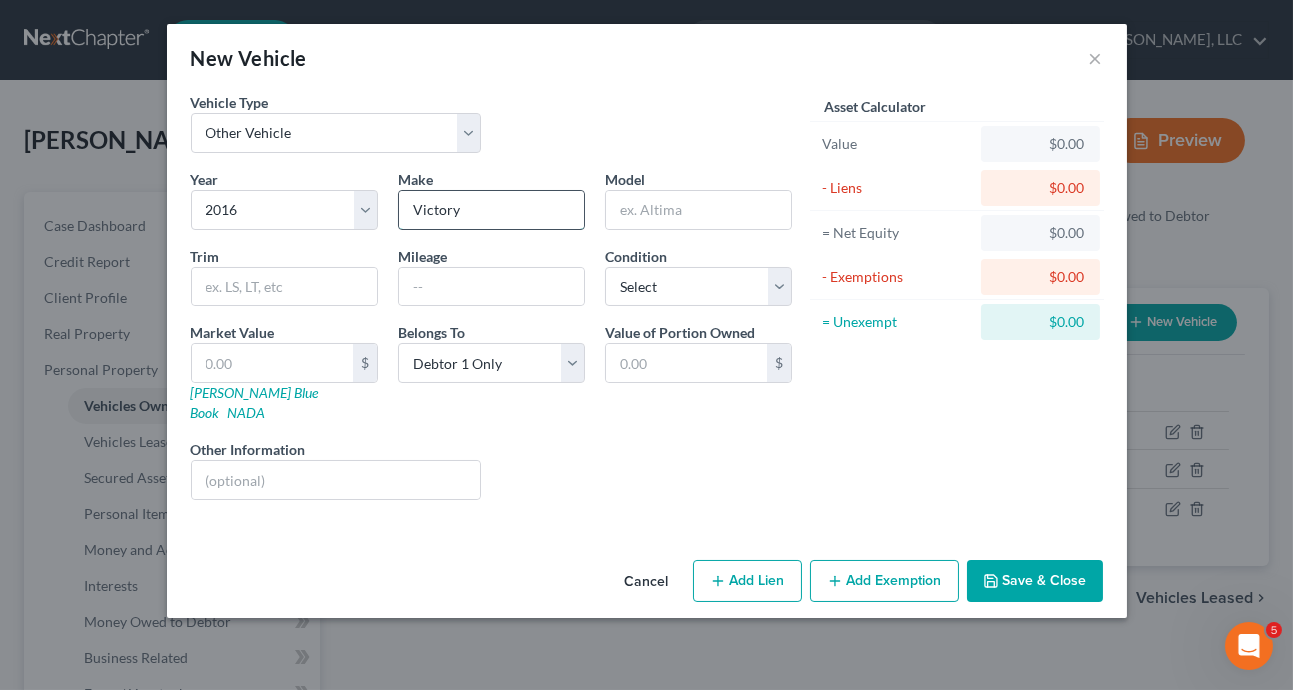 type on "Victory" 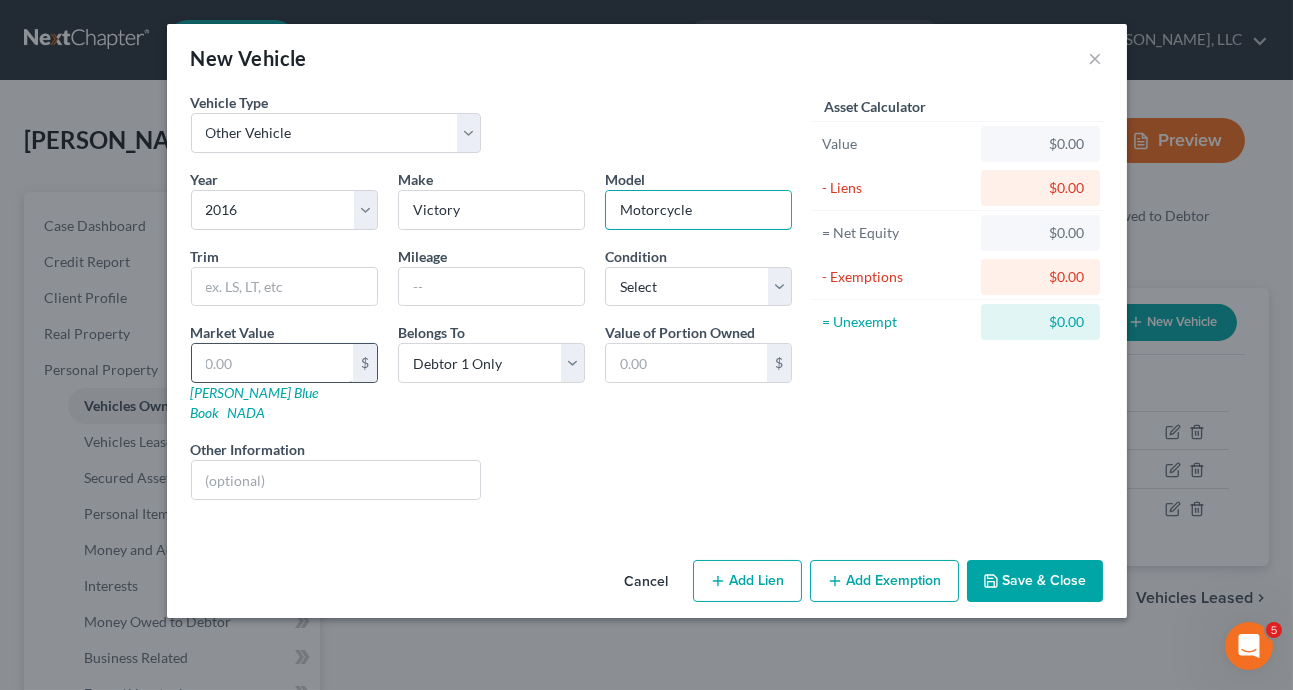 type on "Motorcycle" 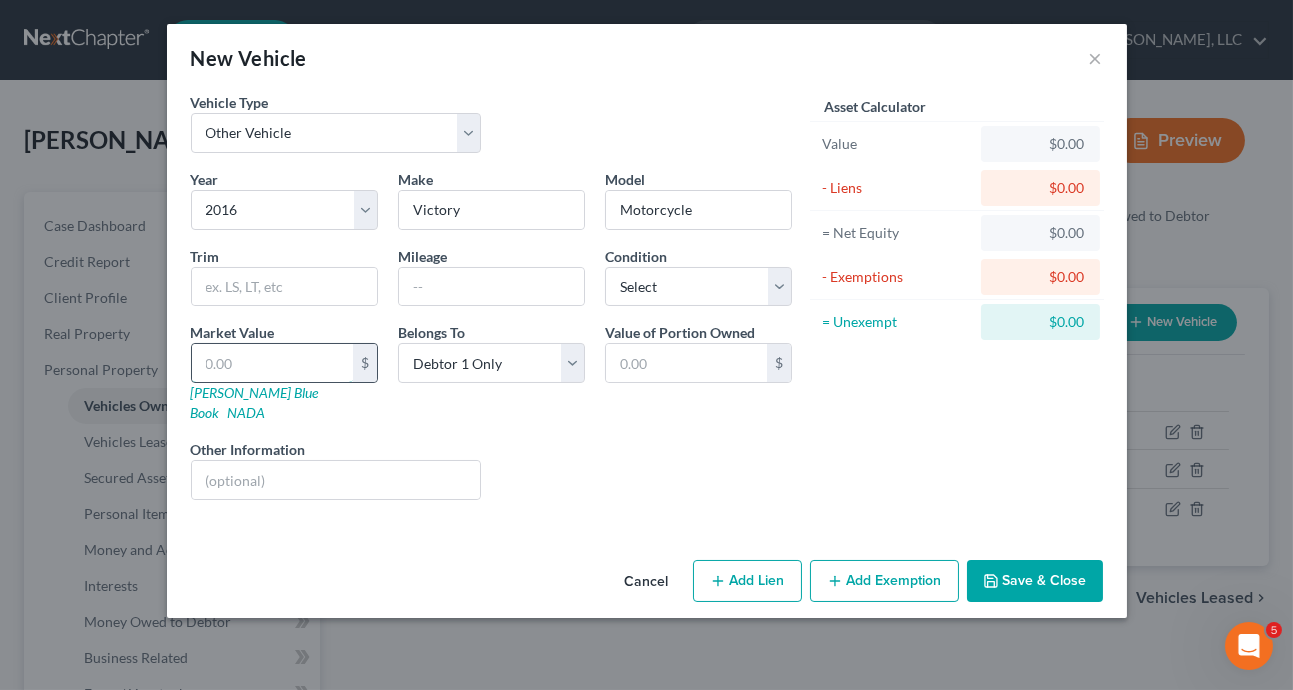 click at bounding box center [272, 363] 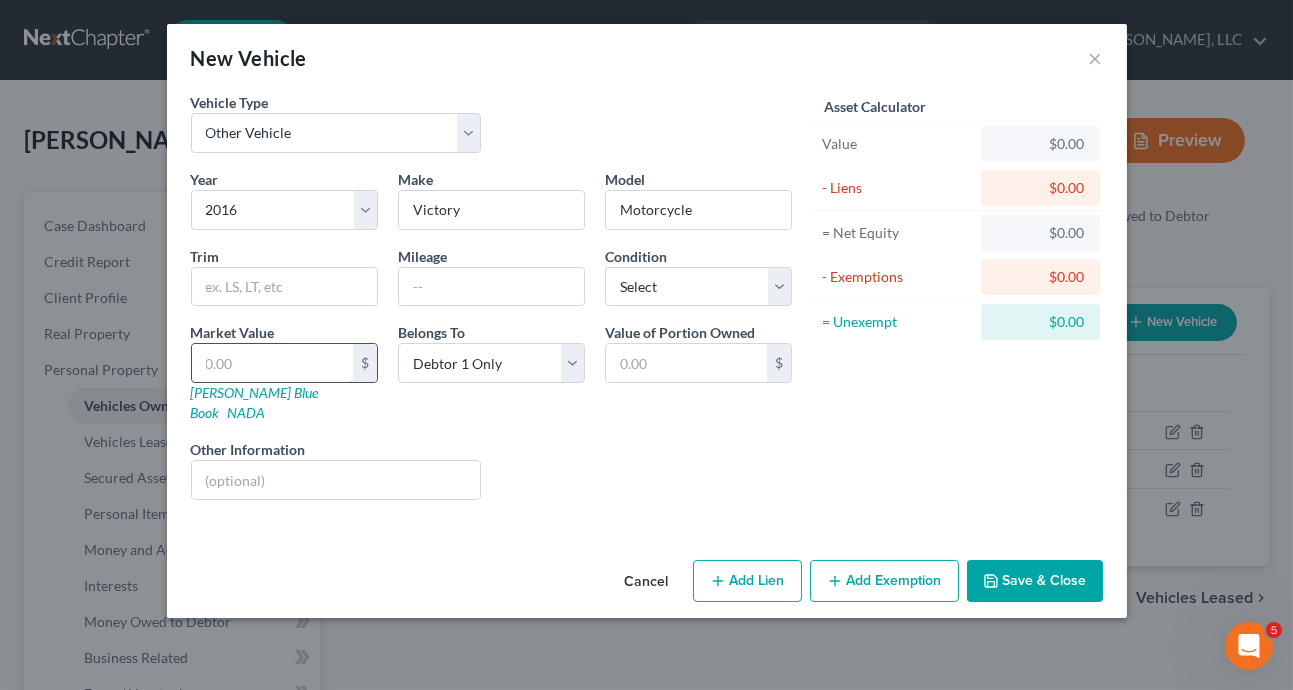 type on "7" 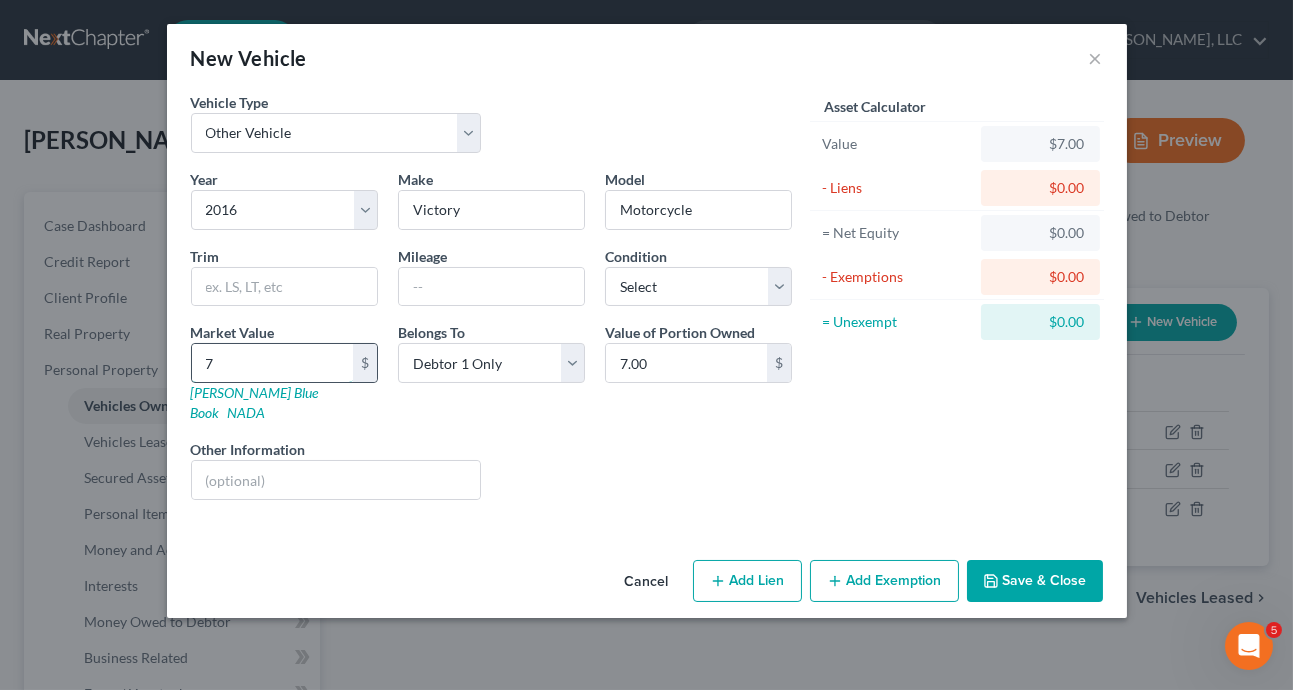 type on "75" 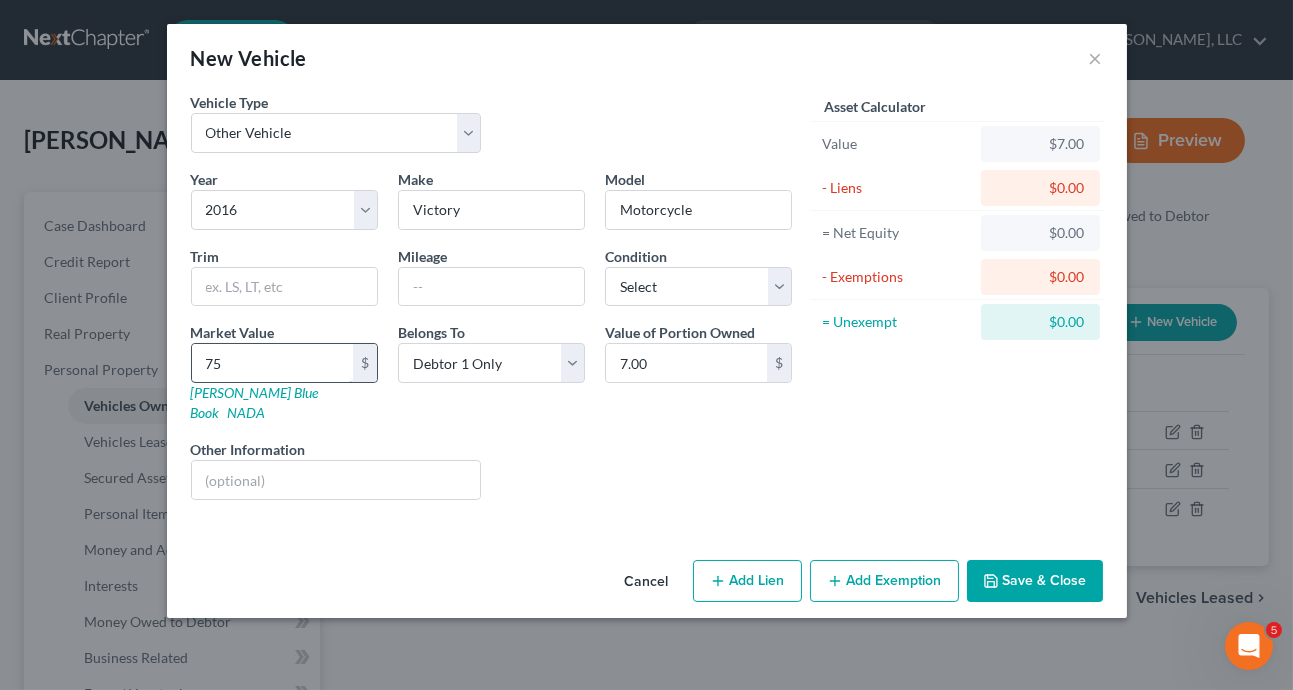 type on "75.00" 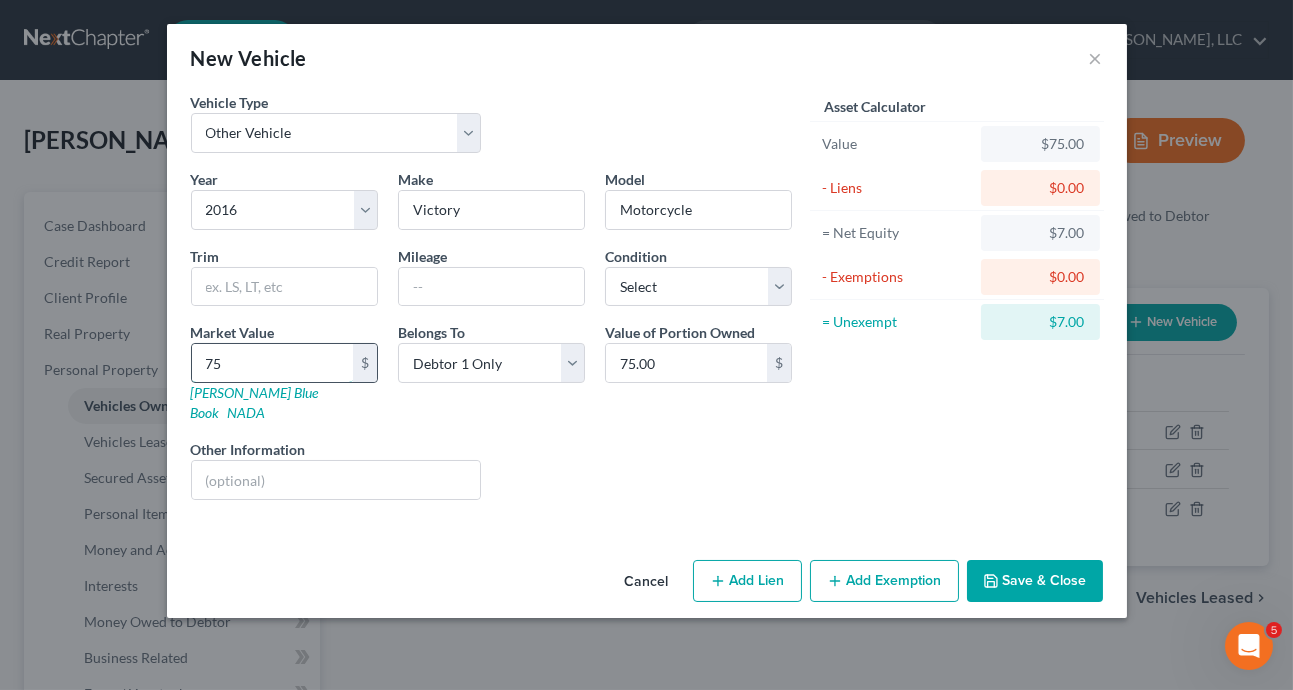 type on "750" 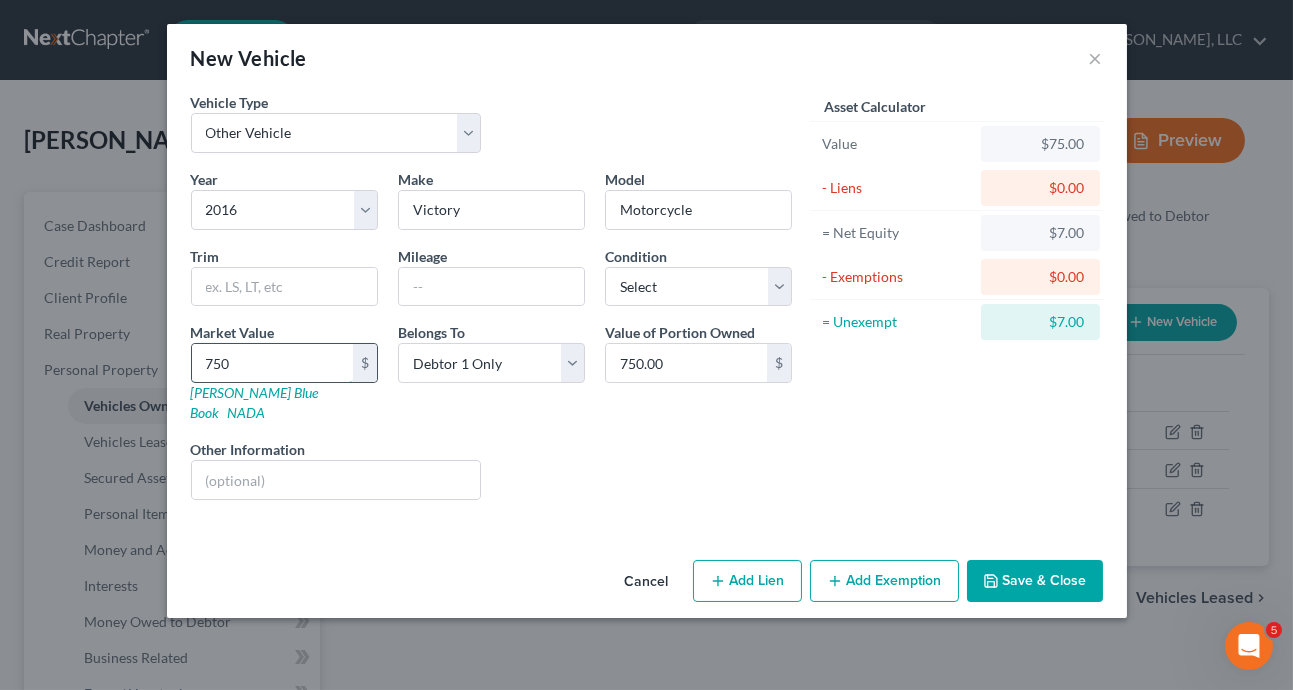 type on "7500" 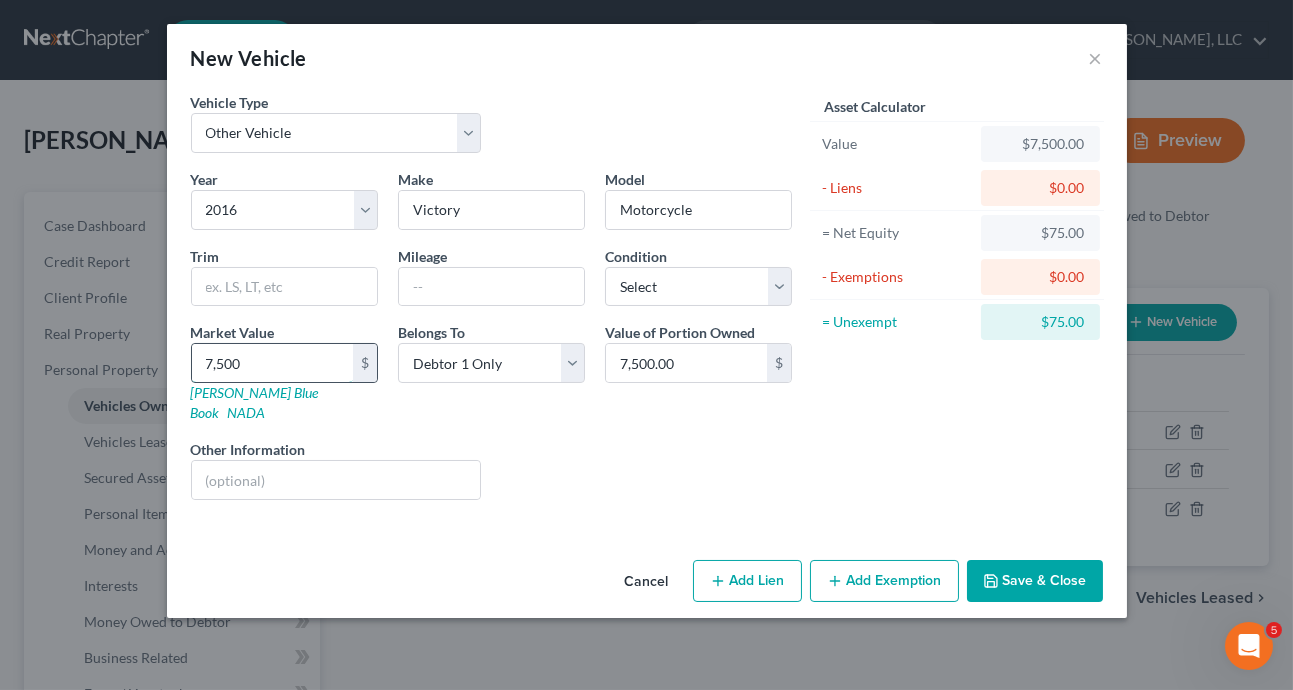 type on "7,500" 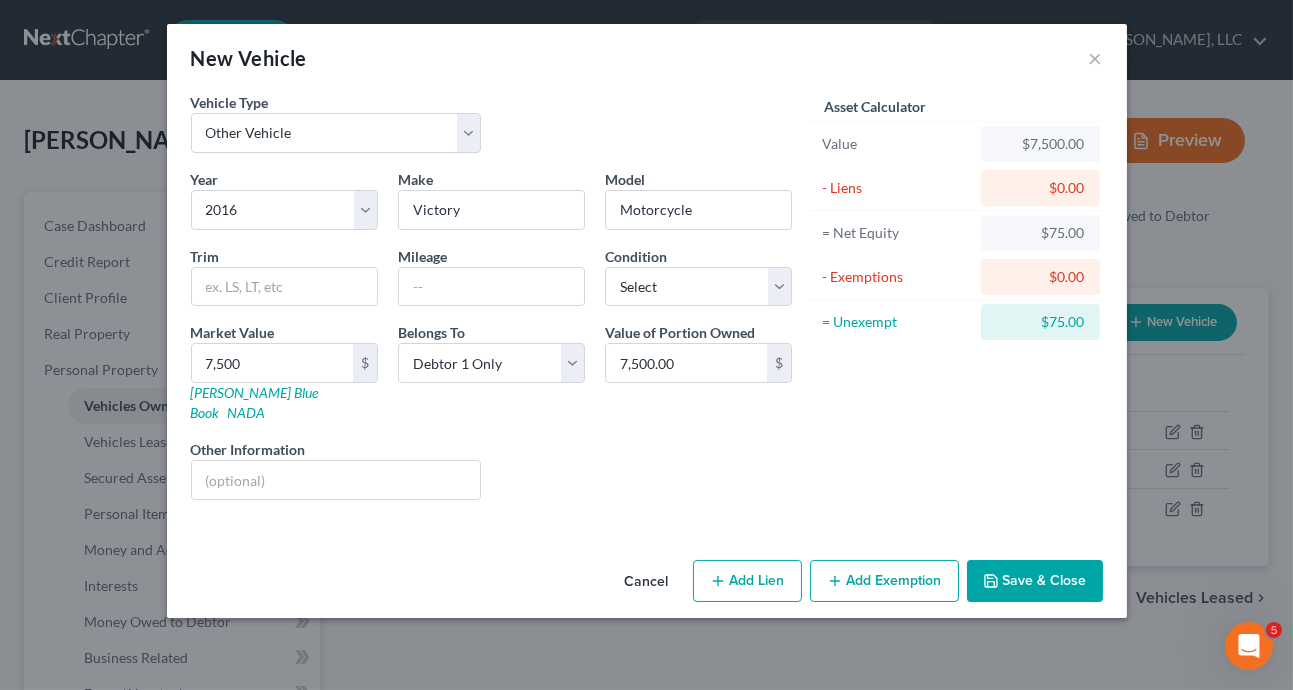 click on "Save & Close" at bounding box center [1035, 581] 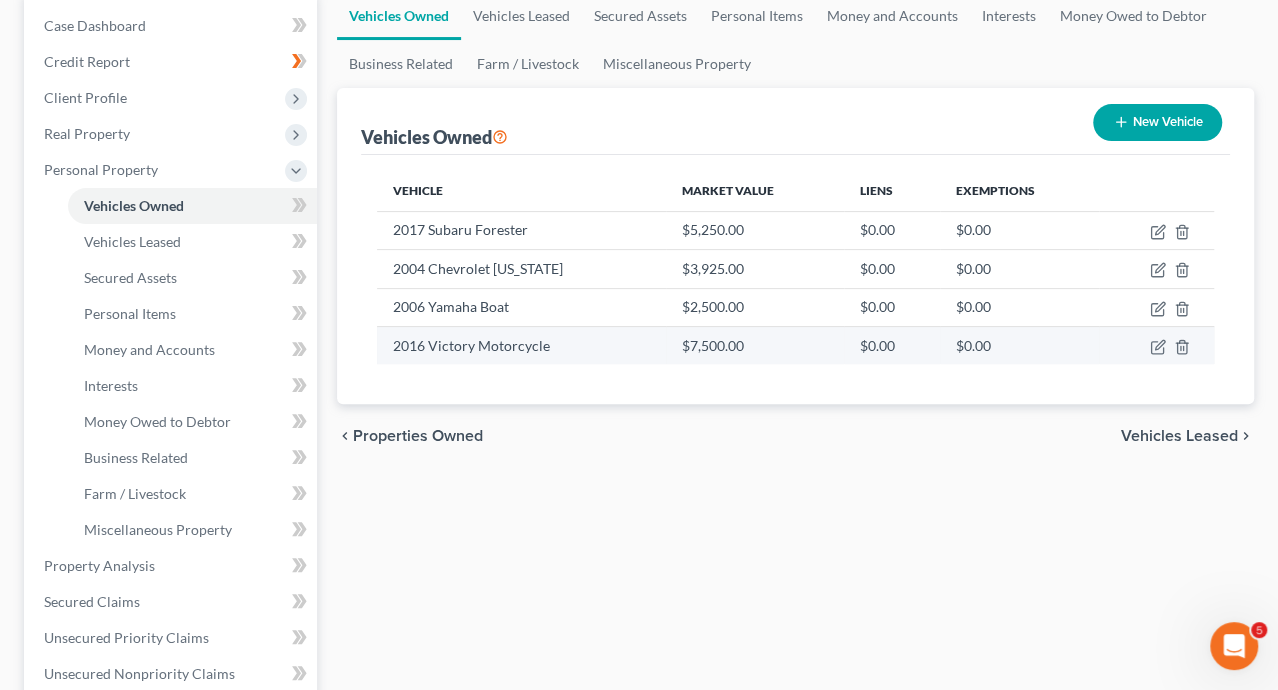scroll, scrollTop: 300, scrollLeft: 0, axis: vertical 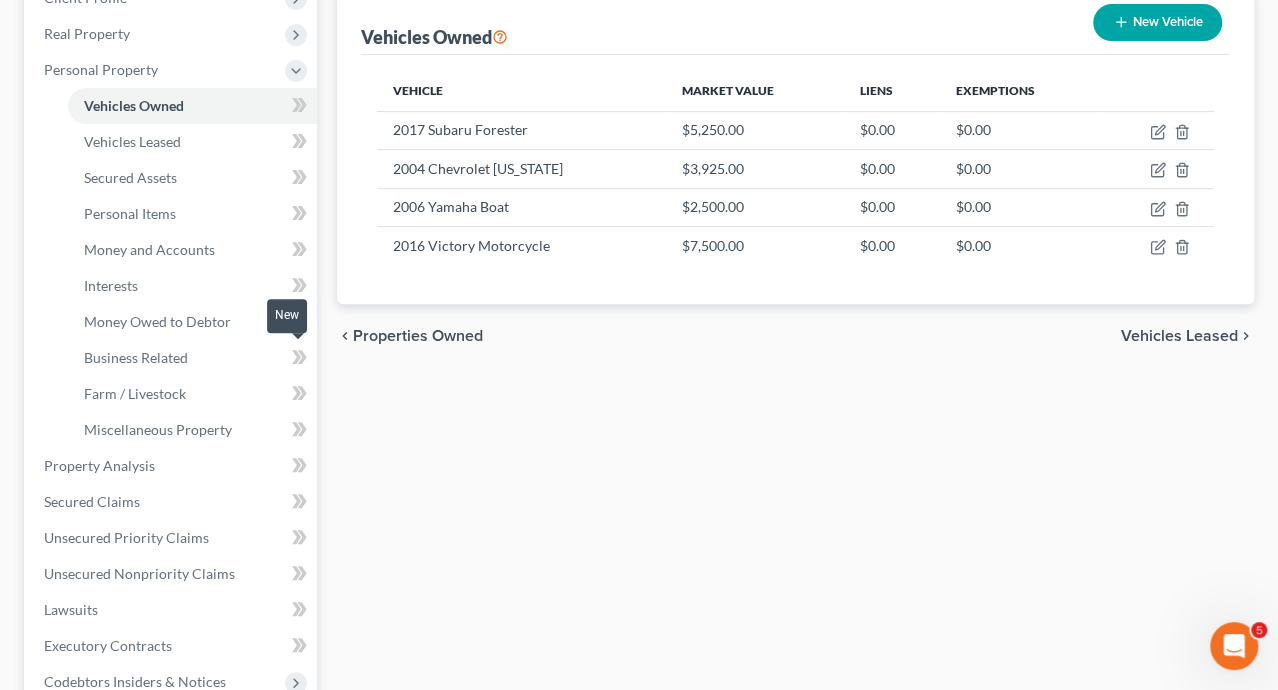 click 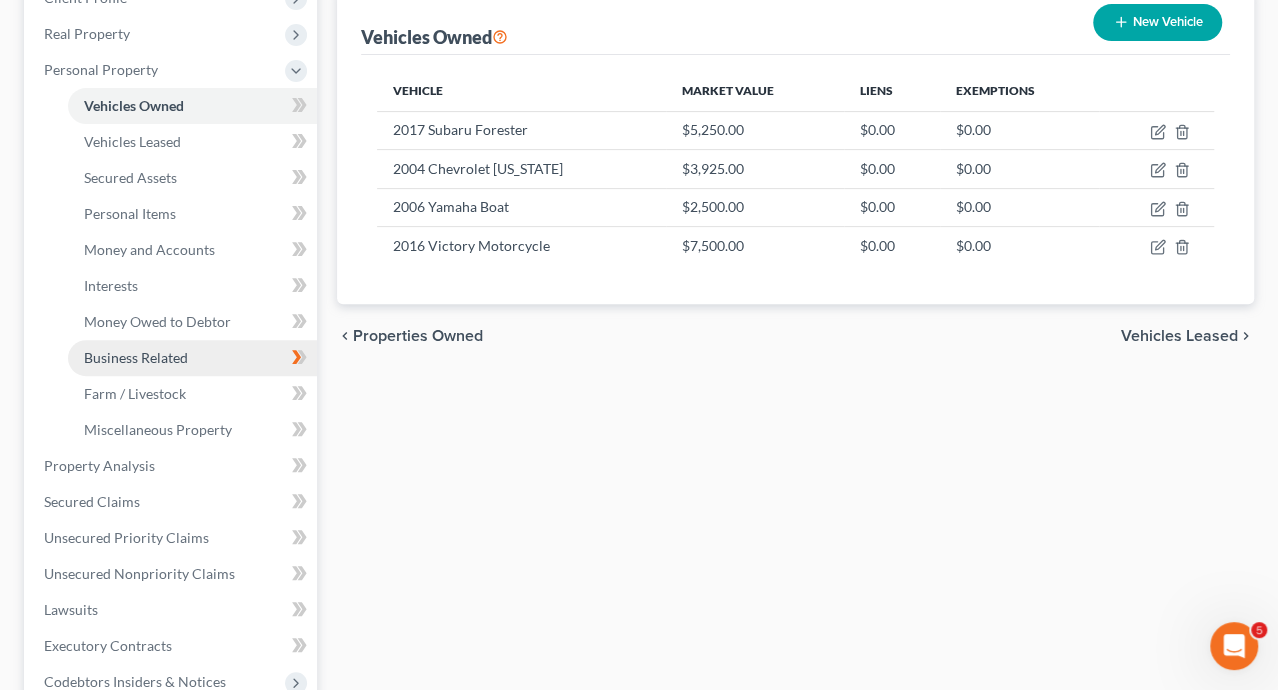 click on "Business Related" at bounding box center (136, 357) 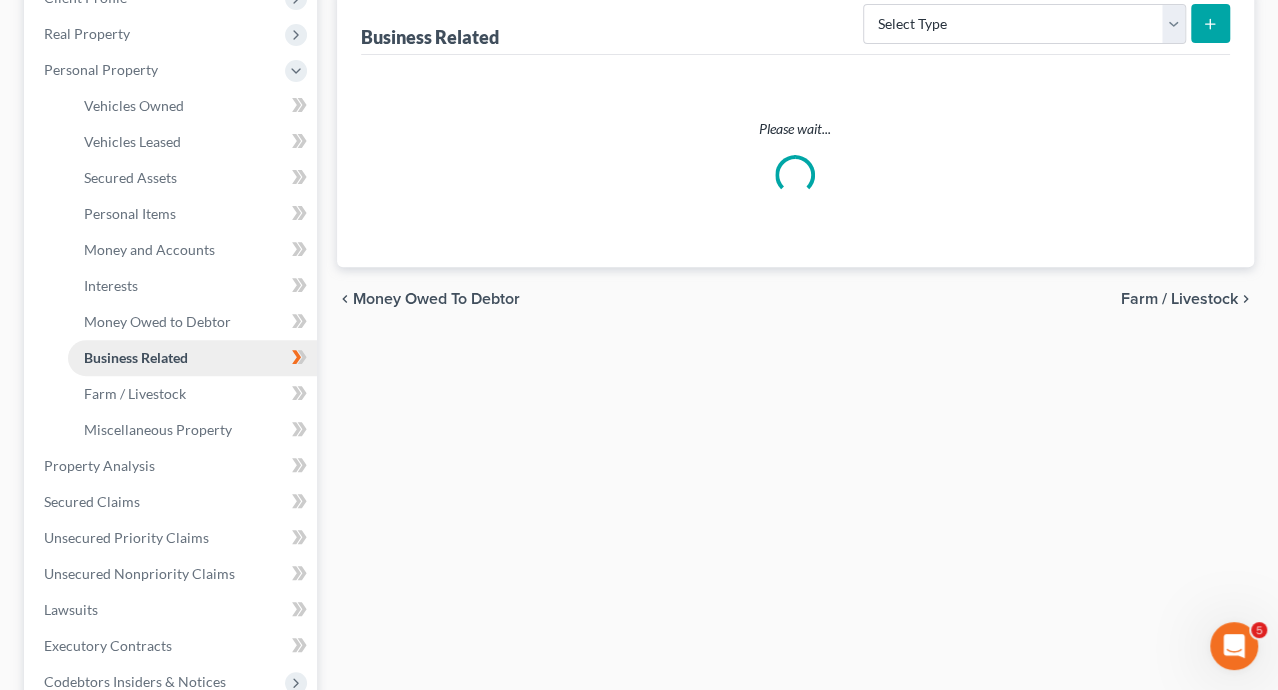 scroll, scrollTop: 0, scrollLeft: 0, axis: both 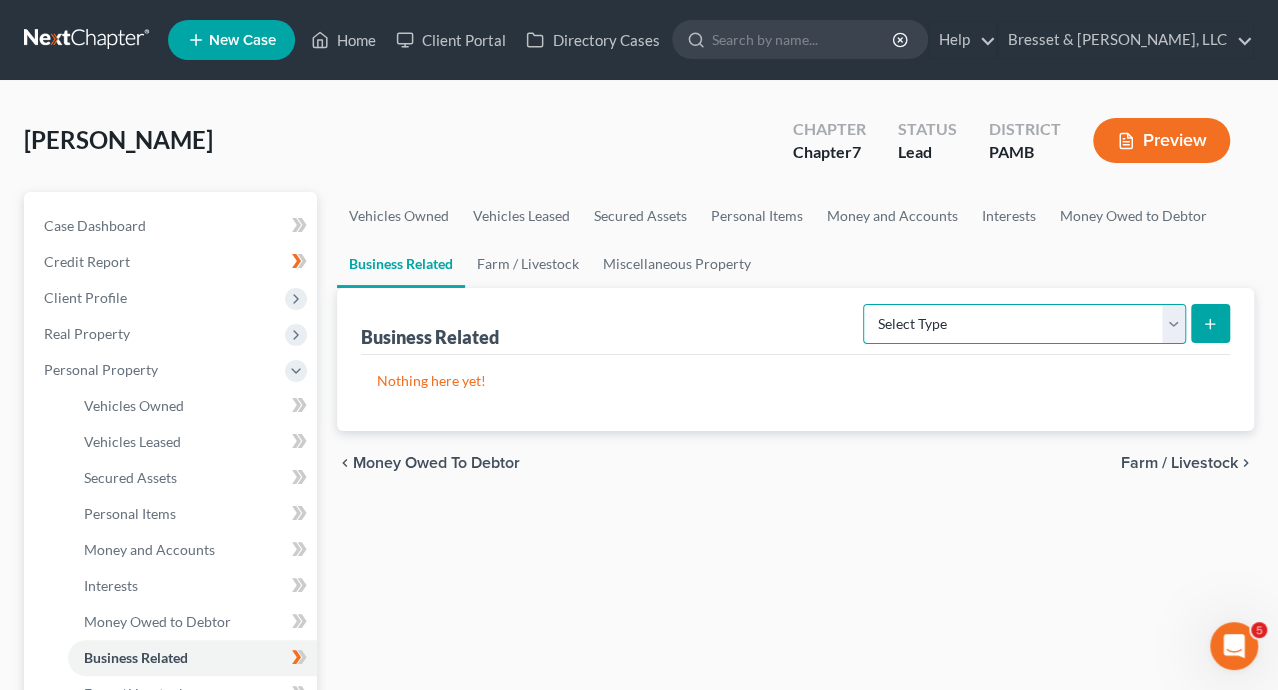 click on "Select Type Customer Lists Franchises Inventory Licenses Machinery Office Equipment, Furnishings, Supplies Other Business Related Property Not Listed Patents, Copyrights, Intellectual Property" at bounding box center (1024, 324) 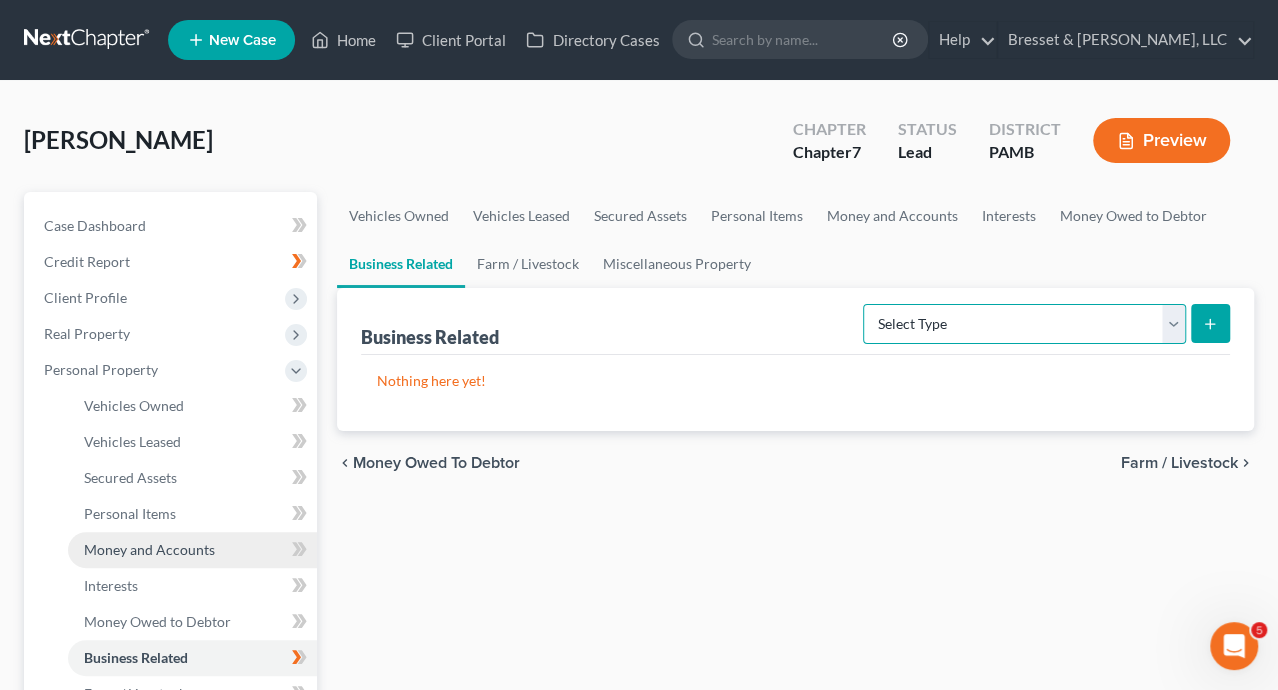 scroll, scrollTop: 200, scrollLeft: 0, axis: vertical 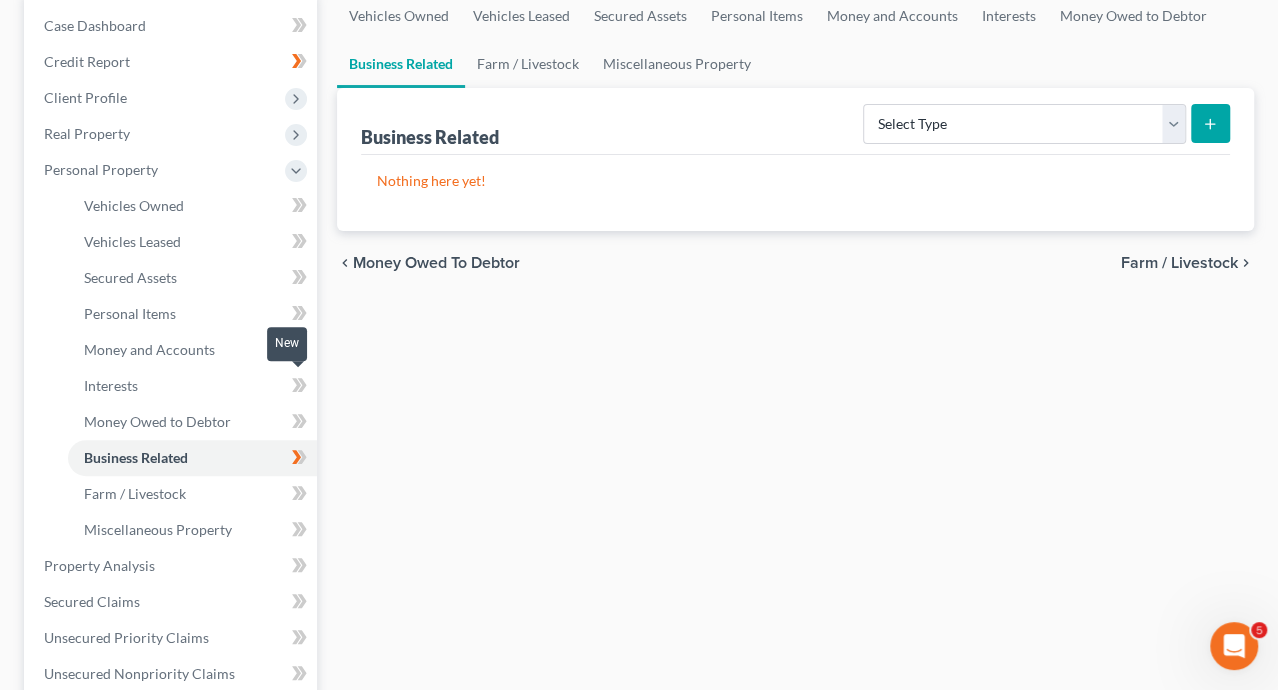 click 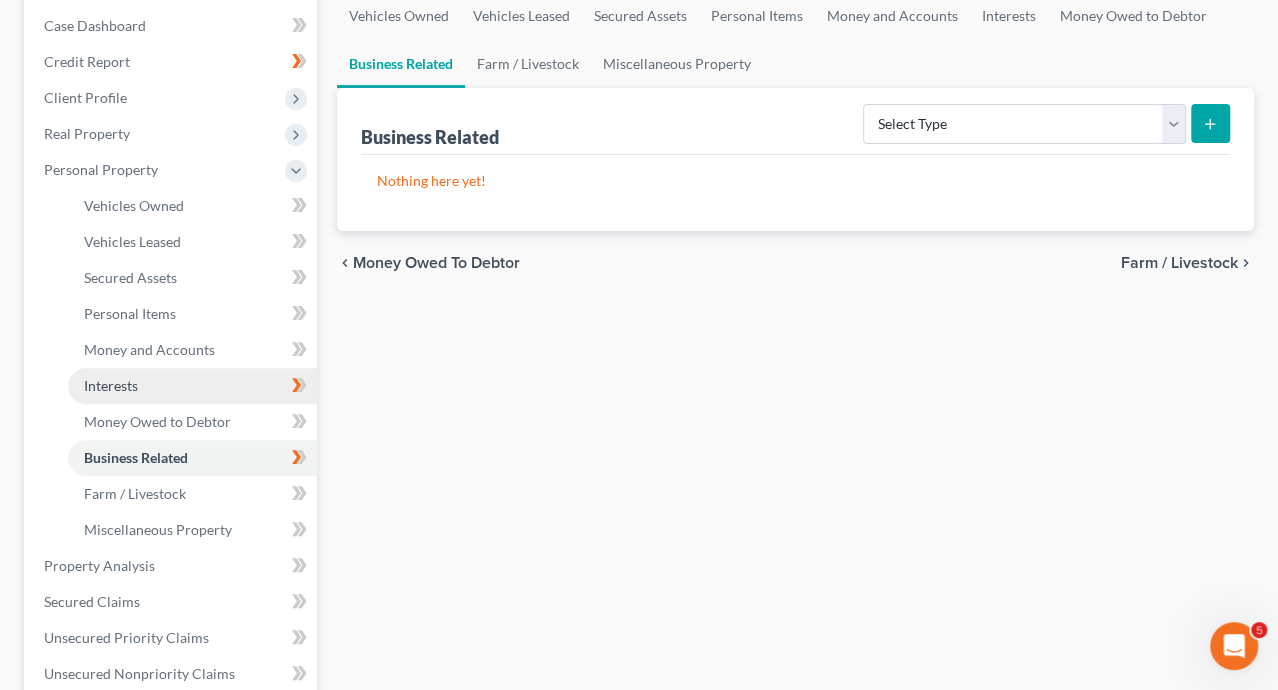 click on "Interests" at bounding box center (111, 385) 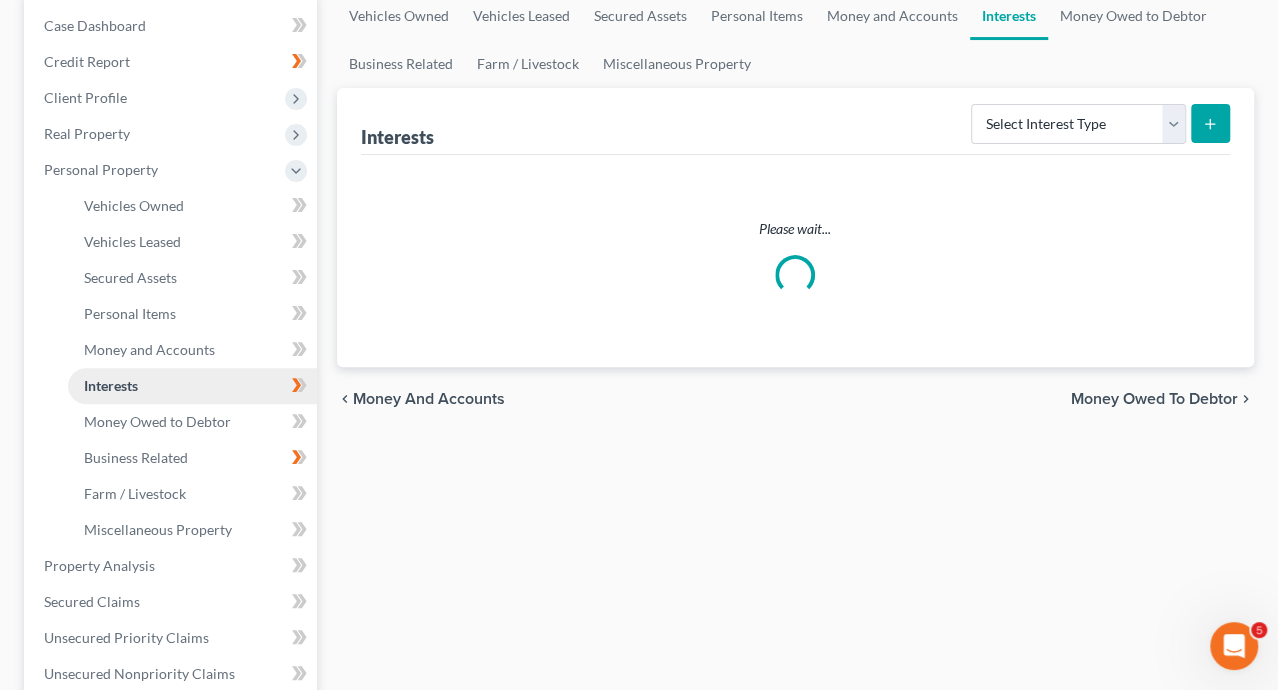 scroll, scrollTop: 0, scrollLeft: 0, axis: both 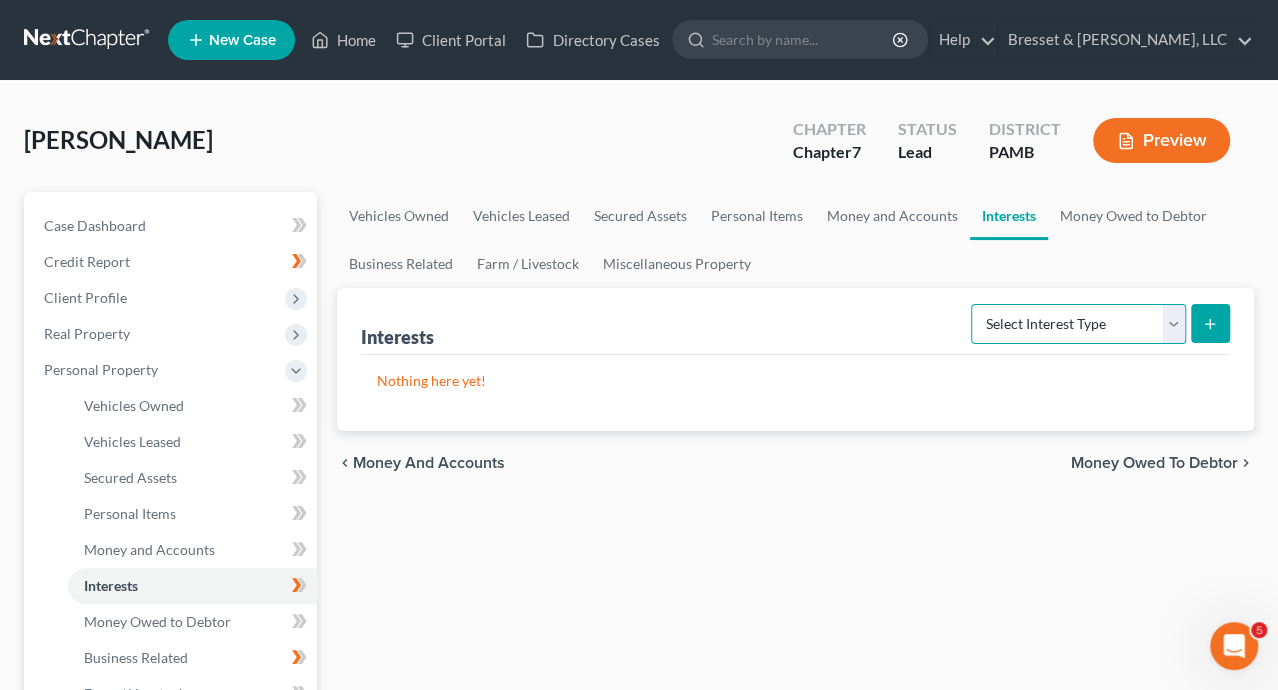 click on "Select Interest Type 401K Annuity Bond Education IRA Government Bond Government Pension Plan Incorporated Business IRA Joint Venture (Active) Joint Venture (Inactive) Keogh Mutual Fund Other Retirement Plan Partnership (Active) Partnership (Inactive) Pension Plan Stock Term Life Insurance Unincorporated Business Whole Life Insurance" at bounding box center [1078, 324] 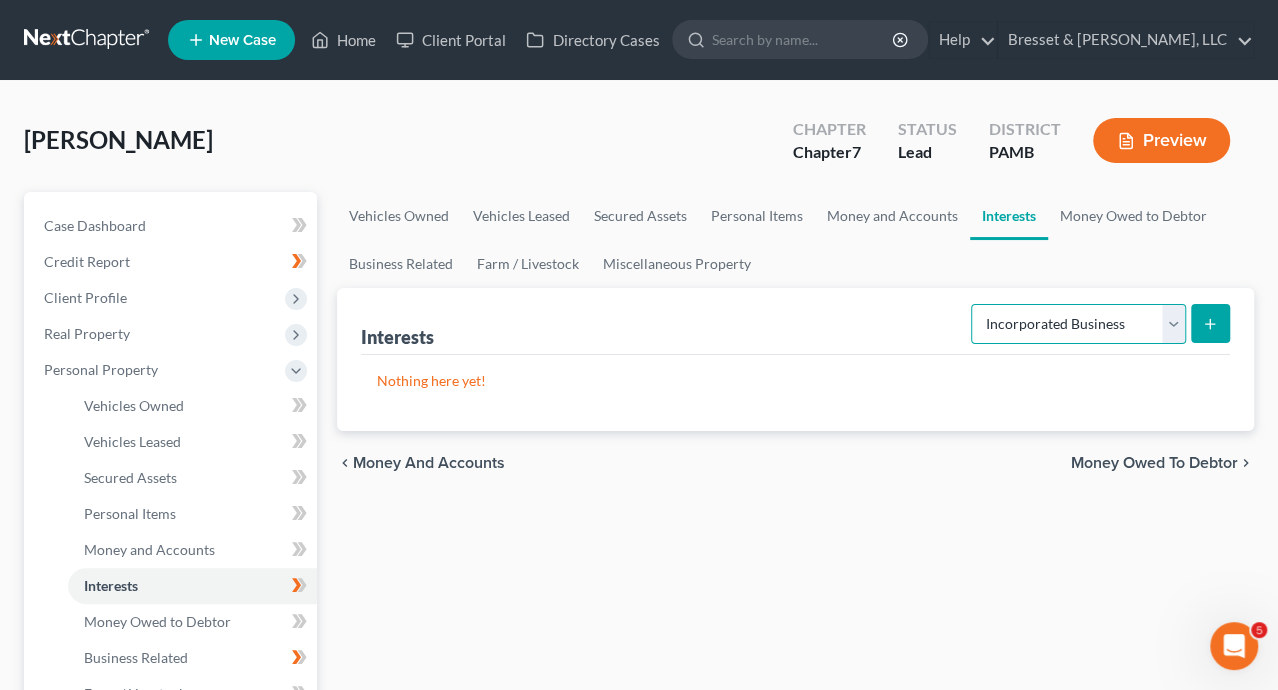 click on "Select Interest Type 401K Annuity Bond Education IRA Government Bond Government Pension Plan Incorporated Business IRA Joint Venture (Active) Joint Venture (Inactive) Keogh Mutual Fund Other Retirement Plan Partnership (Active) Partnership (Inactive) Pension Plan Stock Term Life Insurance Unincorporated Business Whole Life Insurance" at bounding box center [1078, 324] 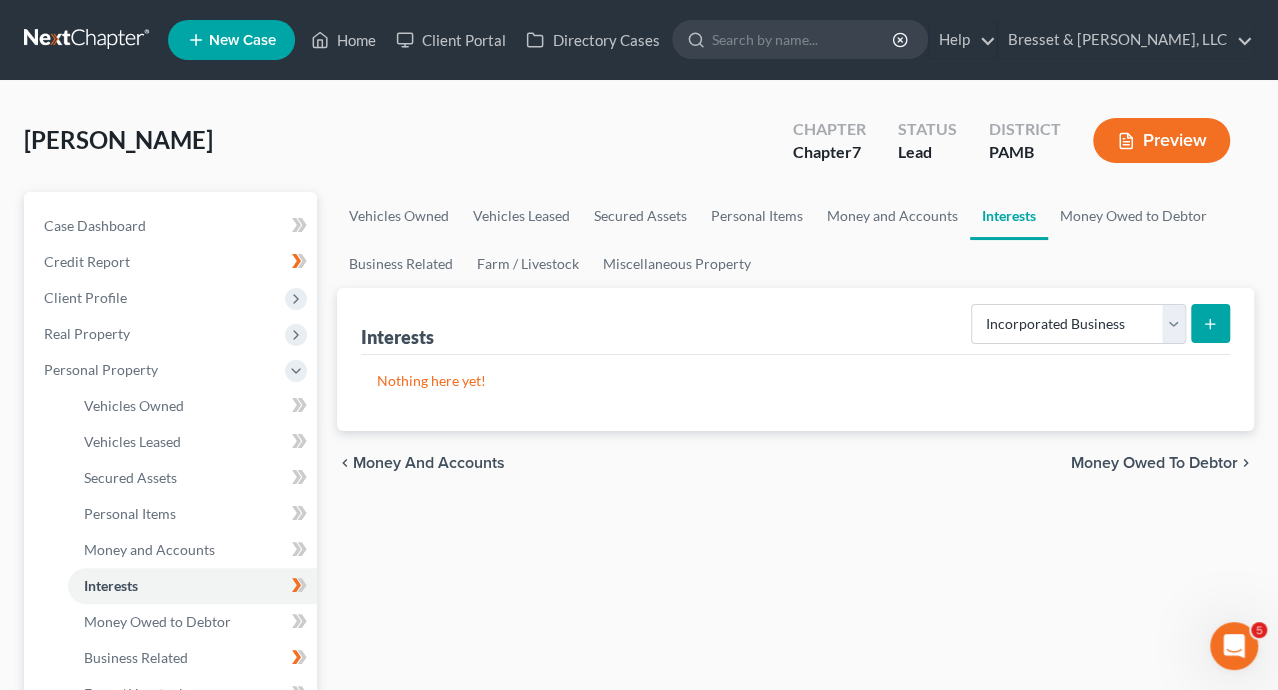 click 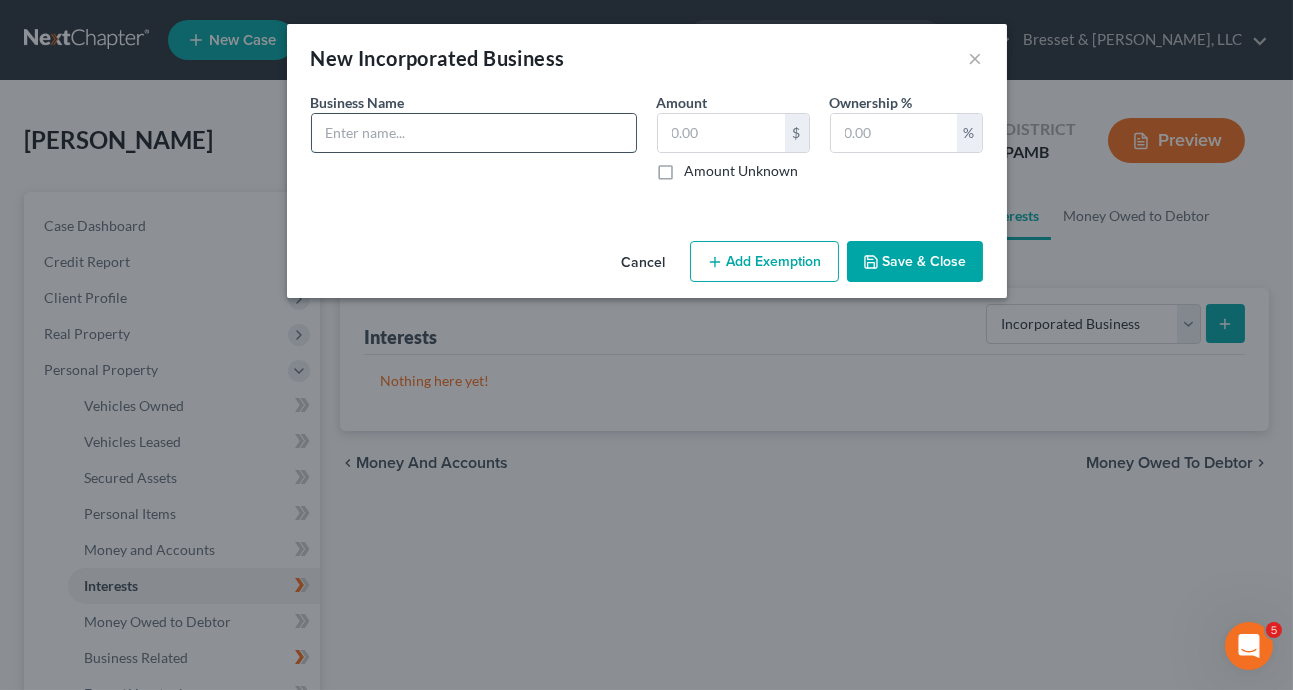 click at bounding box center (474, 133) 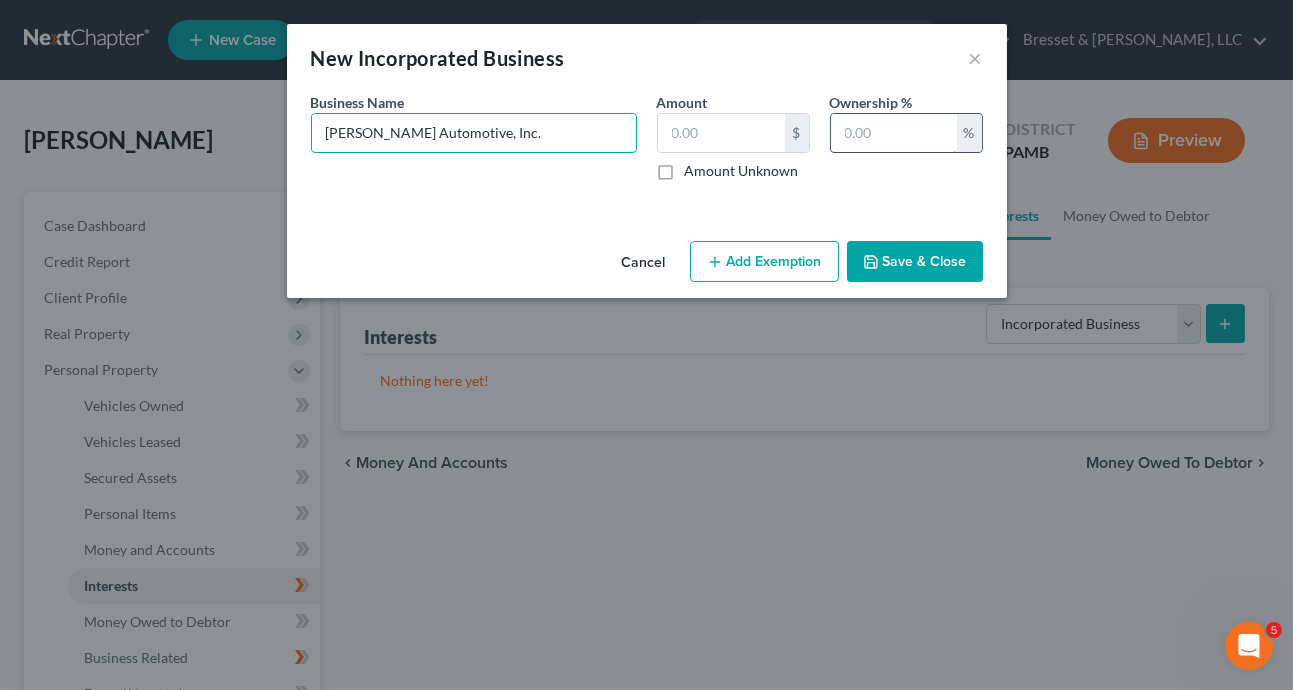 type on "[PERSON_NAME] Automotive, Inc." 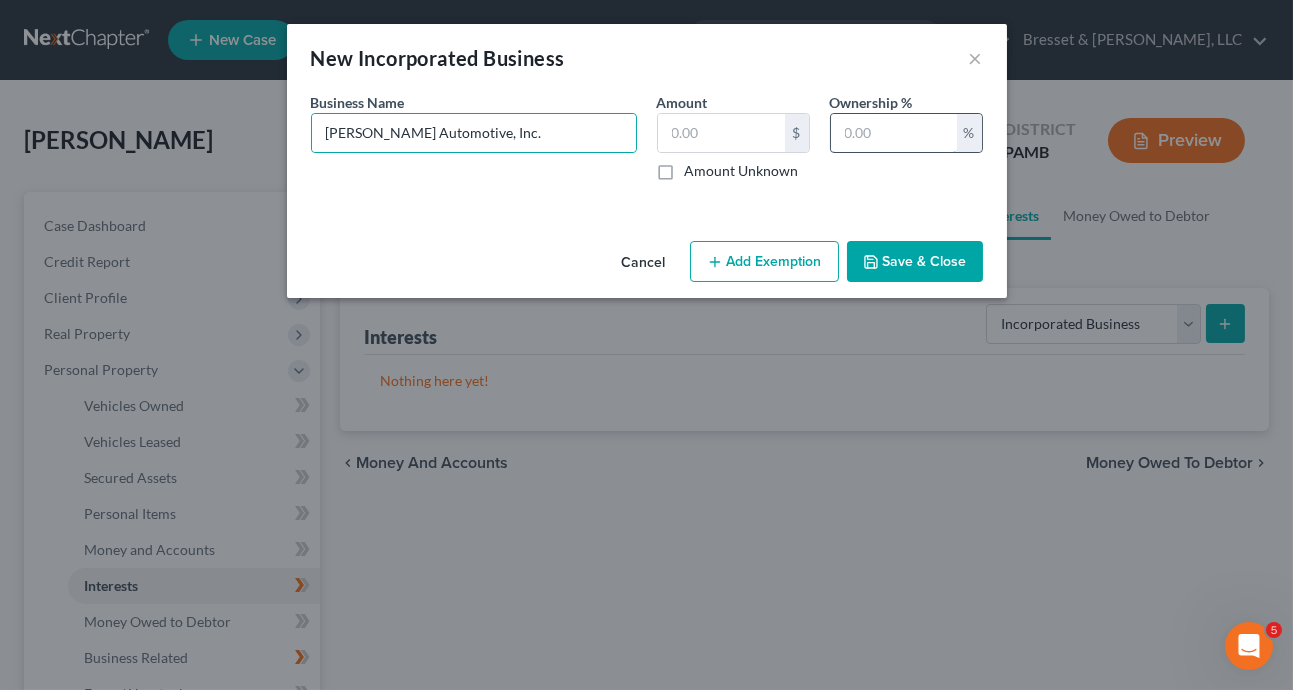 click at bounding box center (894, 133) 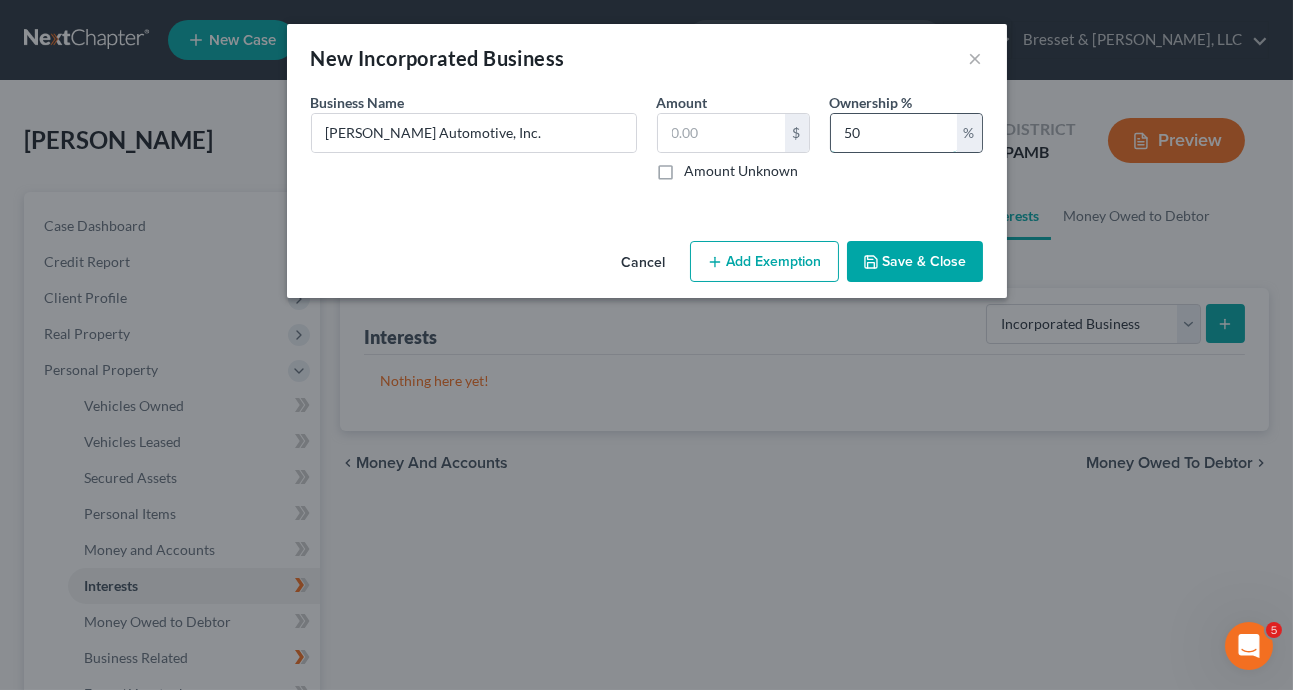 type on "50" 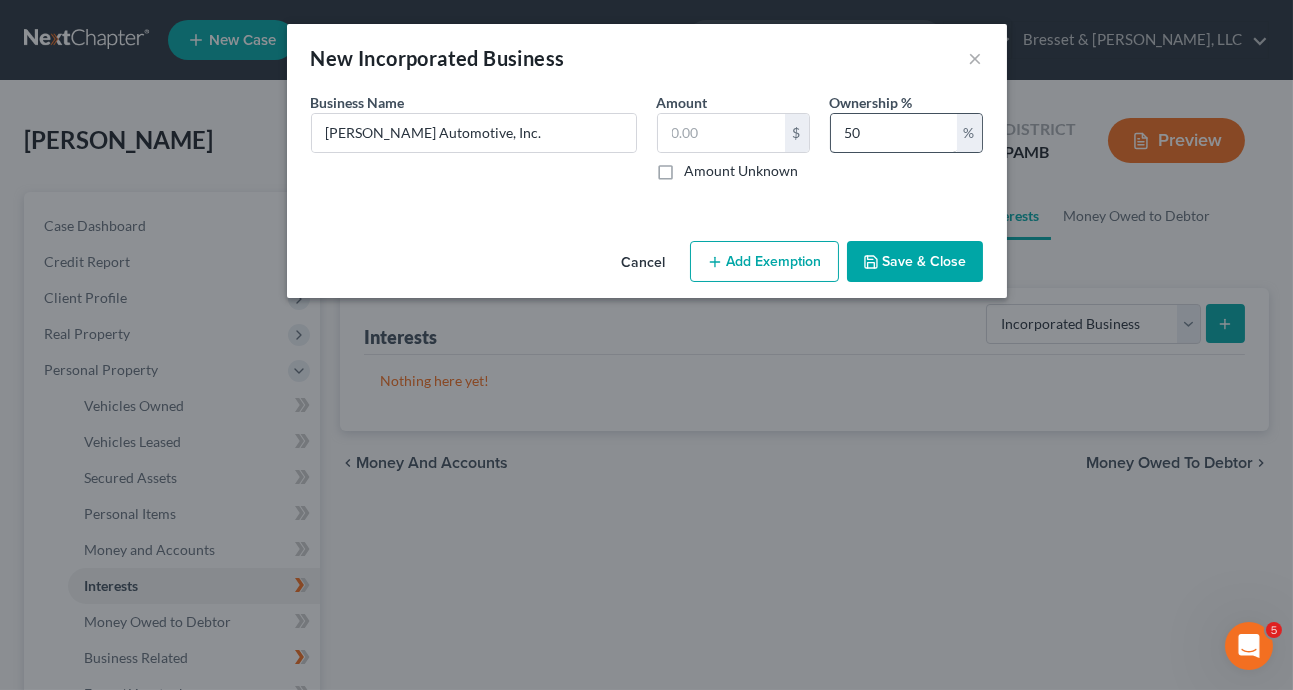 type 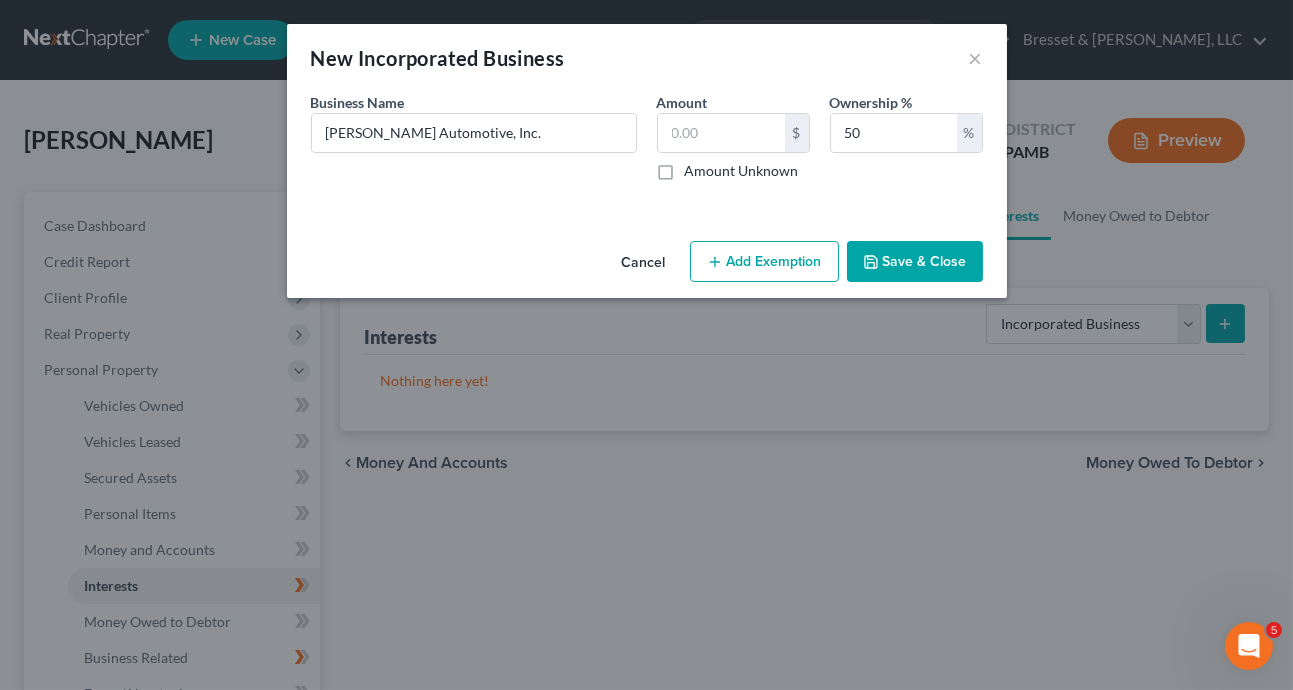 click on "Amount Unknown" at bounding box center (742, 171) 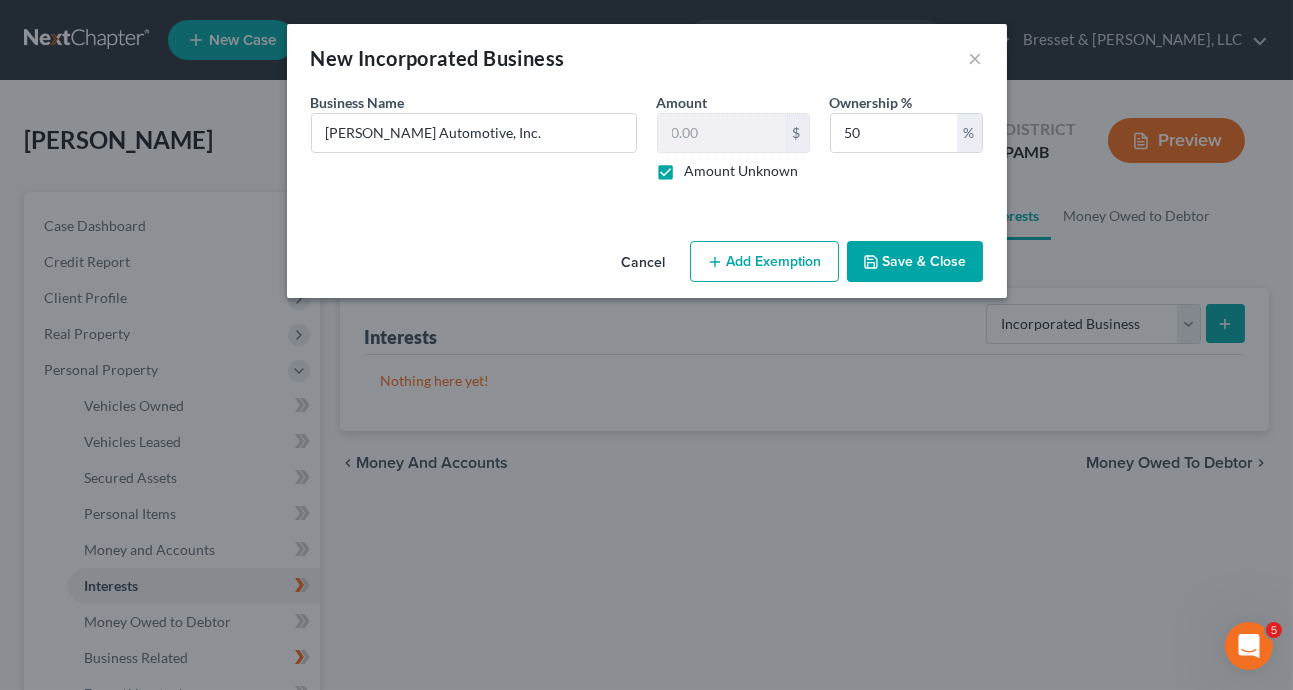 click on "Save & Close" at bounding box center (915, 262) 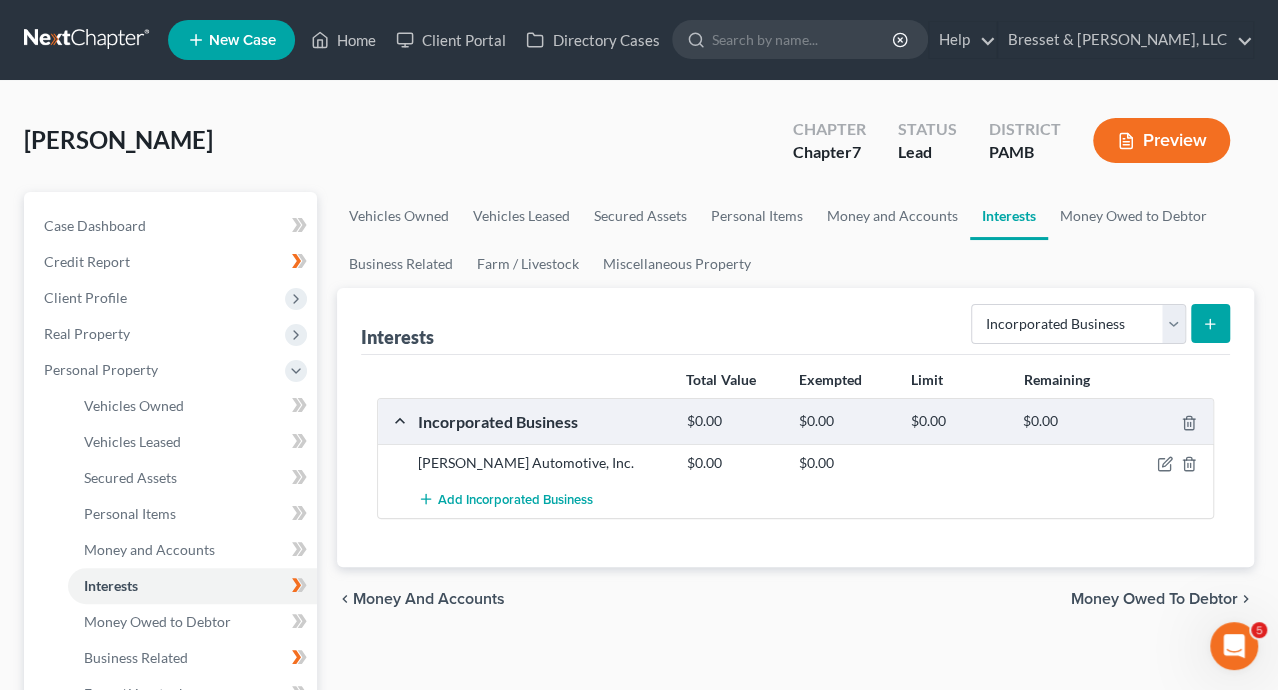 click at bounding box center (1210, 323) 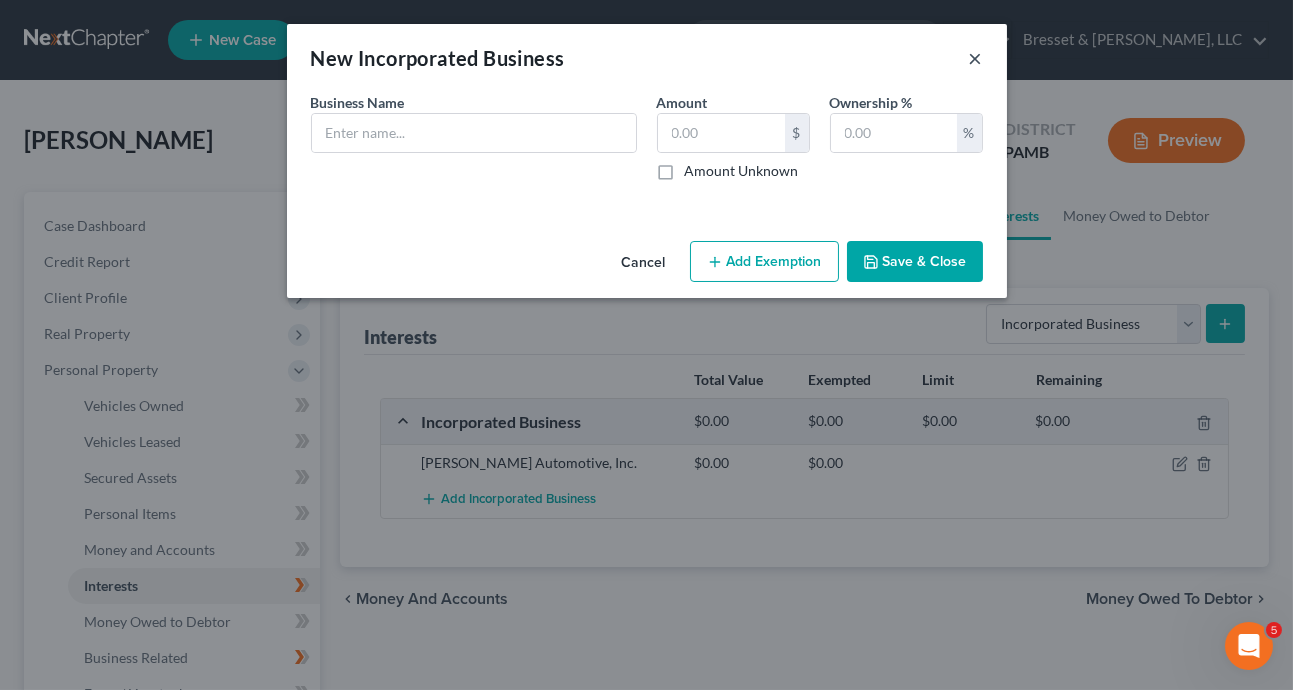 click on "×" at bounding box center [976, 58] 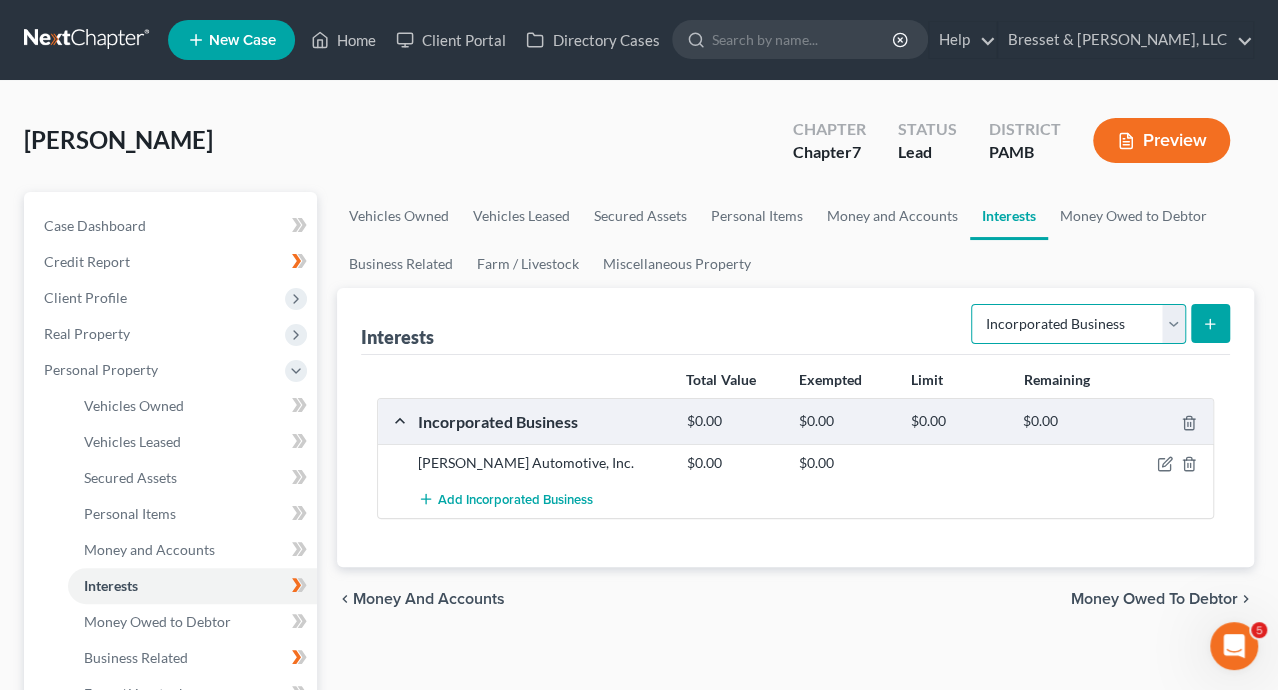 click on "Select Interest Type 401K Annuity Bond Education IRA Government Bond Government Pension Plan Incorporated Business IRA Joint Venture (Active) Joint Venture (Inactive) Keogh Mutual Fund Other Retirement Plan Partnership (Active) Partnership (Inactive) Pension Plan Stock Term Life Insurance Unincorporated Business Whole Life Insurance" at bounding box center [1078, 324] 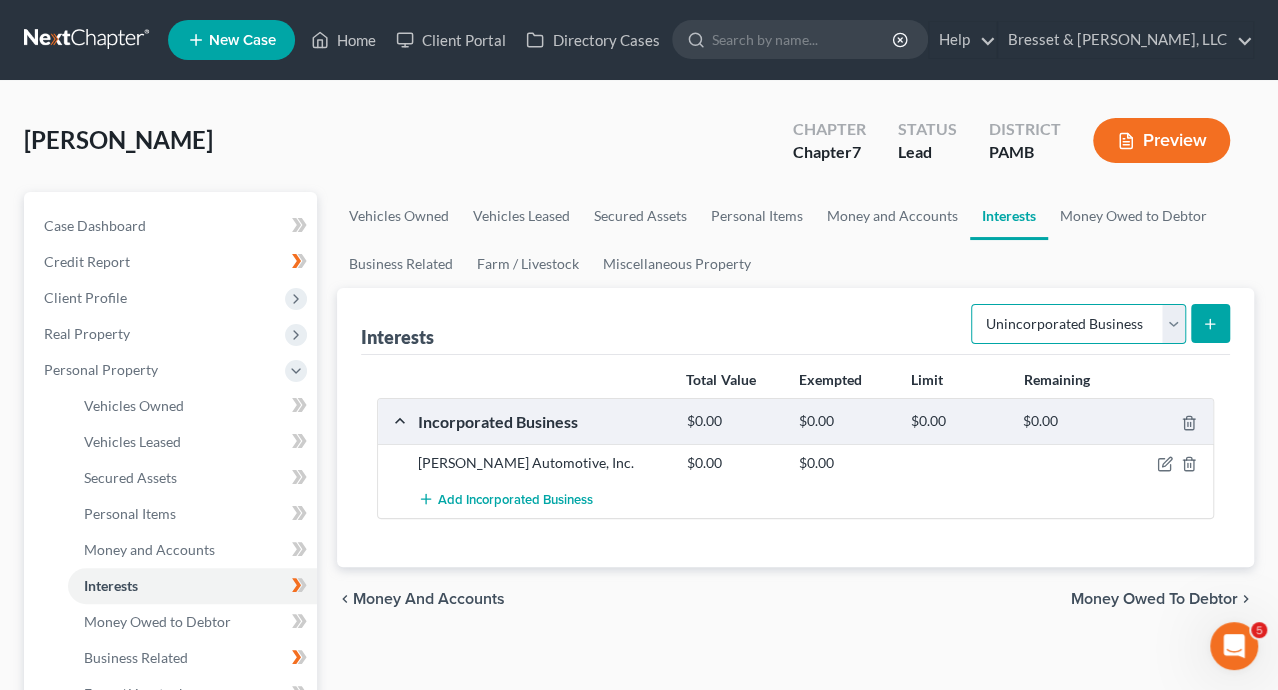 click on "Select Interest Type 401K Annuity Bond Education IRA Government Bond Government Pension Plan Incorporated Business IRA Joint Venture (Active) Joint Venture (Inactive) Keogh Mutual Fund Other Retirement Plan Partnership (Active) Partnership (Inactive) Pension Plan Stock Term Life Insurance Unincorporated Business Whole Life Insurance" at bounding box center (1078, 324) 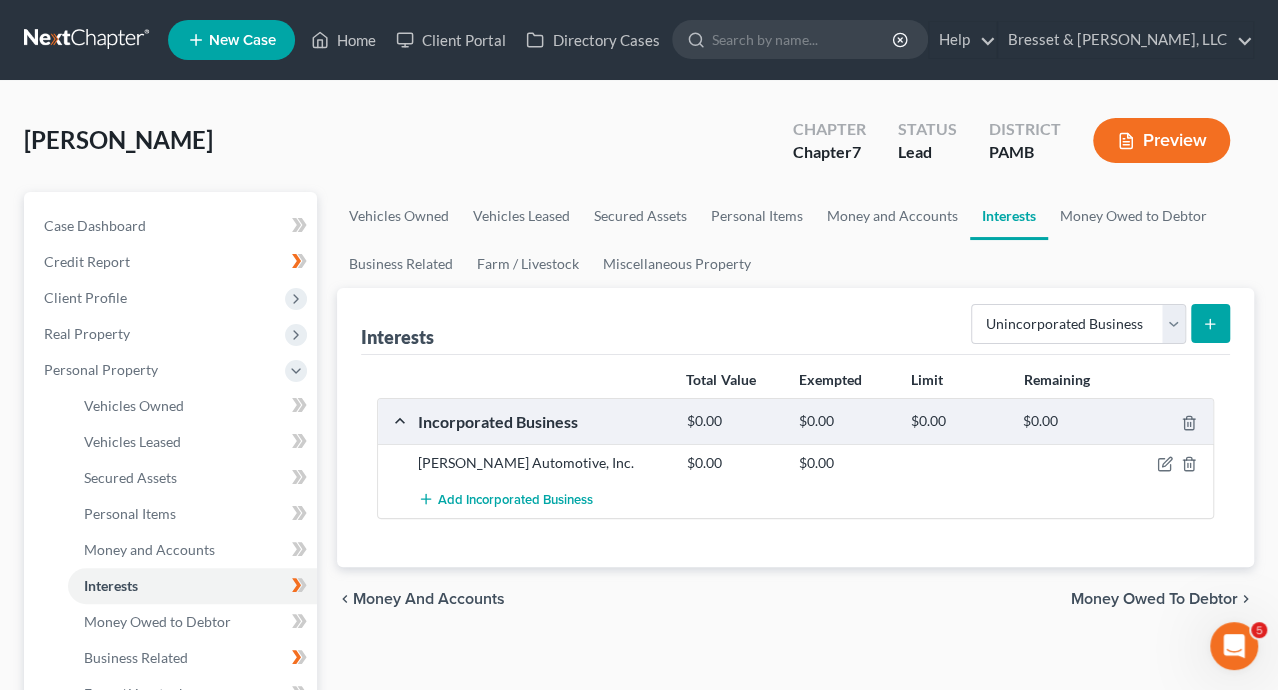 click 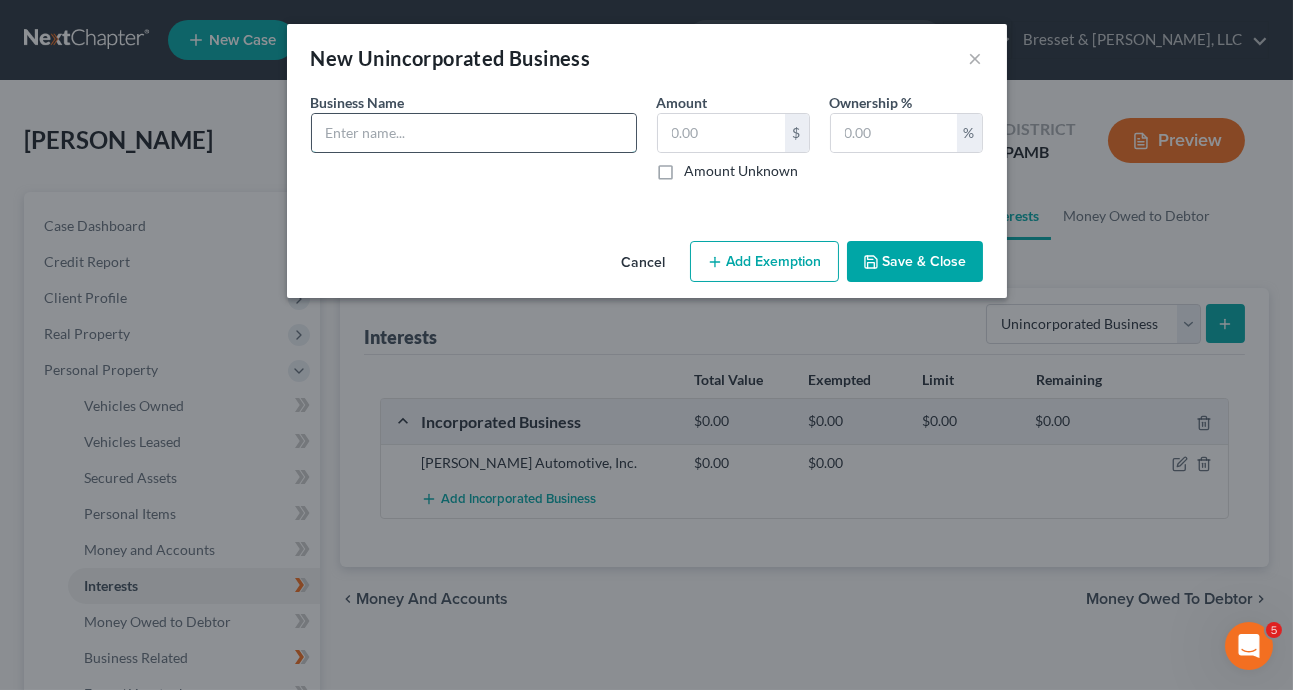 click at bounding box center (474, 133) 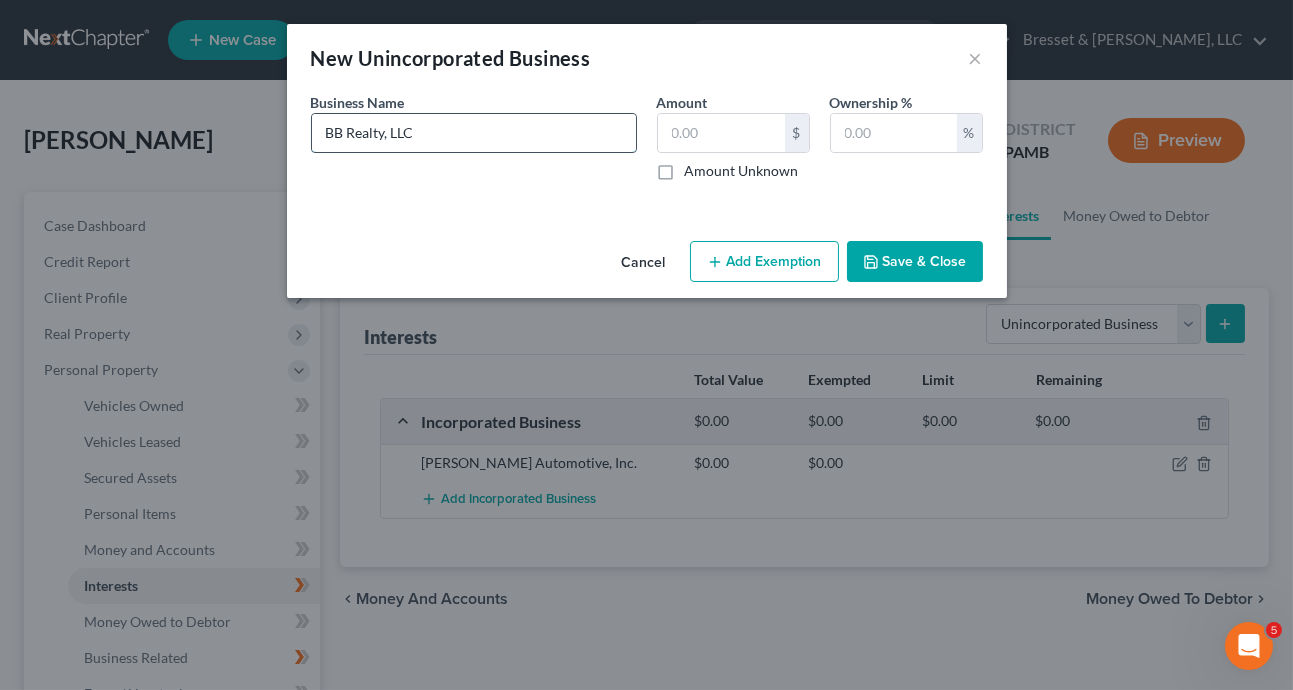 type on "BB Realty, LLC" 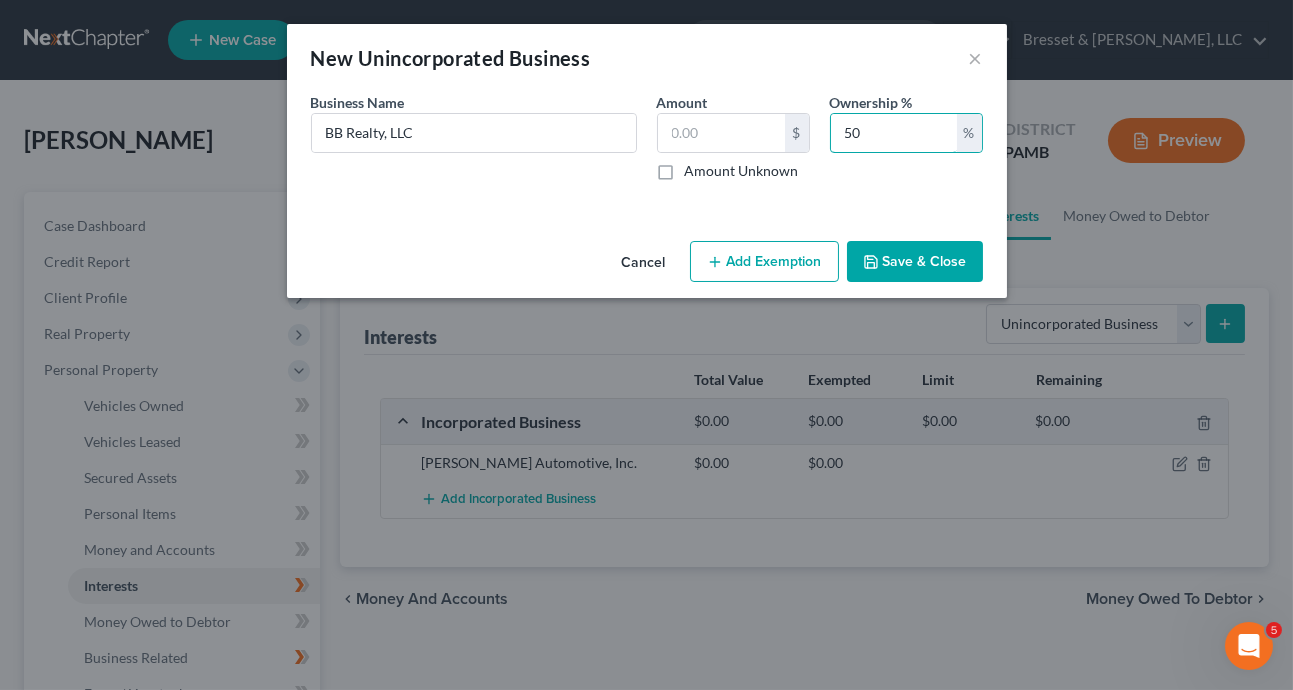 type on "50" 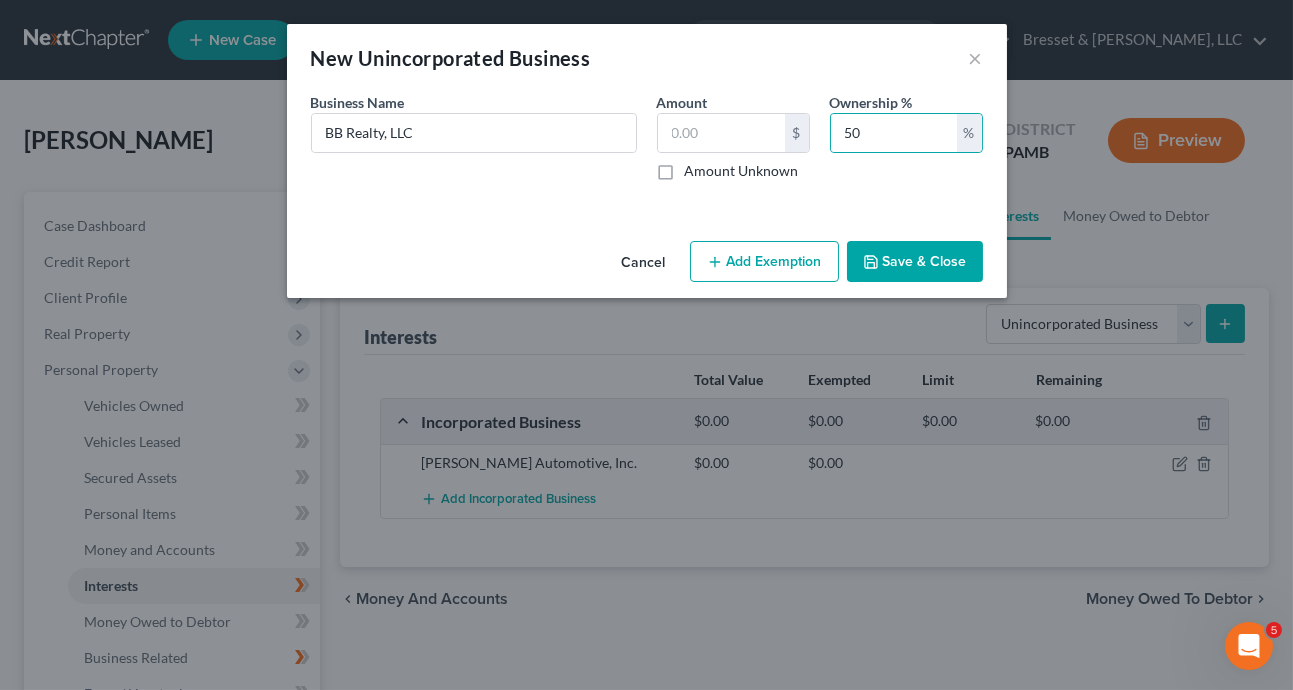 click on "Amount Unknown" at bounding box center (742, 171) 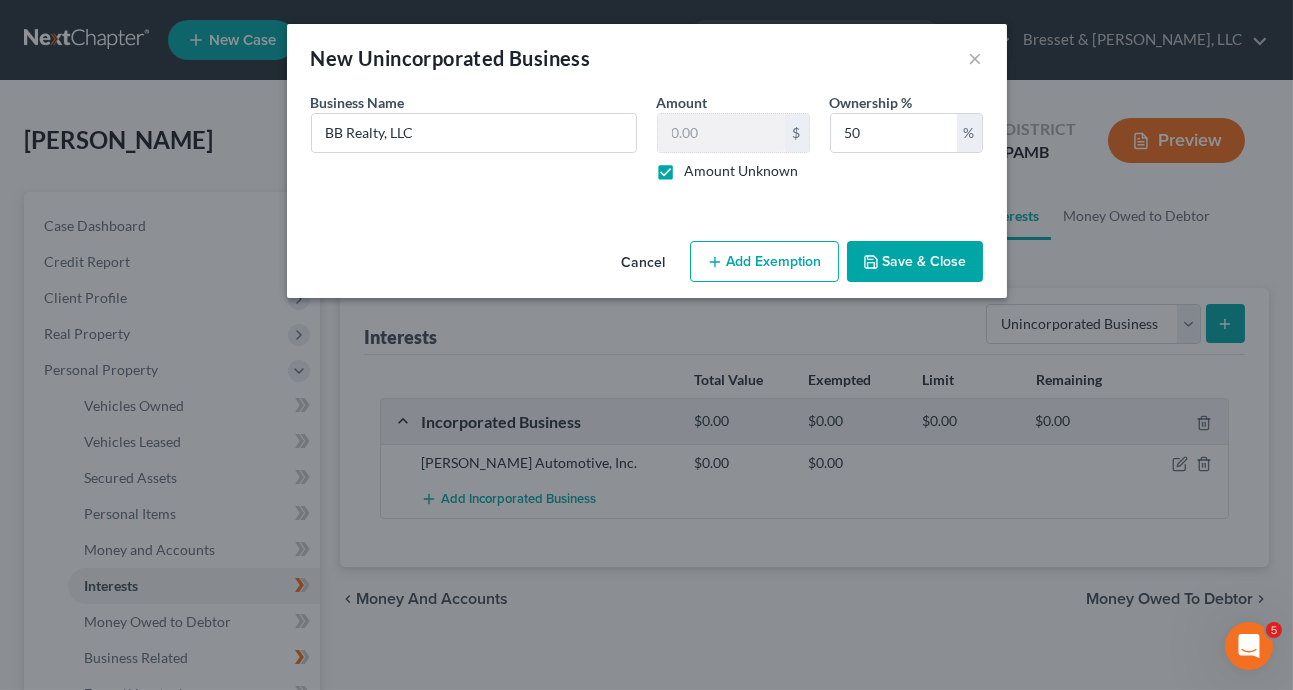 drag, startPoint x: 911, startPoint y: 270, endPoint x: 847, endPoint y: 417, distance: 160.32779 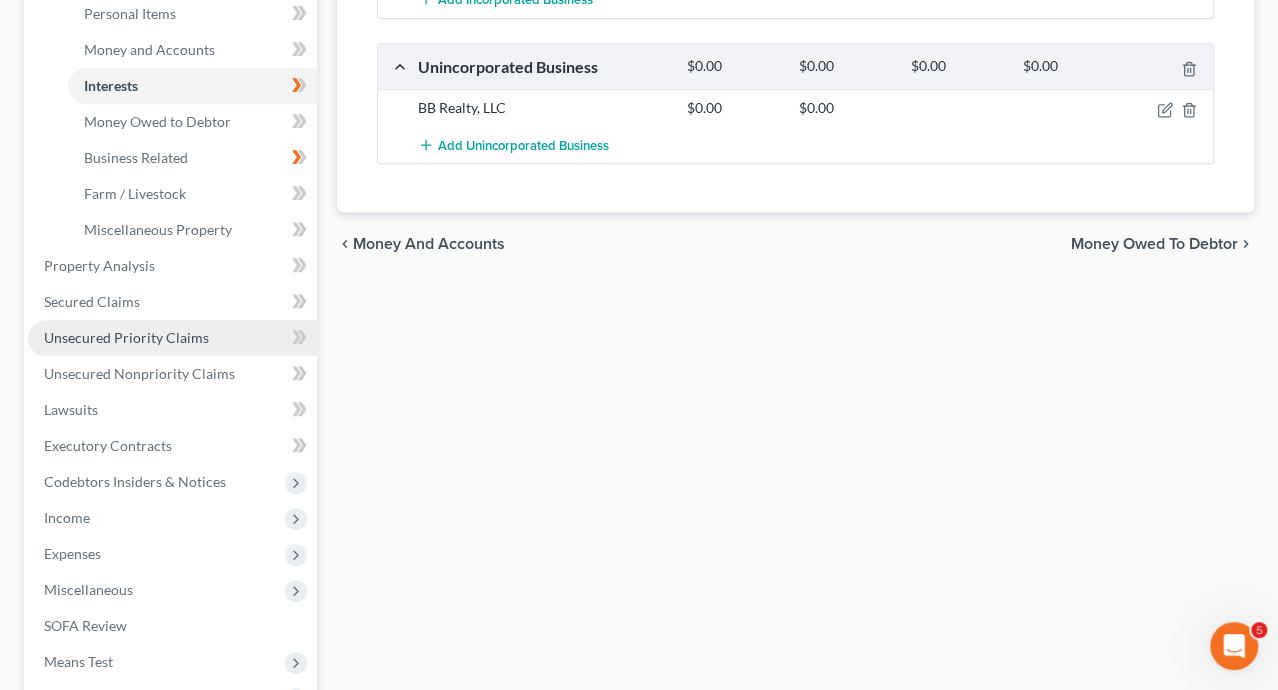 scroll, scrollTop: 600, scrollLeft: 0, axis: vertical 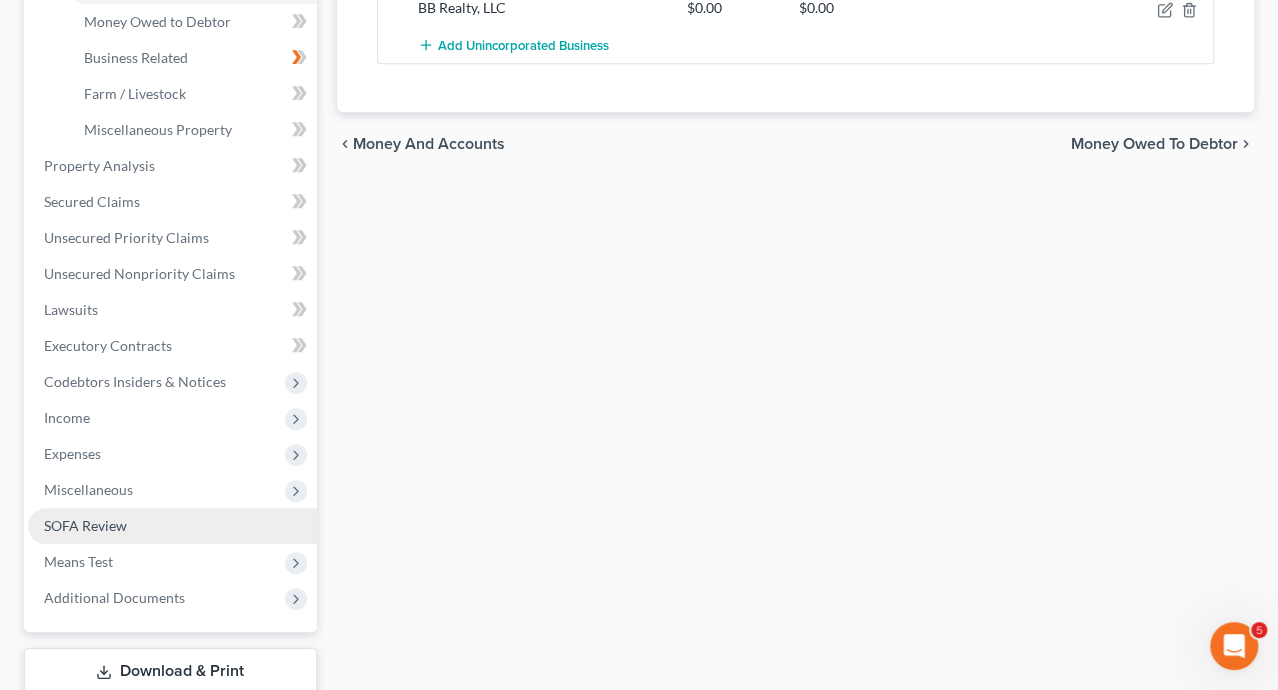 click on "SOFA Review" at bounding box center (172, 526) 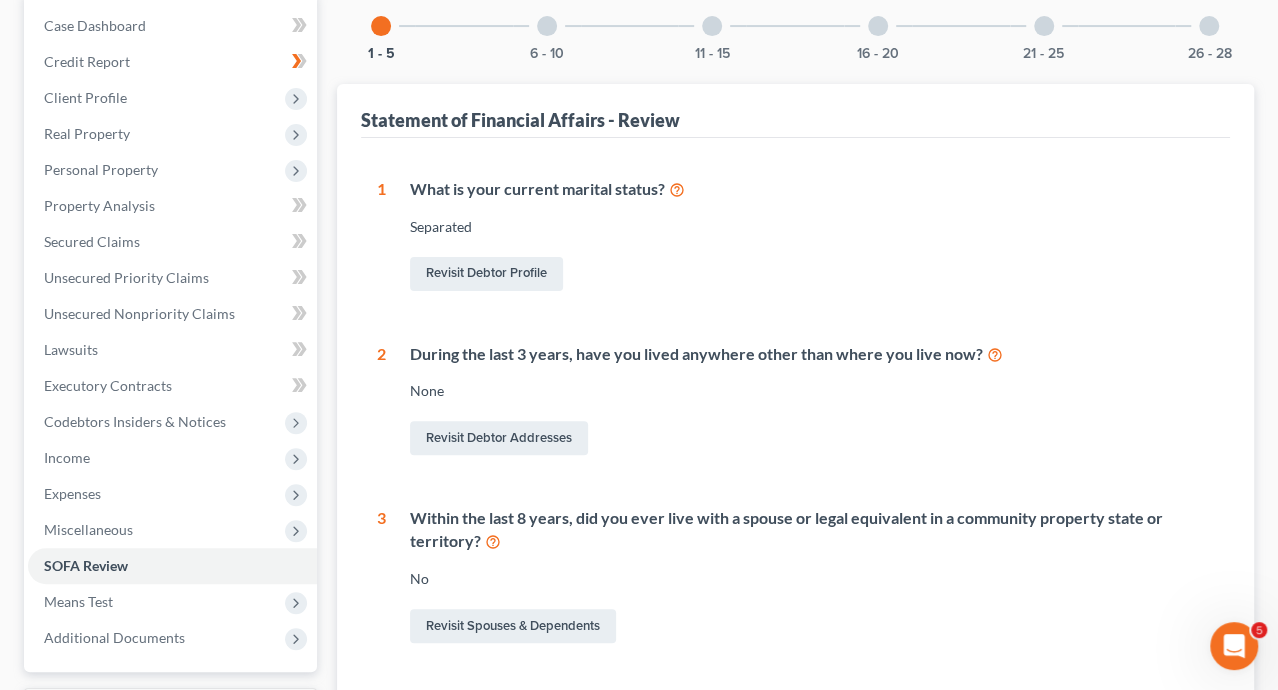 scroll, scrollTop: 0, scrollLeft: 0, axis: both 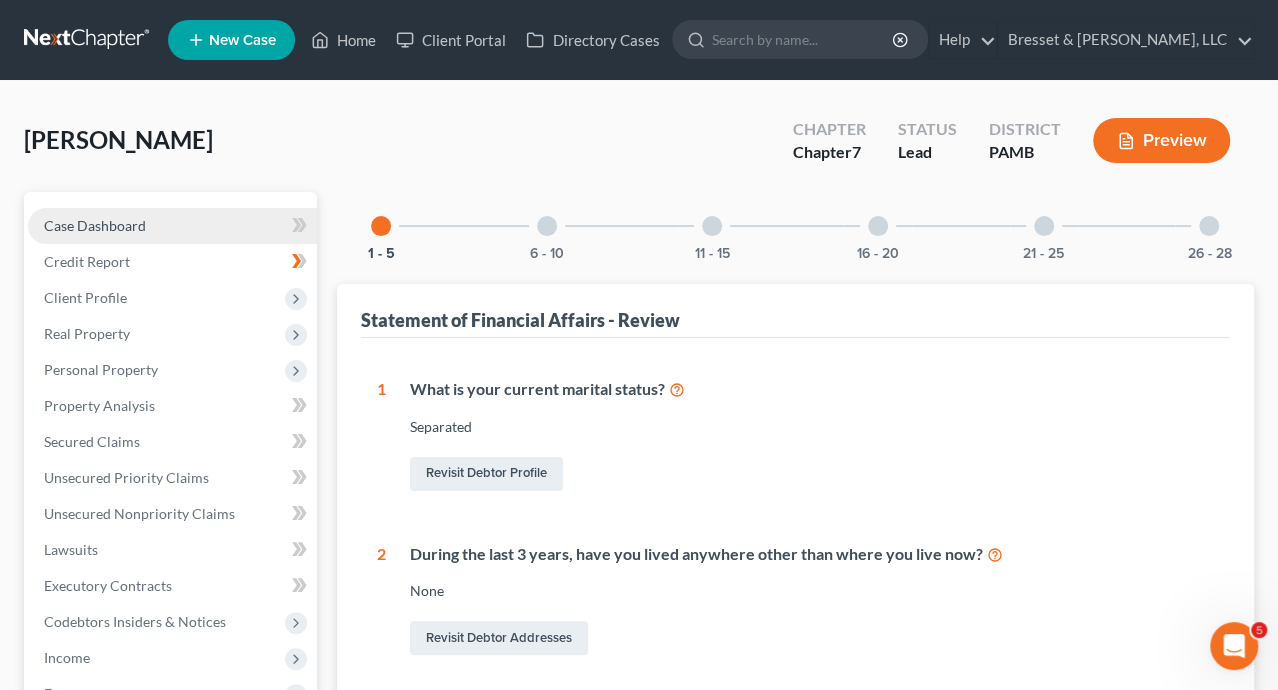 click on "Case Dashboard" at bounding box center (95, 225) 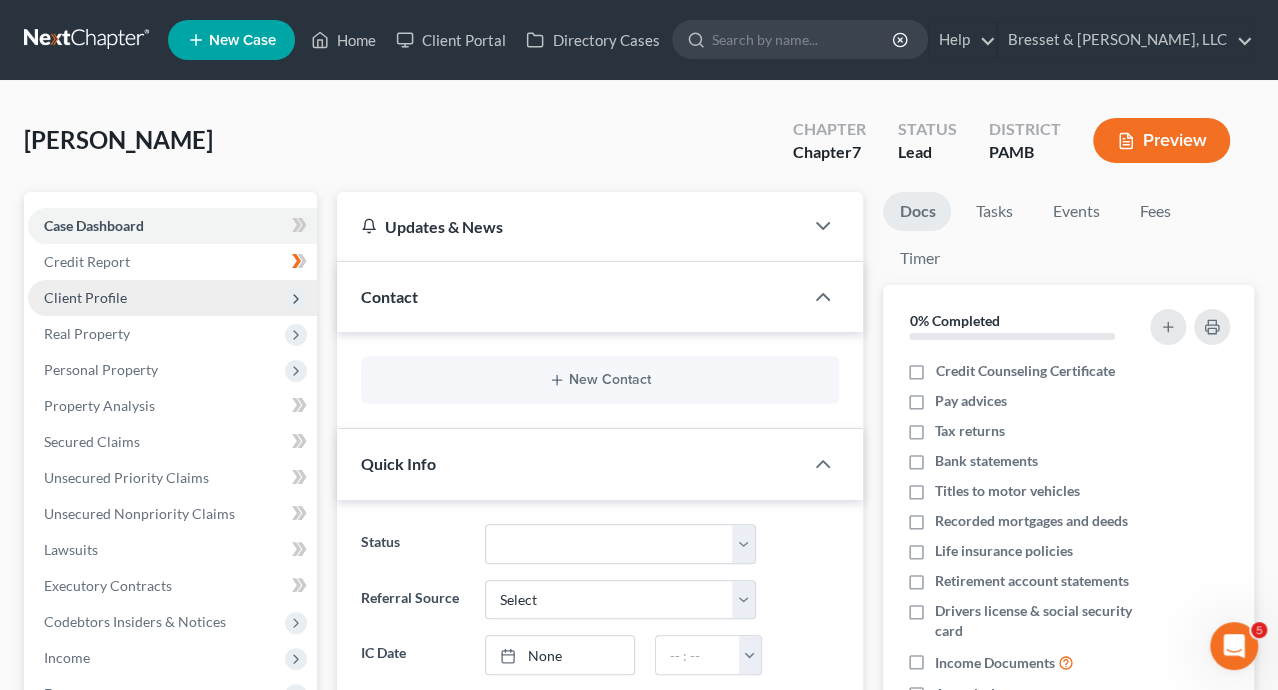 click on "Client Profile" at bounding box center [85, 297] 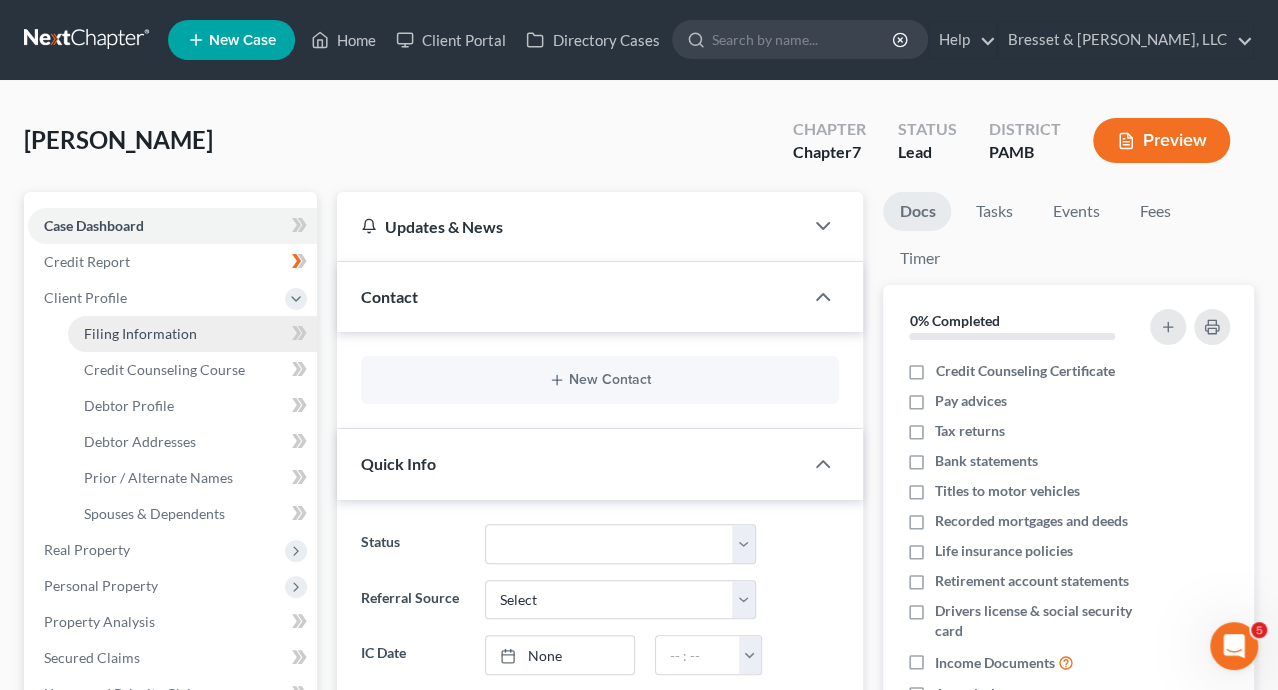 click on "Filing Information" at bounding box center (140, 333) 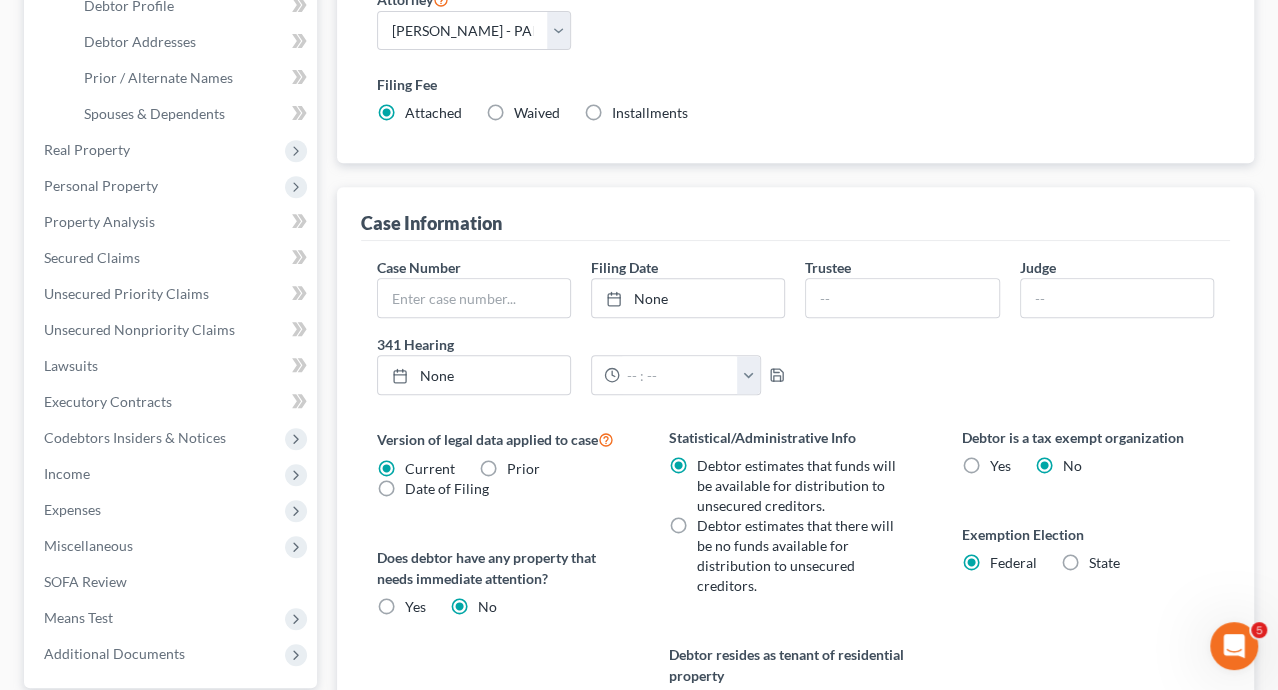scroll, scrollTop: 0, scrollLeft: 0, axis: both 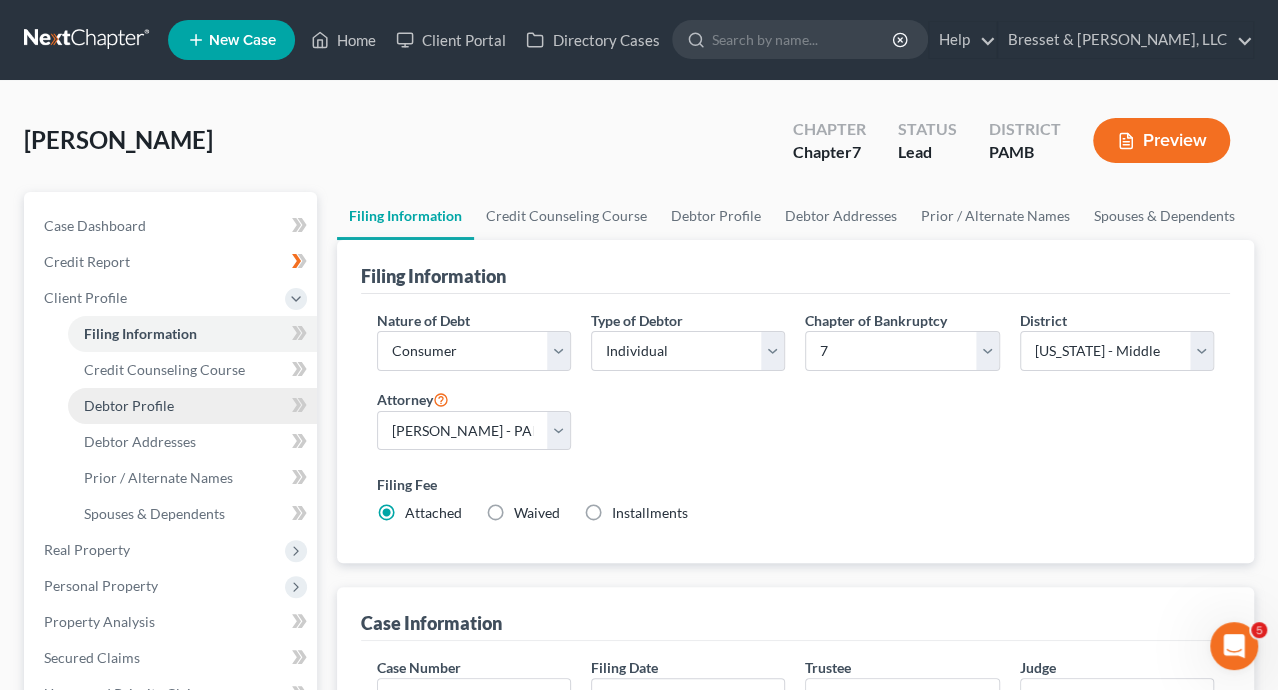 click on "Debtor Profile" at bounding box center (129, 405) 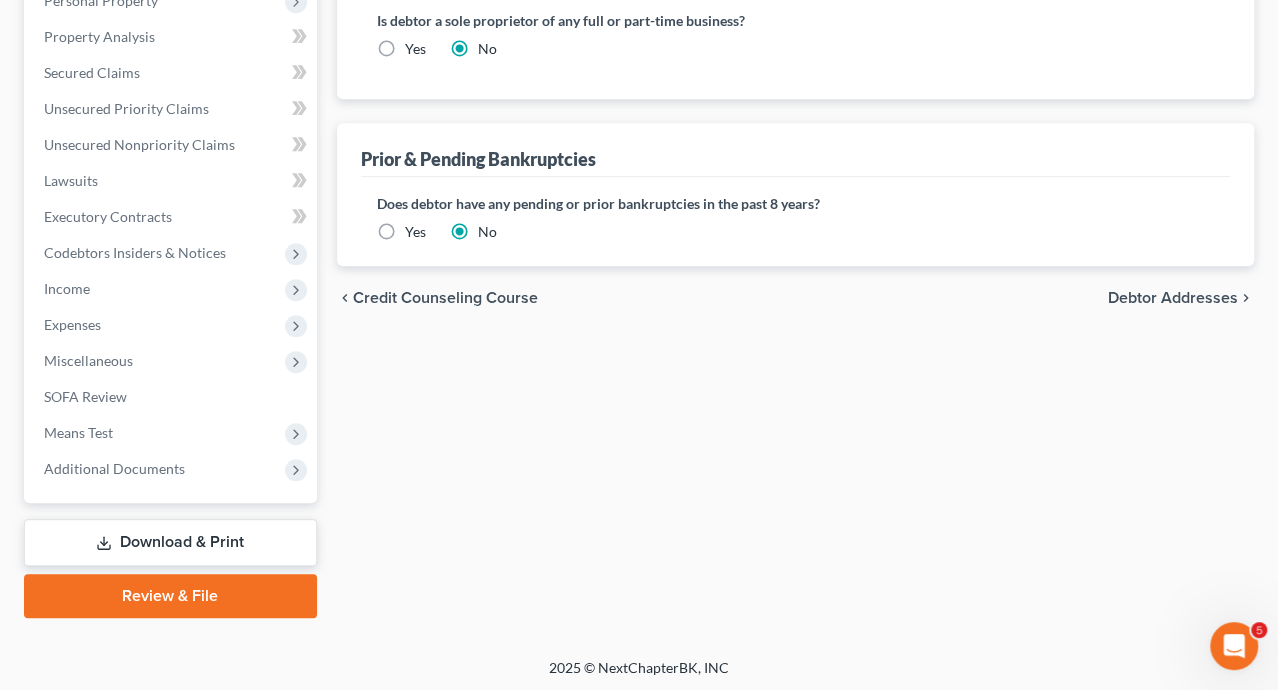 scroll, scrollTop: 85, scrollLeft: 0, axis: vertical 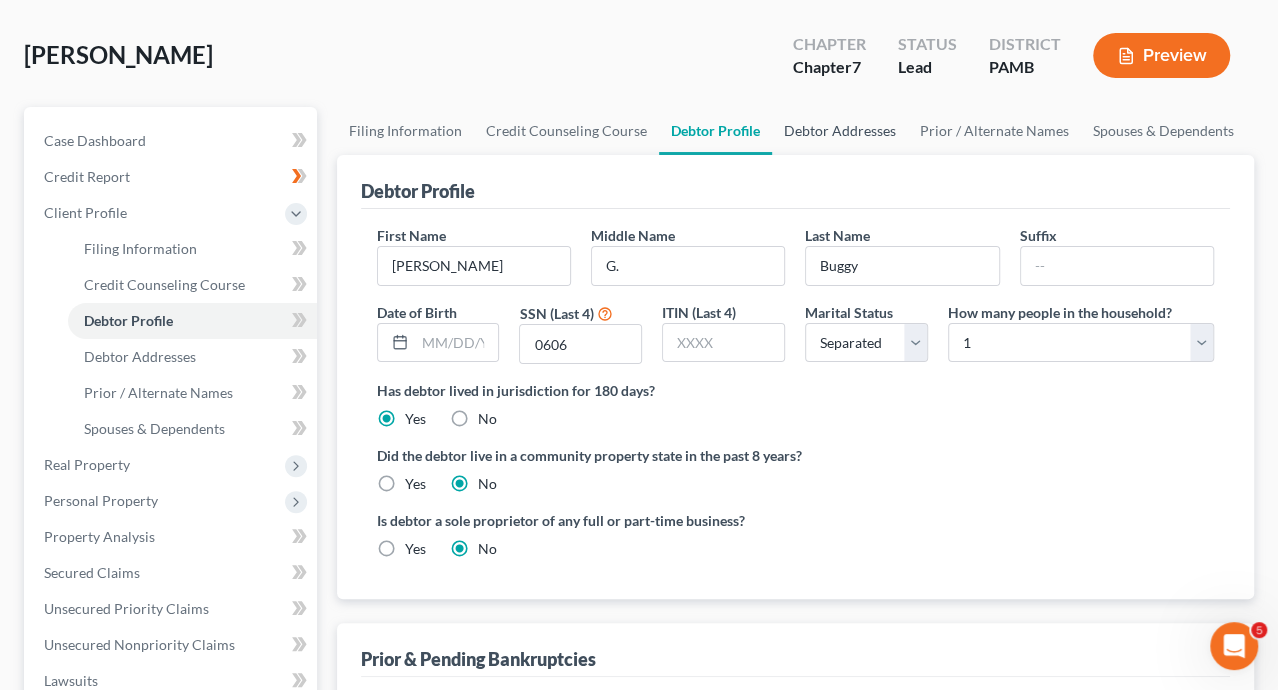 click on "Debtor Addresses" at bounding box center [840, 131] 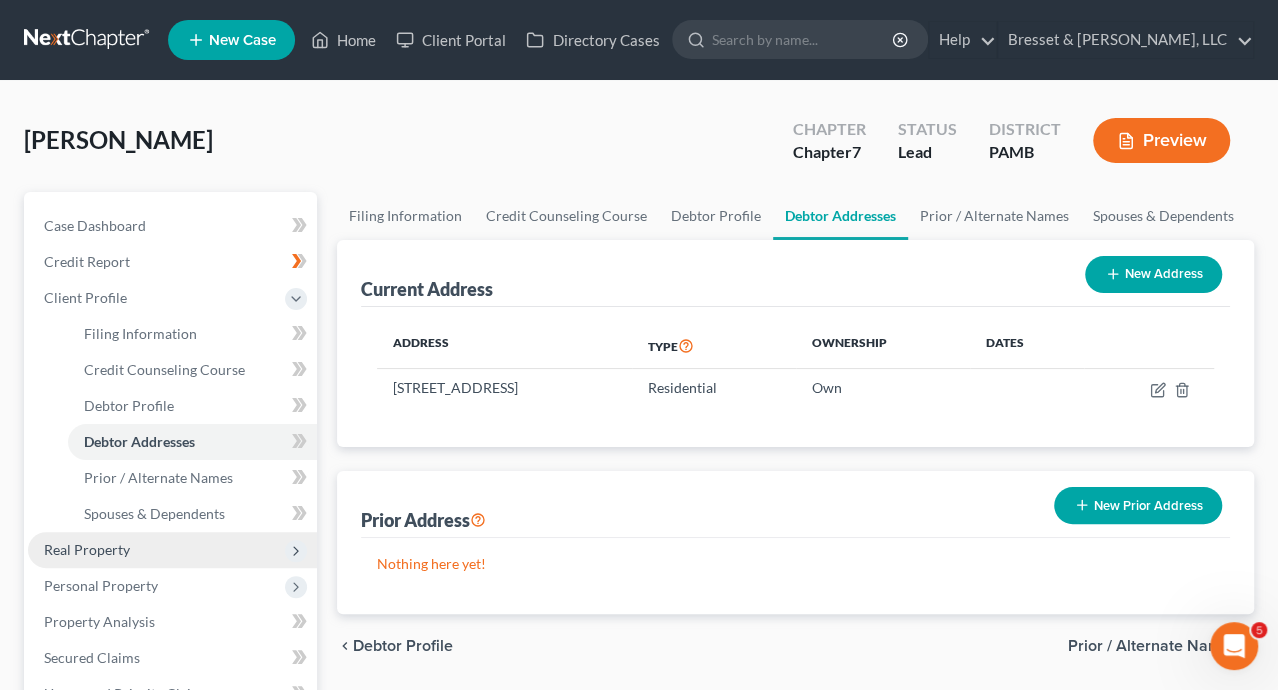 scroll, scrollTop: 200, scrollLeft: 0, axis: vertical 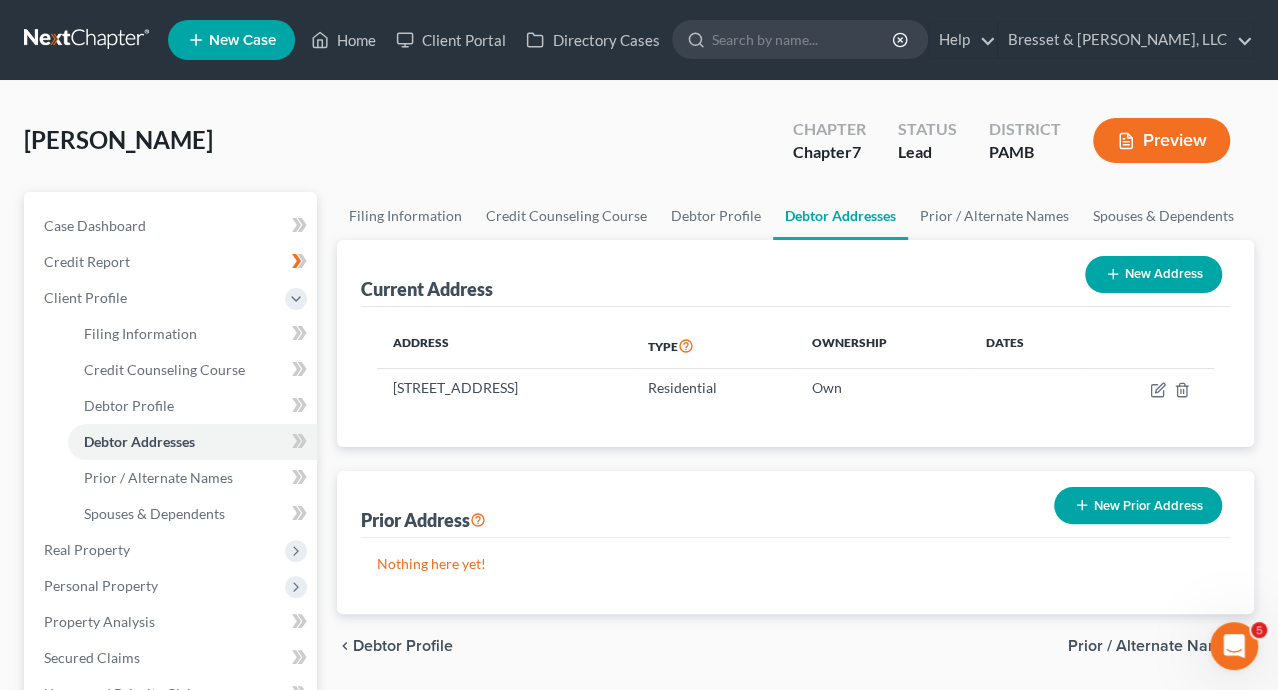 click on "New Prior Address" at bounding box center [1138, 505] 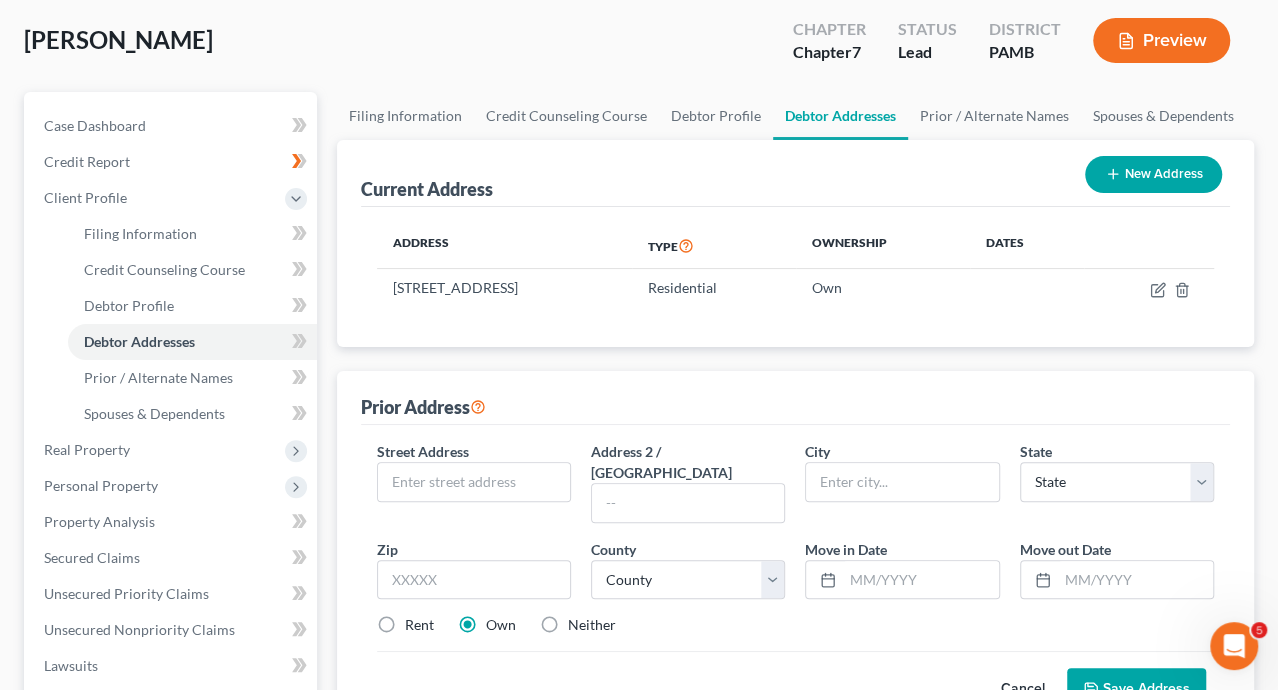 scroll, scrollTop: 200, scrollLeft: 0, axis: vertical 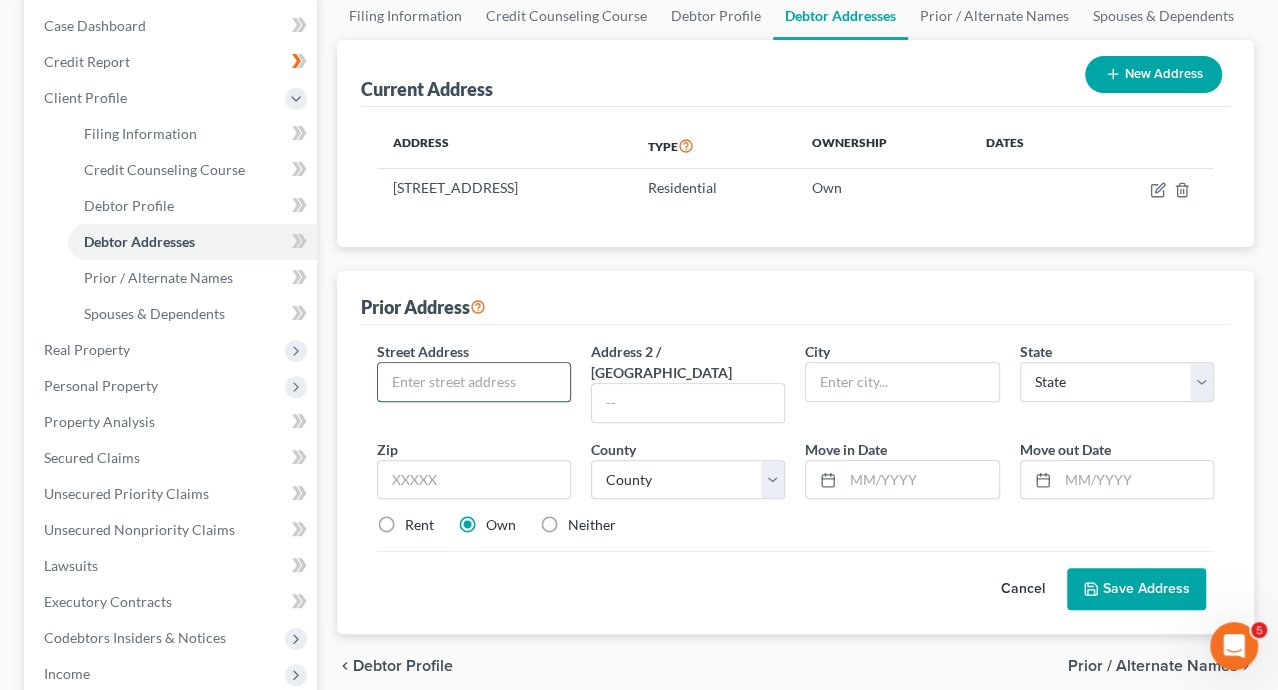 click at bounding box center [474, 382] 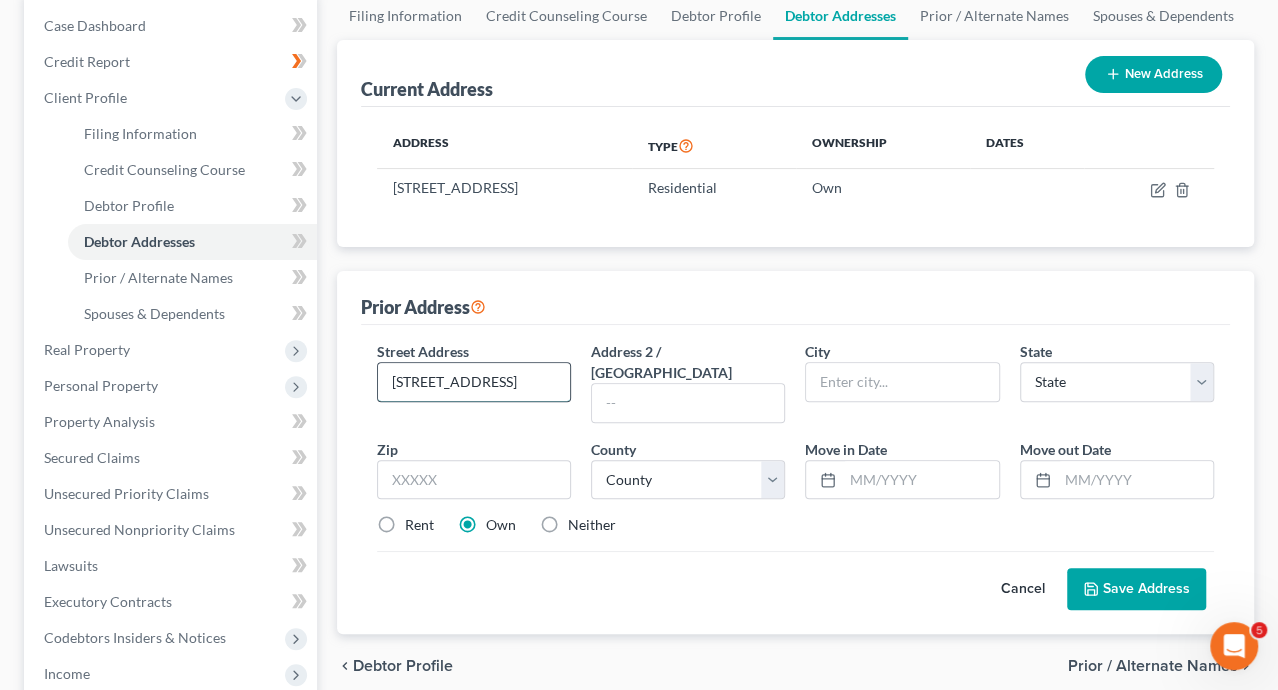 type on "107 Bunyon Springs Court" 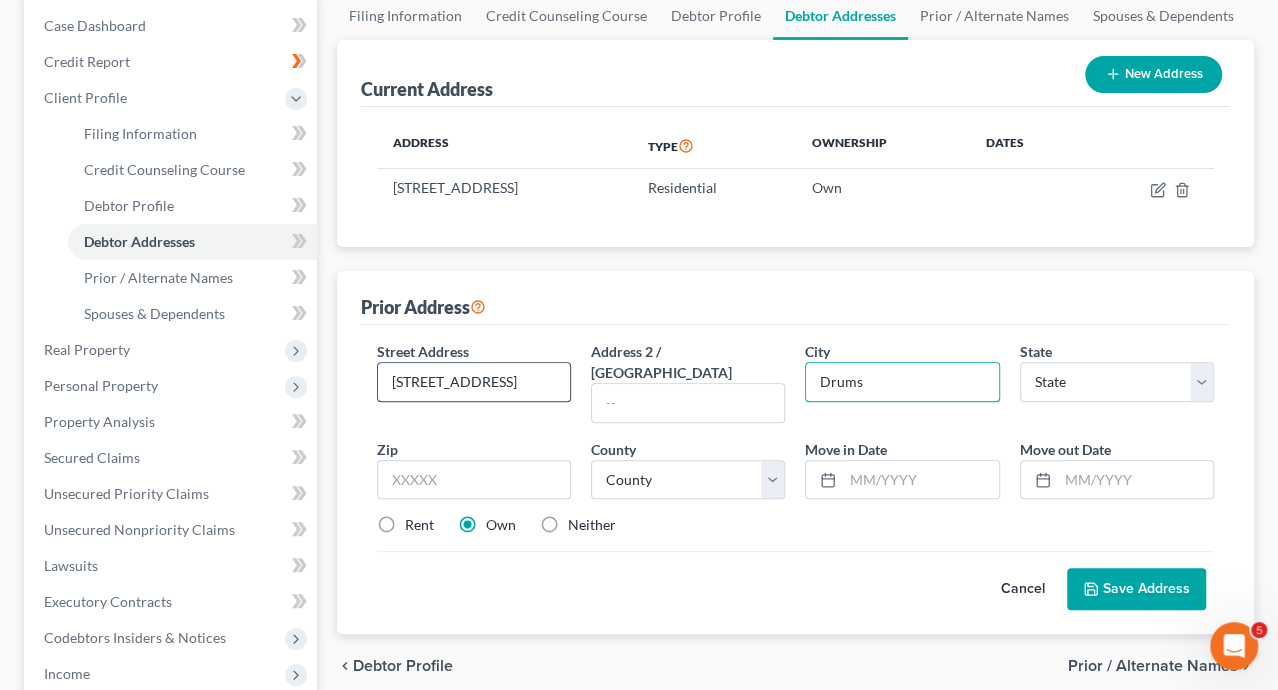 type on "Drums" 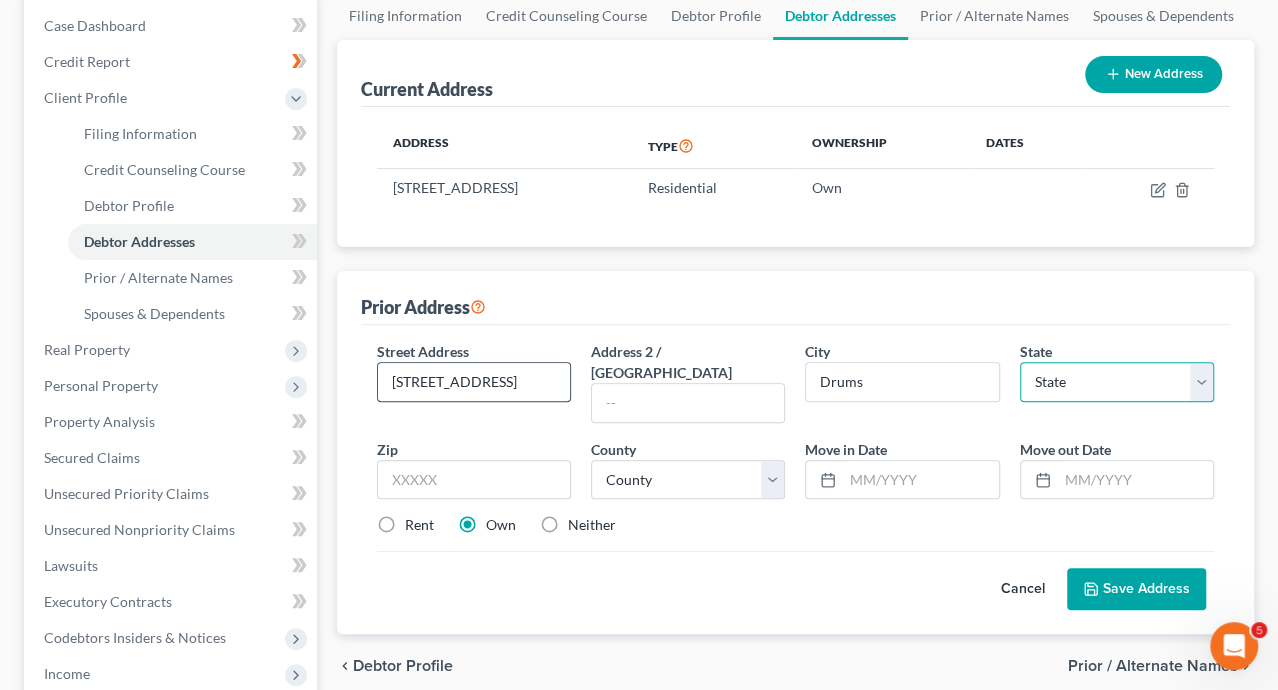 select on "39" 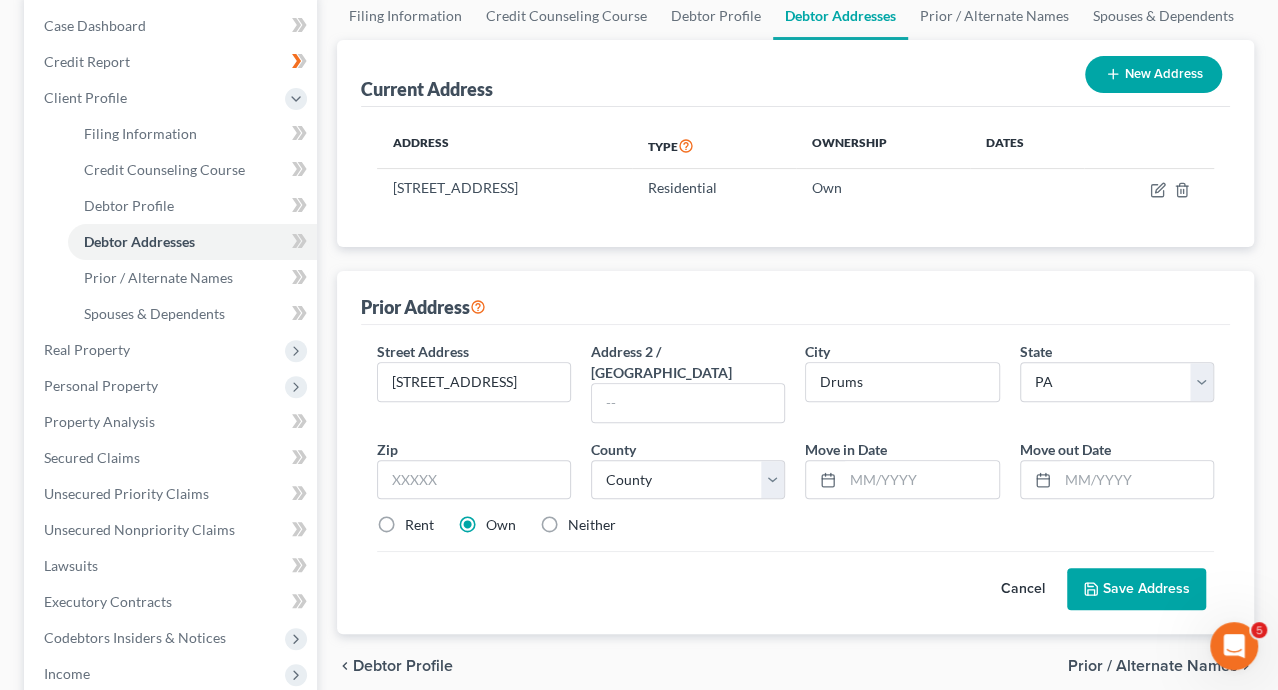 click on "Save Address" at bounding box center (1136, 589) 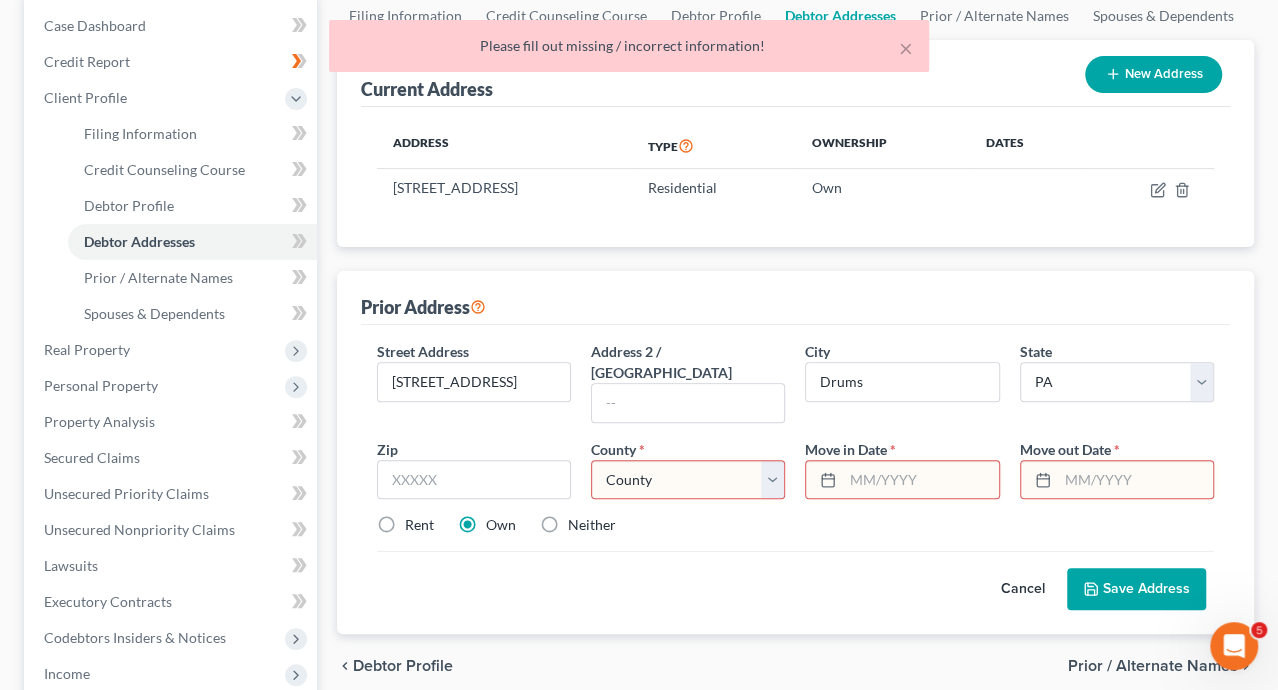 click on "County Adams County Allegheny County Armstrong County Beaver County Bedford County Berks County Blair County Bradford County Bucks County Butler County Cambria County Cameron County Carbon County Centre County Chester County Clarion County Clearfield County Clinton County Columbia County Crawford County Cumberland County Dauphin County Delaware County Elk County Erie County Fayette County Forest County Franklin County Fulton County Greene County Huntingdon County Indiana County Jefferson County Juniata County Lackawanna County Lancaster County Lawrence County Lebanon County Lehigh County Luzerne County Lycoming County McKean County Mercer County Mifflin County Monroe County Montgomery County Montour County Northampton County Northumberland County Perry County Philadelphia County Pike County Potter County Schuylkill County Snyder County Somerset County Sullivan County Susquehanna County Tioga County Union County Venango County Warren County Washington County Wayne County Westmoreland County Wyoming County" at bounding box center (688, 480) 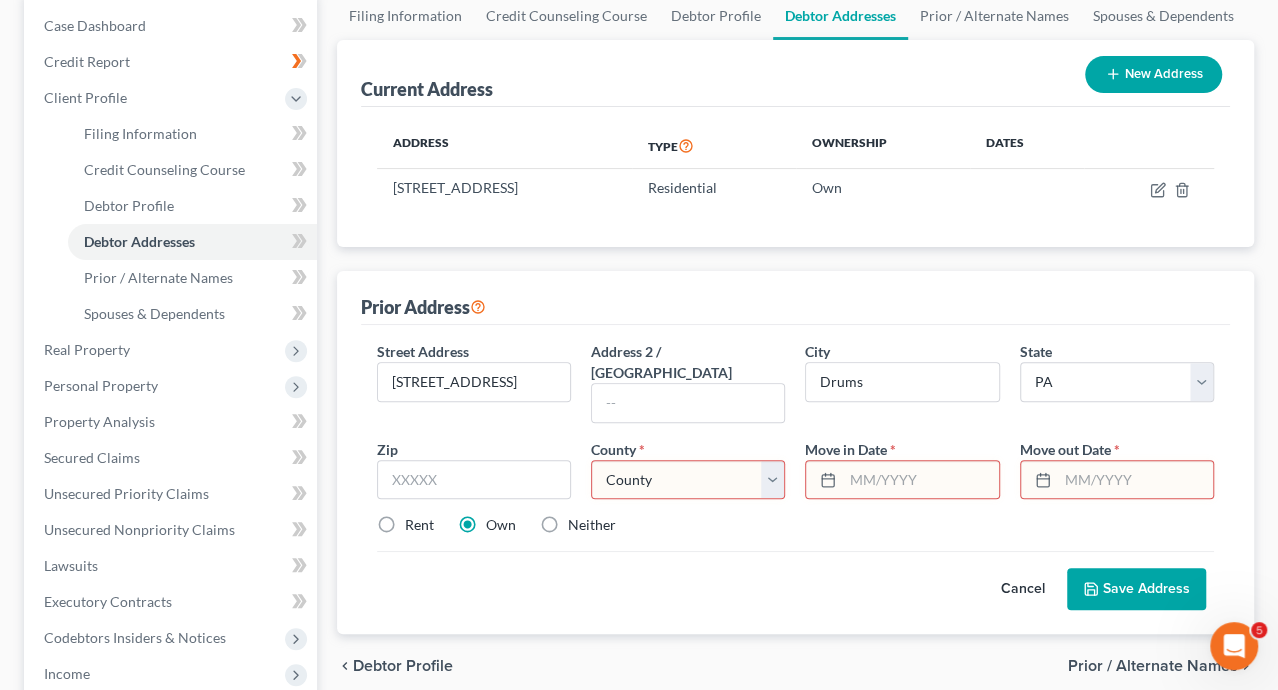 select on "39" 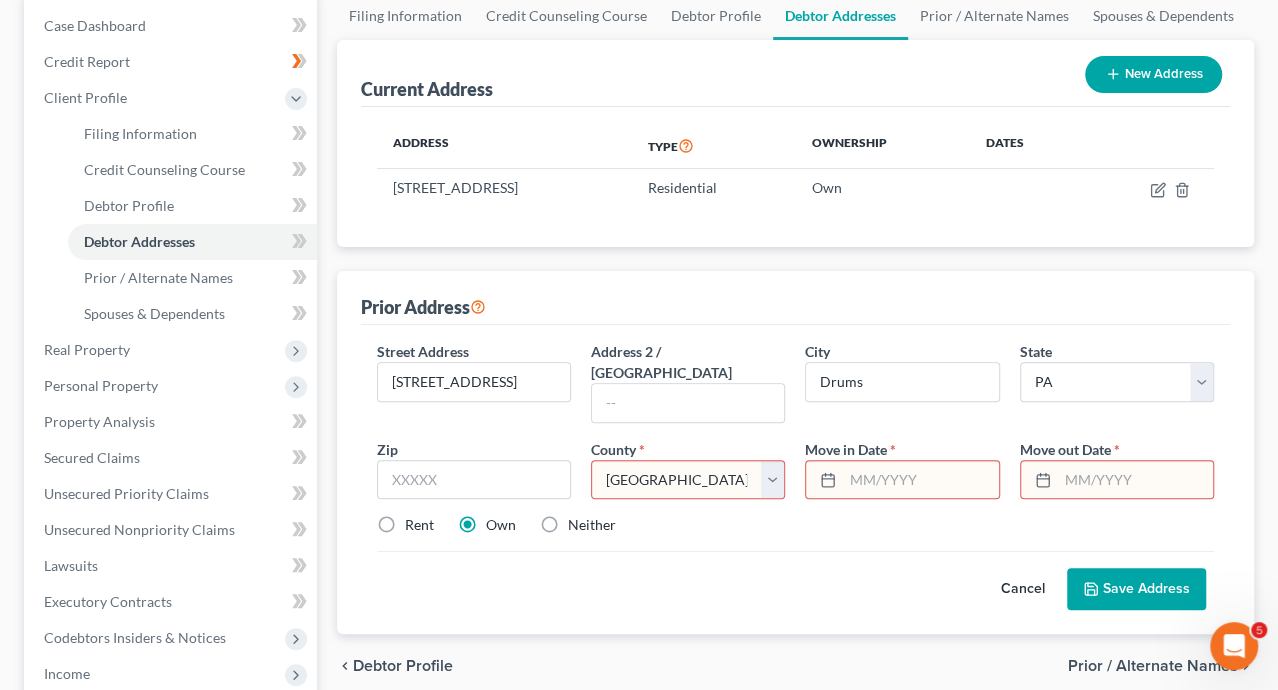 click on "County Adams County Allegheny County Armstrong County Beaver County Bedford County Berks County Blair County Bradford County Bucks County Butler County Cambria County Cameron County Carbon County Centre County Chester County Clarion County Clearfield County Clinton County Columbia County Crawford County Cumberland County Dauphin County Delaware County Elk County Erie County Fayette County Forest County Franklin County Fulton County Greene County Huntingdon County Indiana County Jefferson County Juniata County Lackawanna County Lancaster County Lawrence County Lebanon County Lehigh County Luzerne County Lycoming County McKean County Mercer County Mifflin County Monroe County Montgomery County Montour County Northampton County Northumberland County Perry County Philadelphia County Pike County Potter County Schuylkill County Snyder County Somerset County Sullivan County Susquehanna County Tioga County Union County Venango County Warren County Washington County Wayne County Westmoreland County Wyoming County" at bounding box center [688, 480] 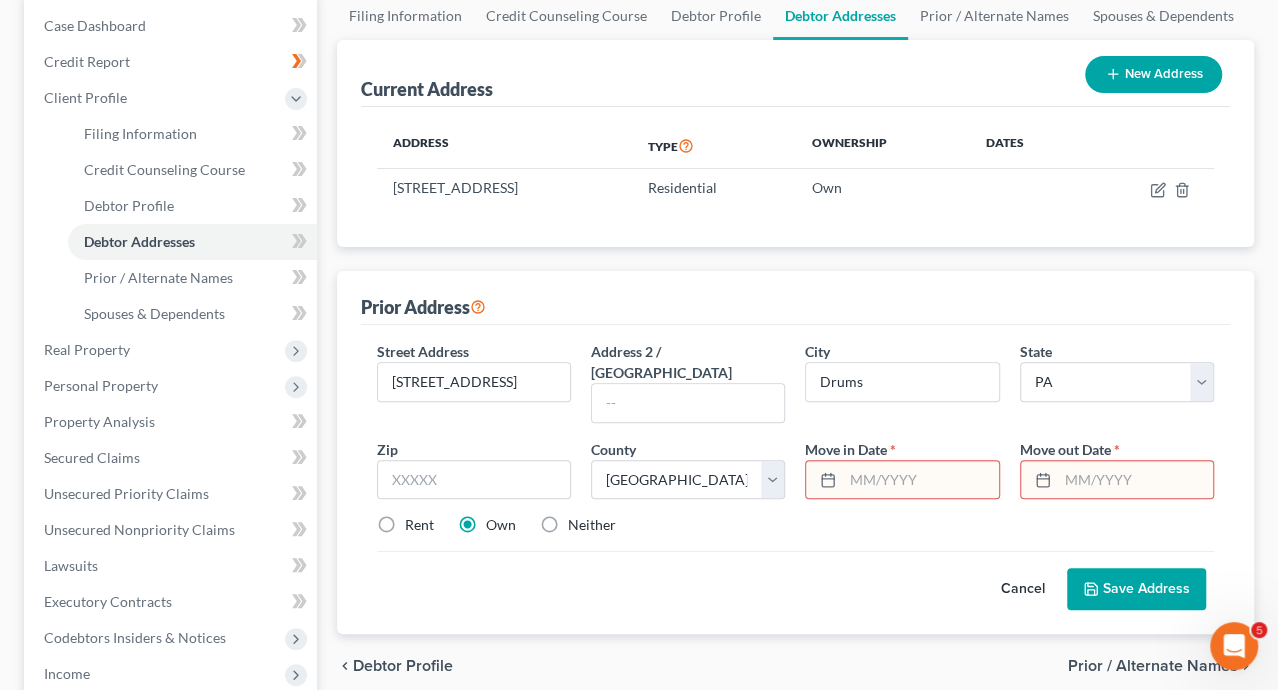 click at bounding box center [920, 480] 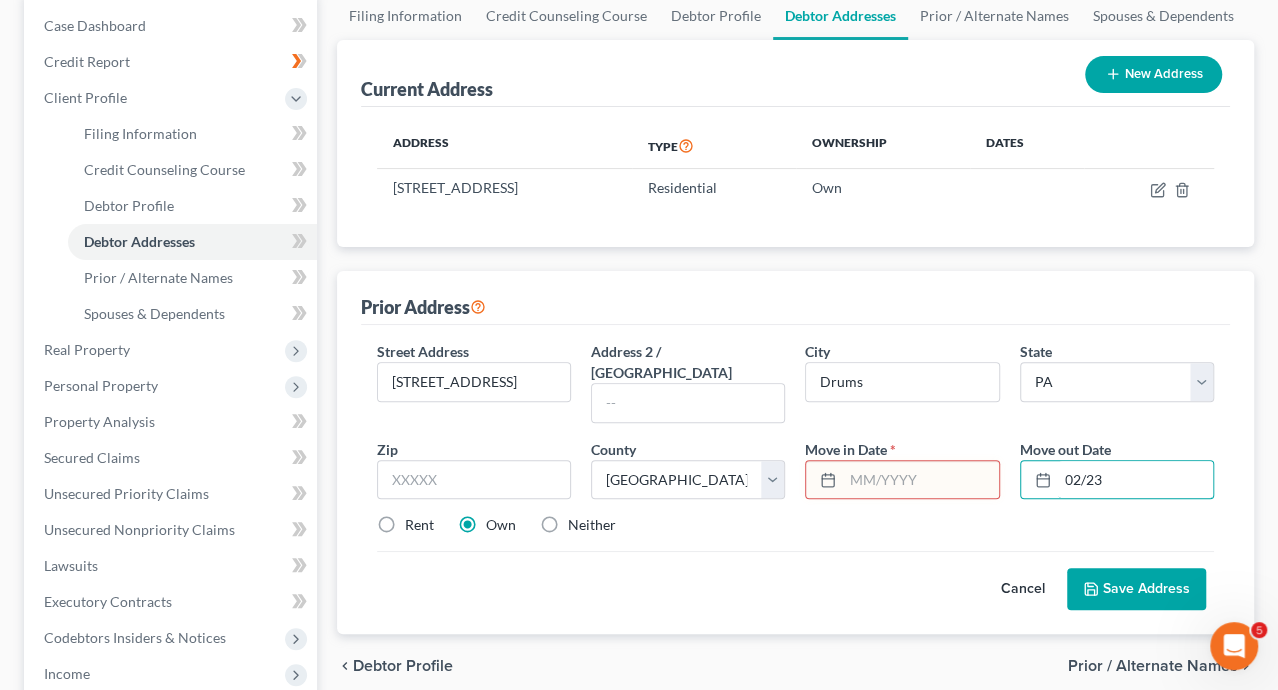 type on "02/23" 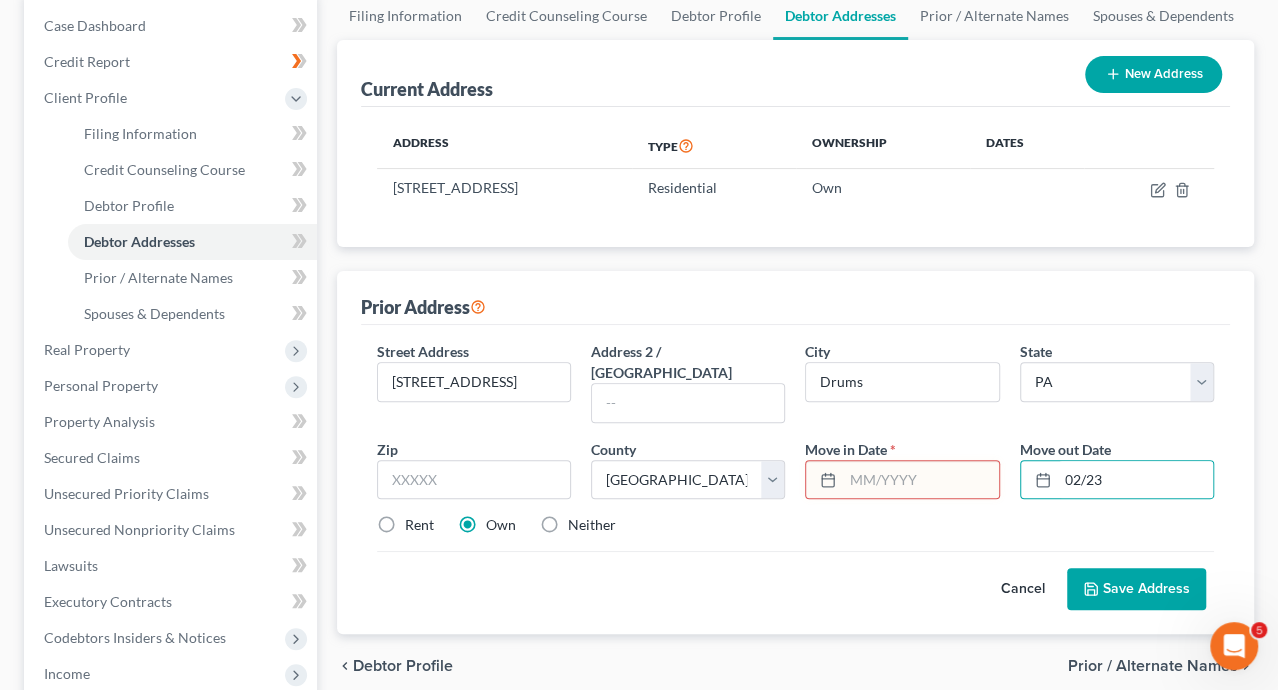 click at bounding box center [920, 480] 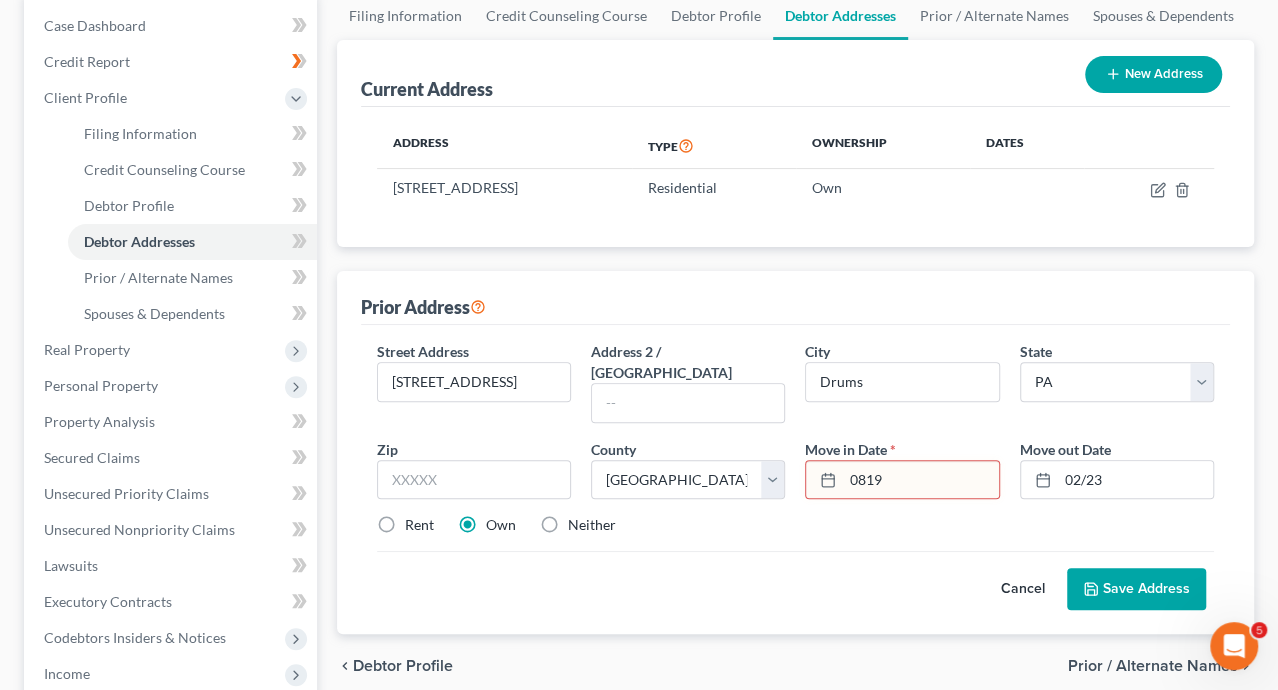 click on "0819" at bounding box center [920, 480] 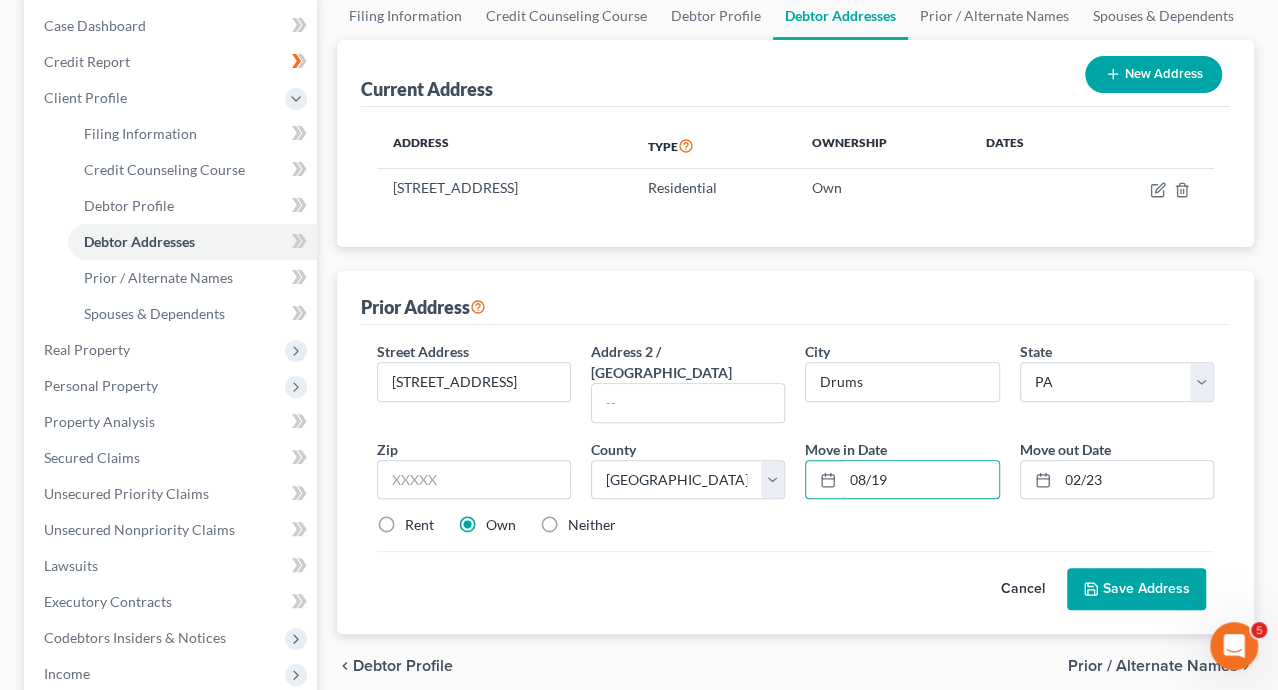 type on "08/19" 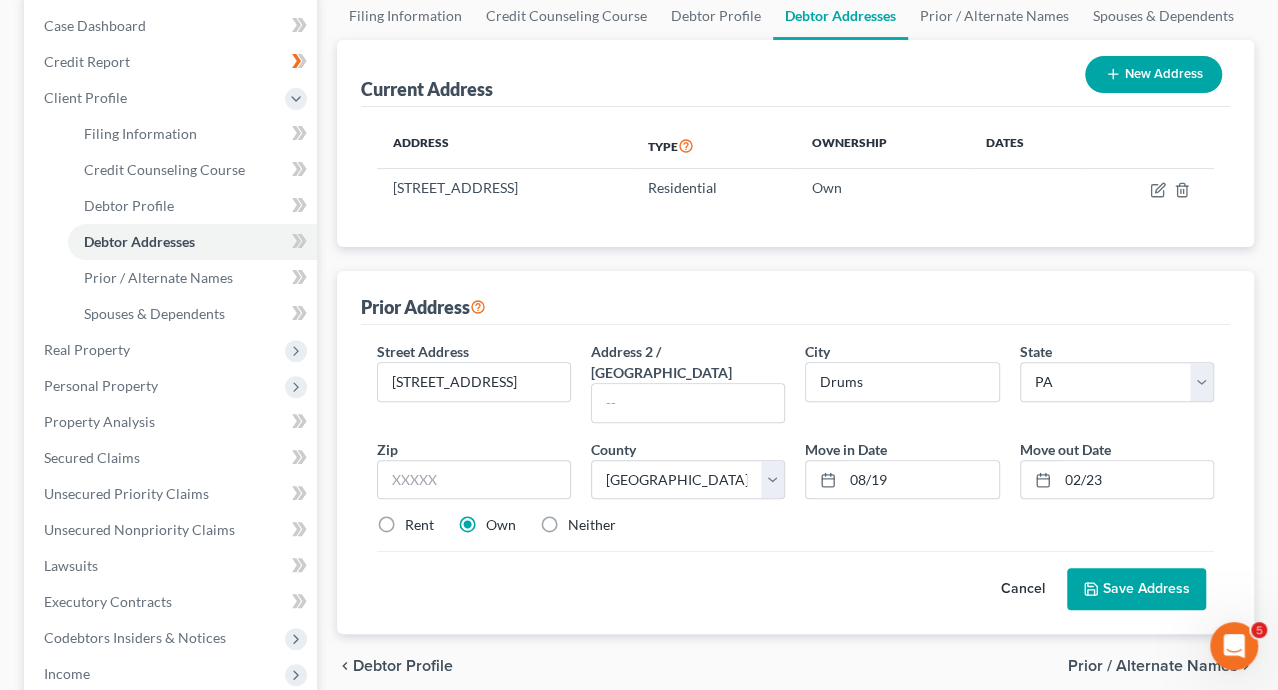 click on "Save Address" at bounding box center (1136, 589) 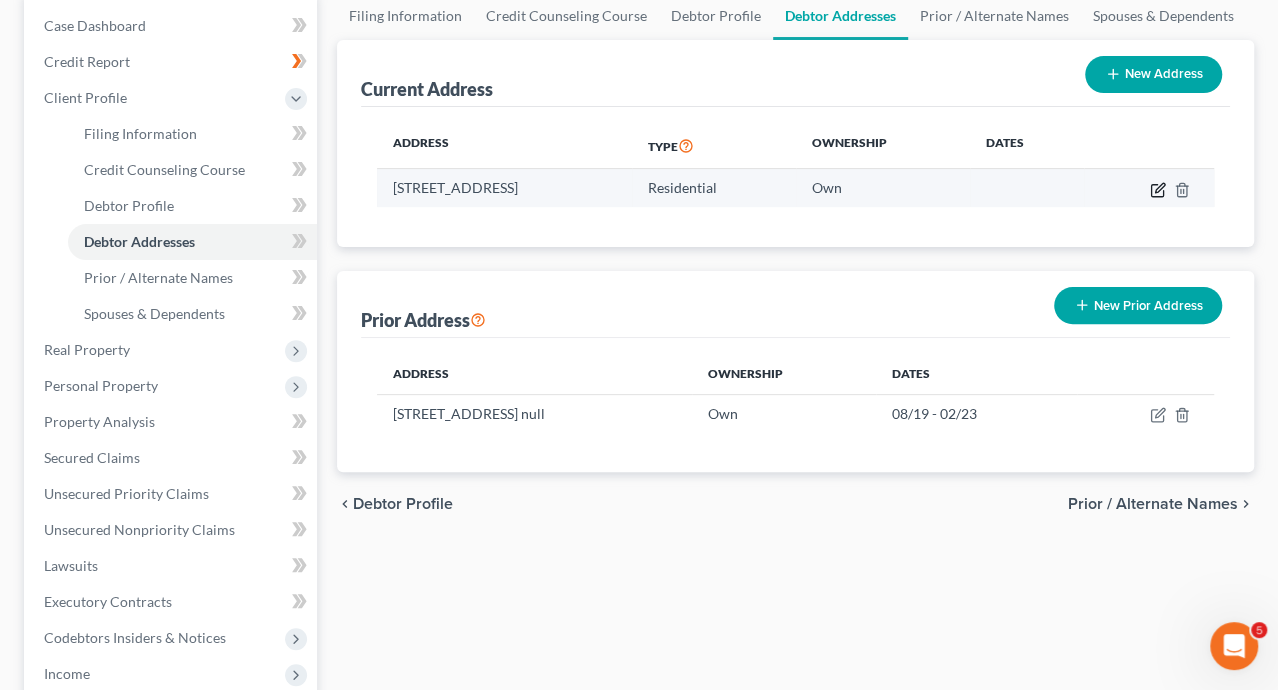 click 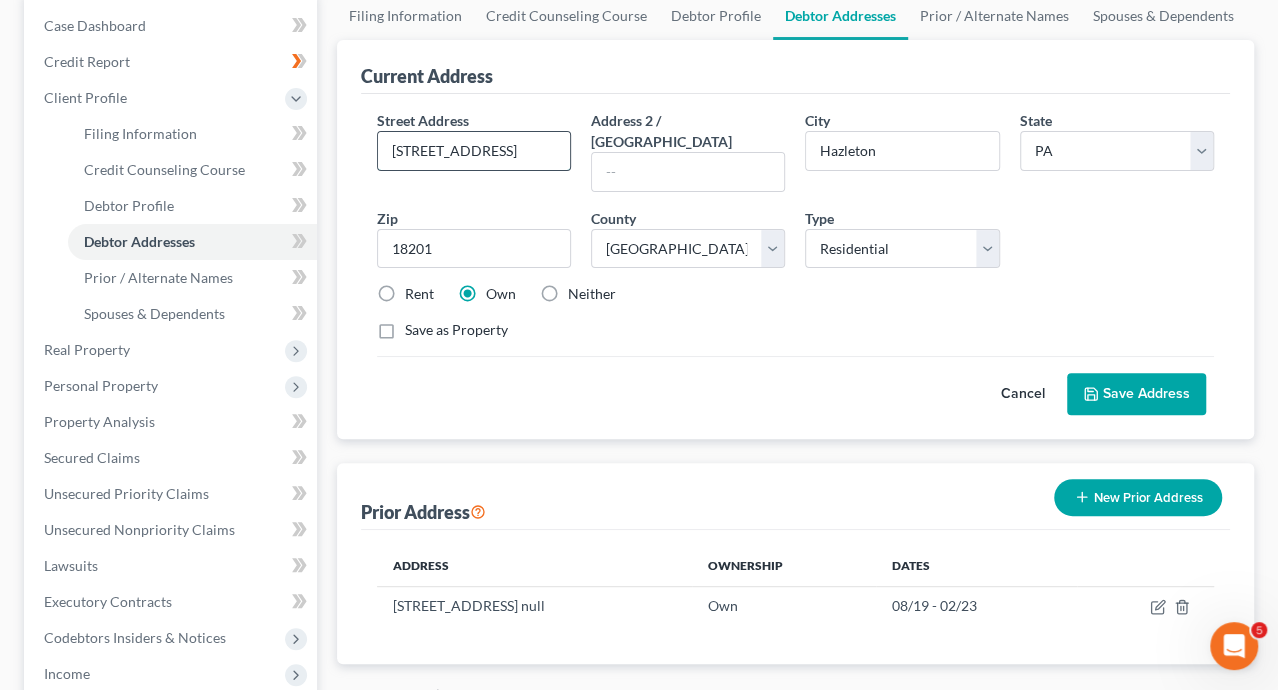 click on "1424 East Broad Street" at bounding box center (474, 151) 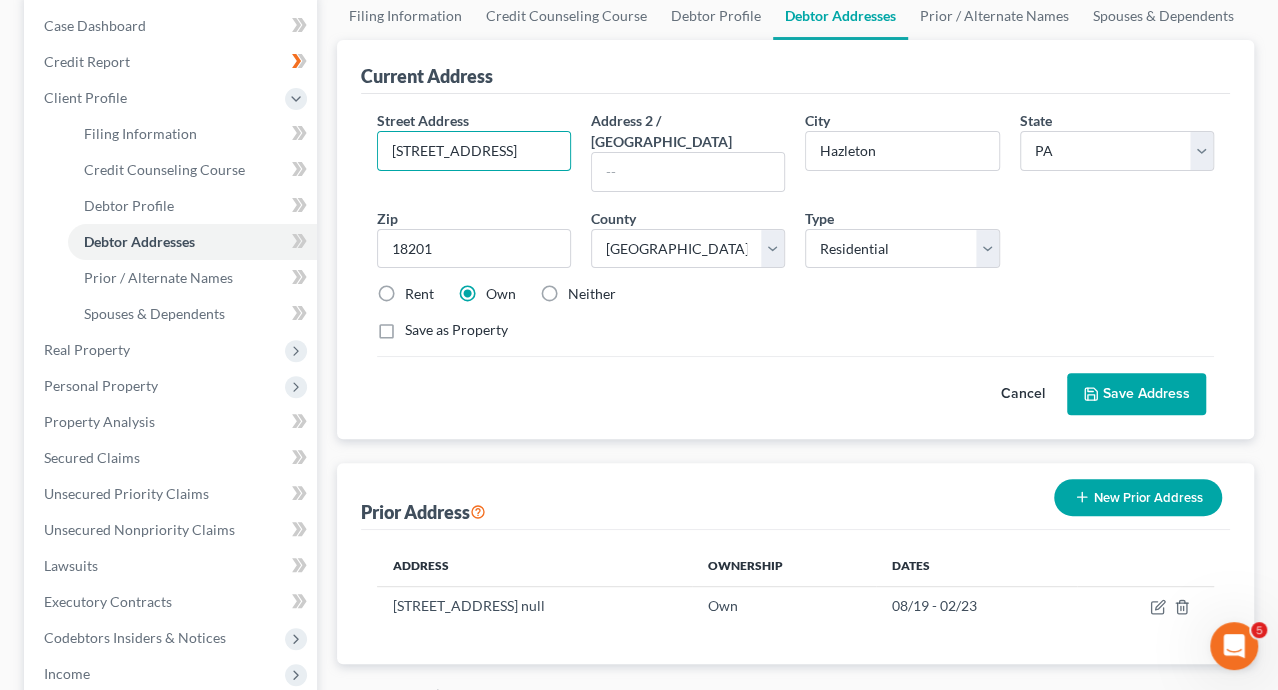 type on "213  East Broad Street" 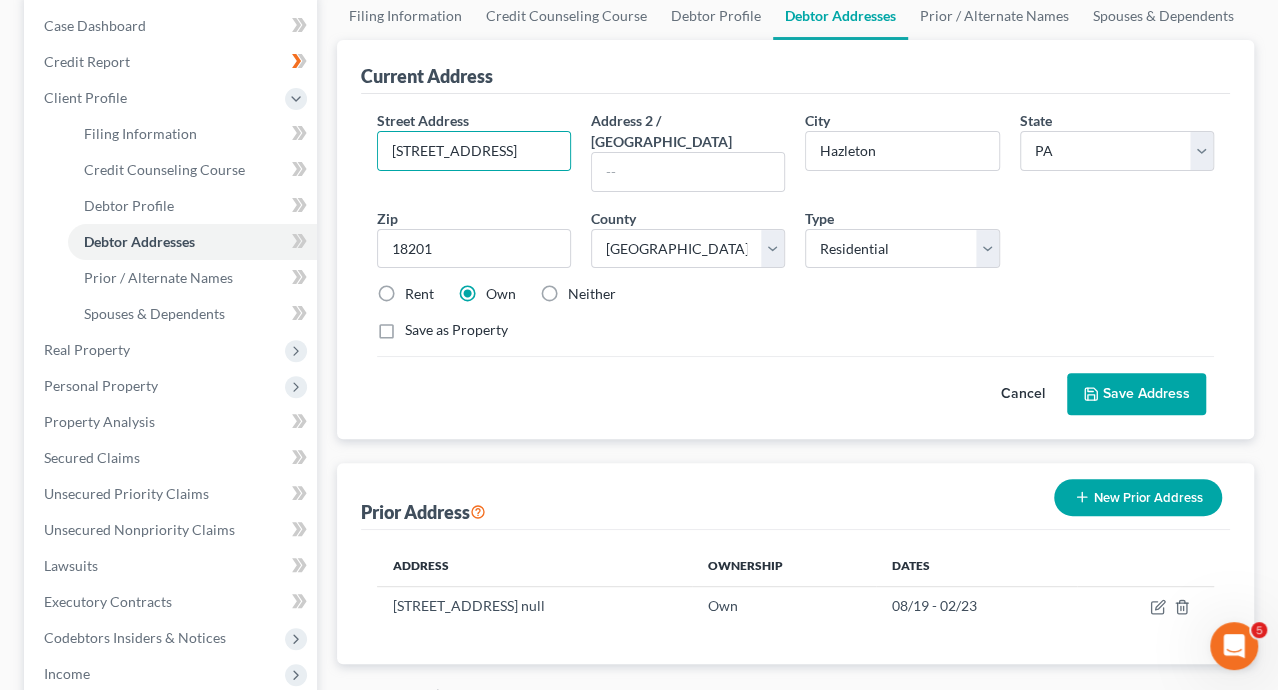 click on "Neither" at bounding box center [592, 294] 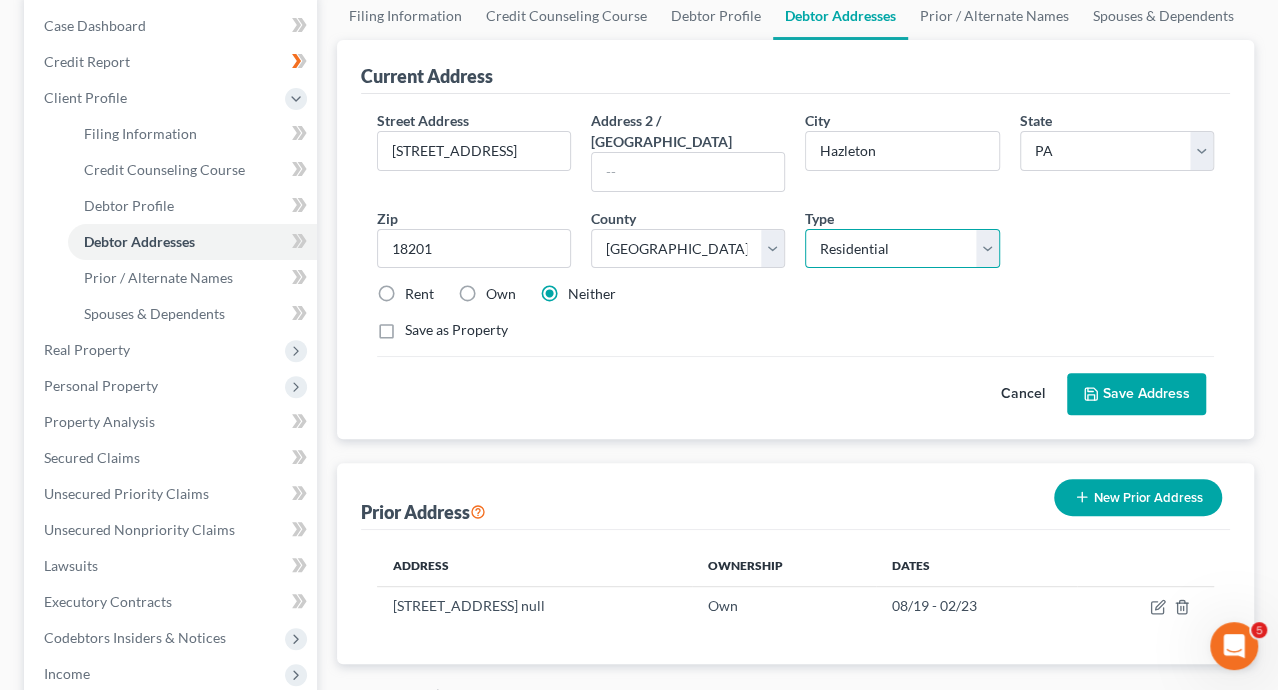 click on "Select Residential Mailing Rental Business" at bounding box center (902, 249) 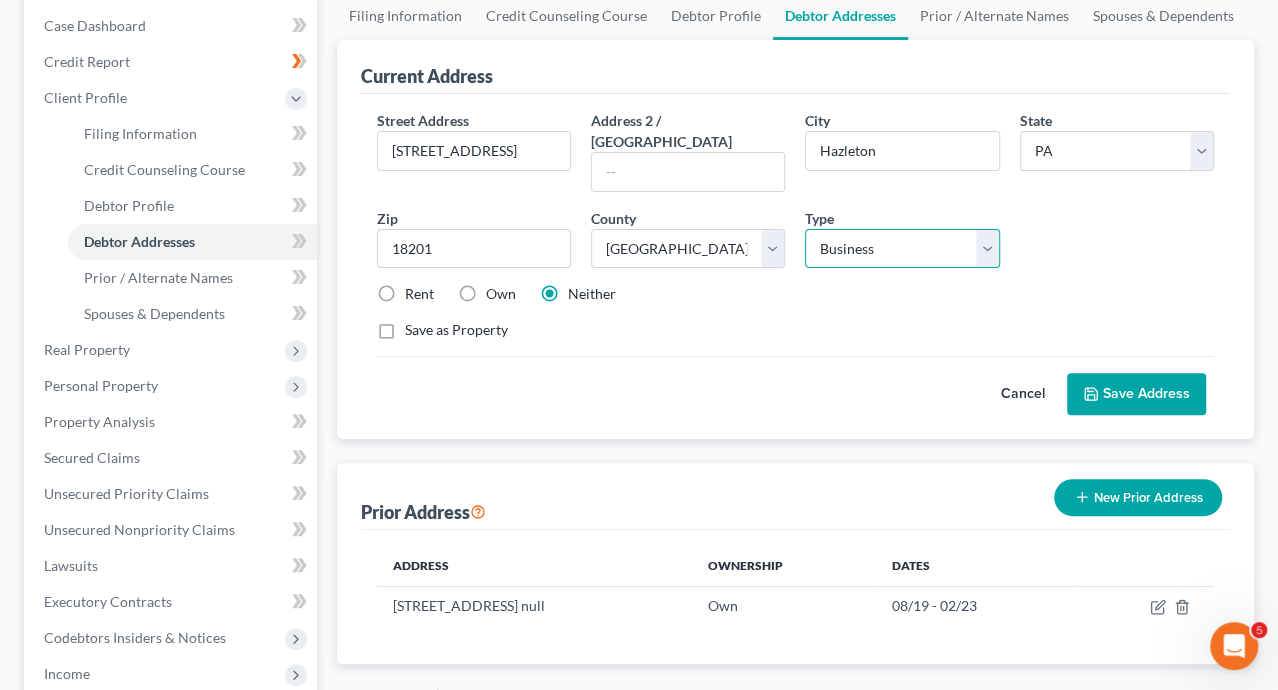 click on "Select Residential Mailing Rental Business" at bounding box center (902, 249) 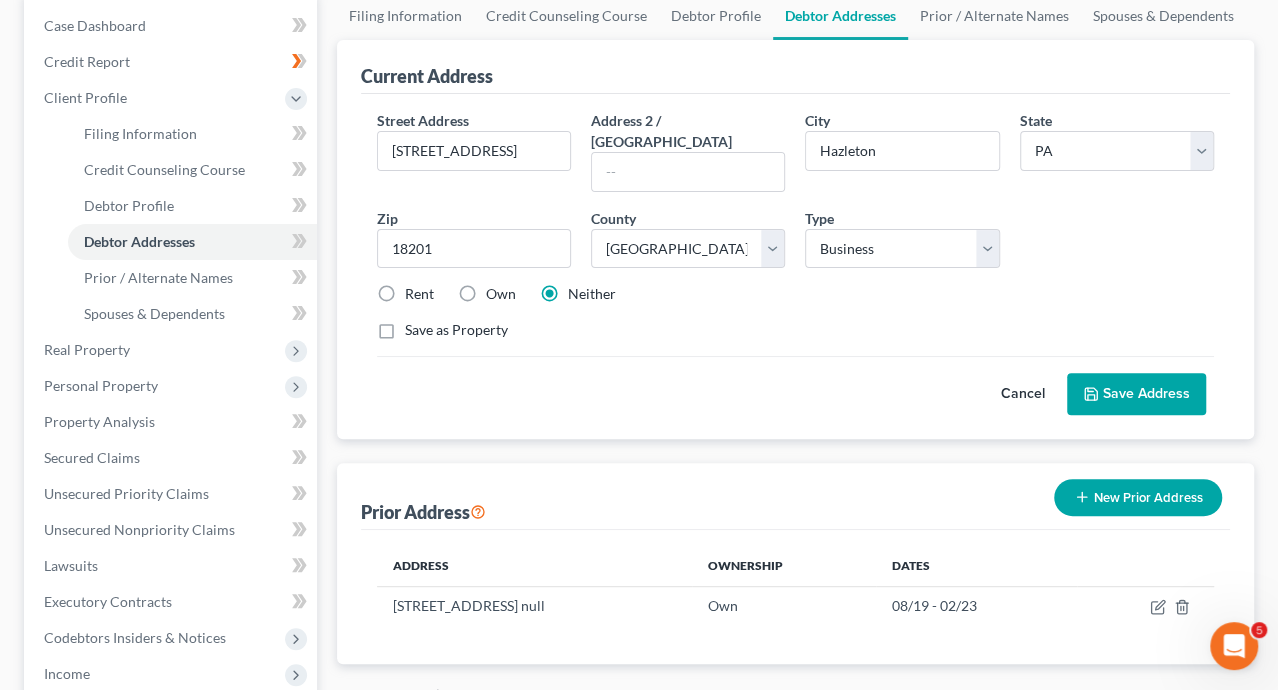 click on "Save Address" at bounding box center [1136, 394] 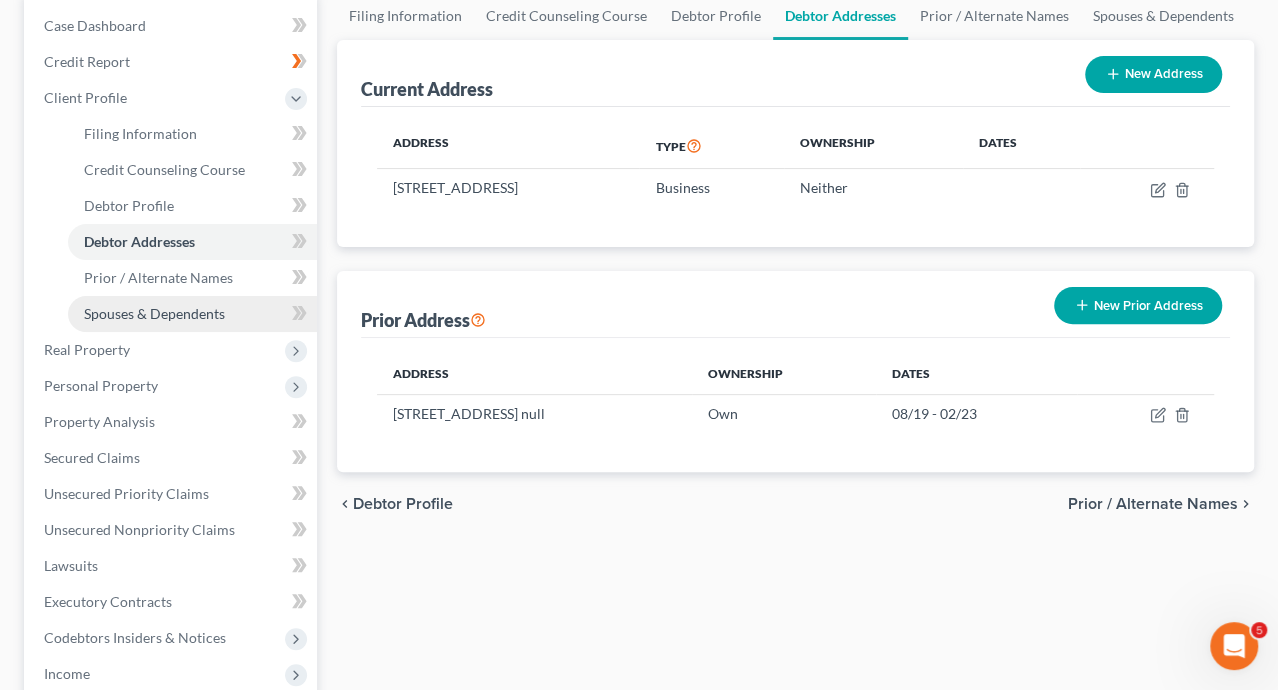 click on "Spouses & Dependents" at bounding box center (154, 313) 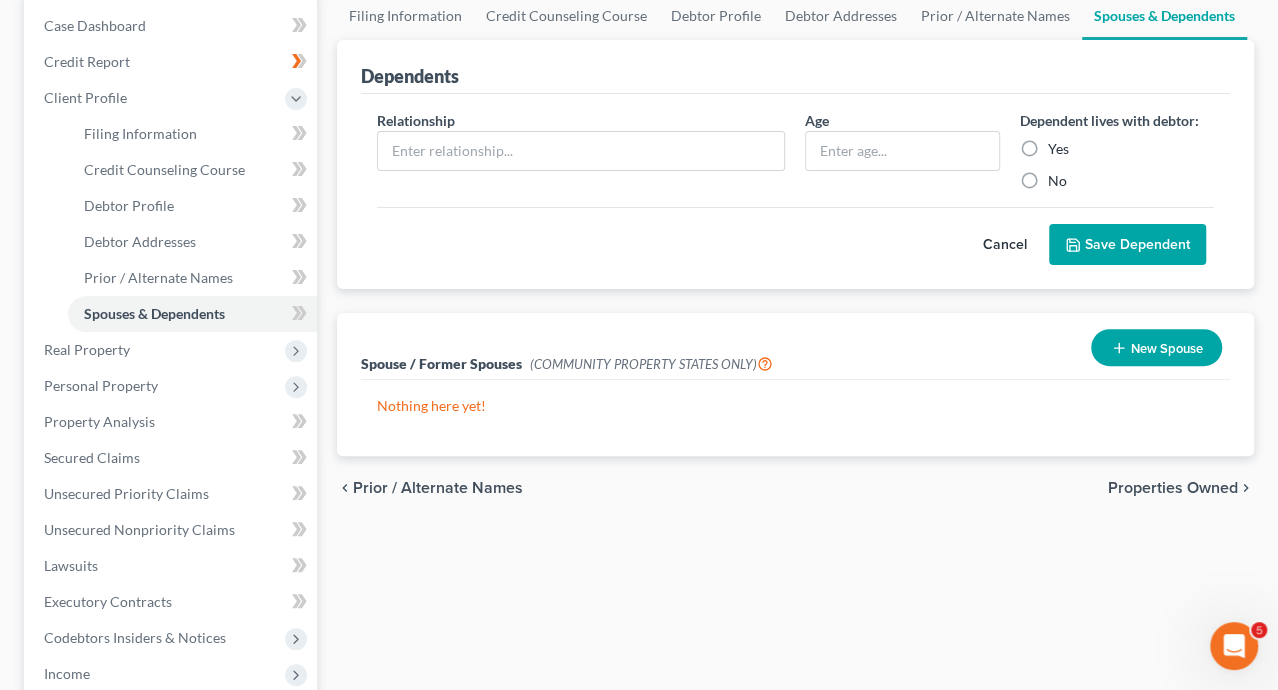scroll, scrollTop: 0, scrollLeft: 0, axis: both 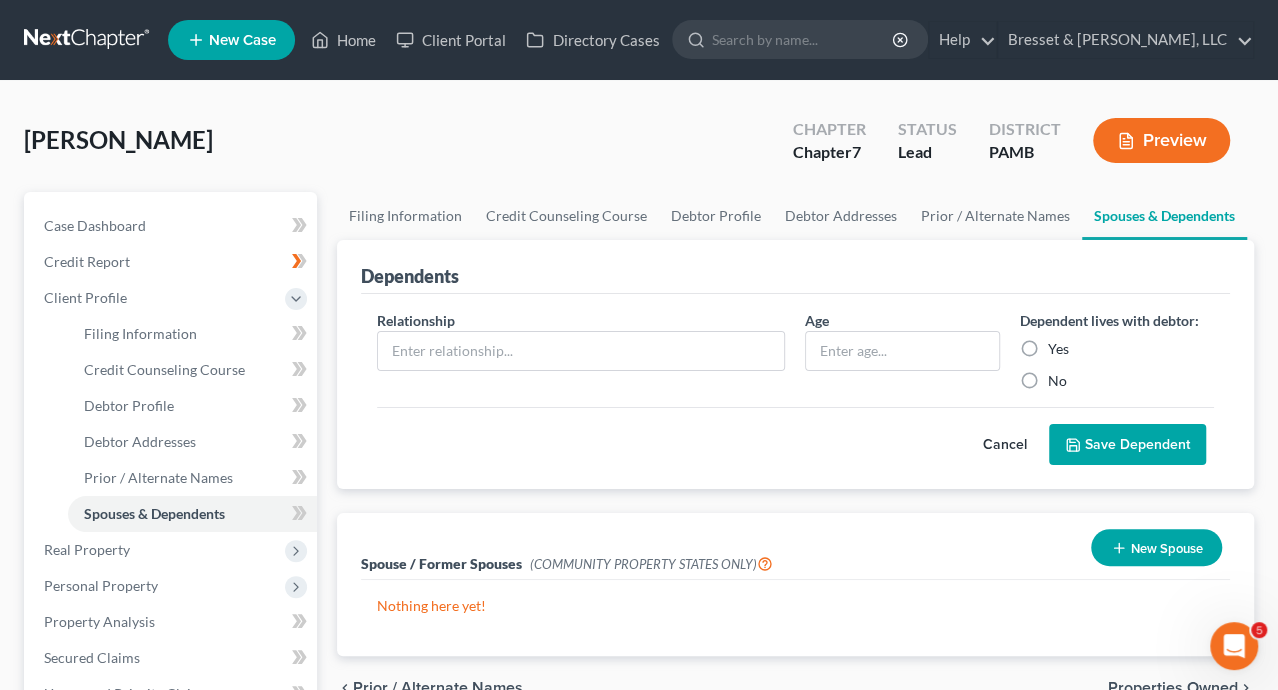 click on "No" at bounding box center [1057, 381] 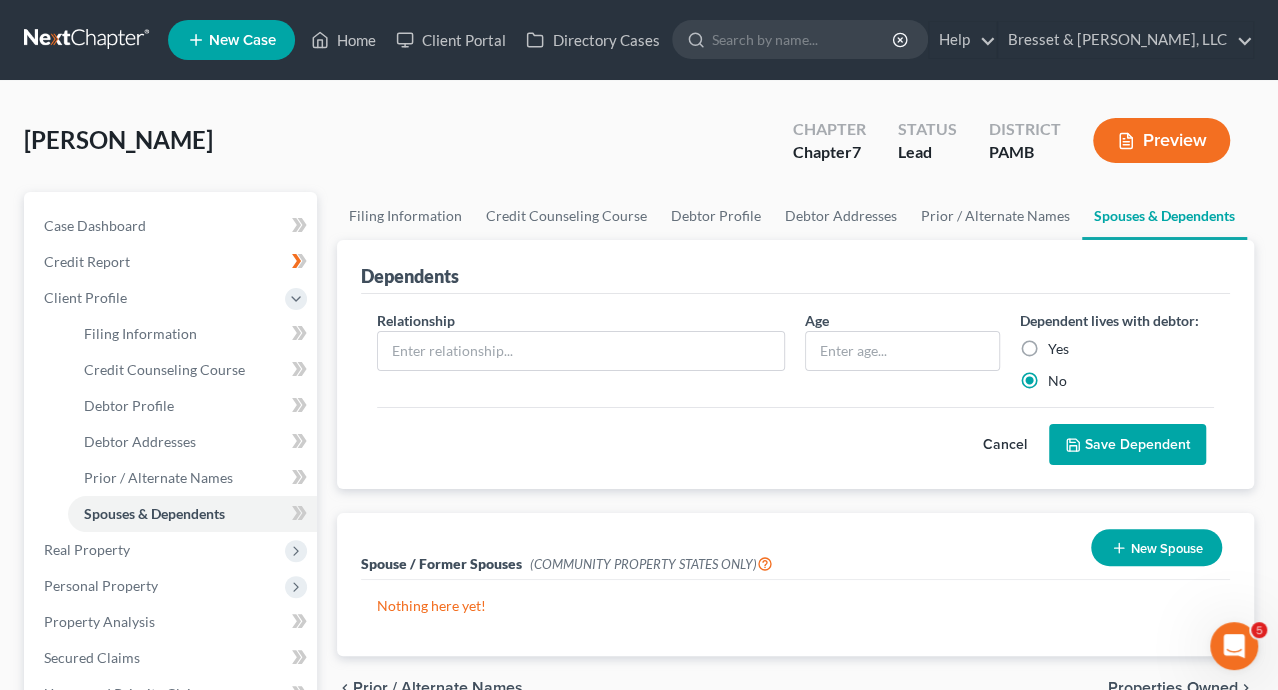 click on "No" at bounding box center [1057, 381] 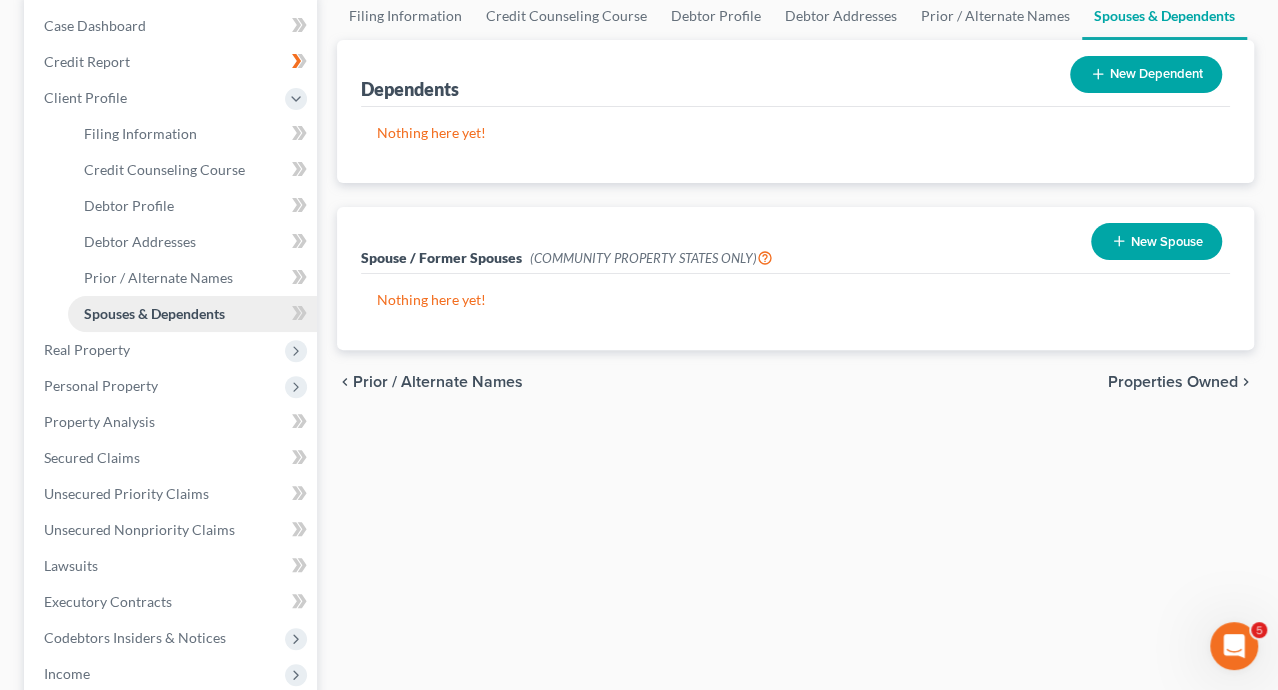 scroll, scrollTop: 300, scrollLeft: 0, axis: vertical 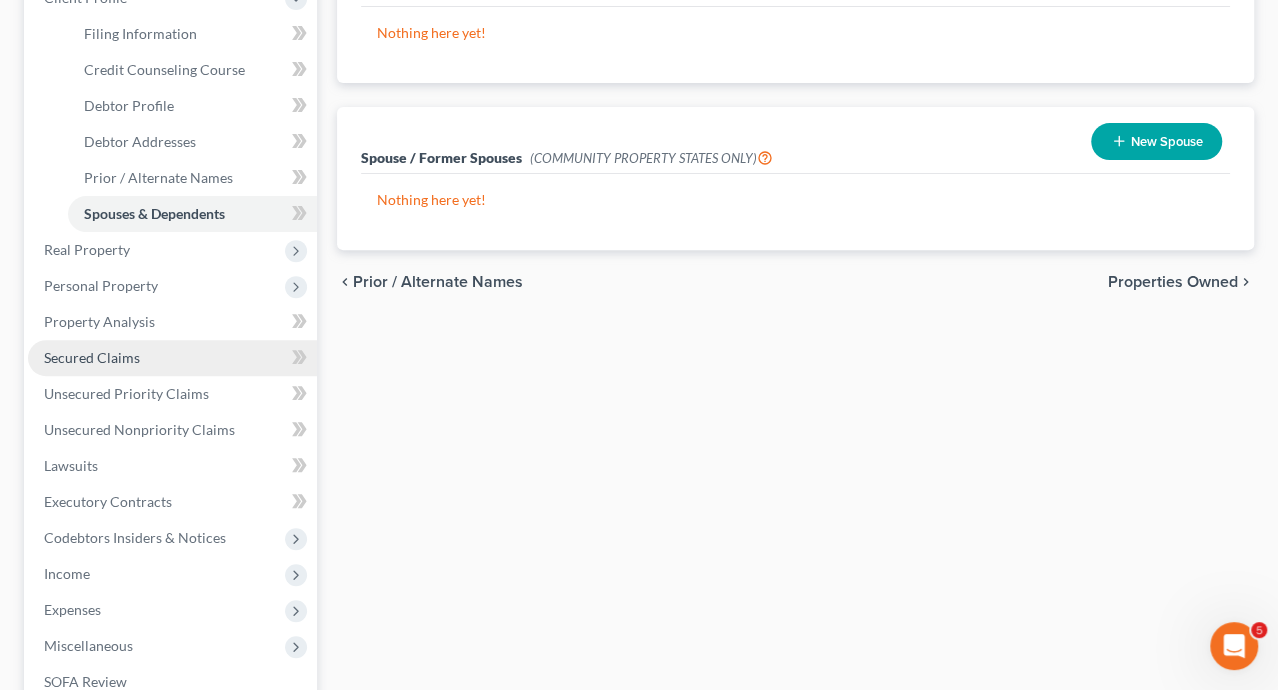 click on "Secured Claims" at bounding box center [92, 357] 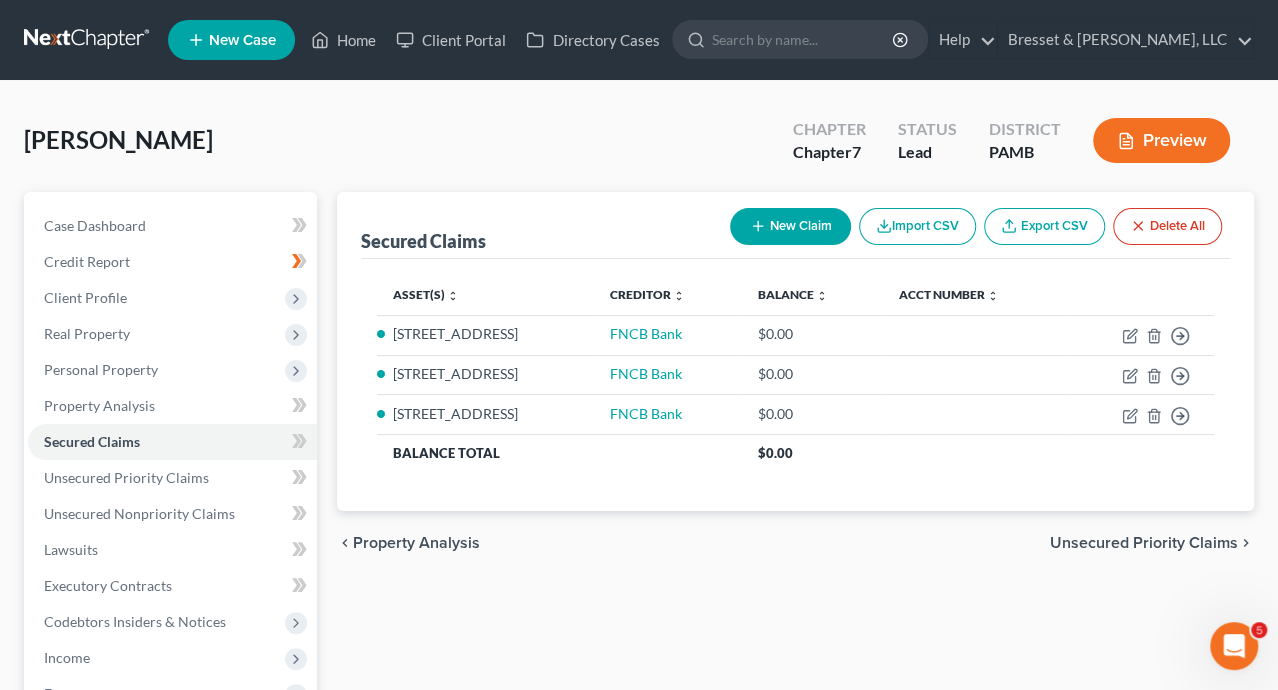 scroll, scrollTop: 370, scrollLeft: 0, axis: vertical 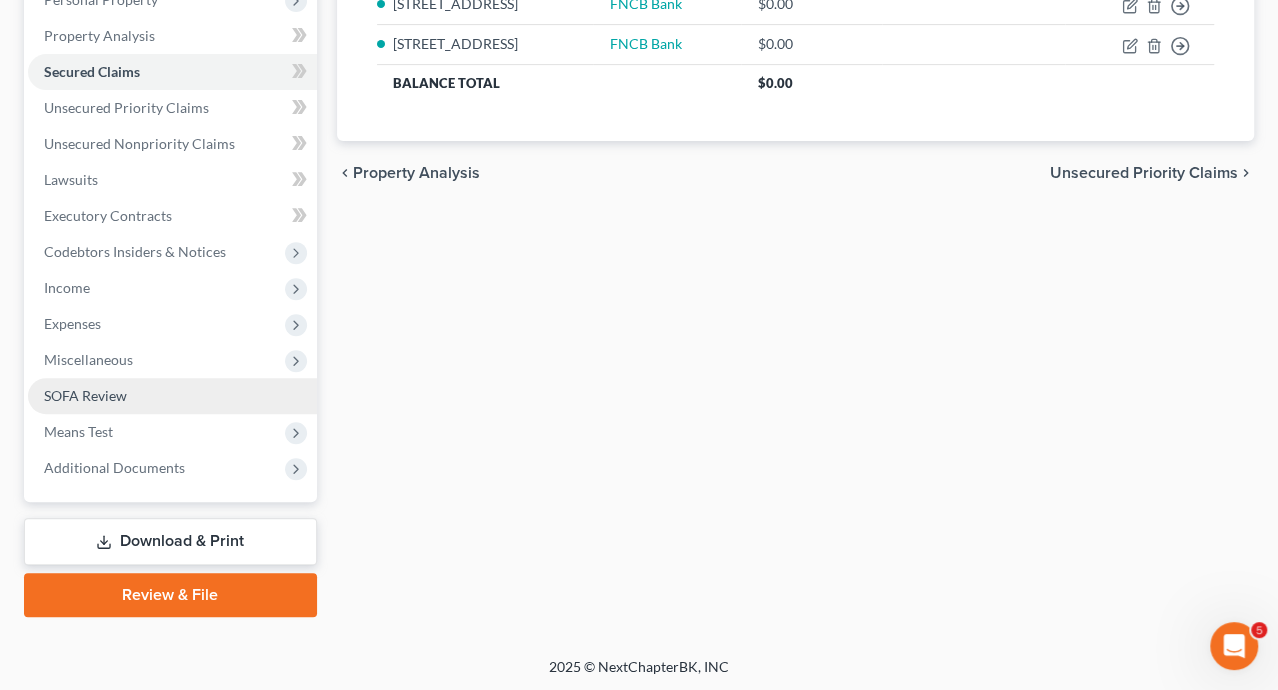 click on "SOFA Review" at bounding box center (85, 395) 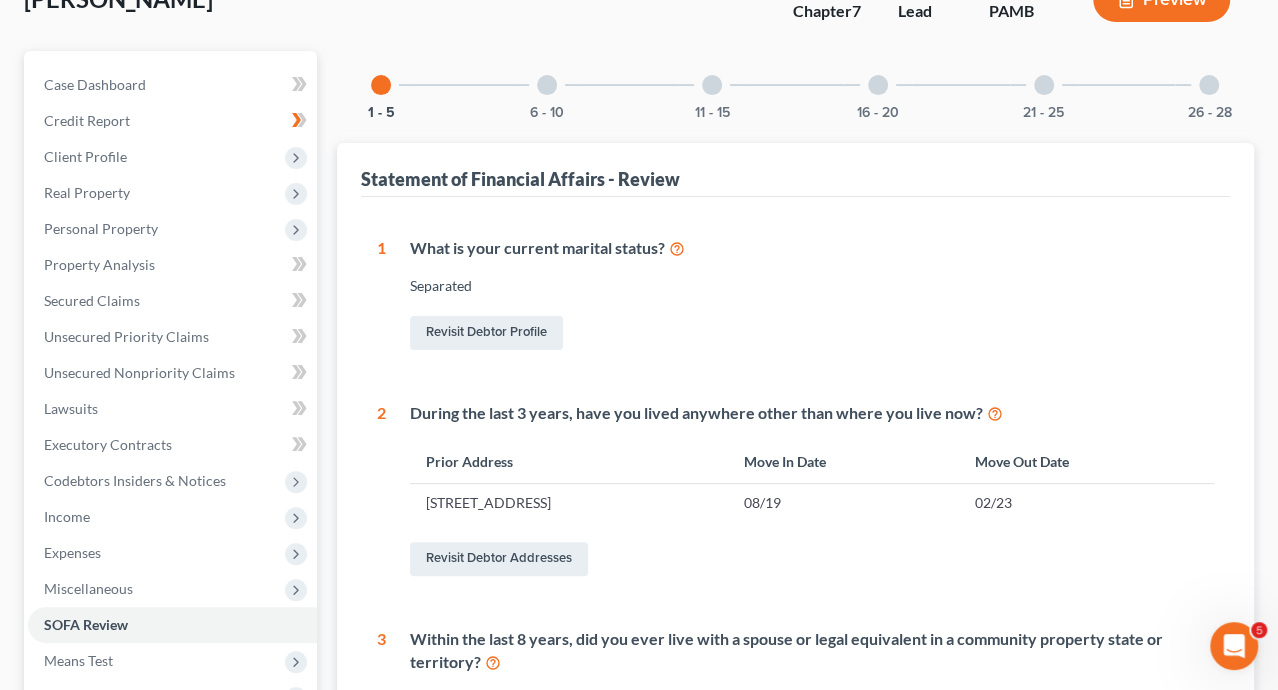 scroll, scrollTop: 41, scrollLeft: 0, axis: vertical 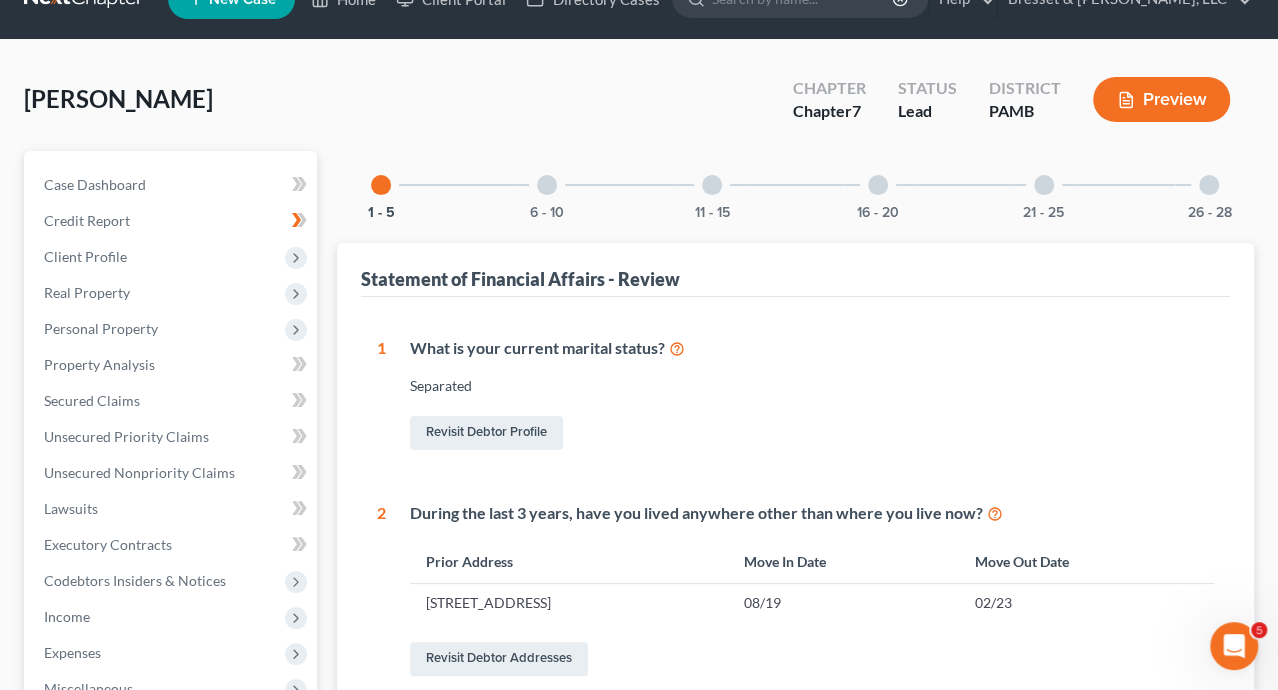 click at bounding box center [547, 185] 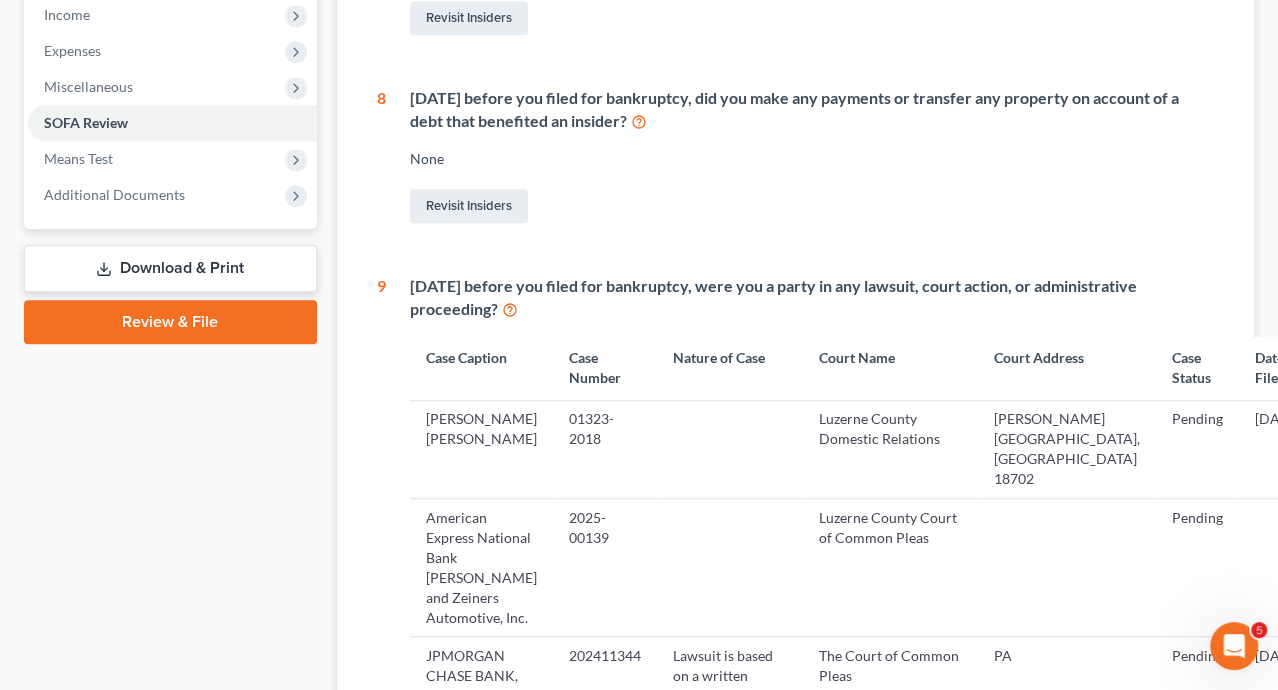 scroll, scrollTop: 143, scrollLeft: 0, axis: vertical 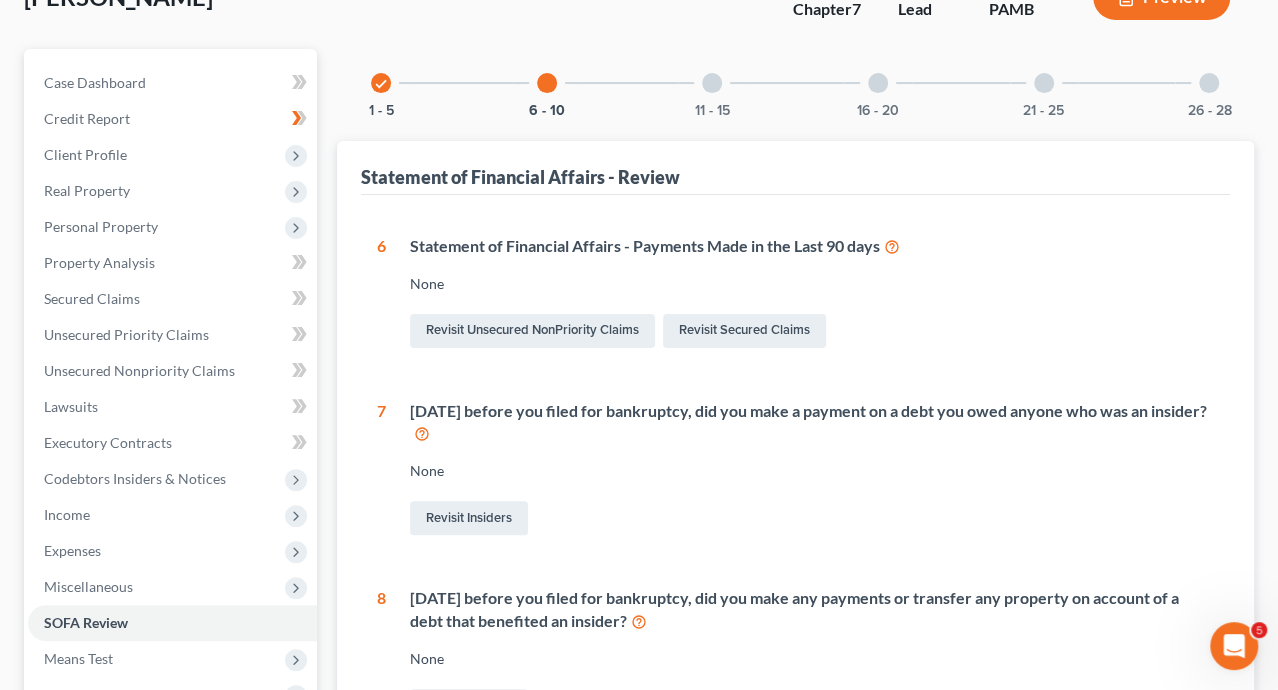 click at bounding box center (712, 83) 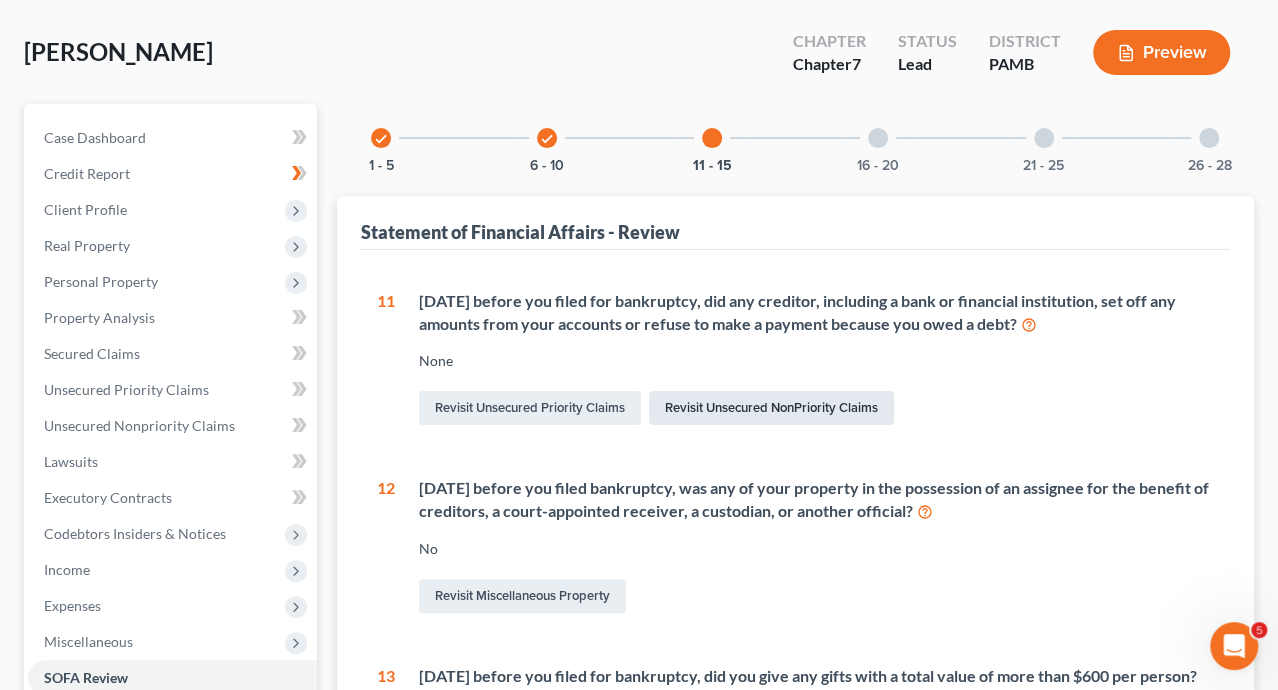 scroll, scrollTop: 0, scrollLeft: 0, axis: both 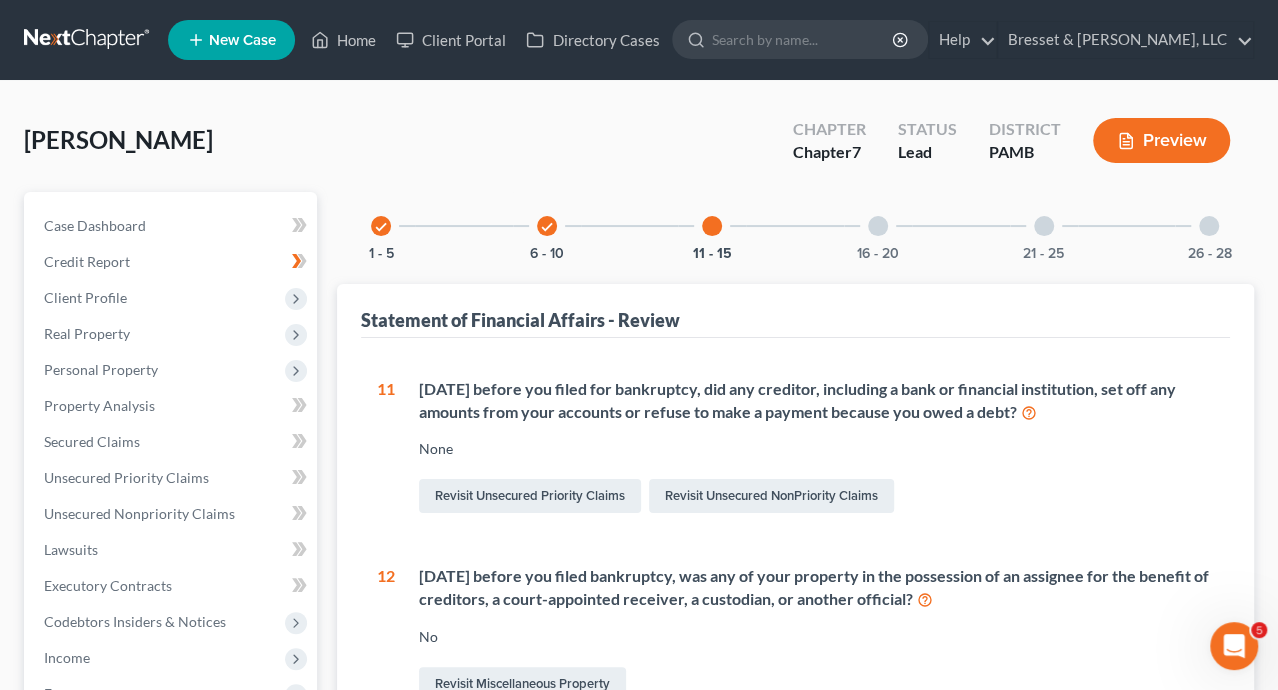 click at bounding box center (878, 226) 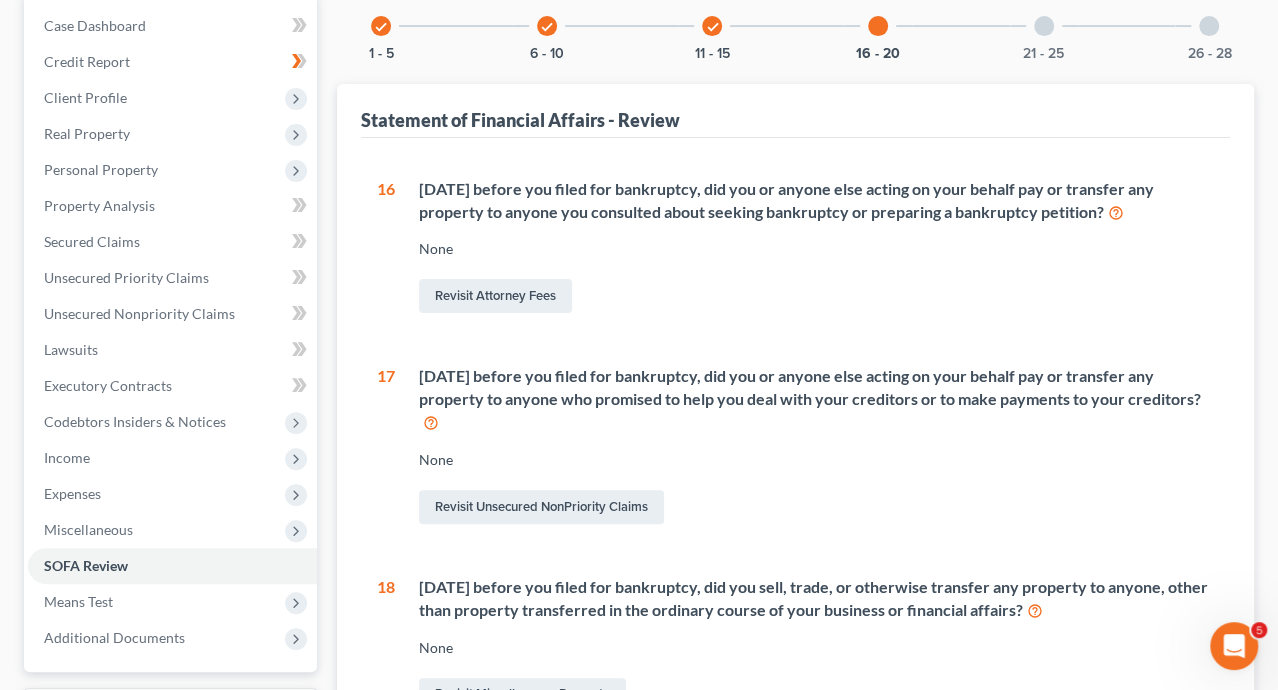 scroll, scrollTop: 0, scrollLeft: 0, axis: both 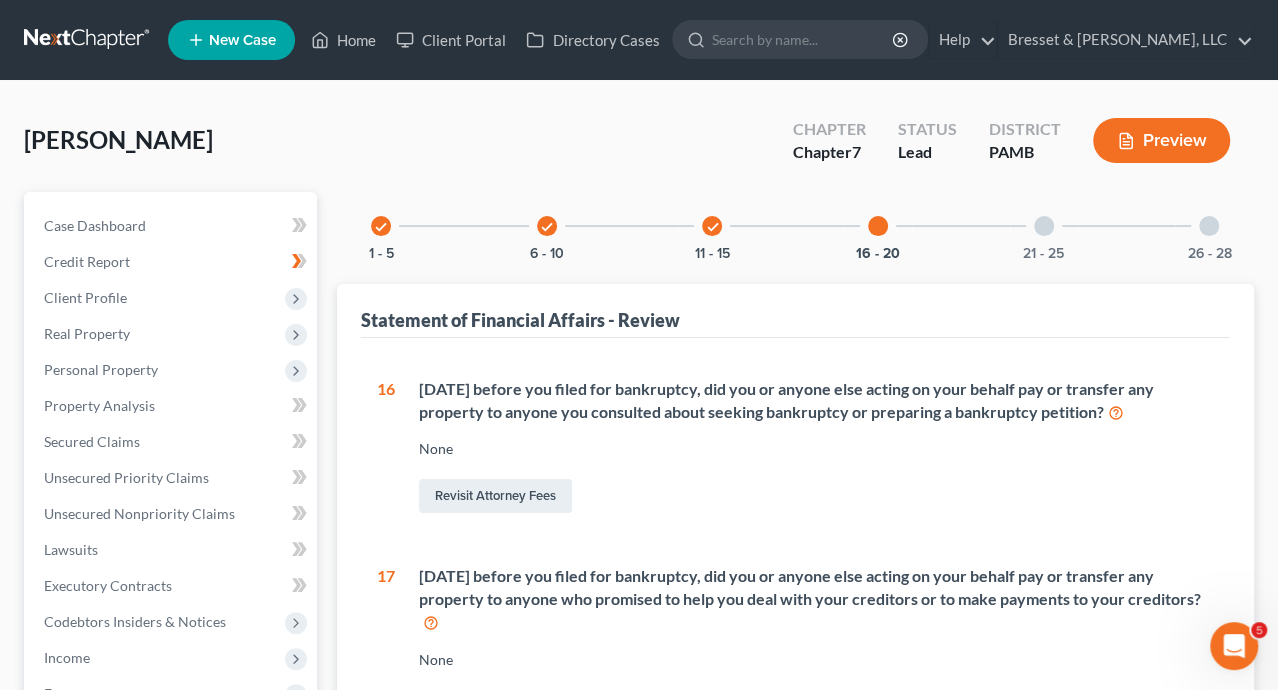 click on "21 - 25" at bounding box center [1044, 226] 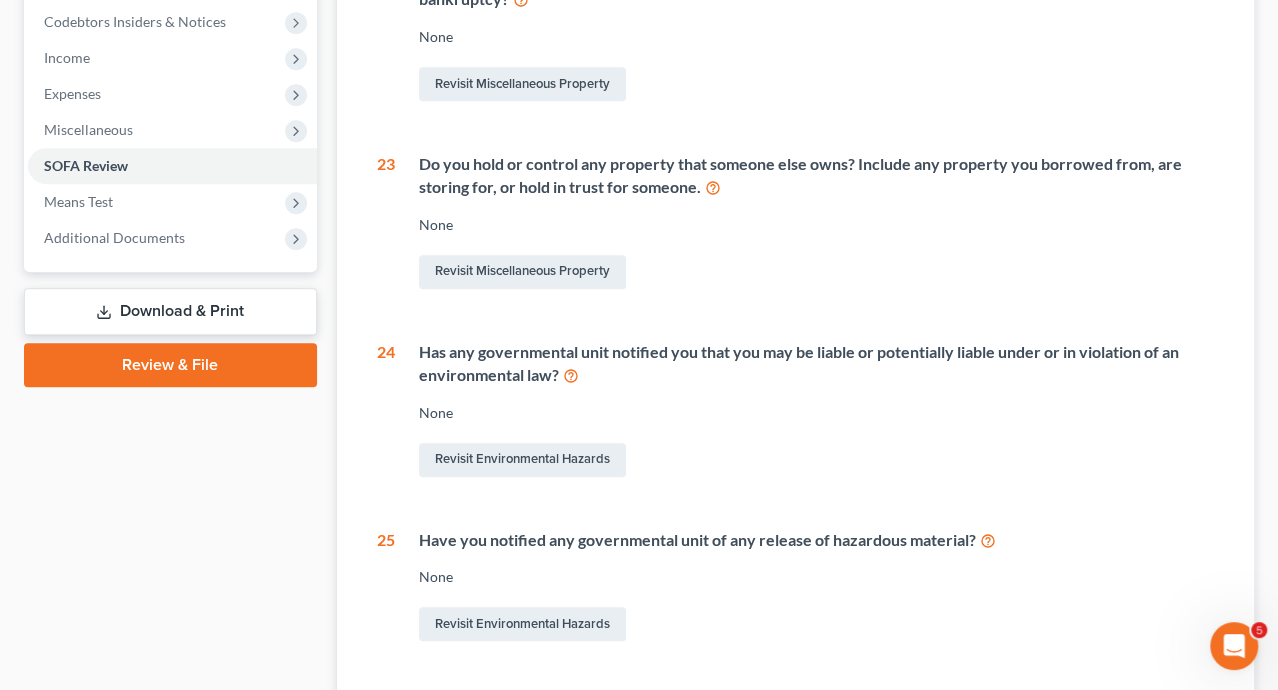 scroll, scrollTop: 0, scrollLeft: 0, axis: both 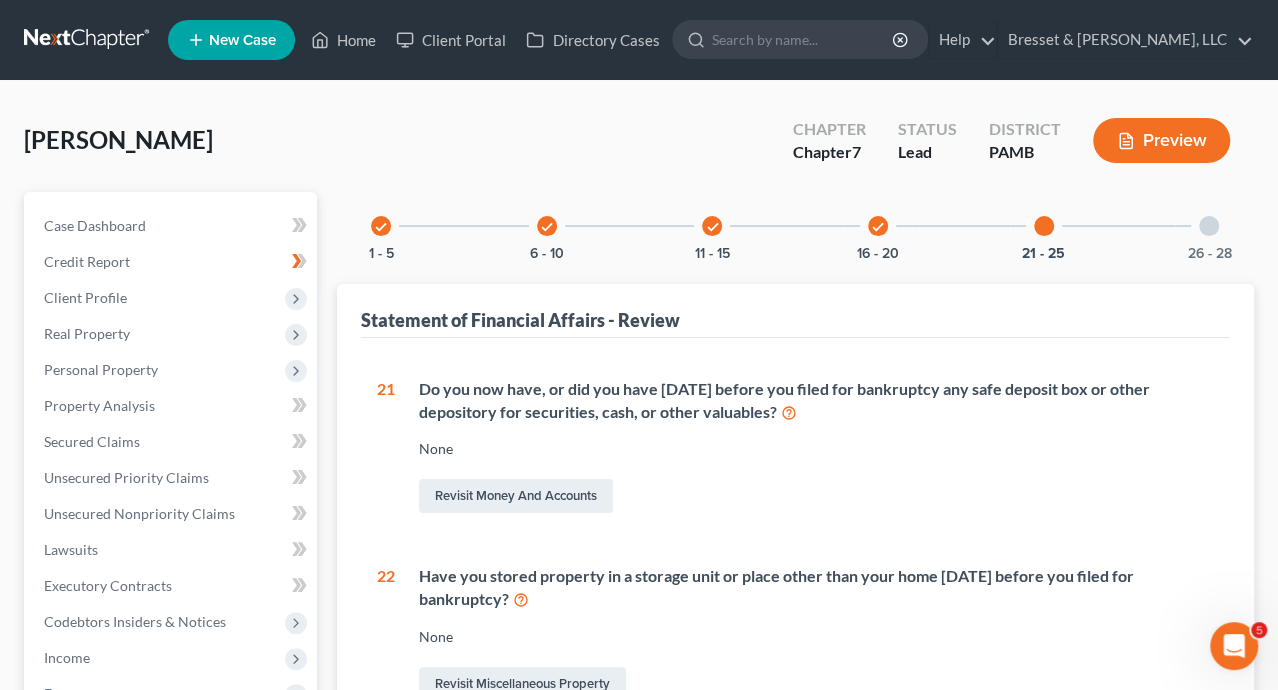 click at bounding box center [1209, 226] 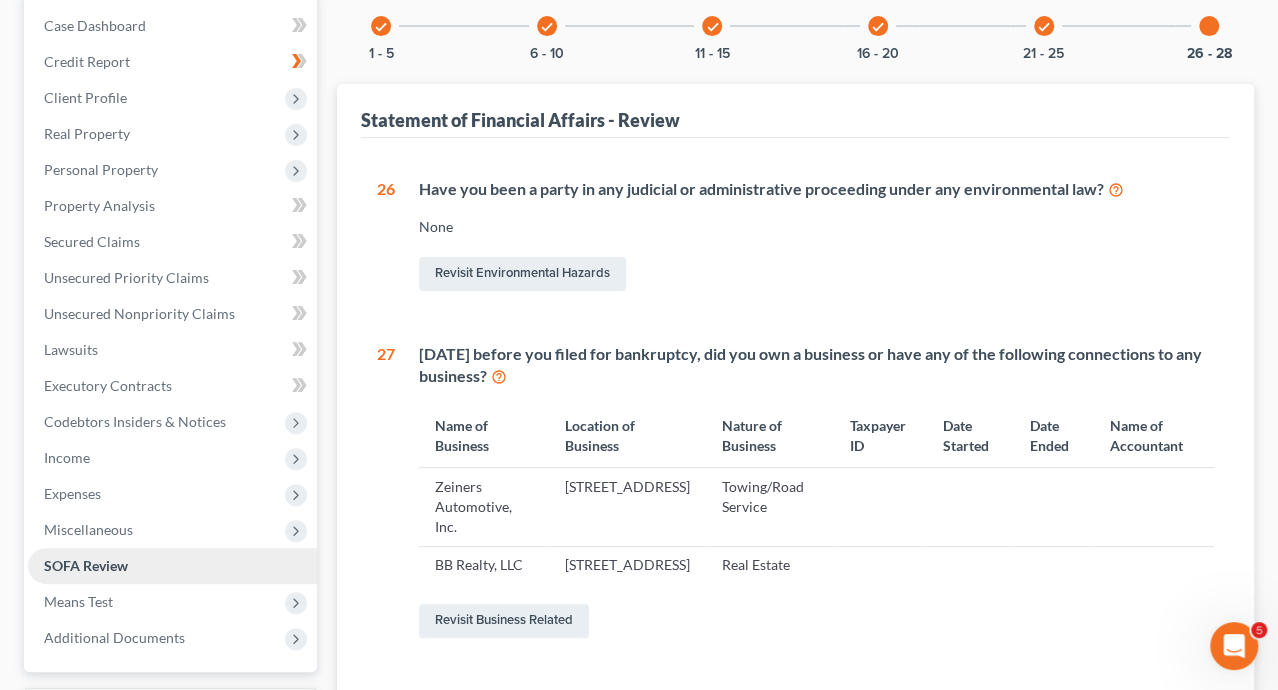 scroll, scrollTop: 100, scrollLeft: 0, axis: vertical 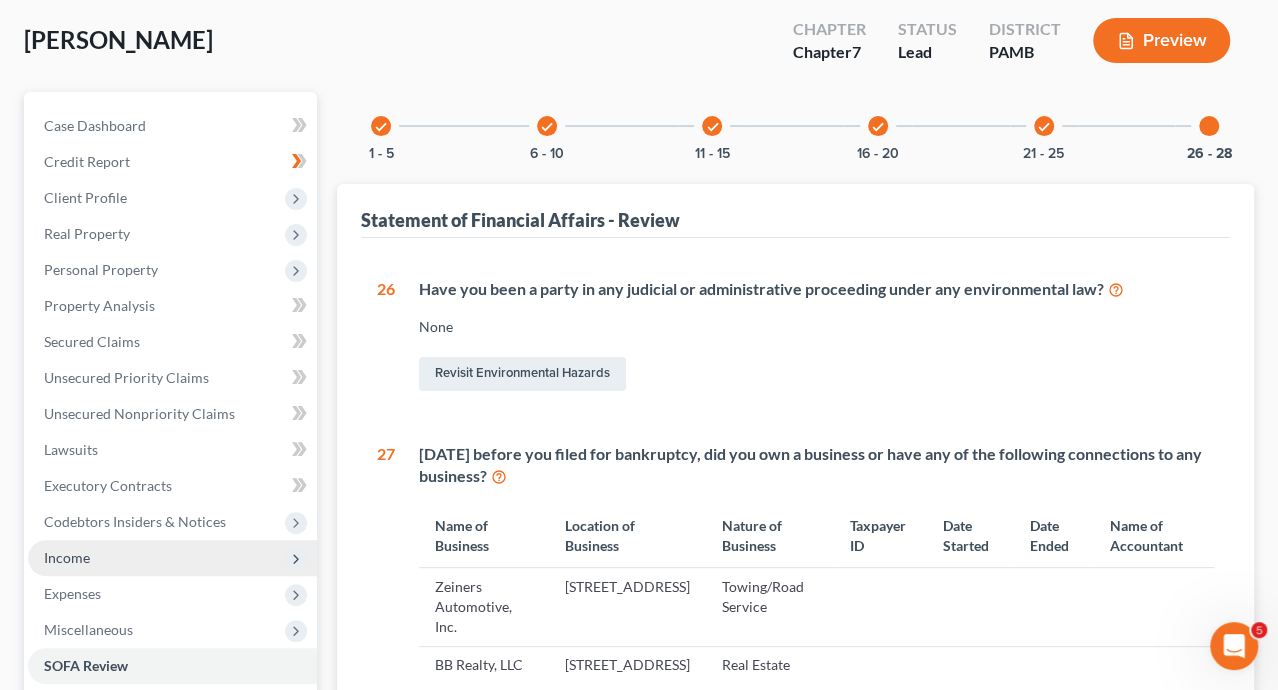 click on "Income" at bounding box center [67, 557] 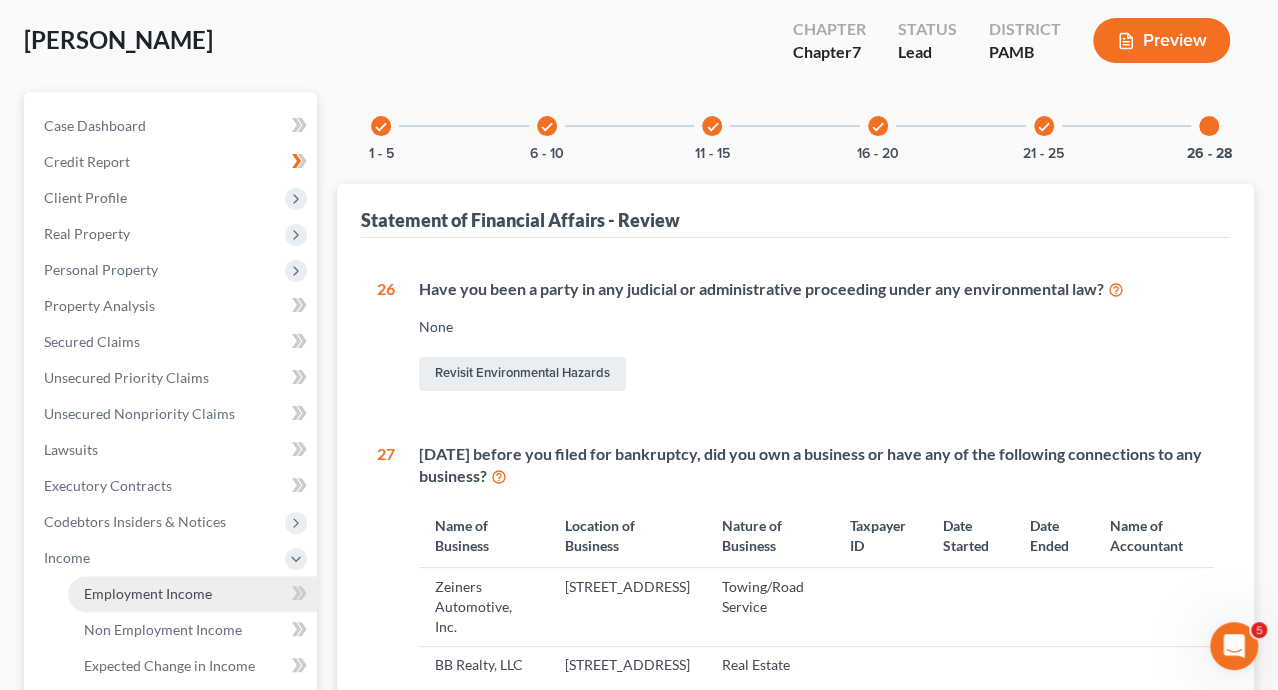 click on "Employment Income" at bounding box center [148, 593] 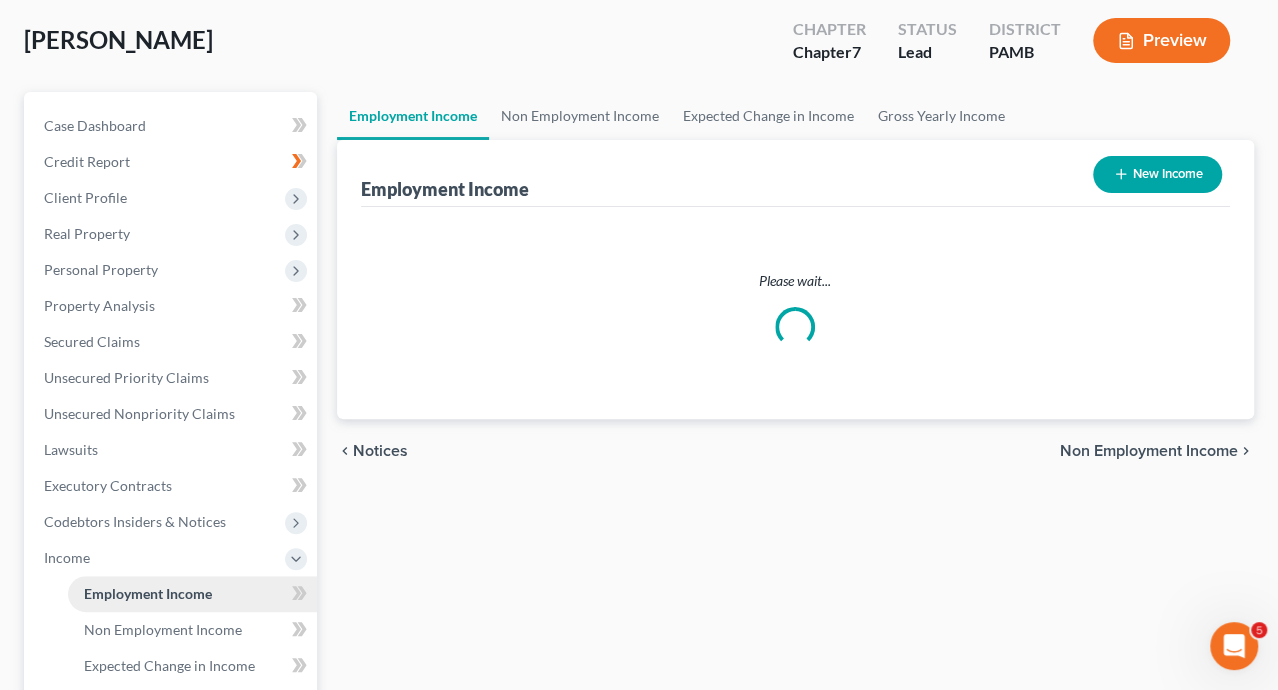 scroll, scrollTop: 0, scrollLeft: 0, axis: both 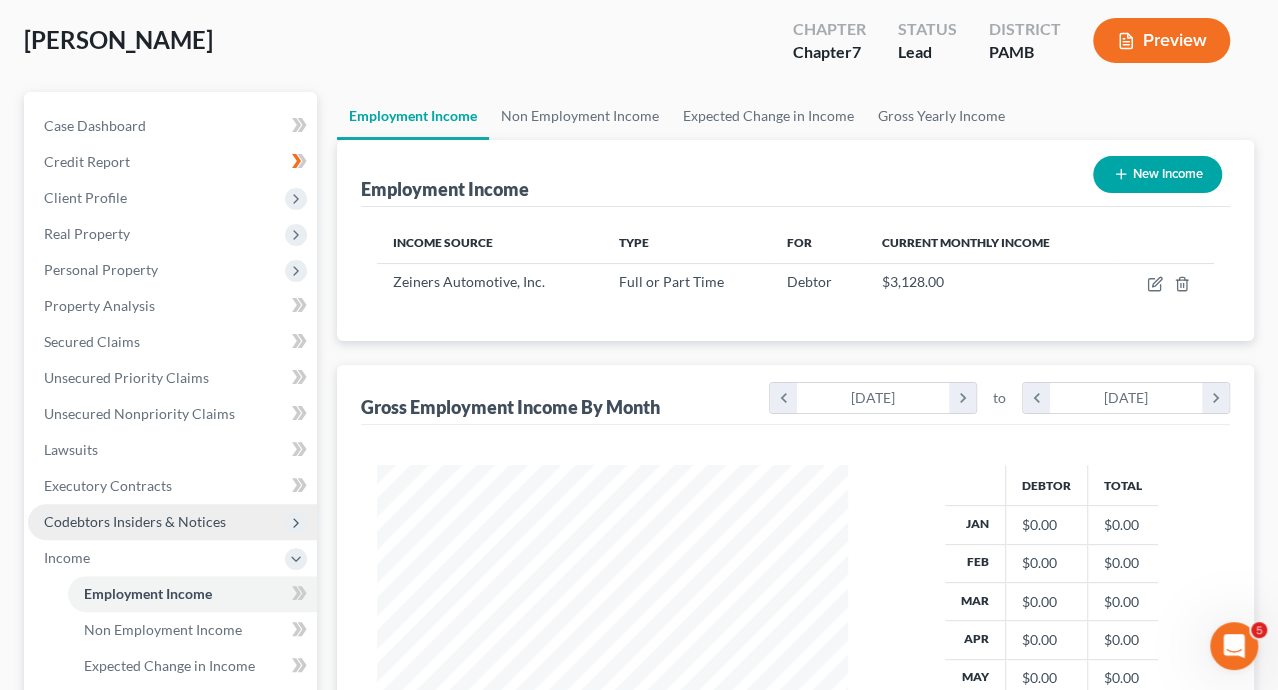 click on "Codebtors Insiders & Notices" at bounding box center [135, 521] 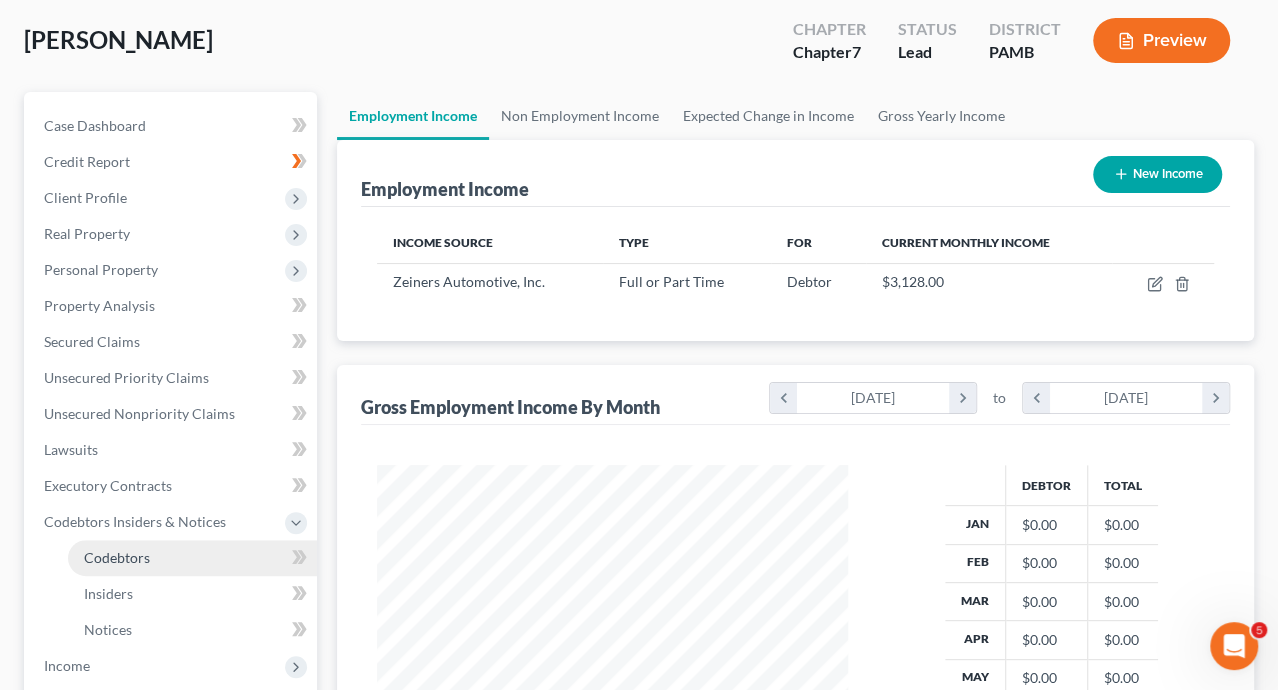 click on "Codebtors" at bounding box center (117, 557) 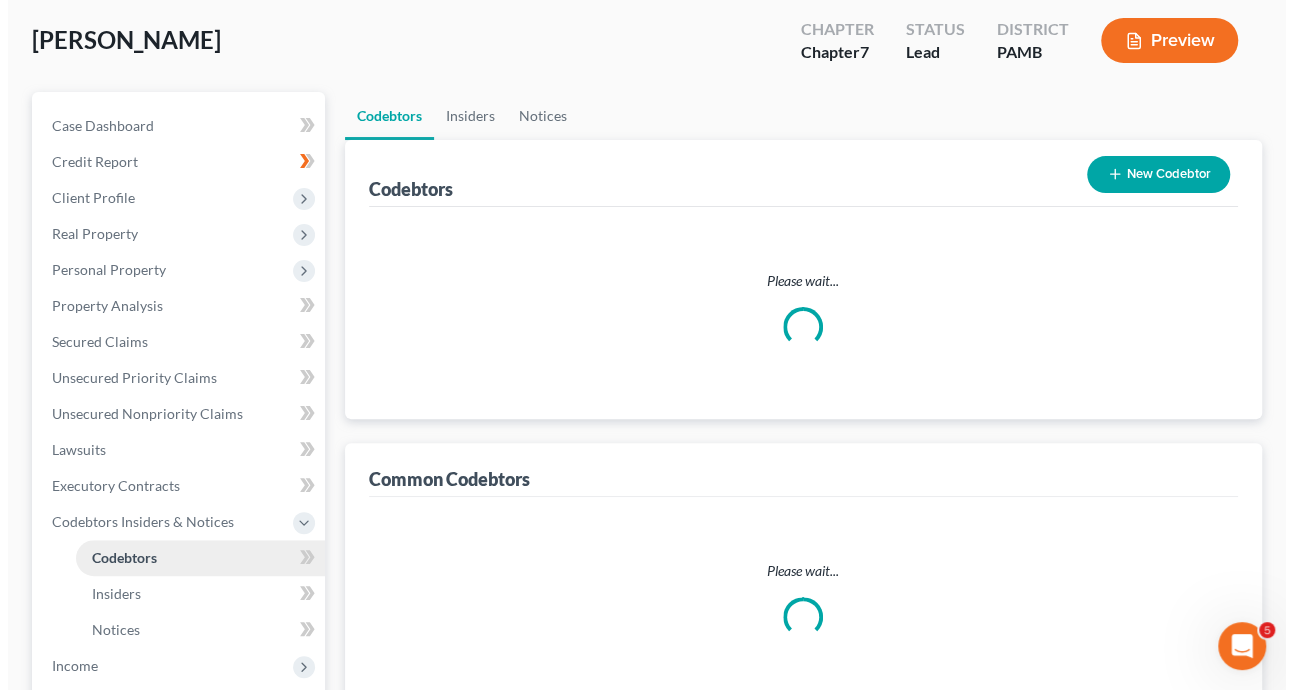 scroll, scrollTop: 0, scrollLeft: 0, axis: both 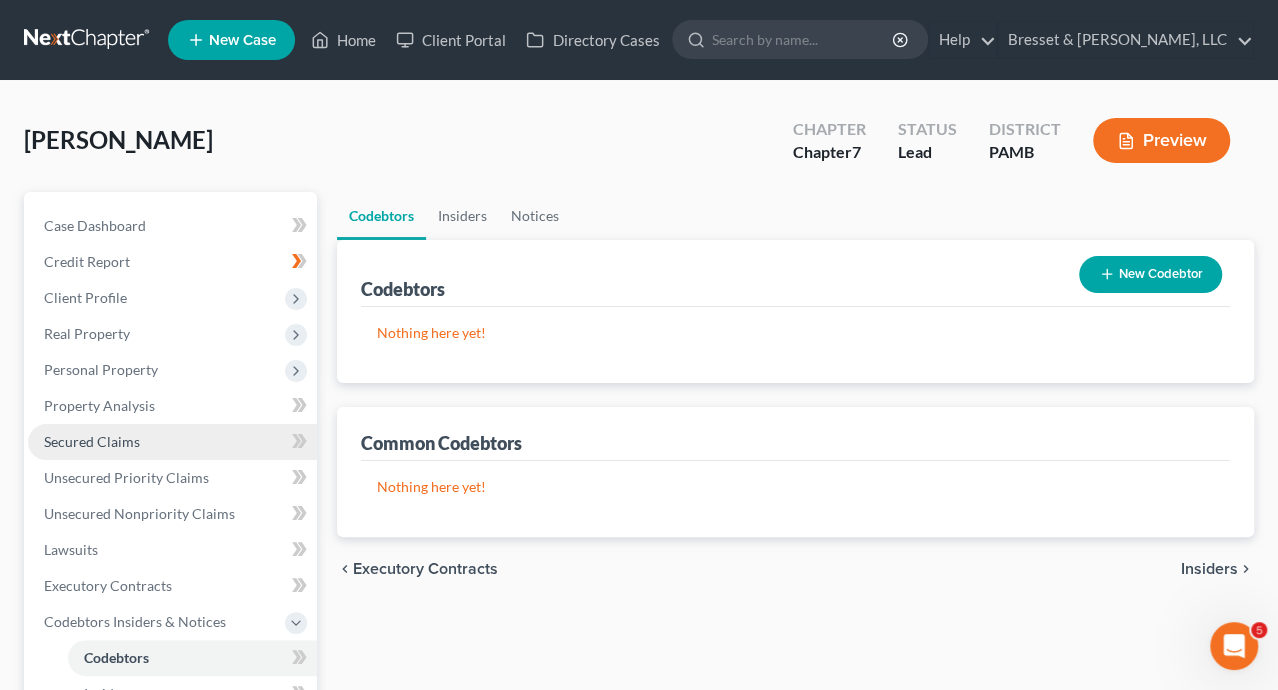 click on "Secured Claims" at bounding box center (172, 442) 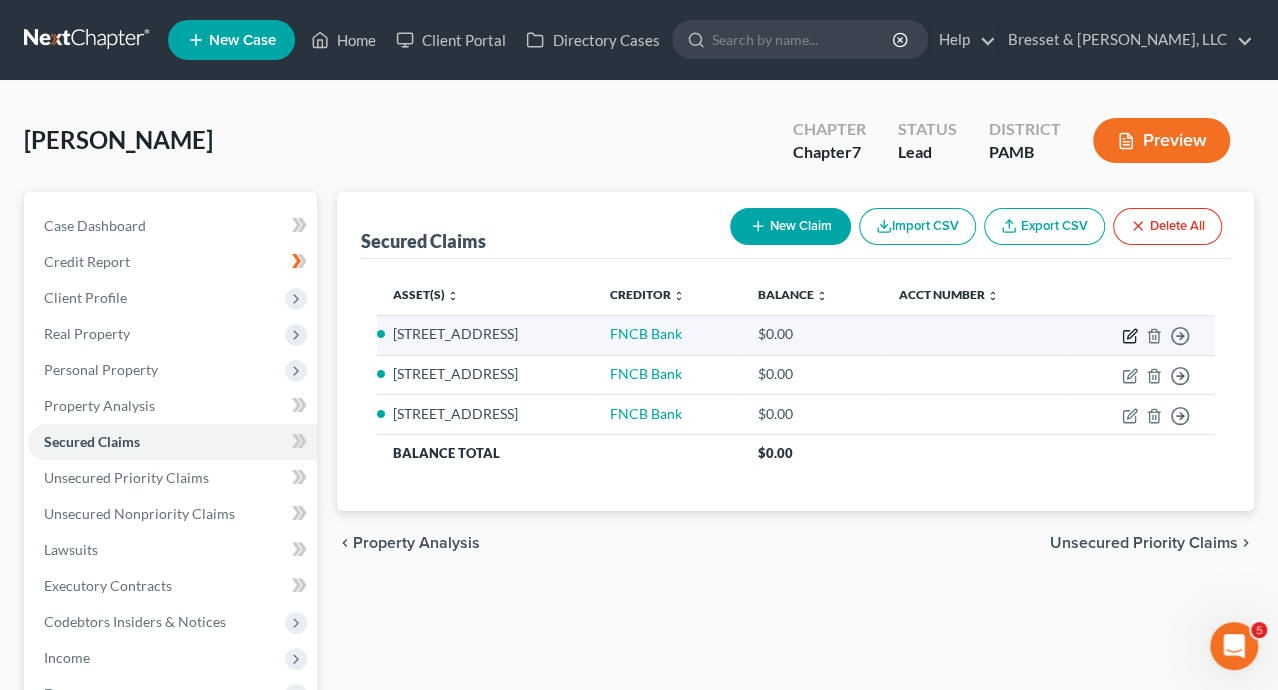 click 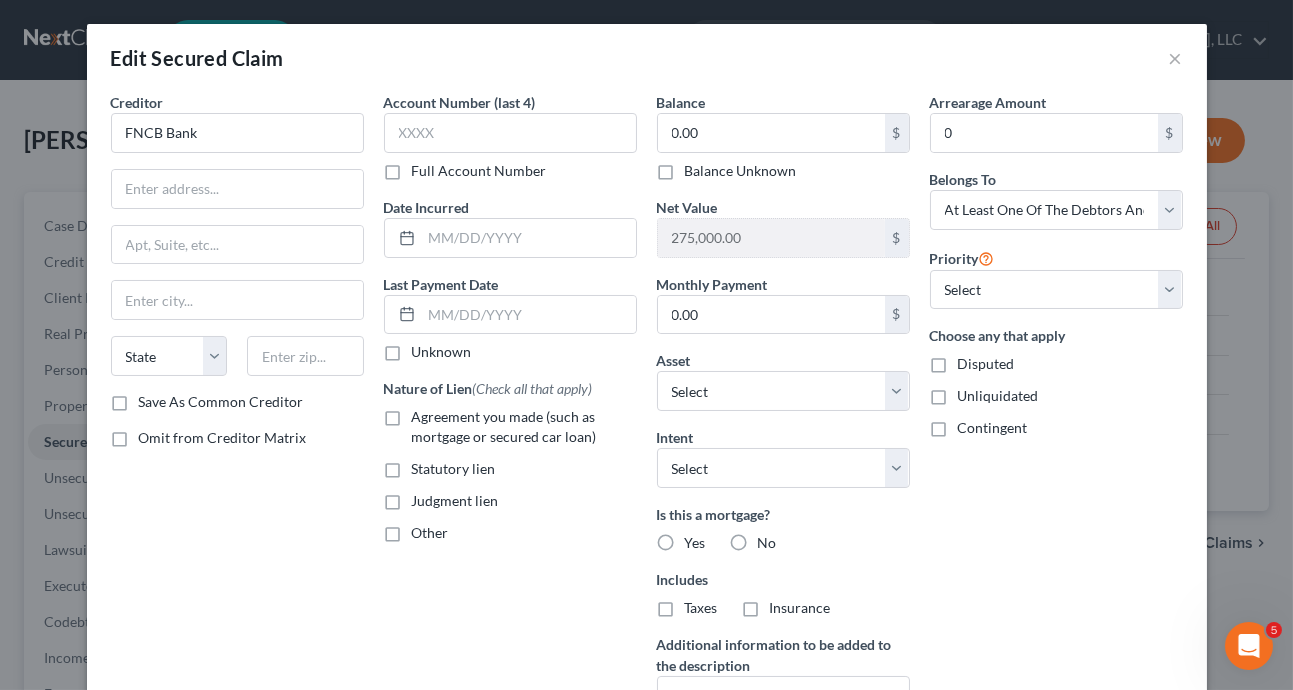 click on "Yes" at bounding box center (695, 543) 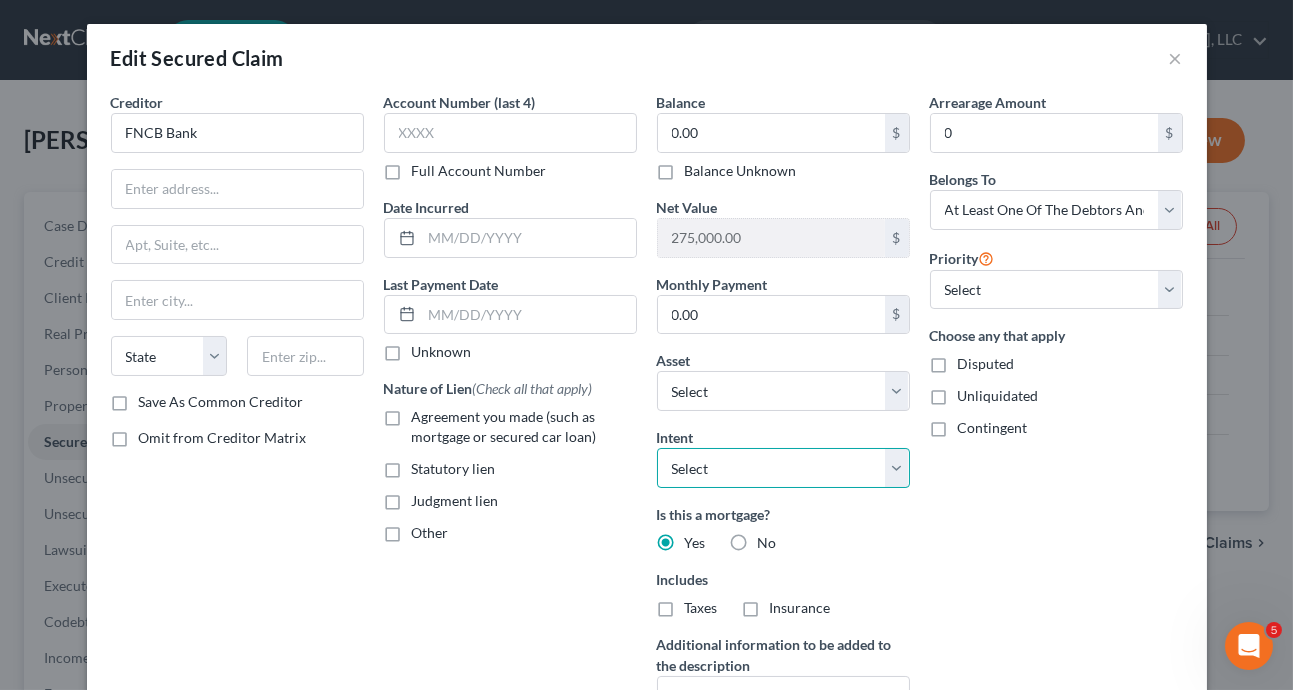click on "Select Surrender Redeem Reaffirm Avoid Other" at bounding box center (783, 468) 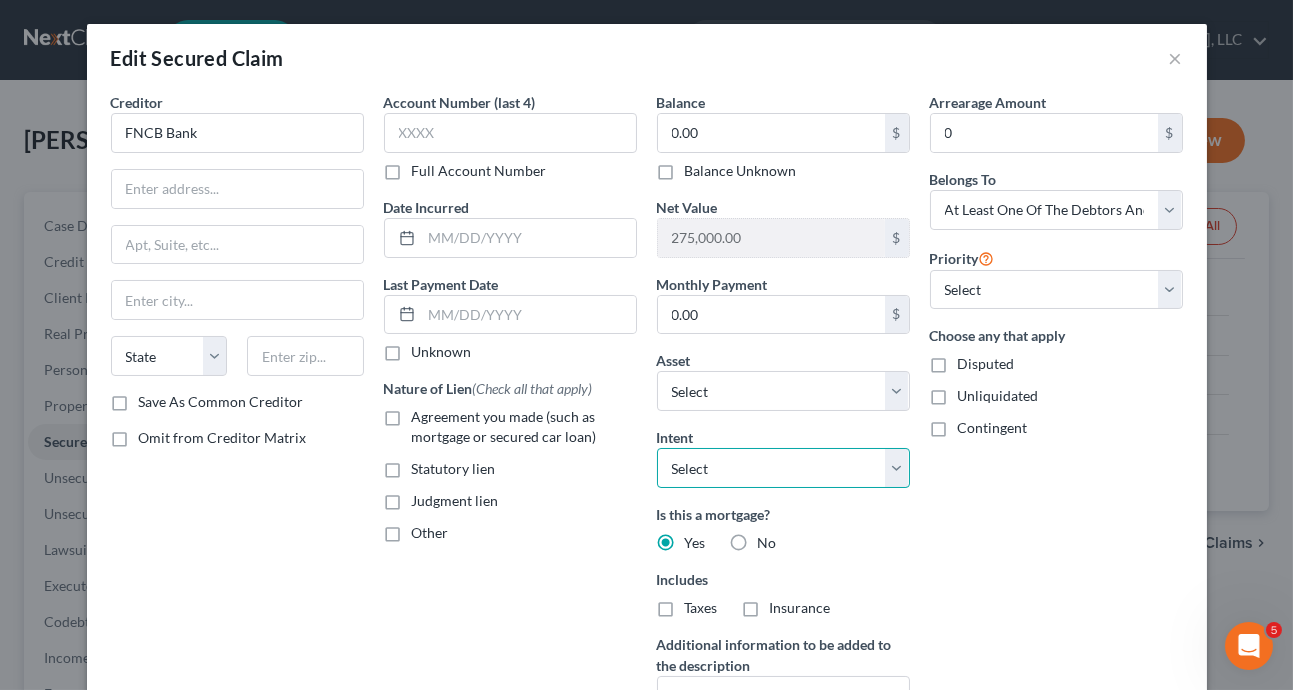 click on "Select Surrender Redeem Reaffirm Avoid Other" at bounding box center [783, 468] 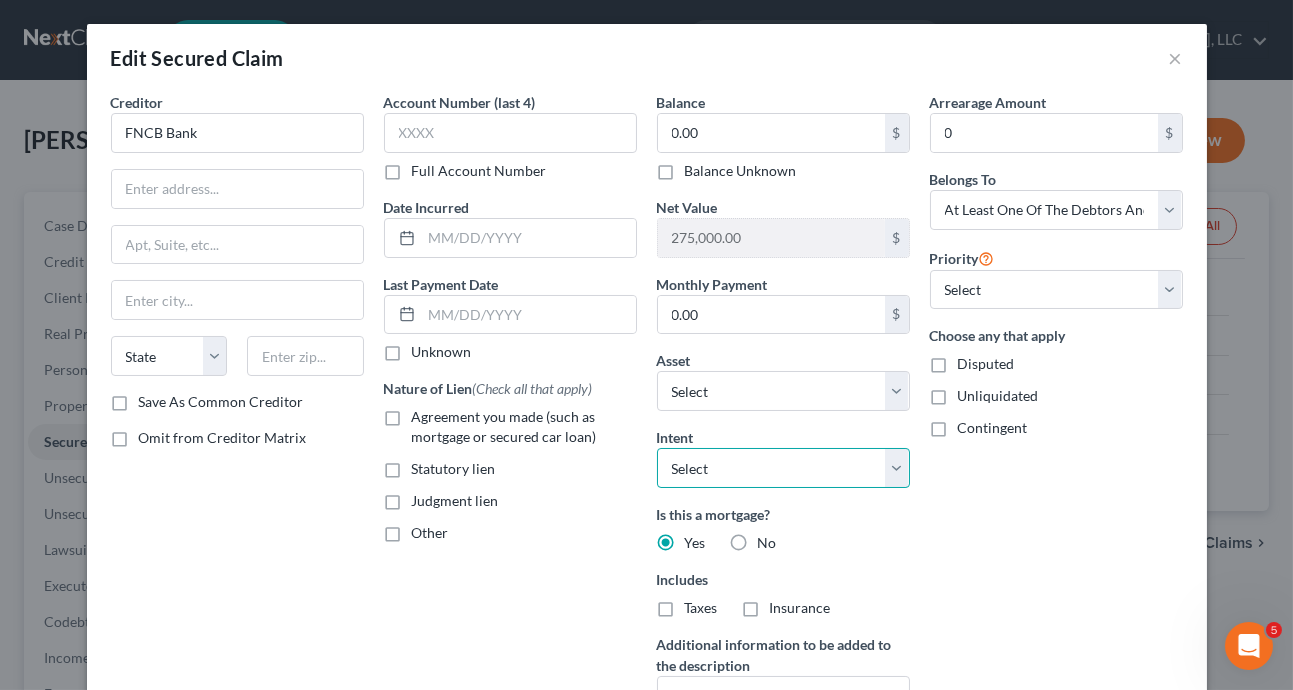select on "4" 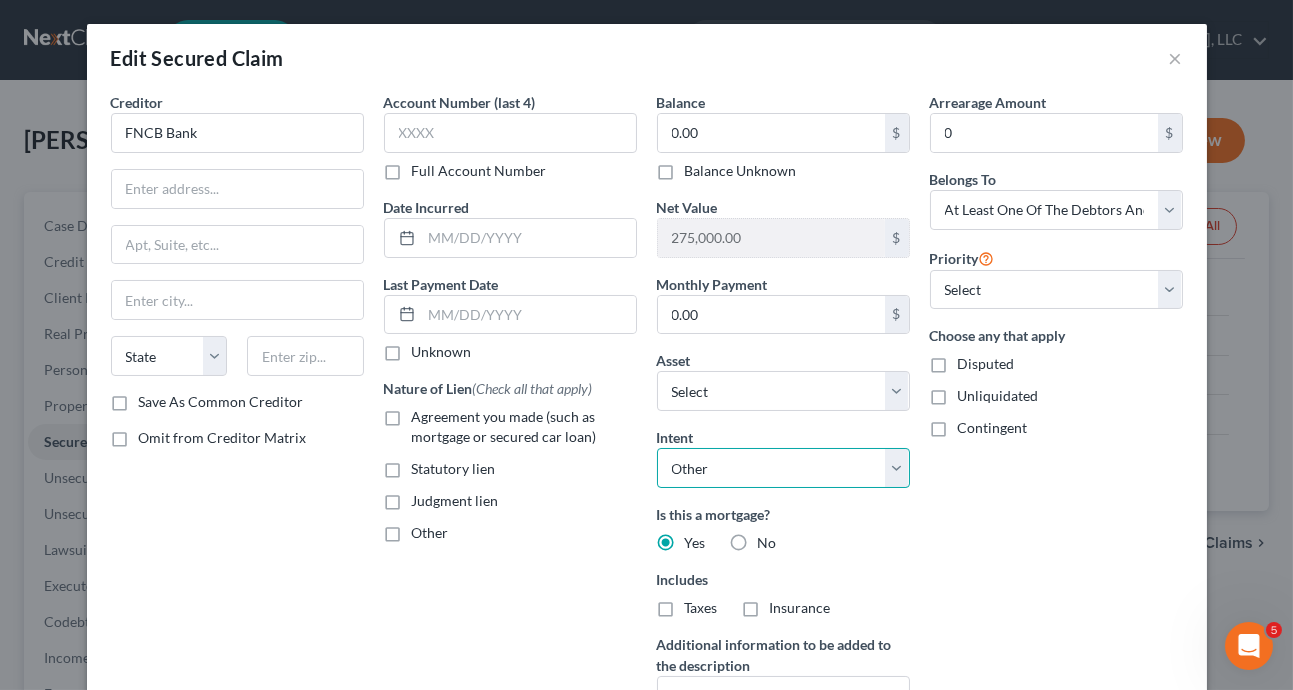 click on "Select Surrender Redeem Reaffirm Avoid Other" at bounding box center (783, 468) 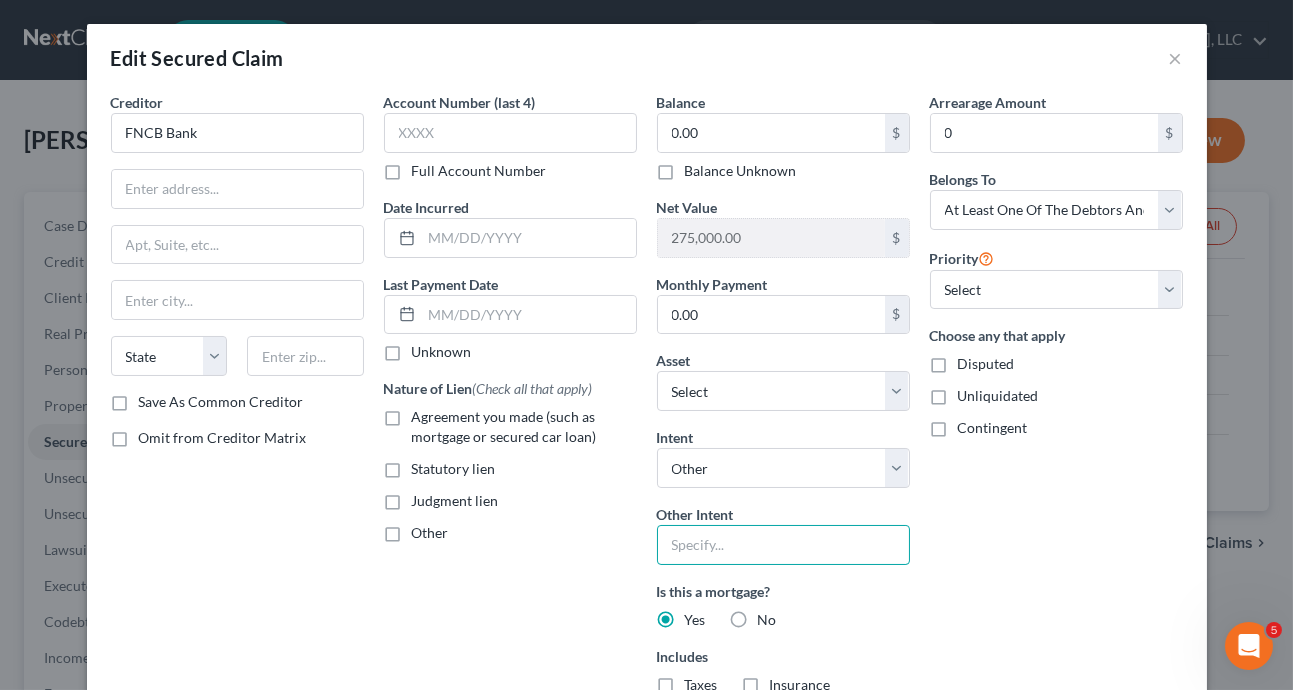 click at bounding box center [783, 545] 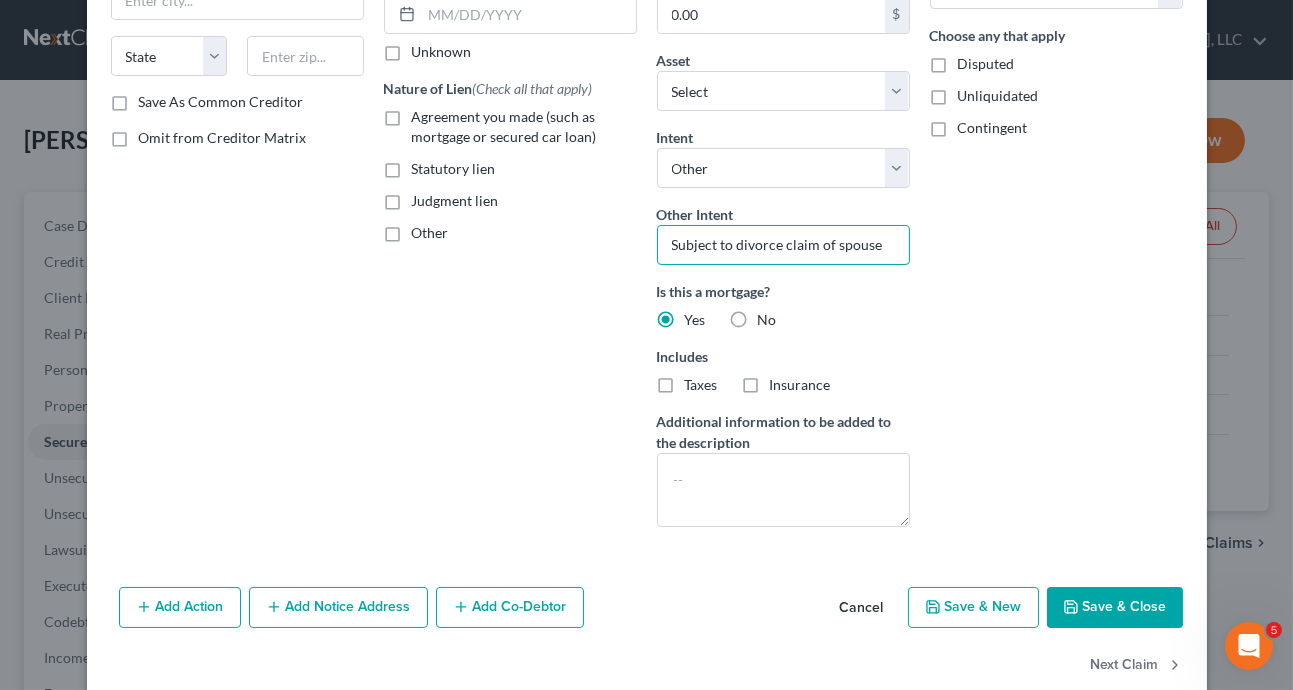 scroll, scrollTop: 332, scrollLeft: 0, axis: vertical 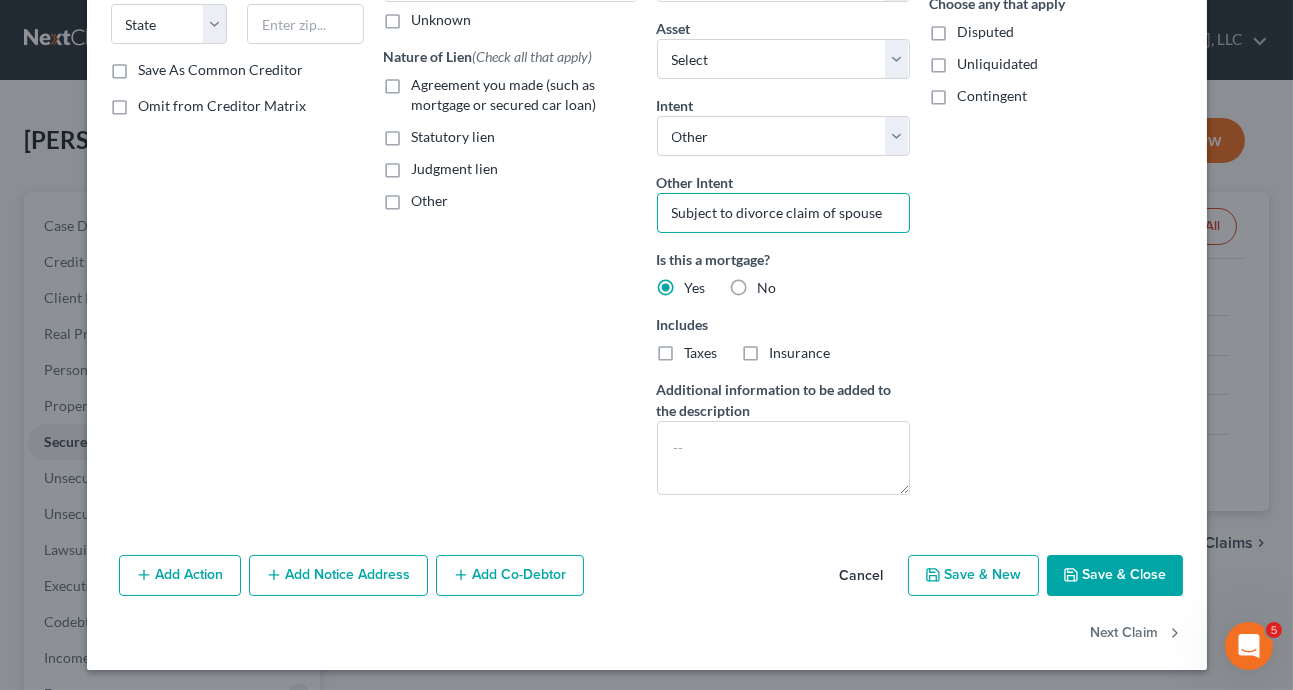 type on "Subject to divorce claim of spouse" 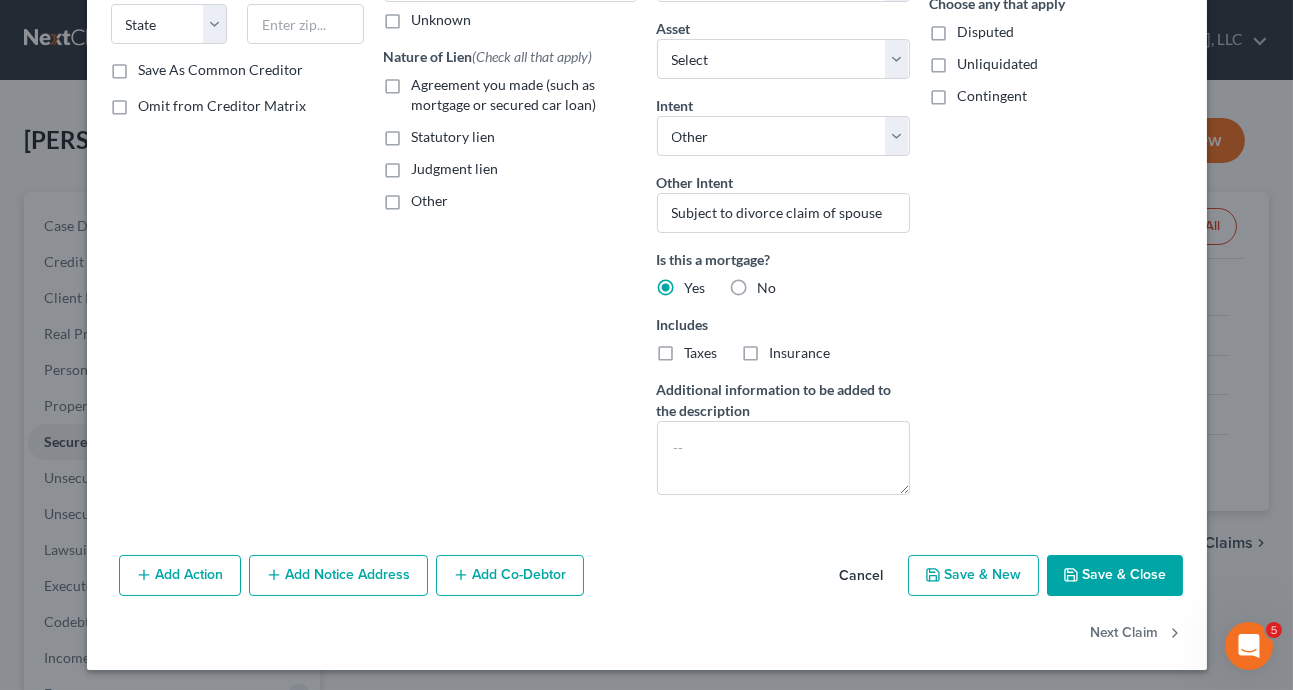 click on "Add Co-Debtor" at bounding box center (510, 576) 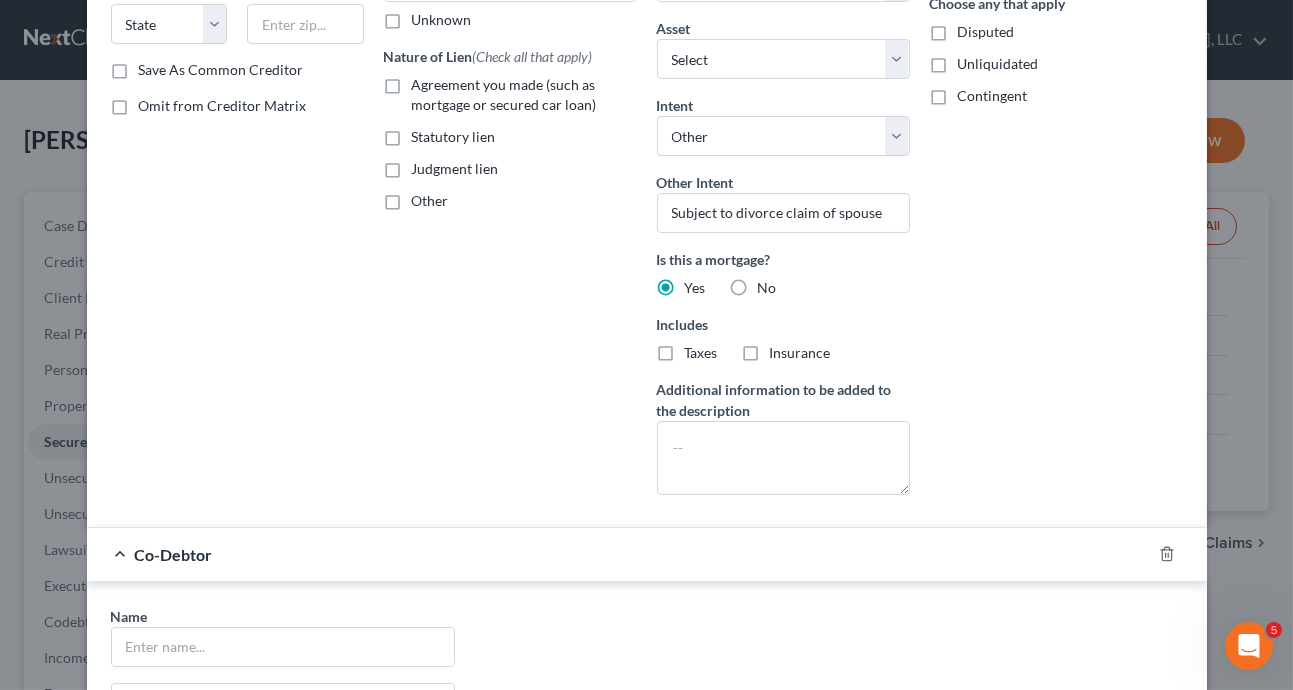 scroll, scrollTop: 532, scrollLeft: 0, axis: vertical 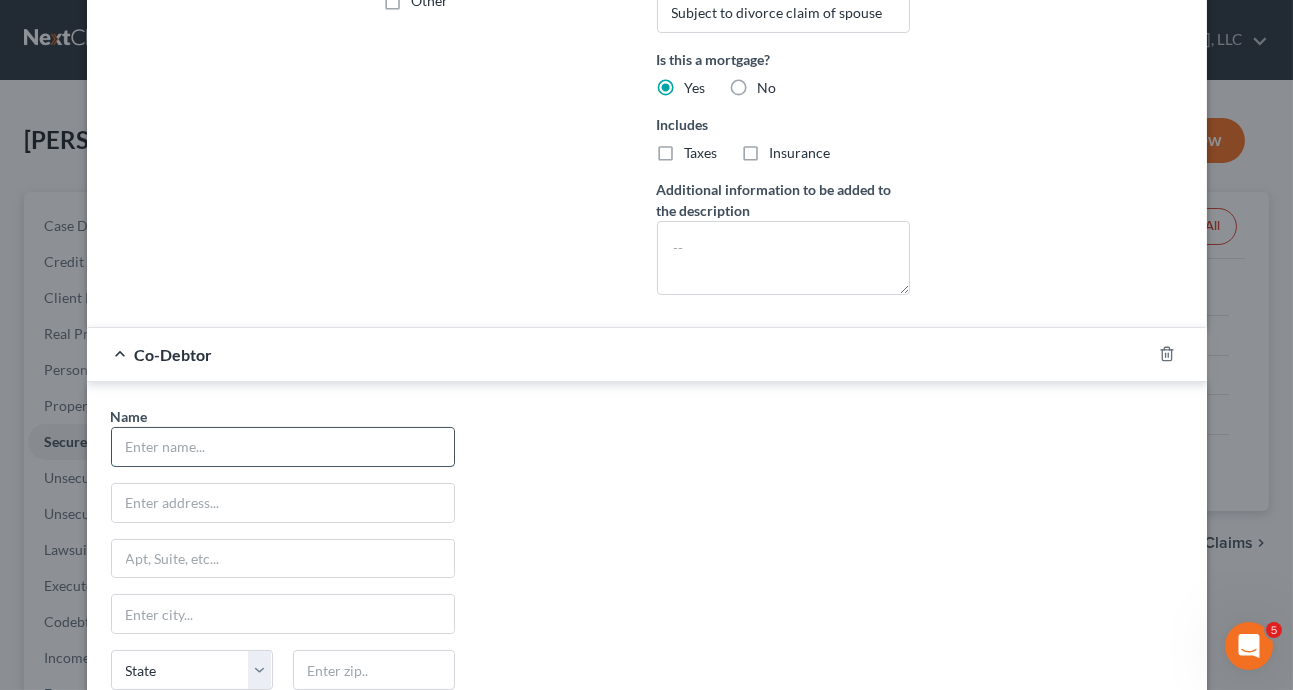 click at bounding box center [283, 447] 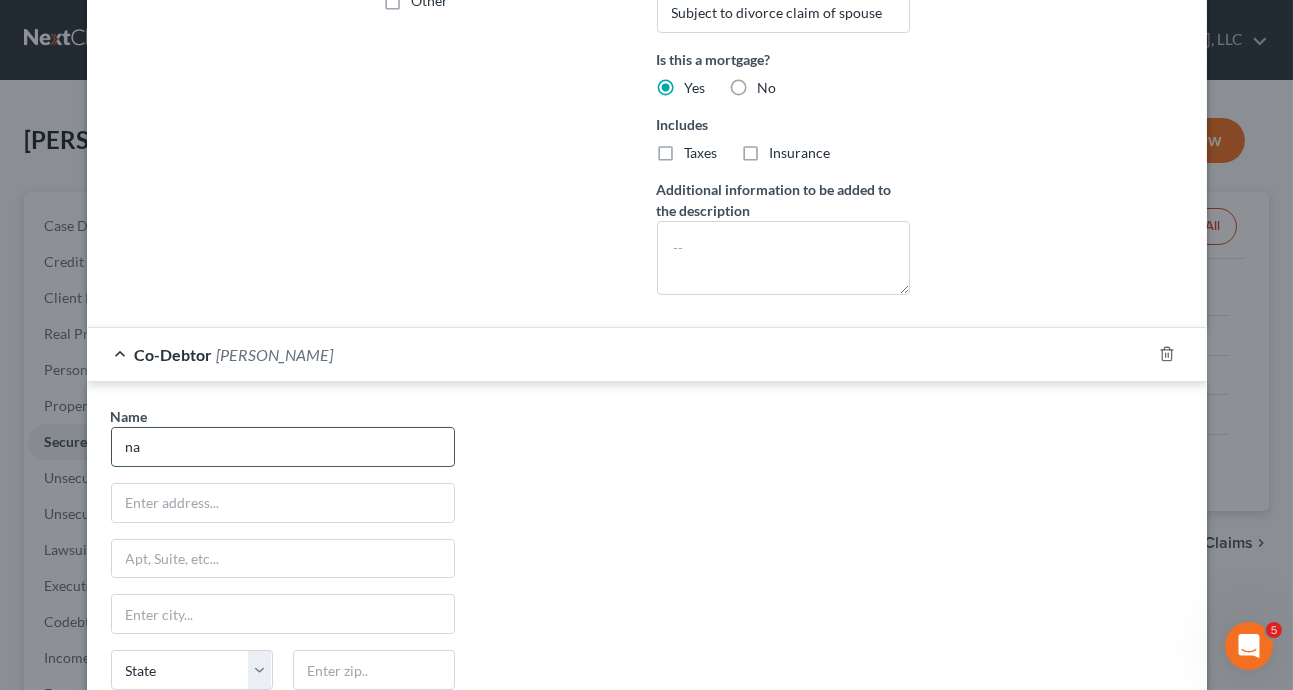 type on "n" 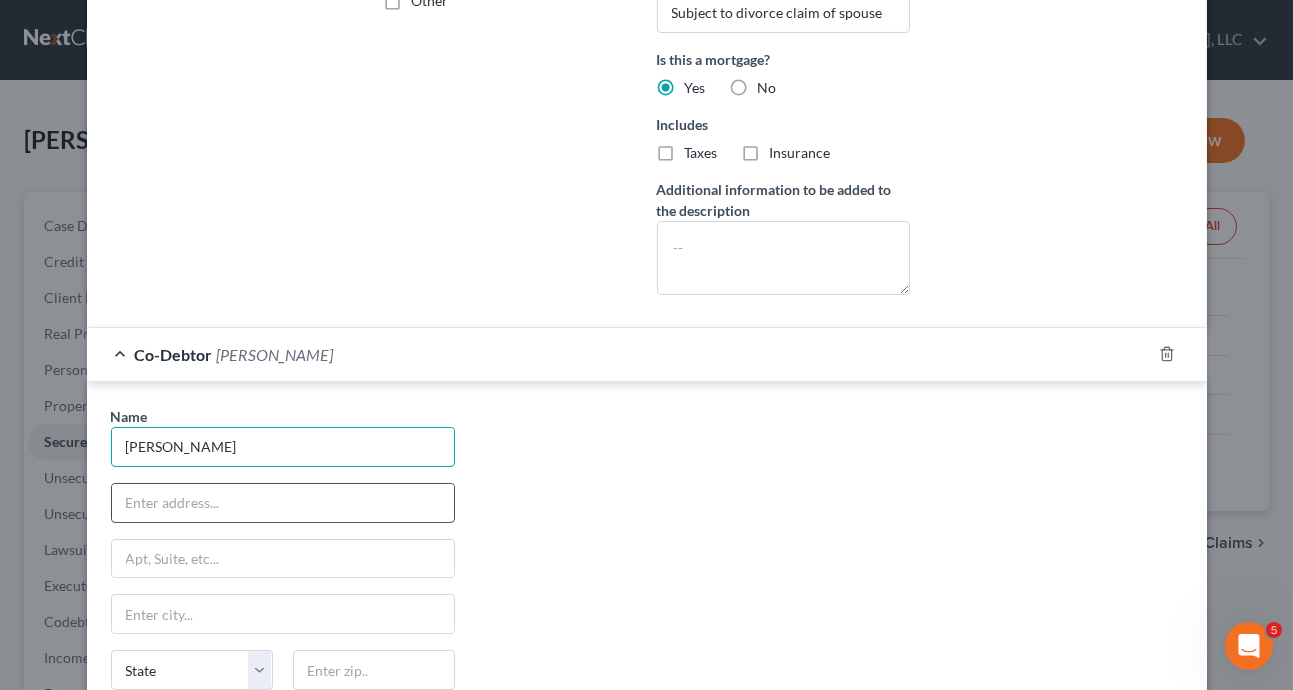 type on "[PERSON_NAME]" 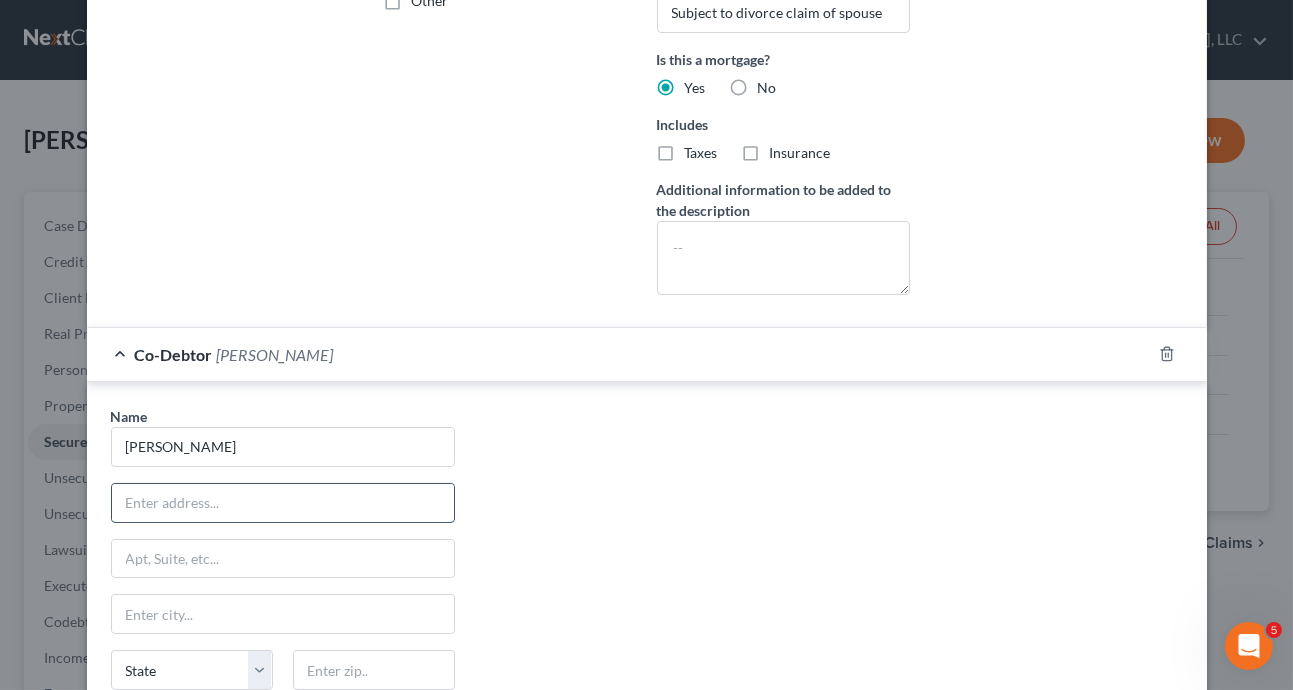 click at bounding box center (283, 503) 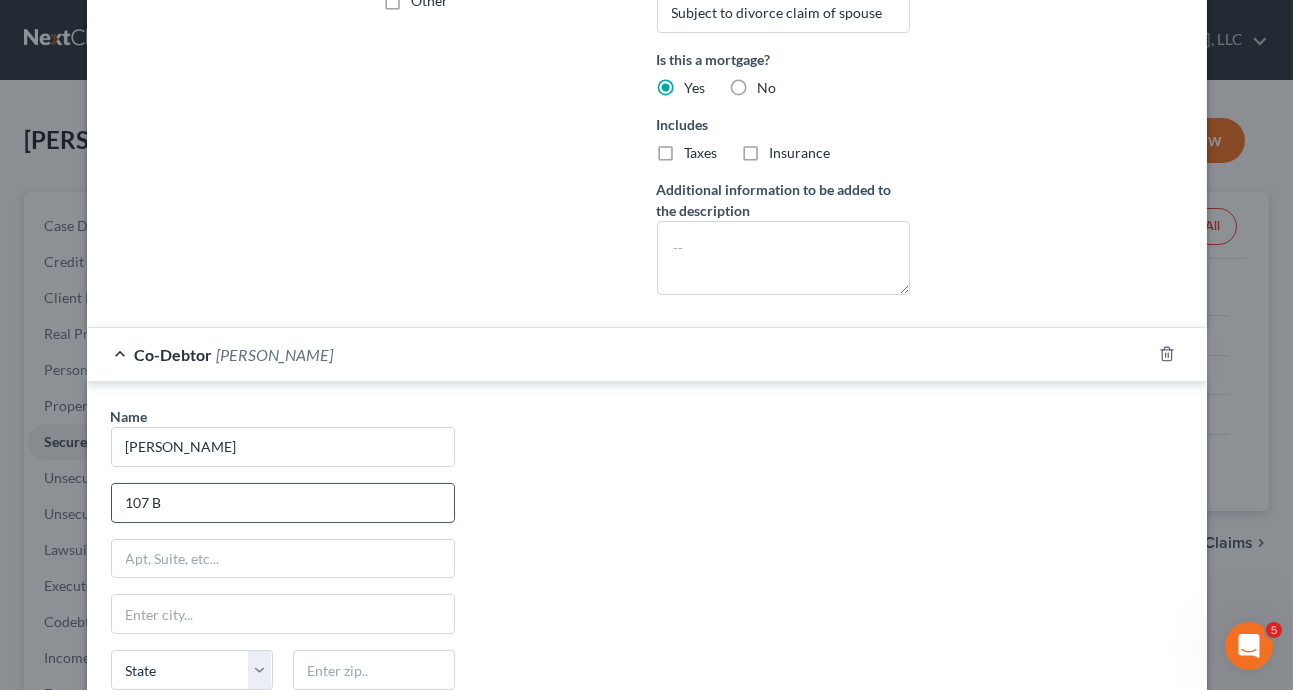 type on "107 Bunyon Springs Court" 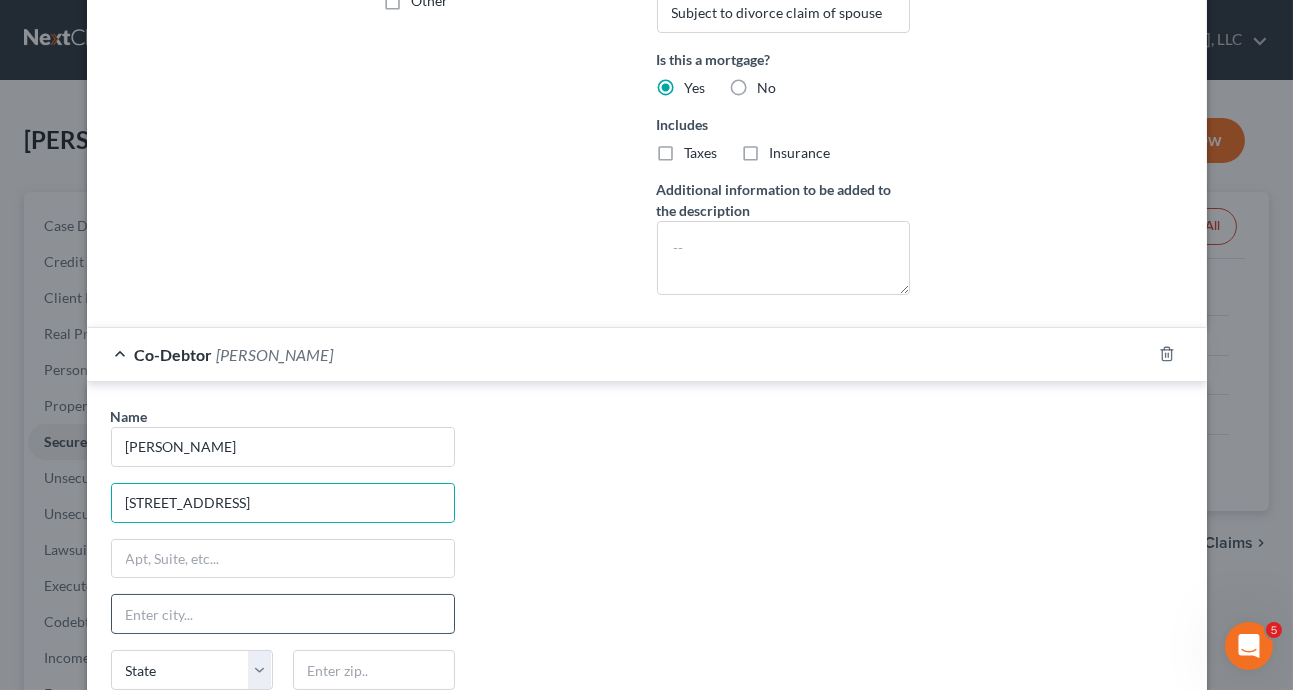 click at bounding box center [283, 614] 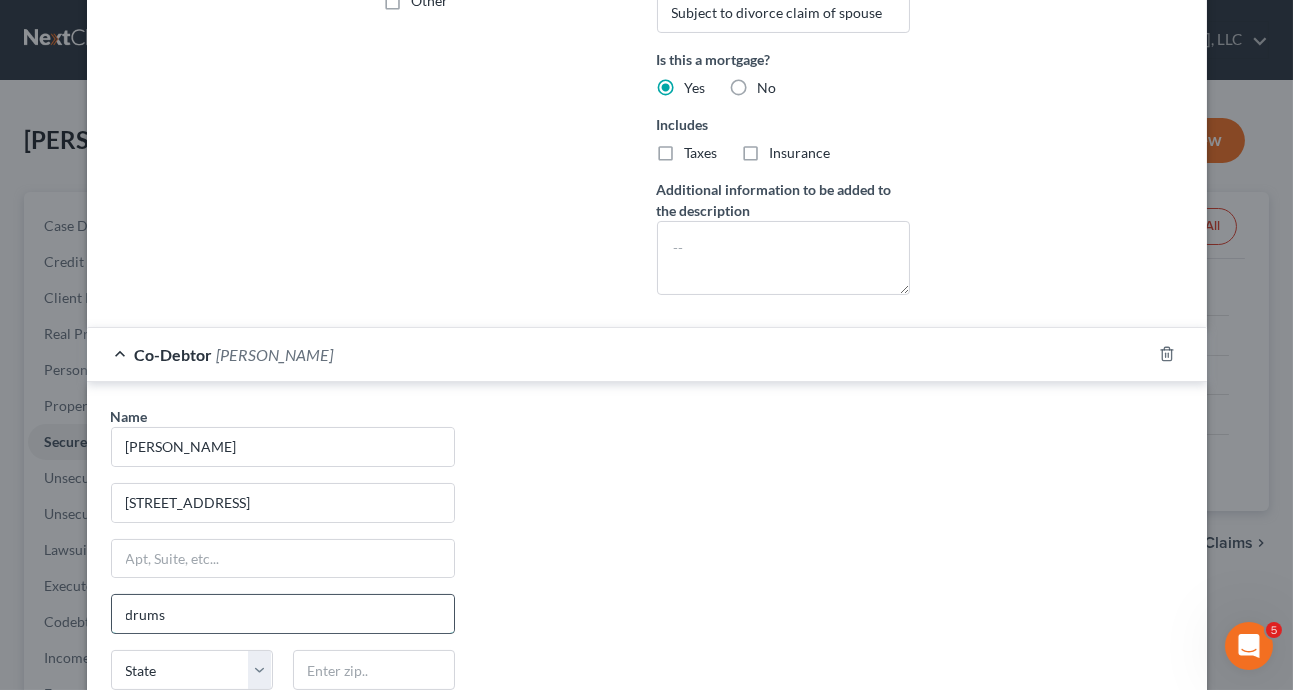 click on "drums" at bounding box center [283, 614] 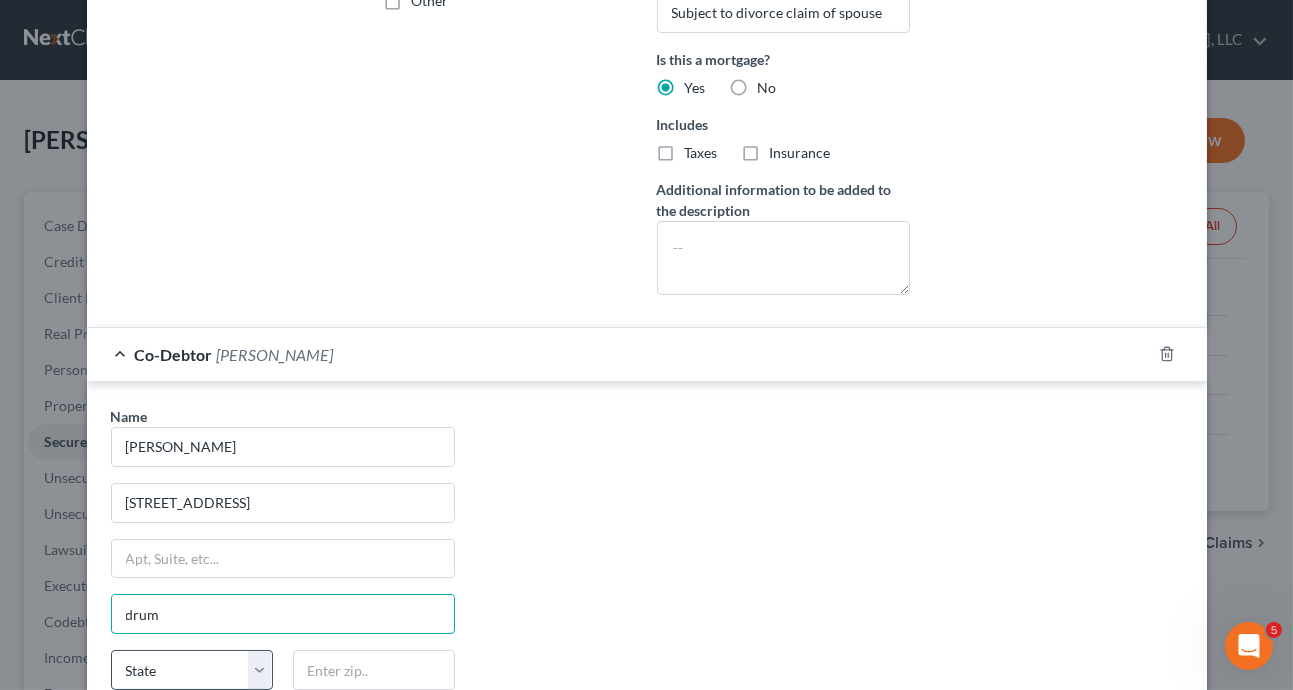 type on "Drums" 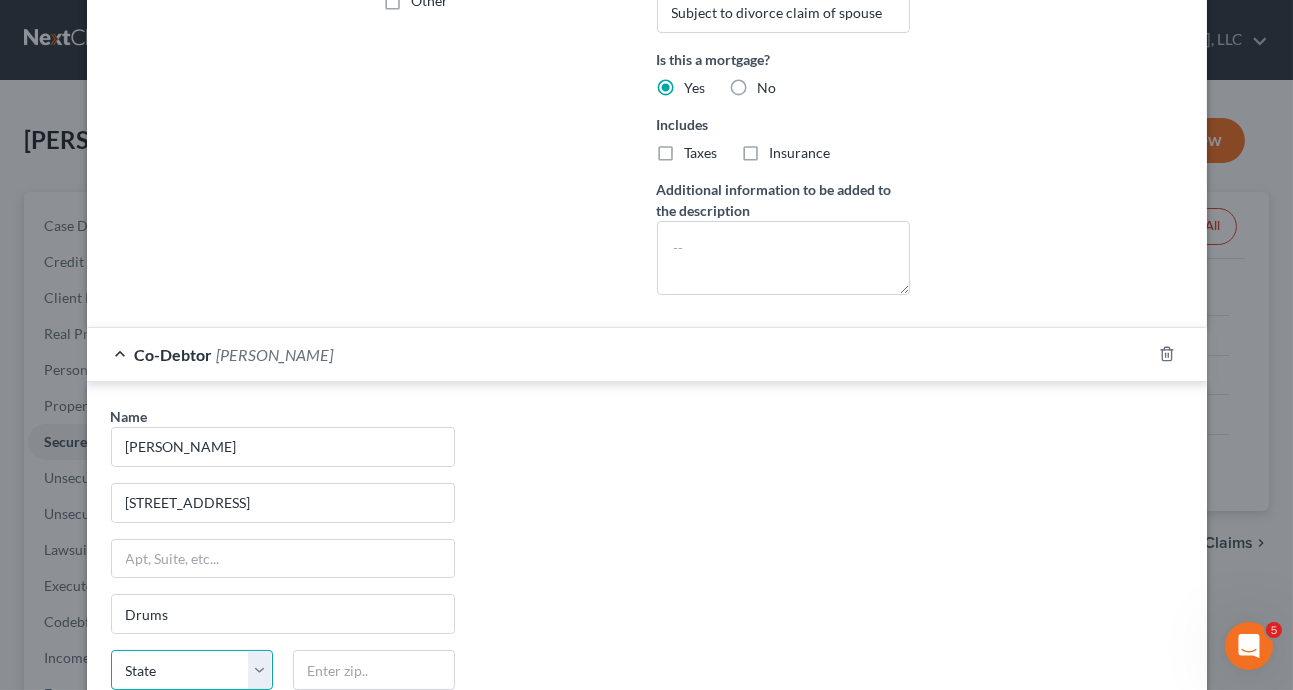 drag, startPoint x: 250, startPoint y: 663, endPoint x: 239, endPoint y: 649, distance: 17.804493 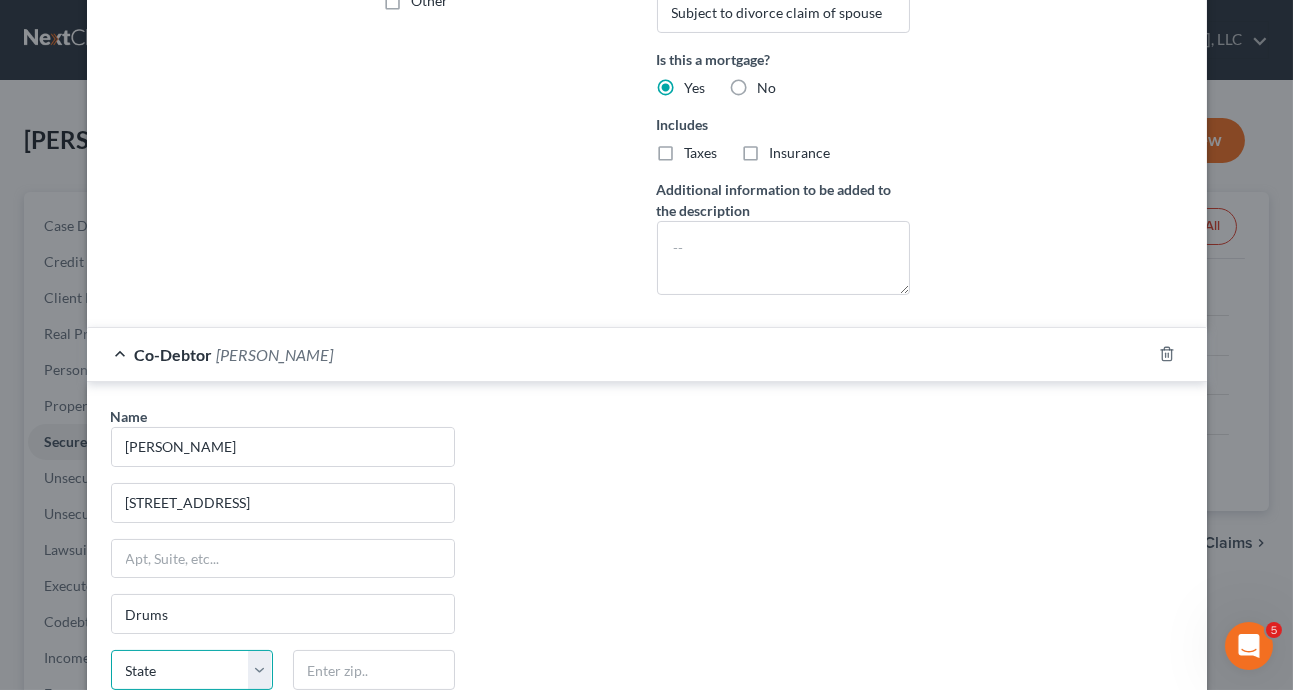 select on "39" 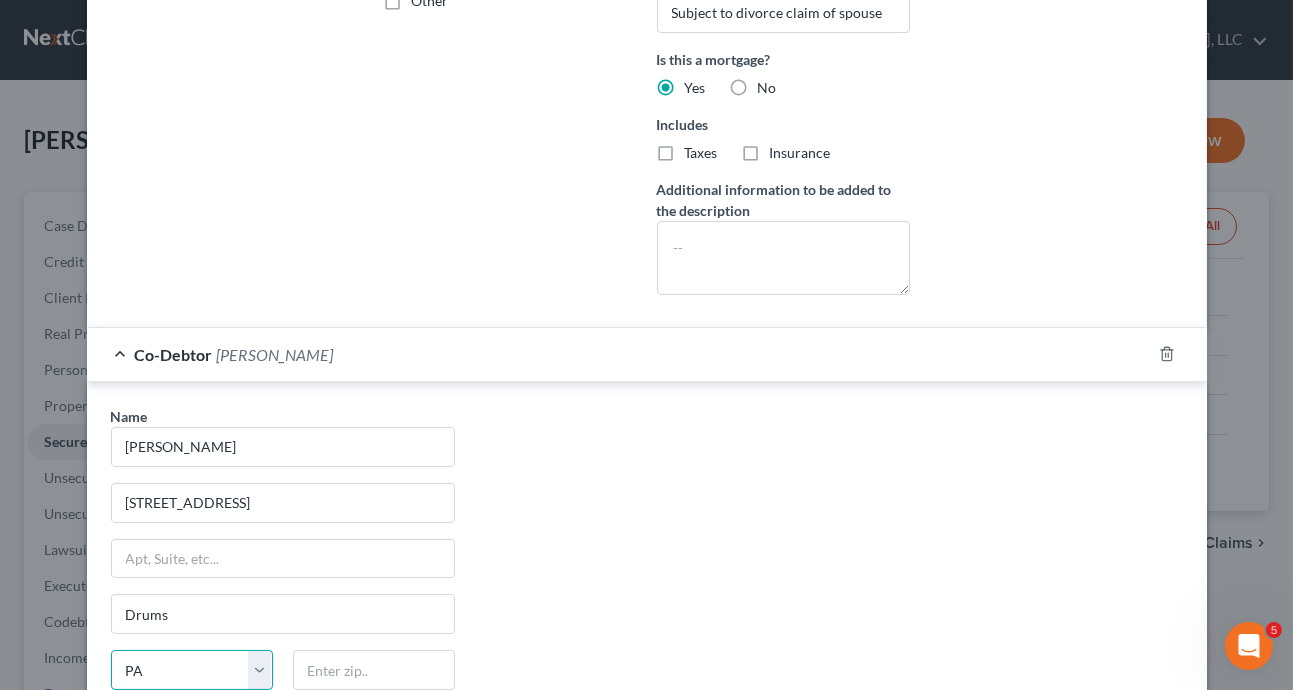 click on "State AL AK AR AZ CA CO CT DE DC FL GA GU HI ID IL IN IA KS KY LA ME MD MA MI MN MS MO MT NC ND NE NV NH NJ NM NY OH OK OR PA PR RI SC SD TN TX UT VI VA VT WA WV WI WY" at bounding box center [192, 670] 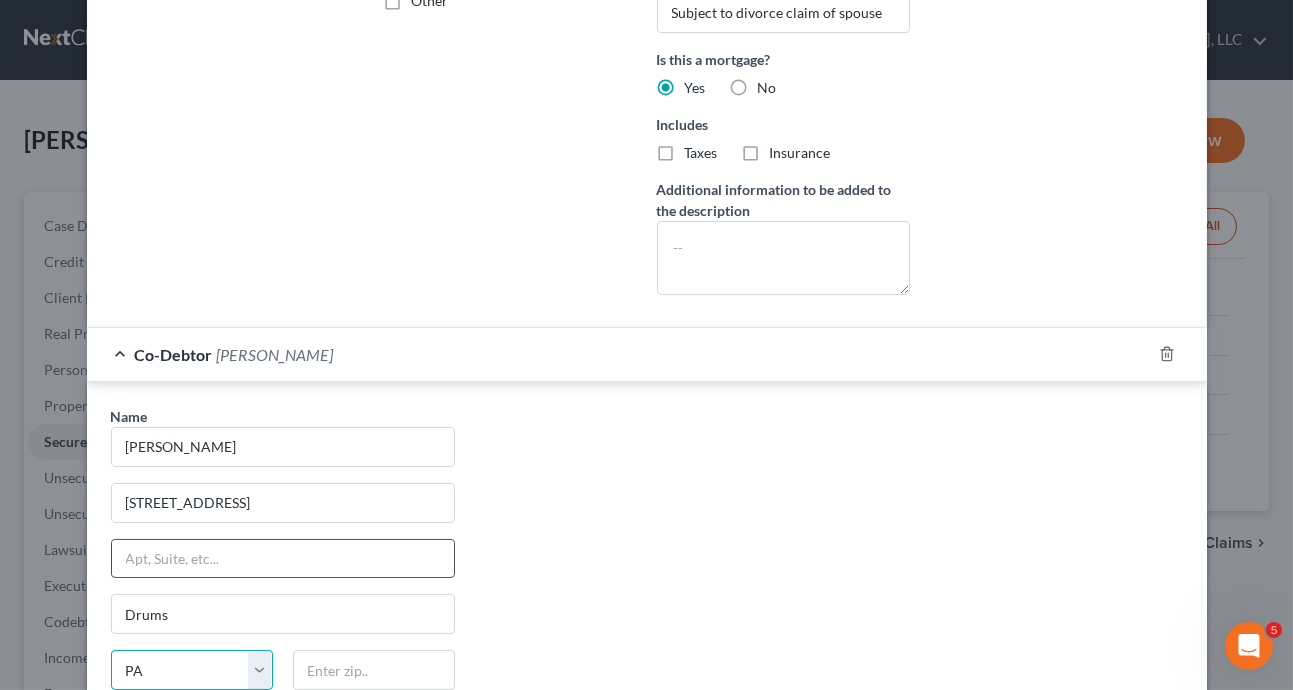 scroll, scrollTop: 796, scrollLeft: 0, axis: vertical 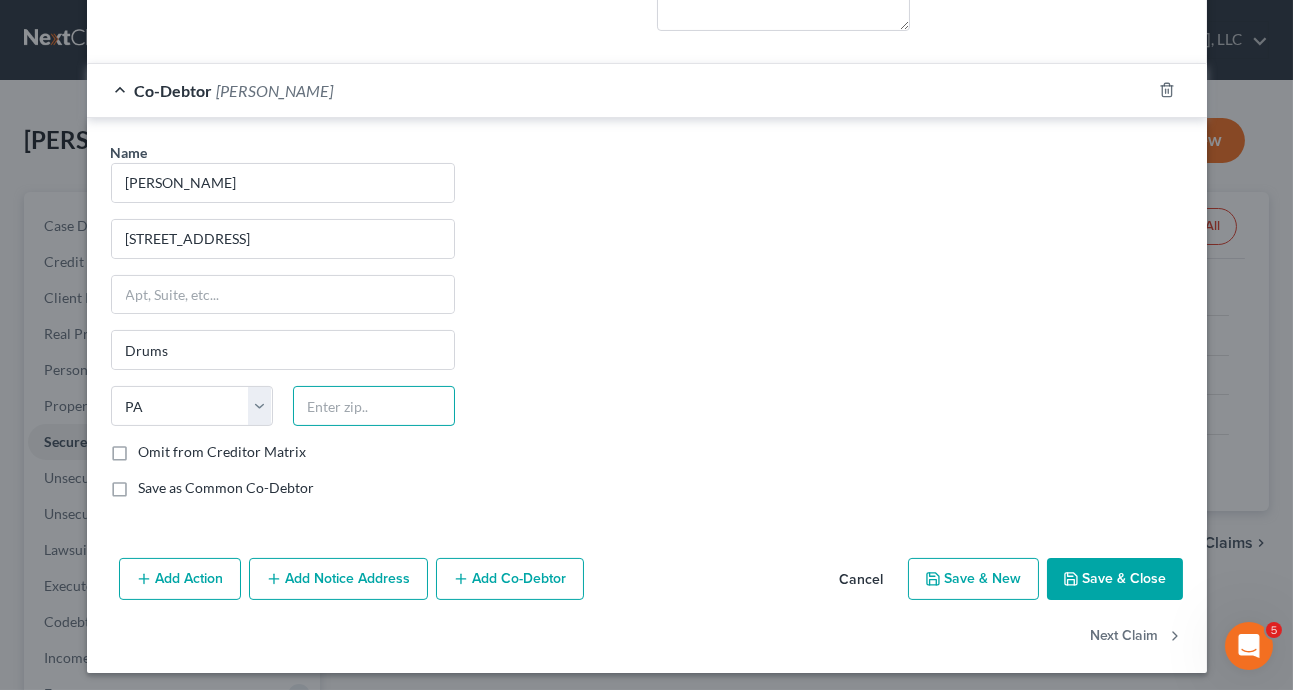 click at bounding box center [374, 406] 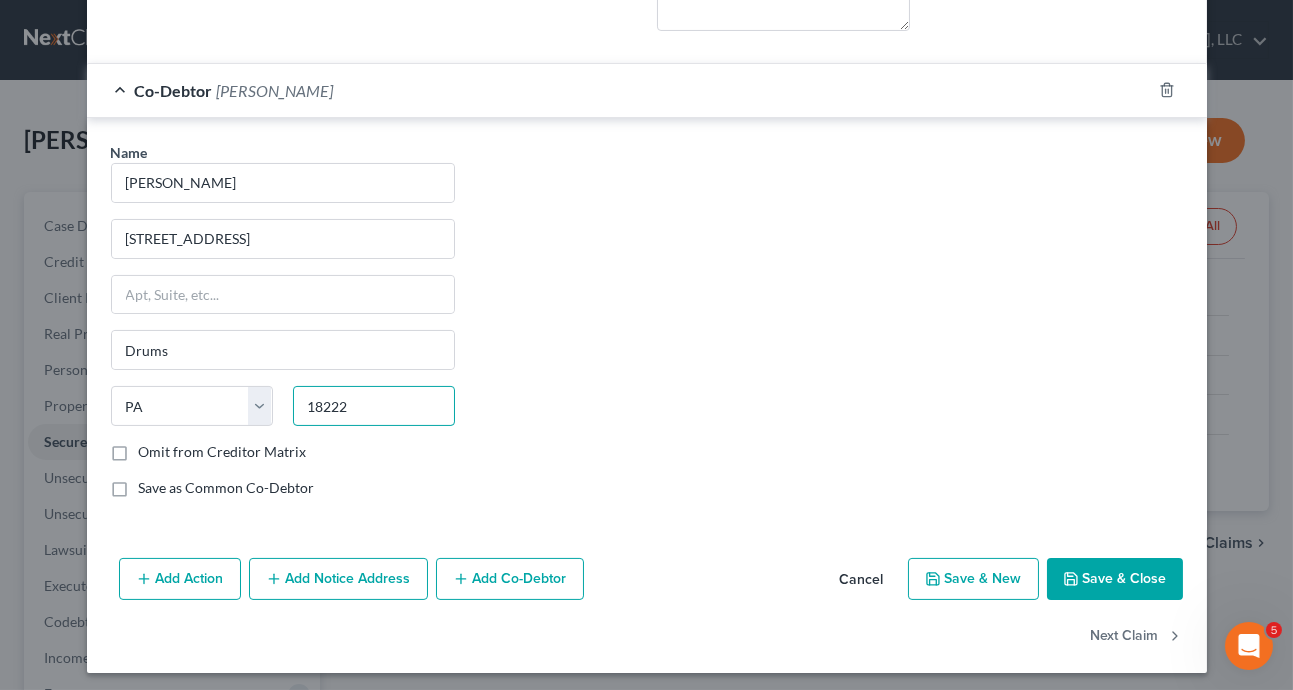 type on "18222" 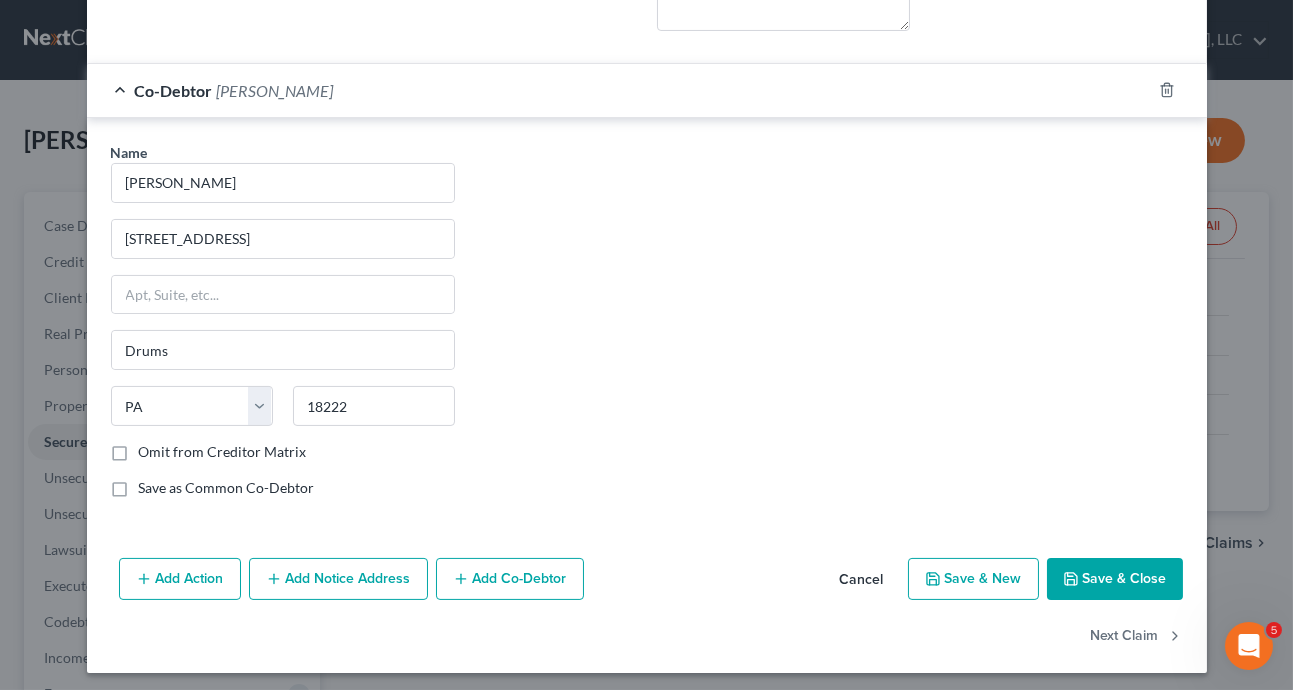 click on "Save & Close" at bounding box center (1115, 579) 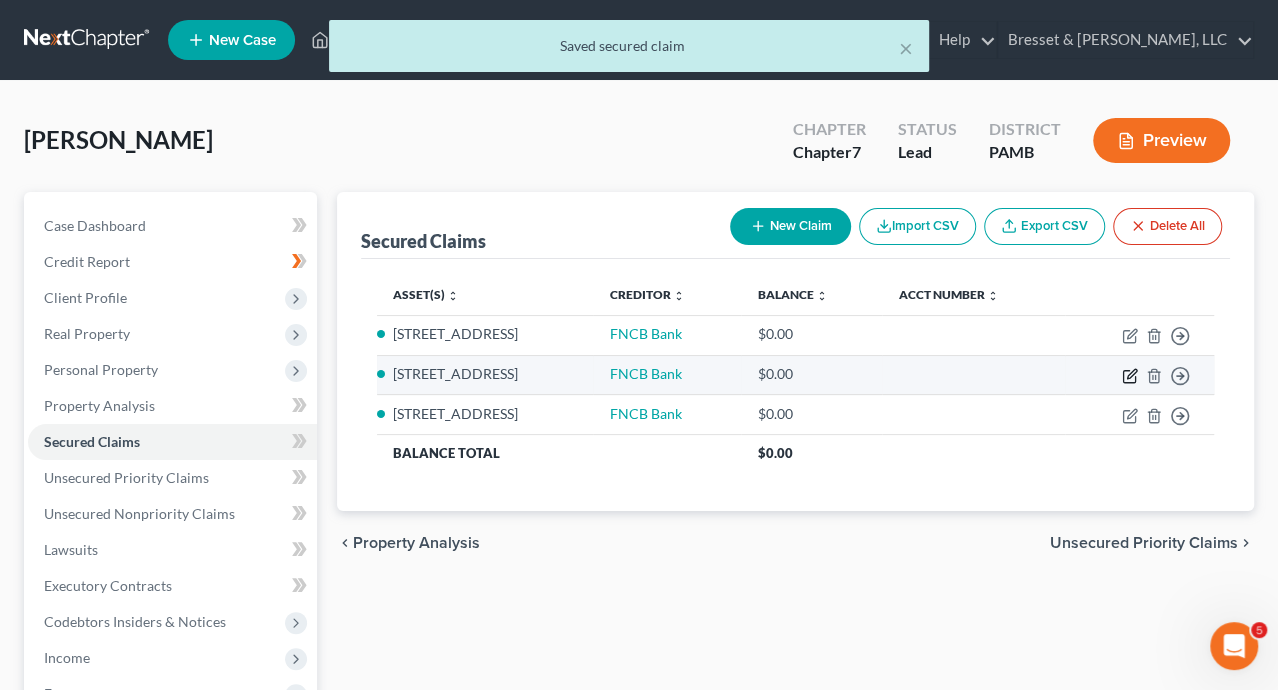 click 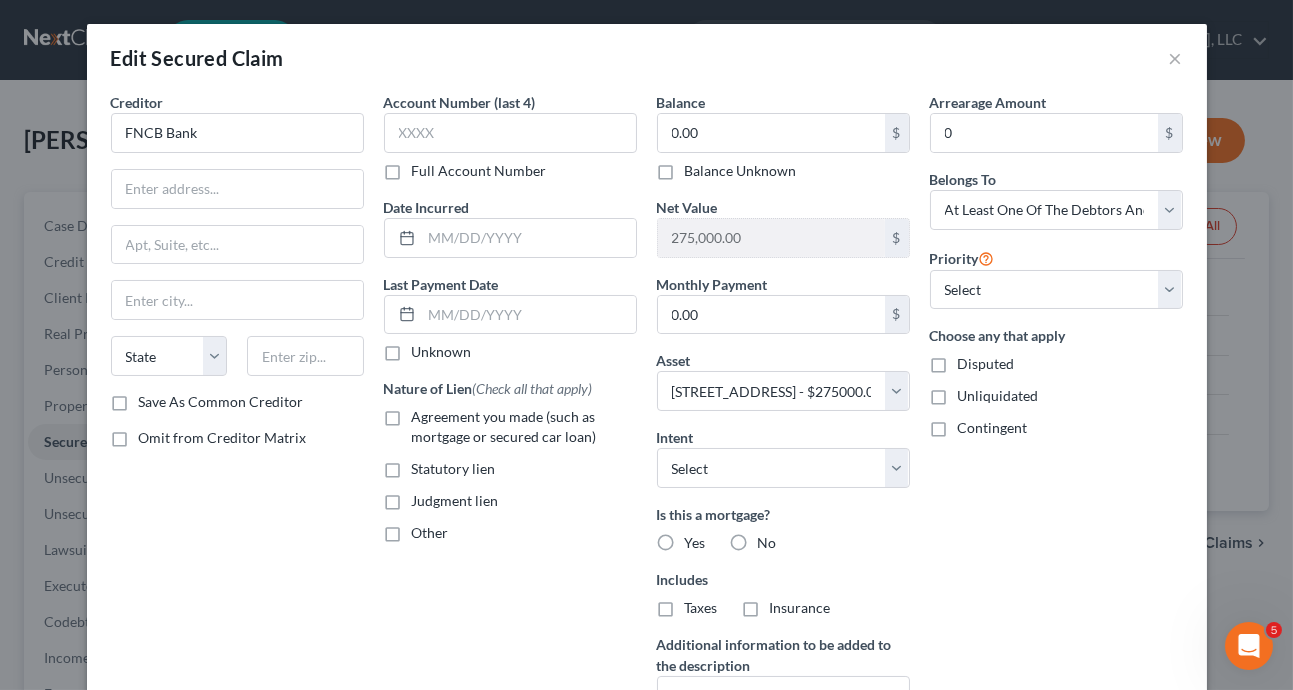 click on "Yes" at bounding box center (695, 543) 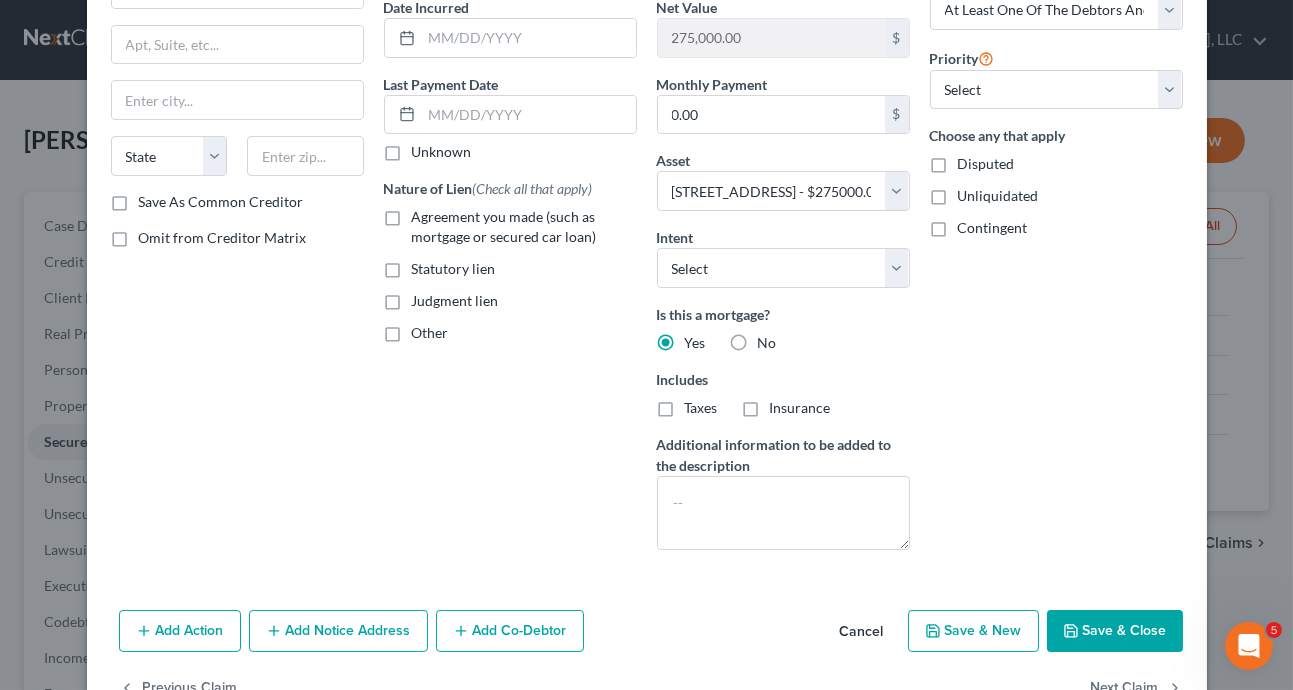 scroll, scrollTop: 256, scrollLeft: 0, axis: vertical 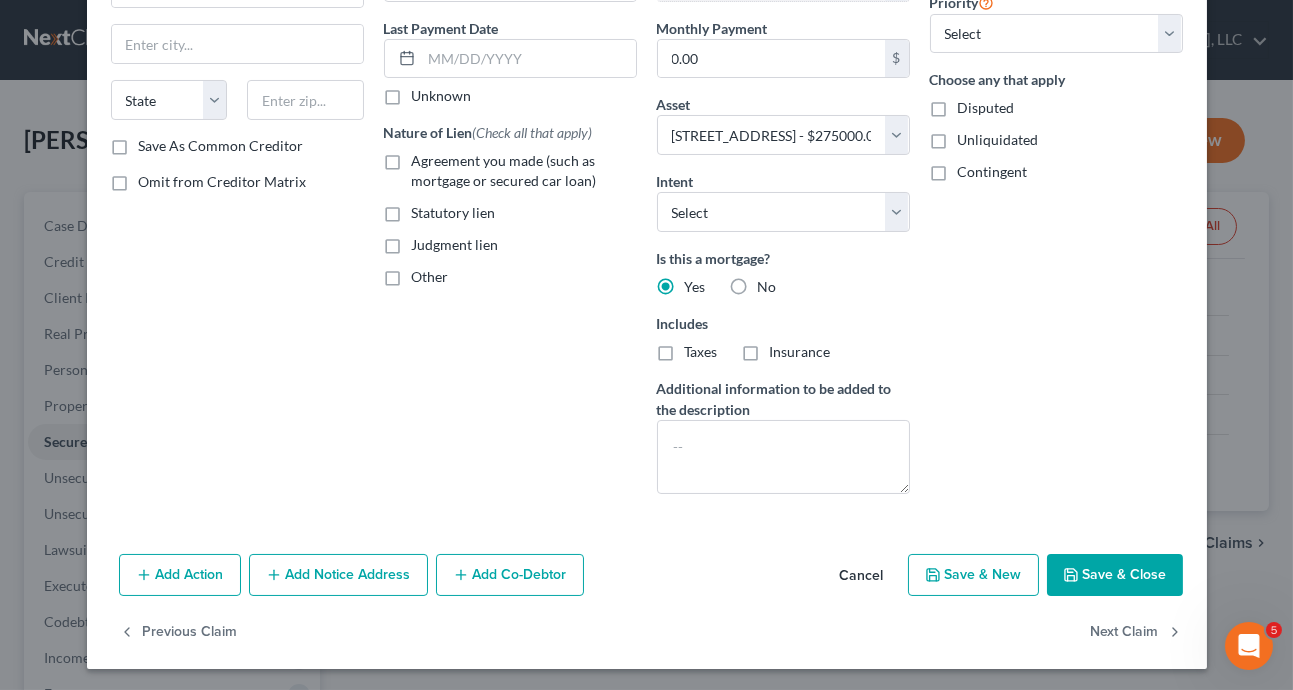 click on "Add Co-Debtor" at bounding box center (510, 575) 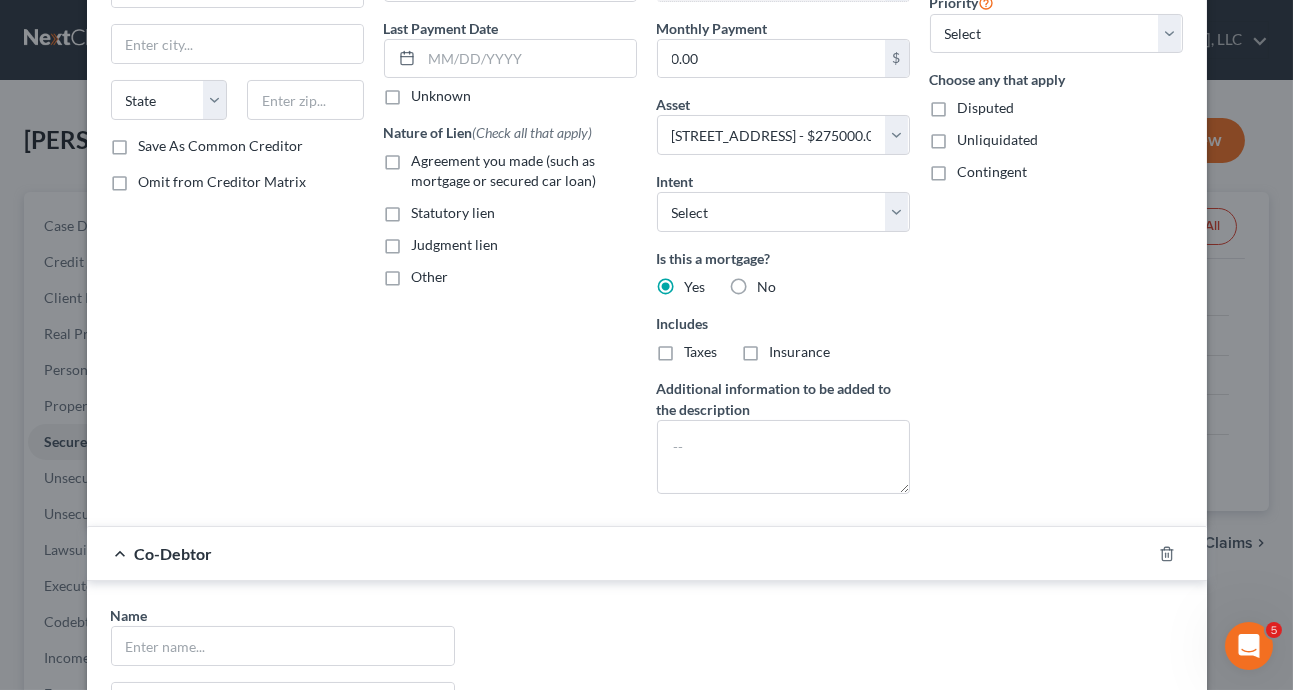scroll, scrollTop: 456, scrollLeft: 0, axis: vertical 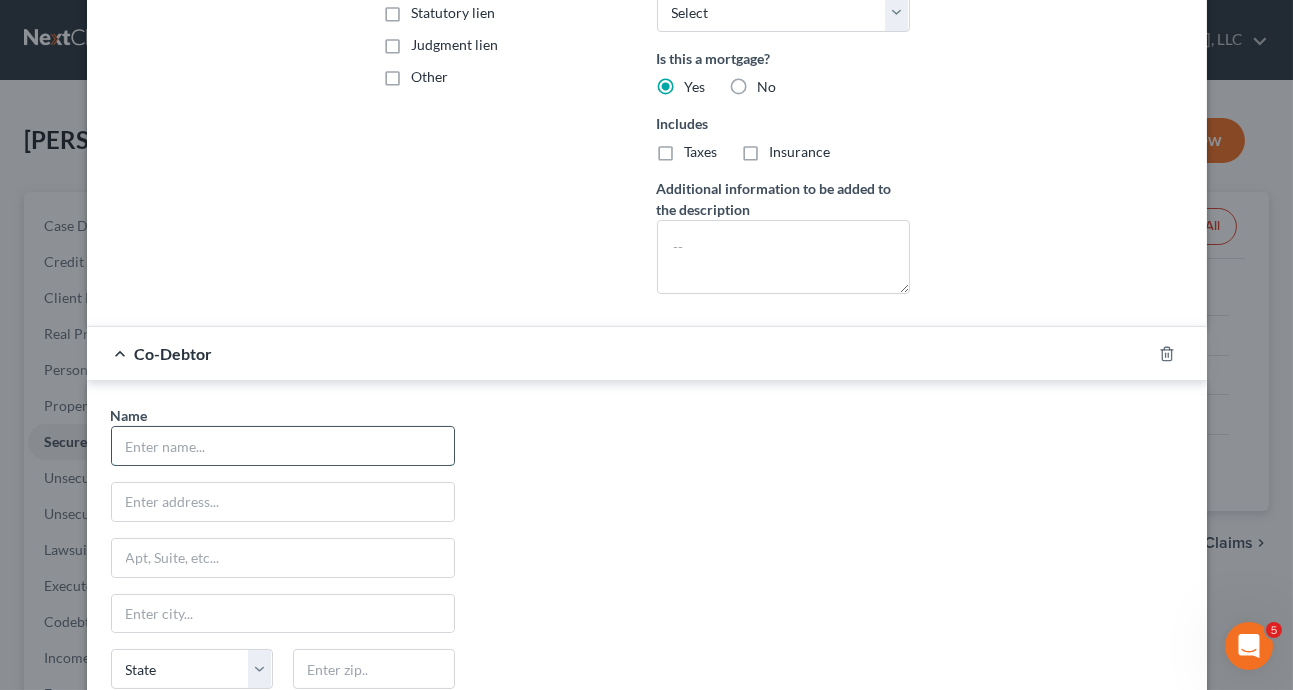 click at bounding box center [283, 446] 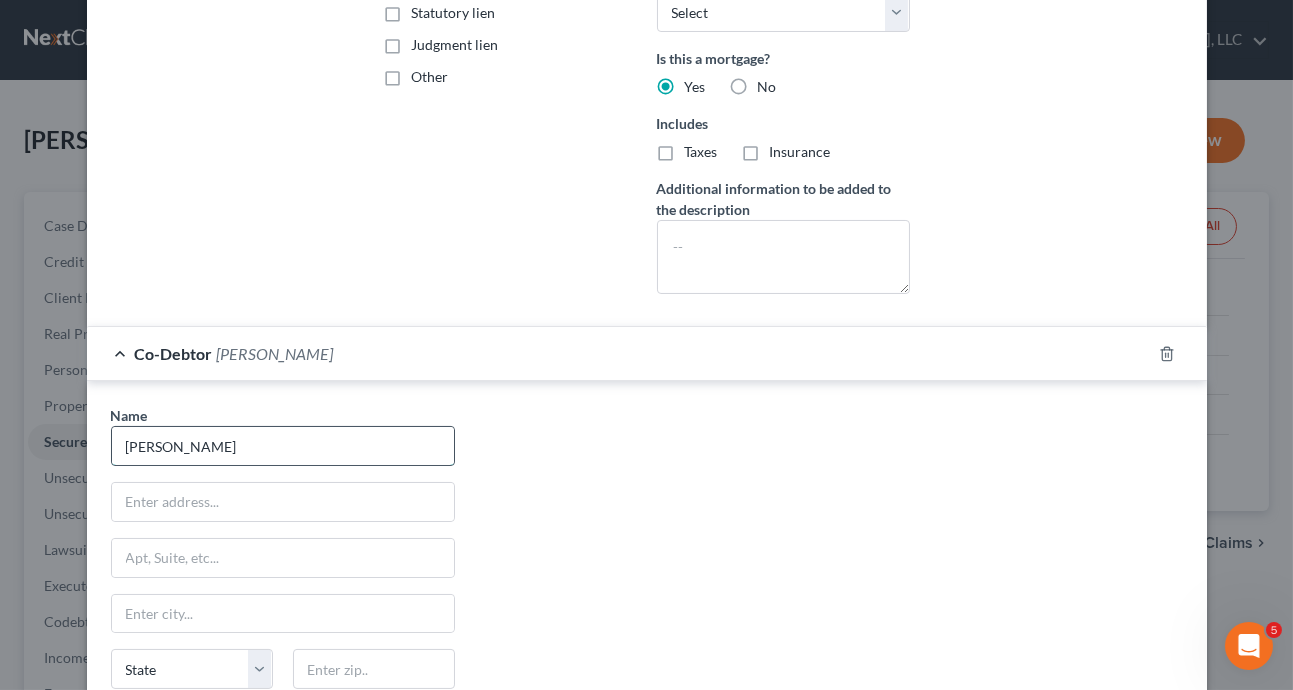 type on "[PERSON_NAME]" 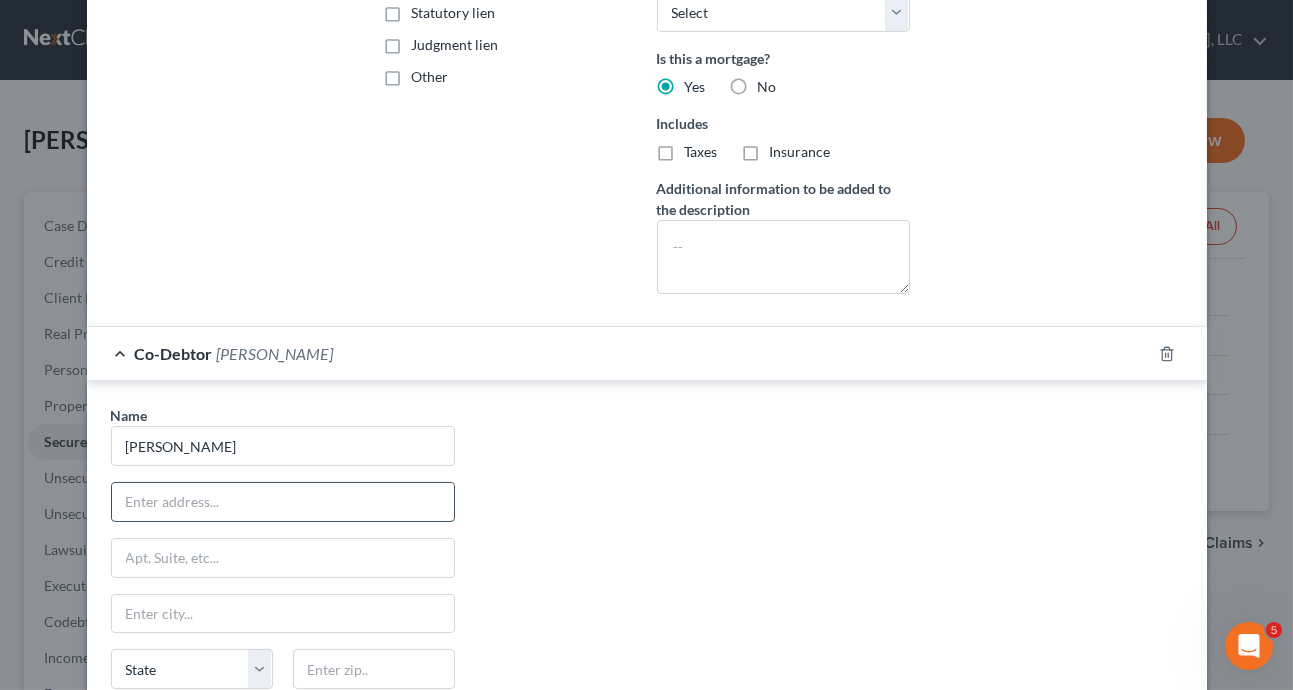 click at bounding box center (283, 502) 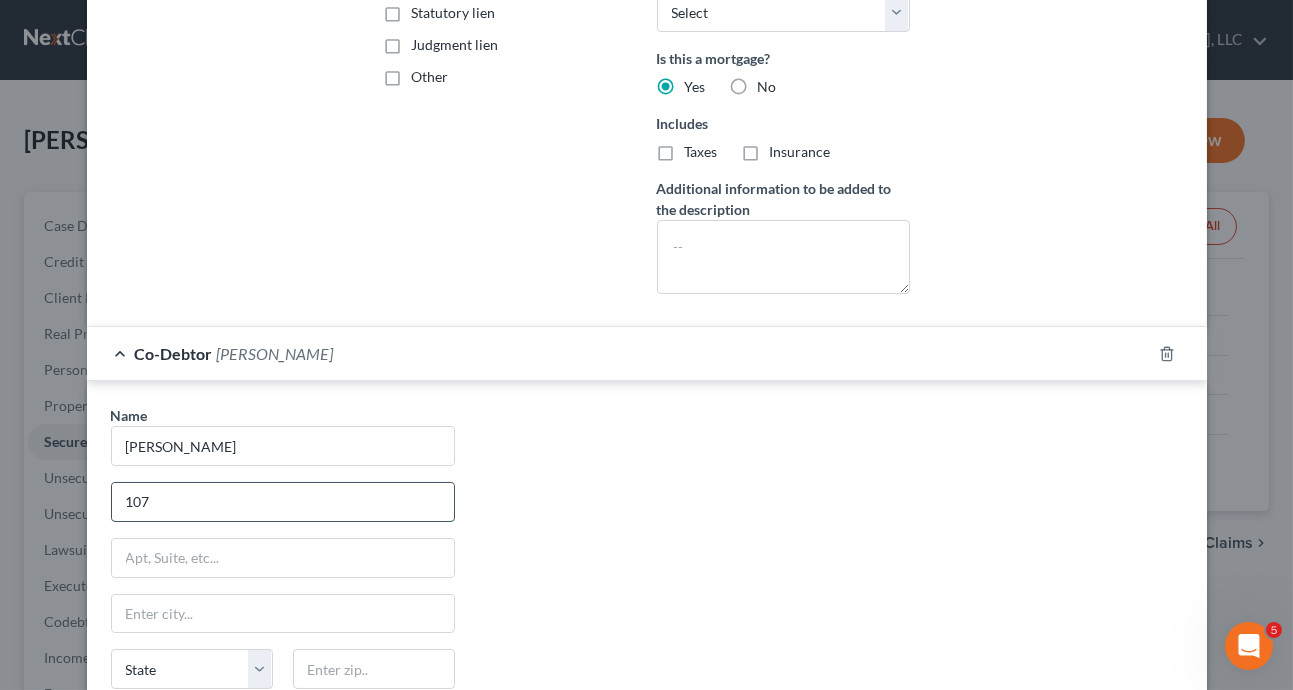 type on "107 Bunyon Springs Court" 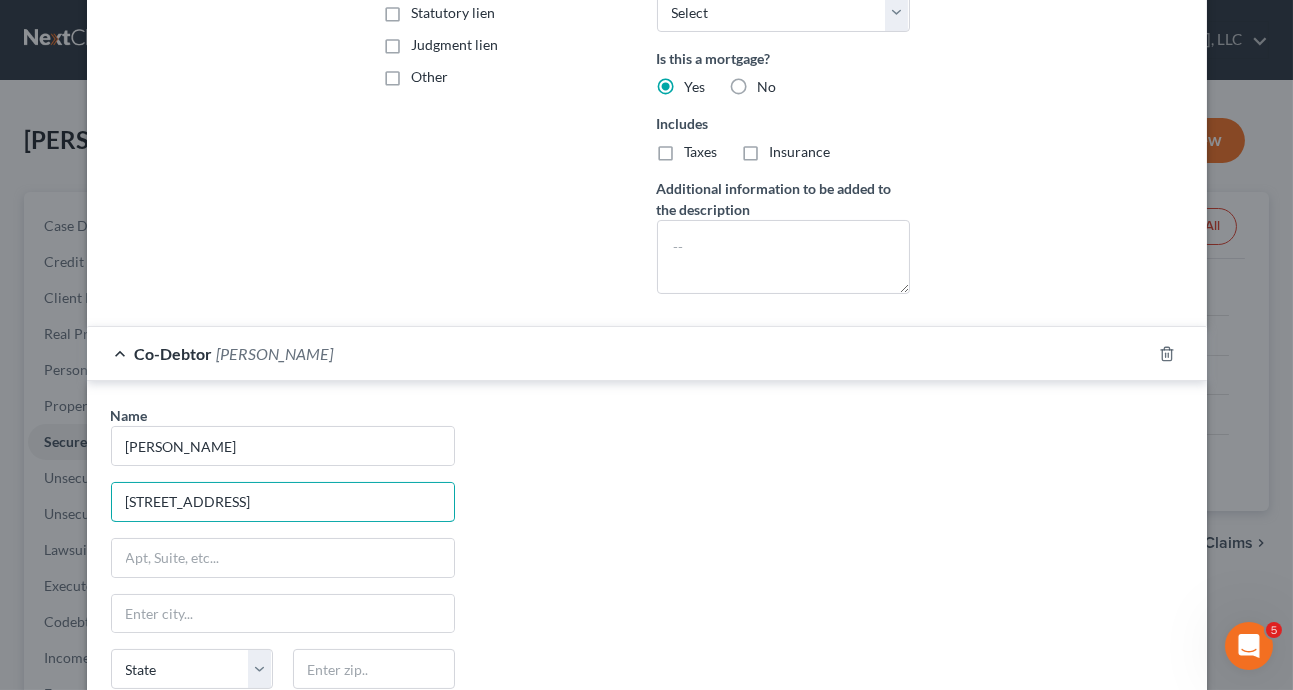 scroll, scrollTop: 556, scrollLeft: 0, axis: vertical 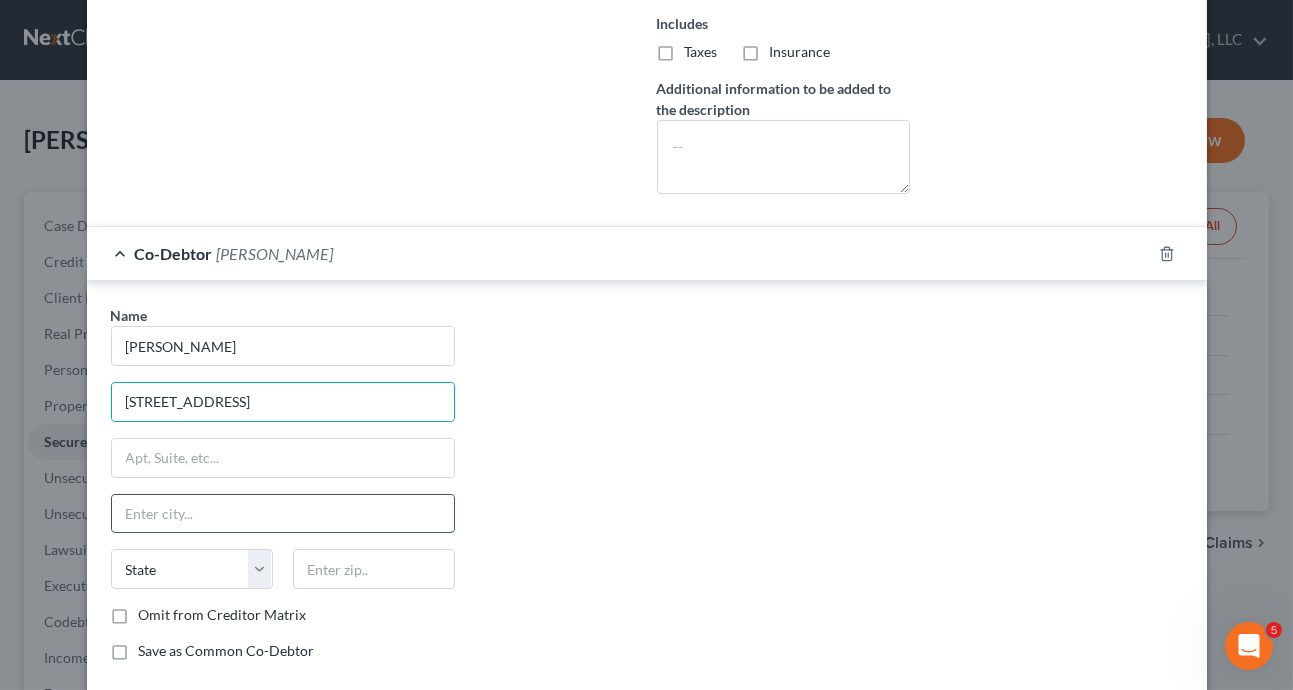 click at bounding box center (283, 514) 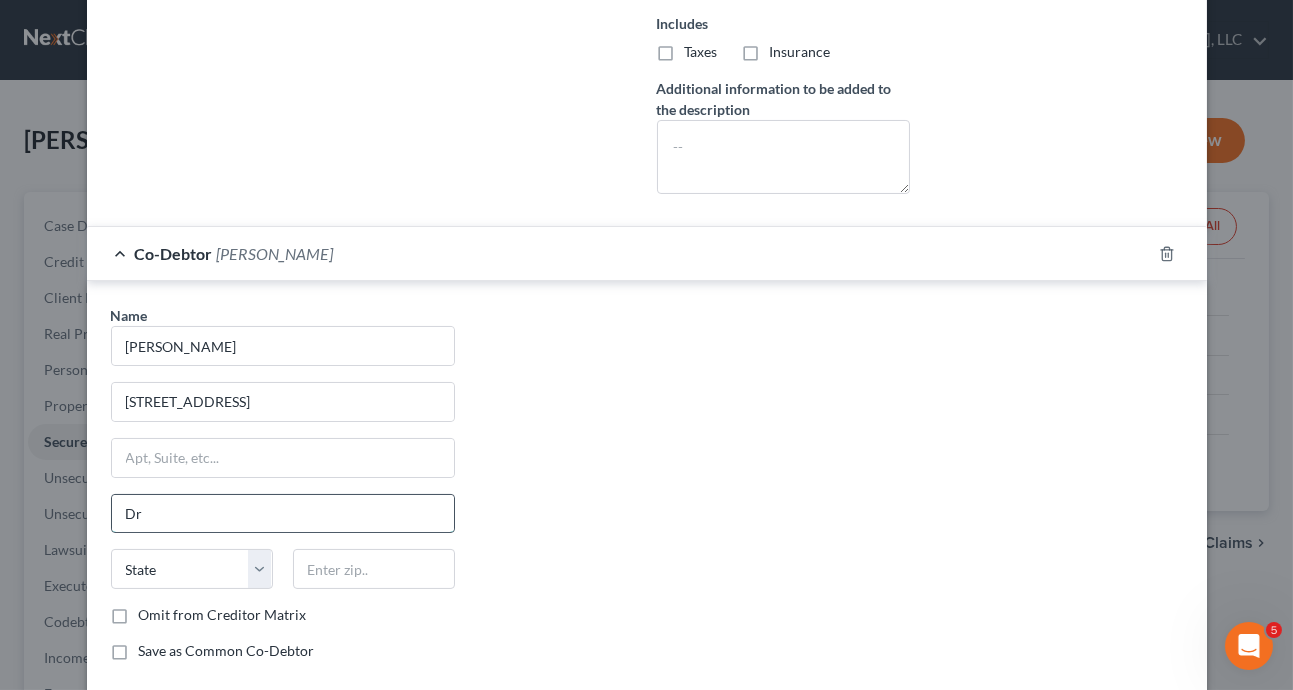 type on "Drums" 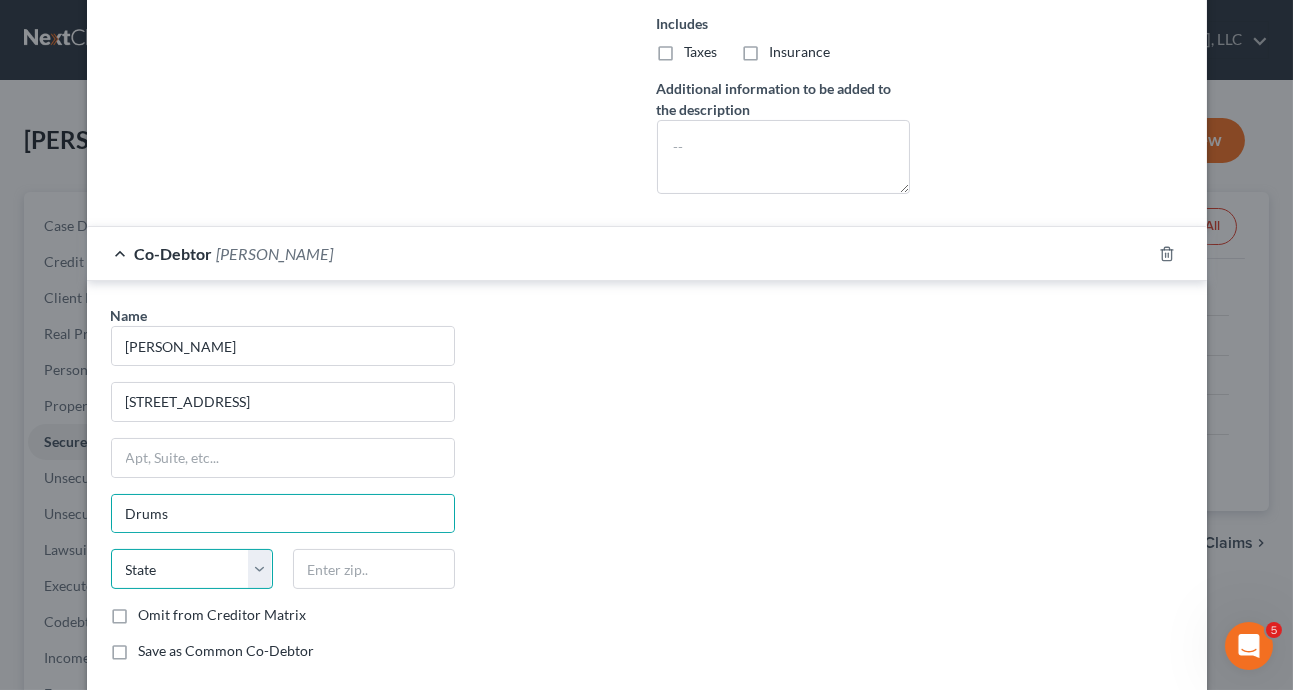 click on "State AL AK AR AZ CA CO CT DE DC FL GA GU HI ID IL IN IA KS KY LA ME MD MA MI MN MS MO MT NC ND NE NV NH NJ NM NY OH OK OR PA PR RI SC SD TN TX UT VI VA VT WA WV WI WY" at bounding box center (192, 569) 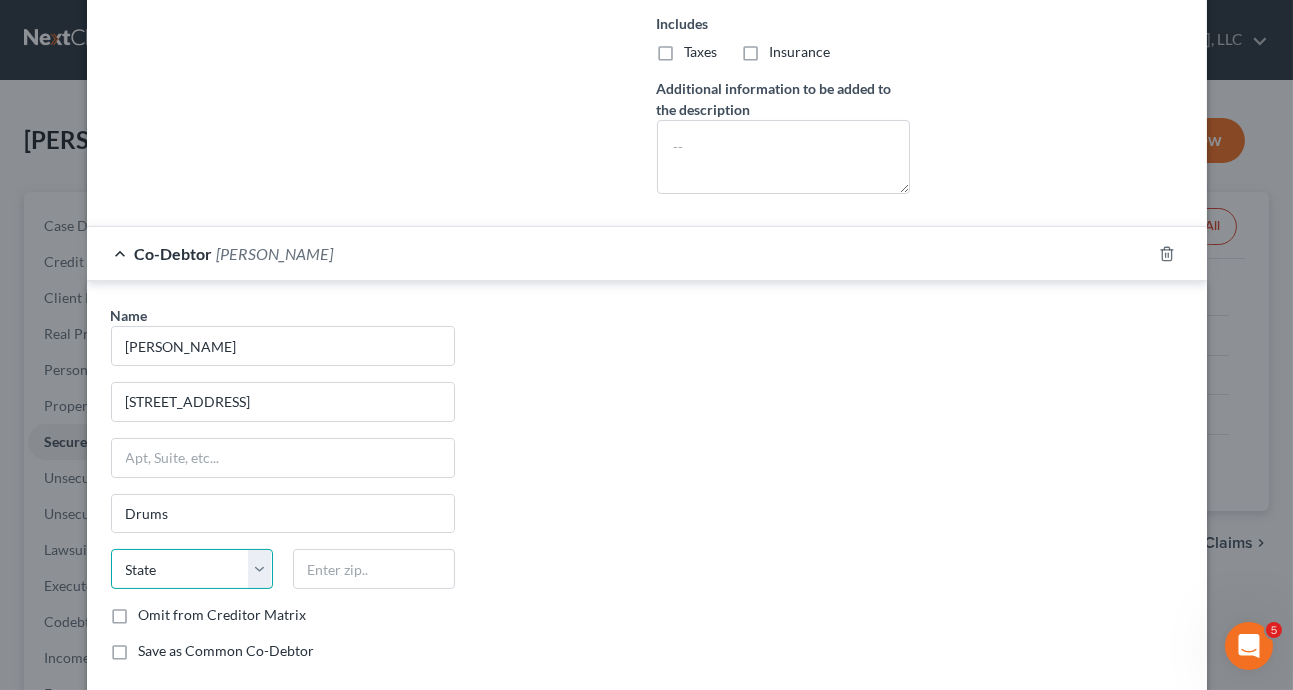 select on "39" 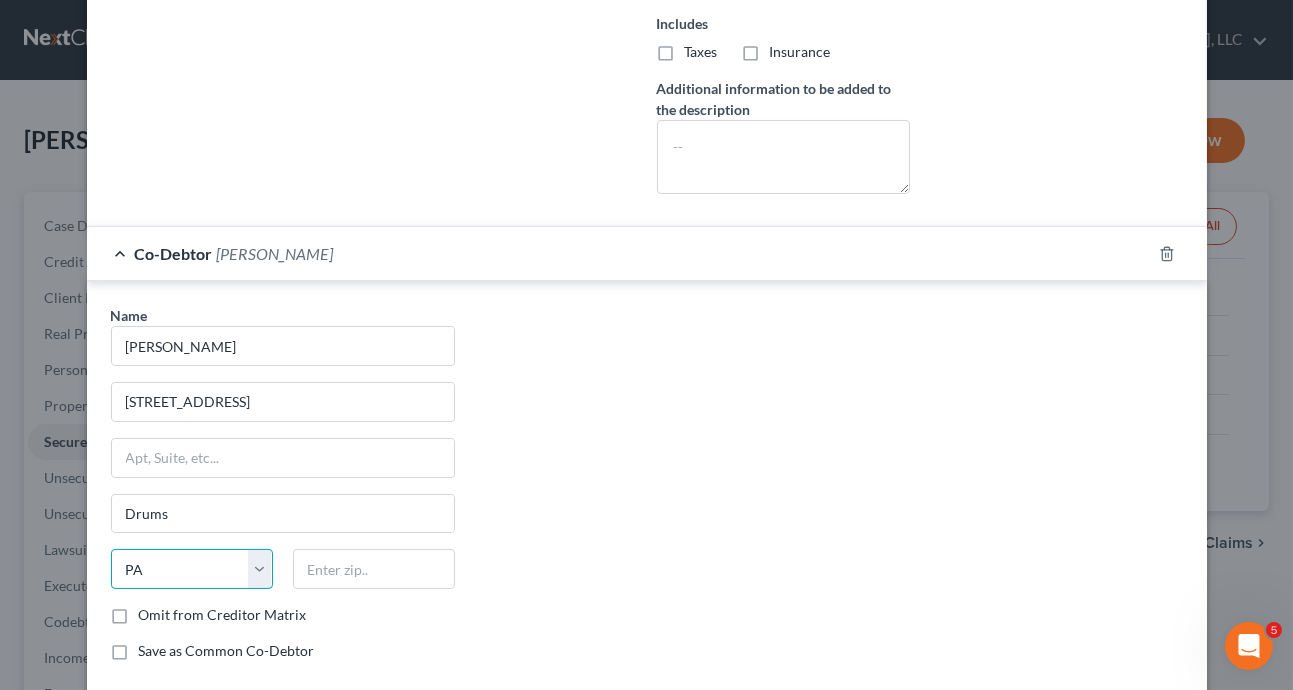 click on "State AL AK AR AZ CA CO CT DE DC FL GA GU HI ID IL IN IA KS KY LA ME MD MA MI MN MS MO MT NC ND NE NV NH NJ NM NY OH OK OR PA PR RI SC SD TN TX UT VI VA VT WA WV WI WY" at bounding box center [192, 569] 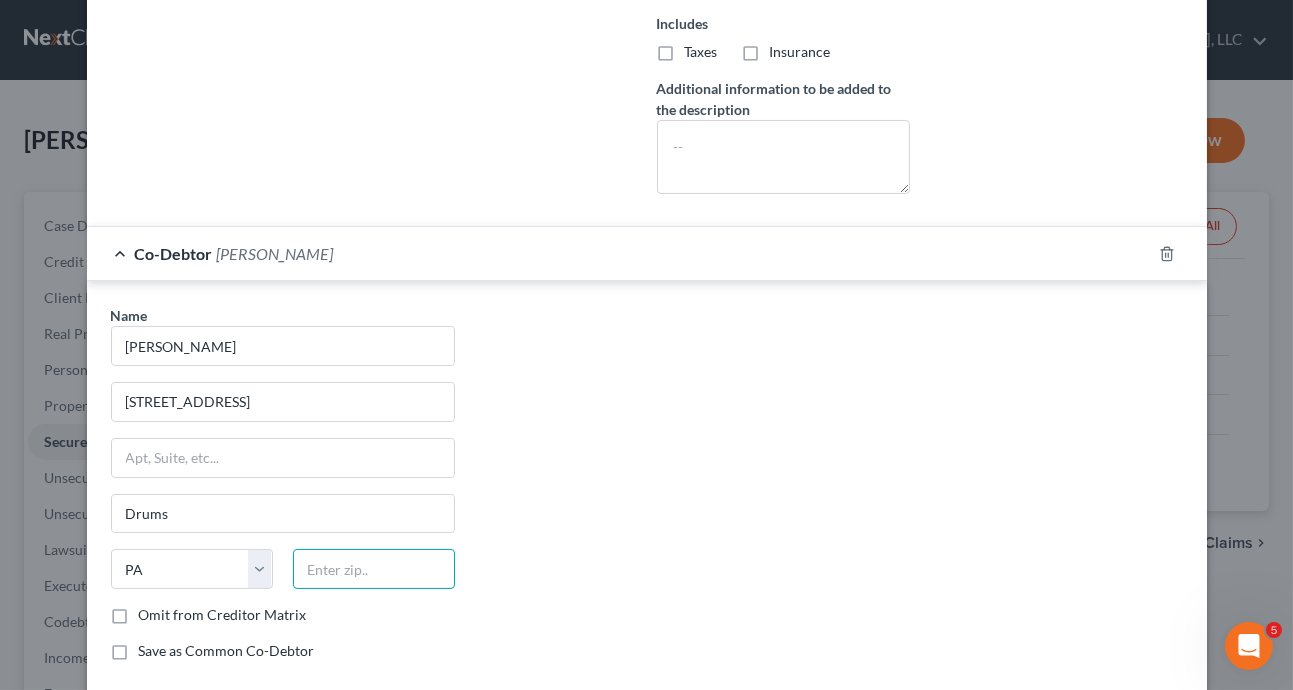 click at bounding box center (374, 569) 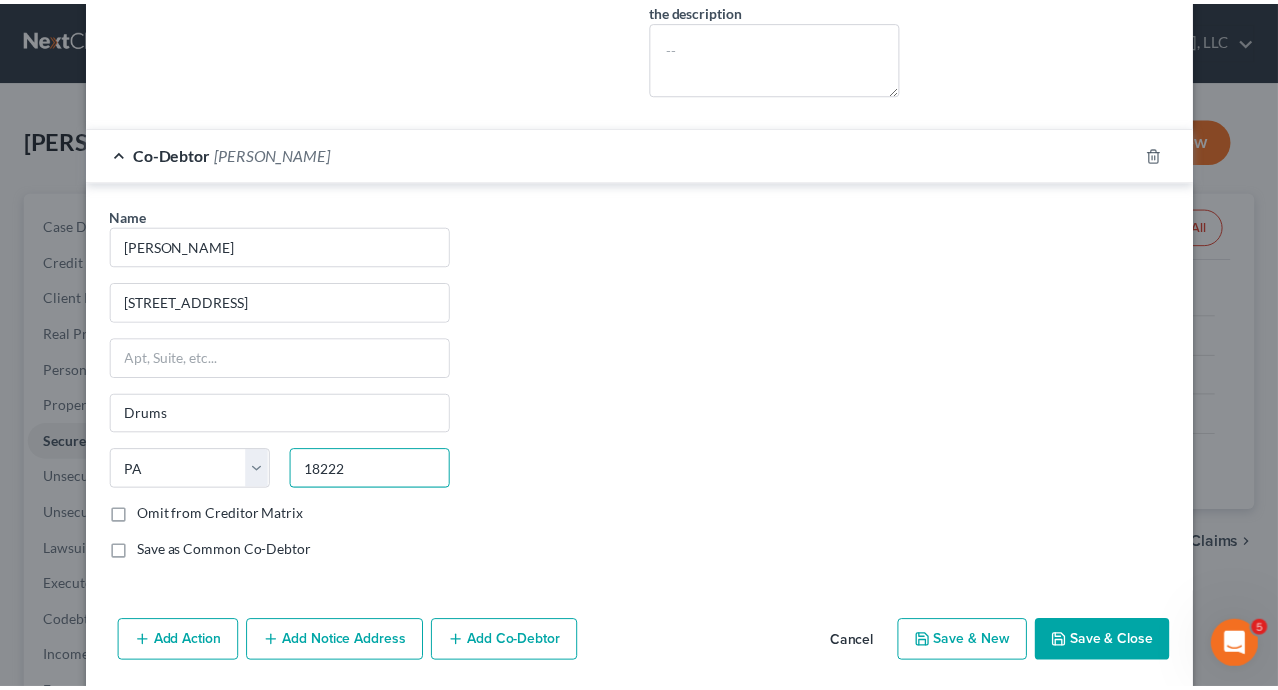 scroll, scrollTop: 720, scrollLeft: 0, axis: vertical 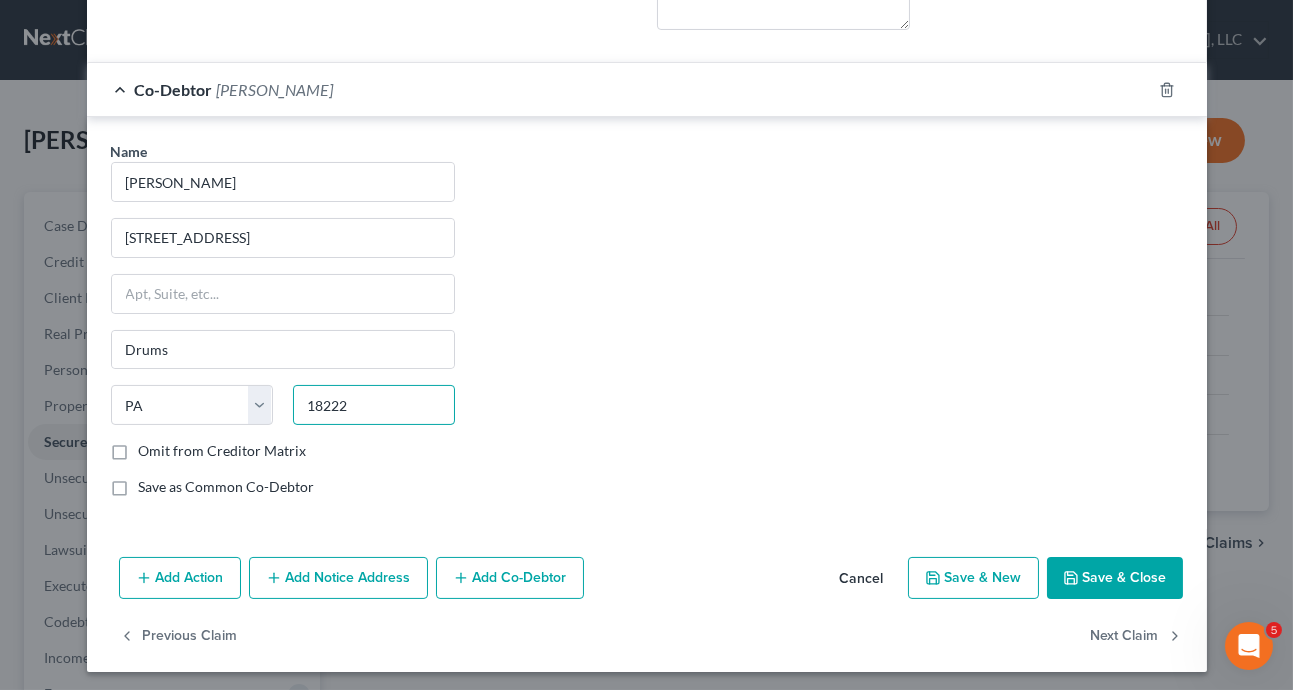 type on "18222" 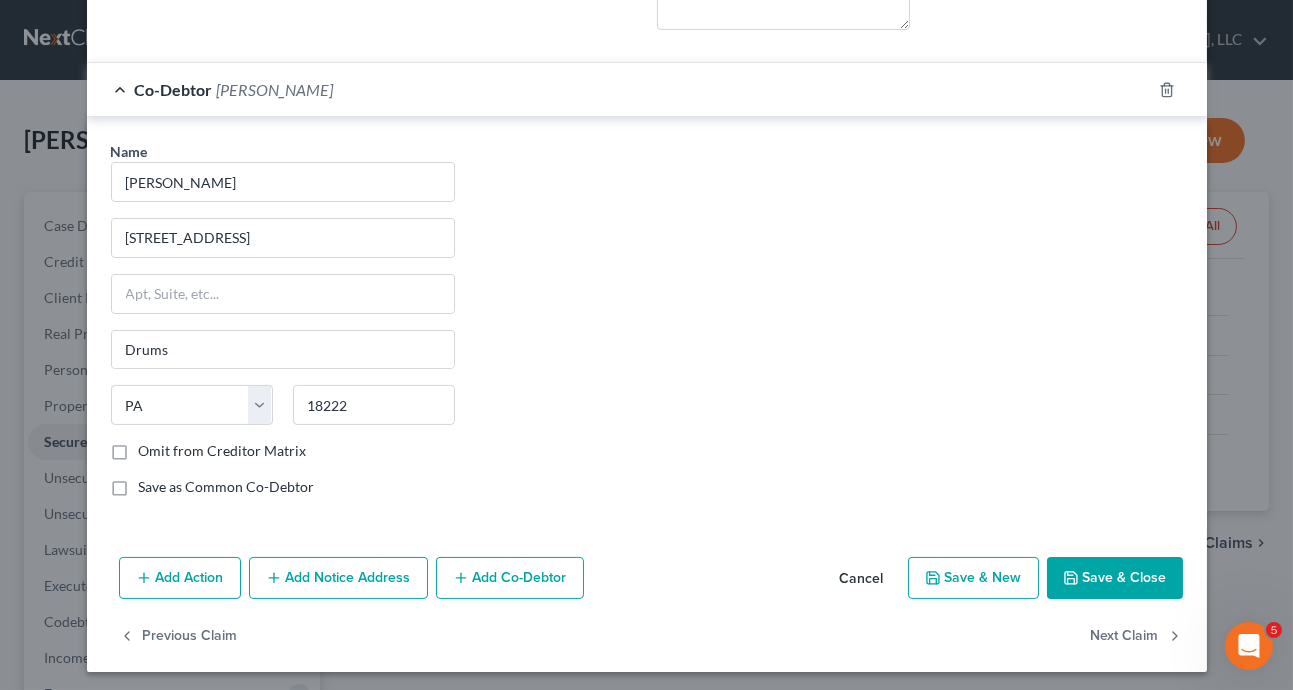 click on "Save & Close" at bounding box center (1115, 578) 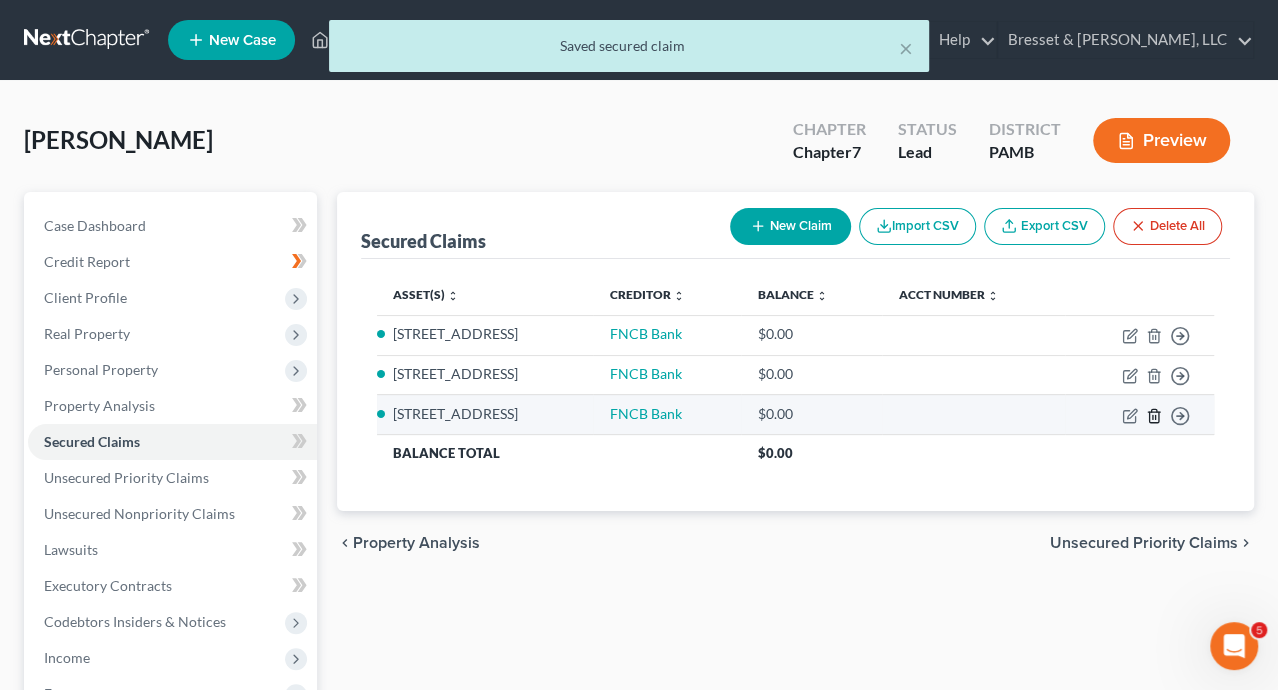 click 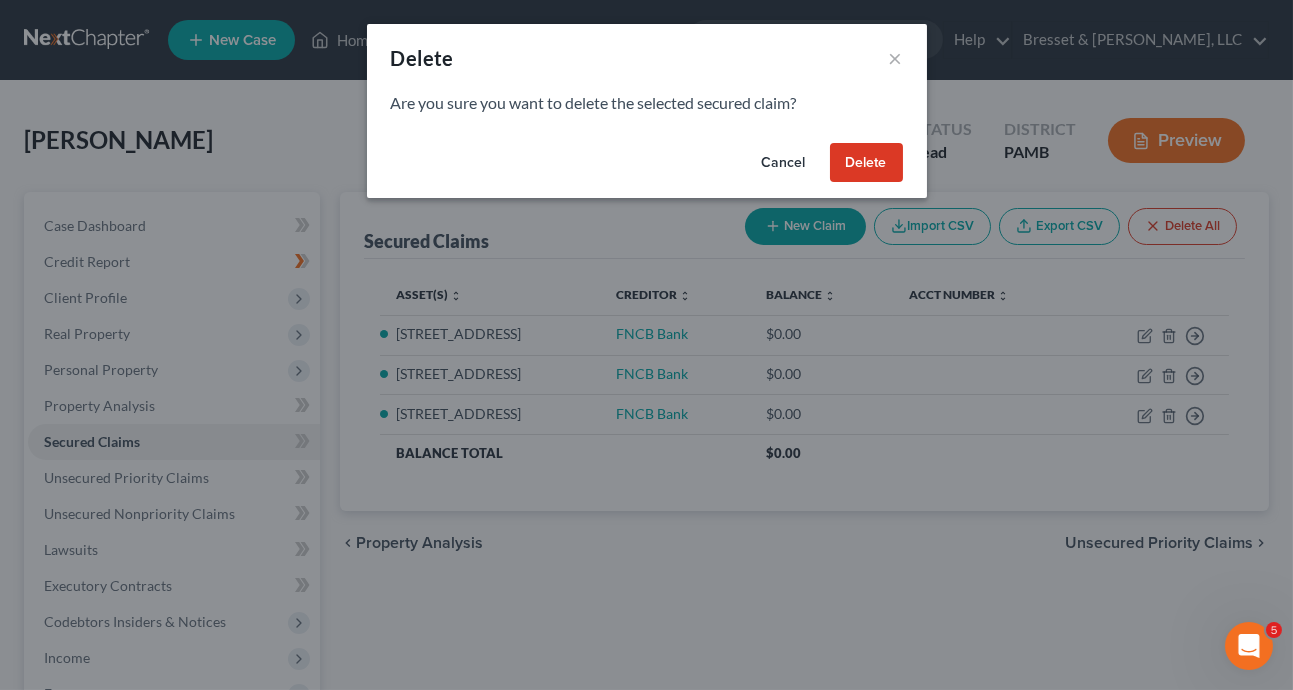 click on "Delete" at bounding box center (866, 163) 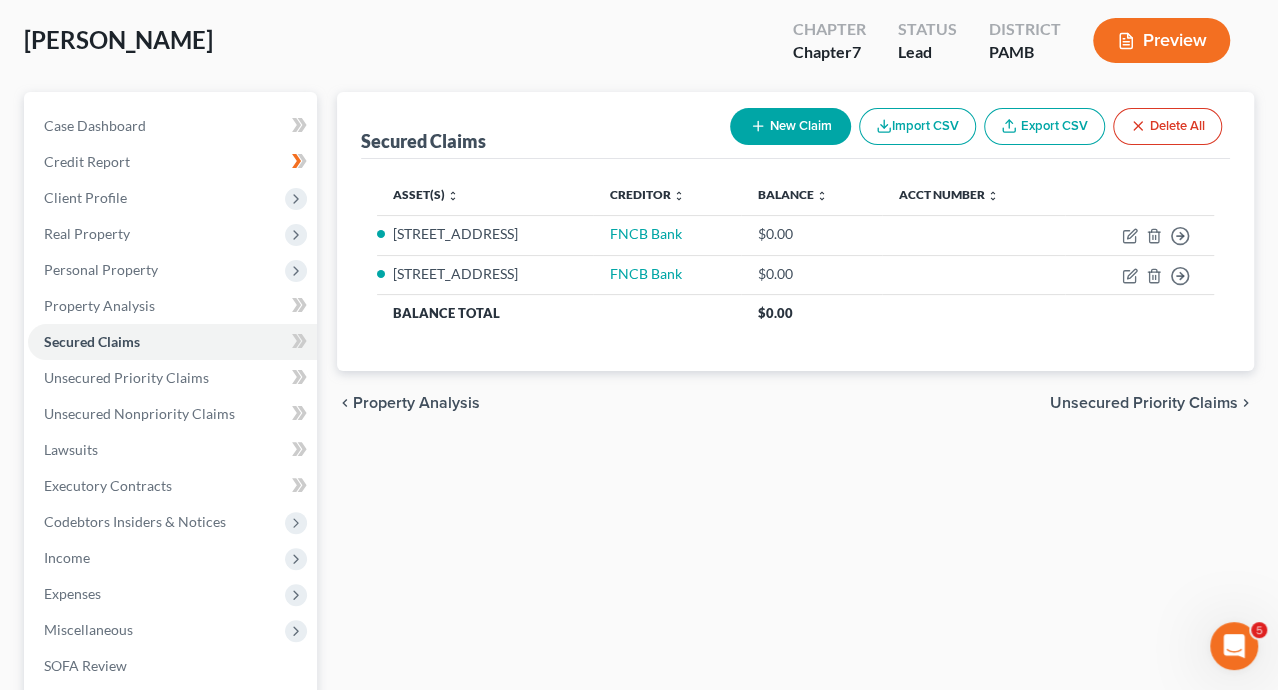 scroll, scrollTop: 370, scrollLeft: 0, axis: vertical 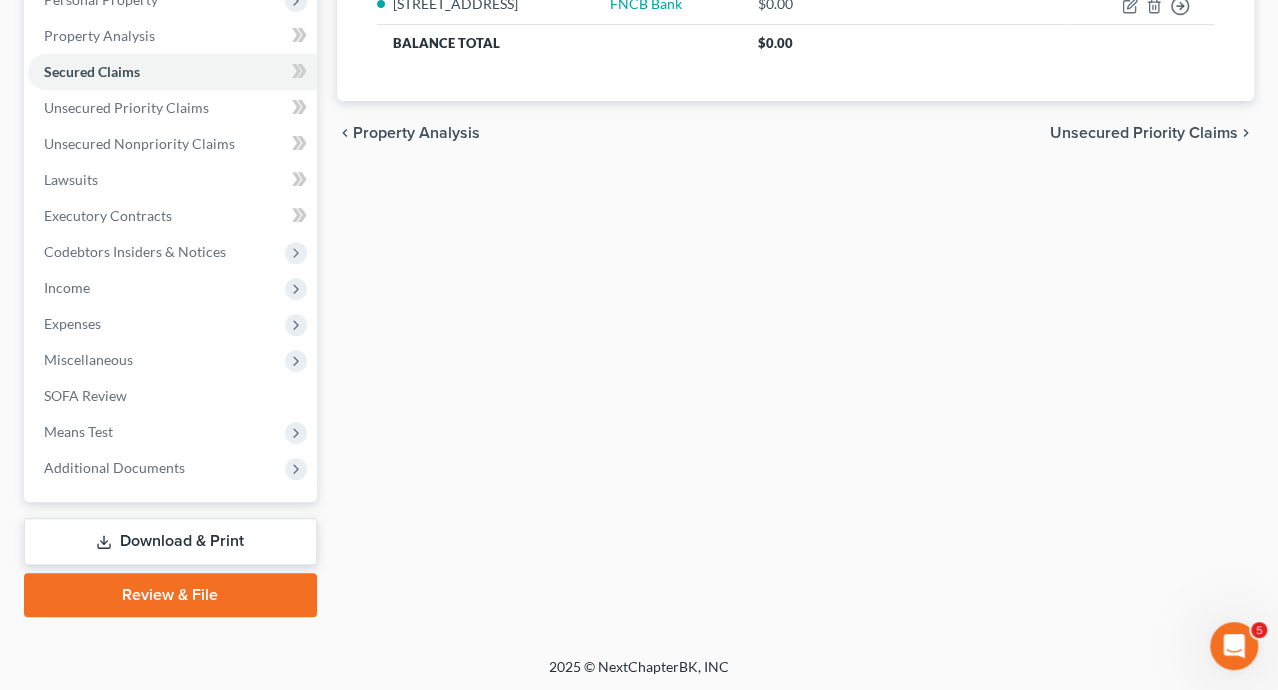 click on "Download & Print" at bounding box center (170, 541) 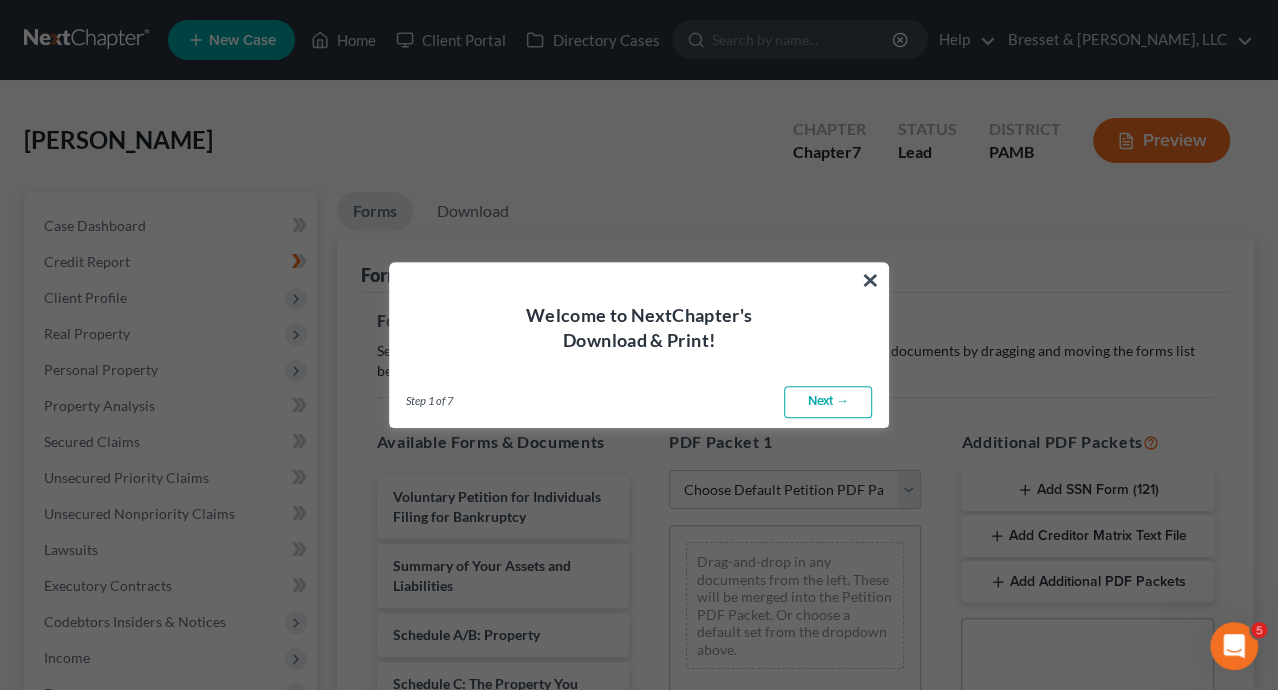 click on "Next →" at bounding box center [828, 402] 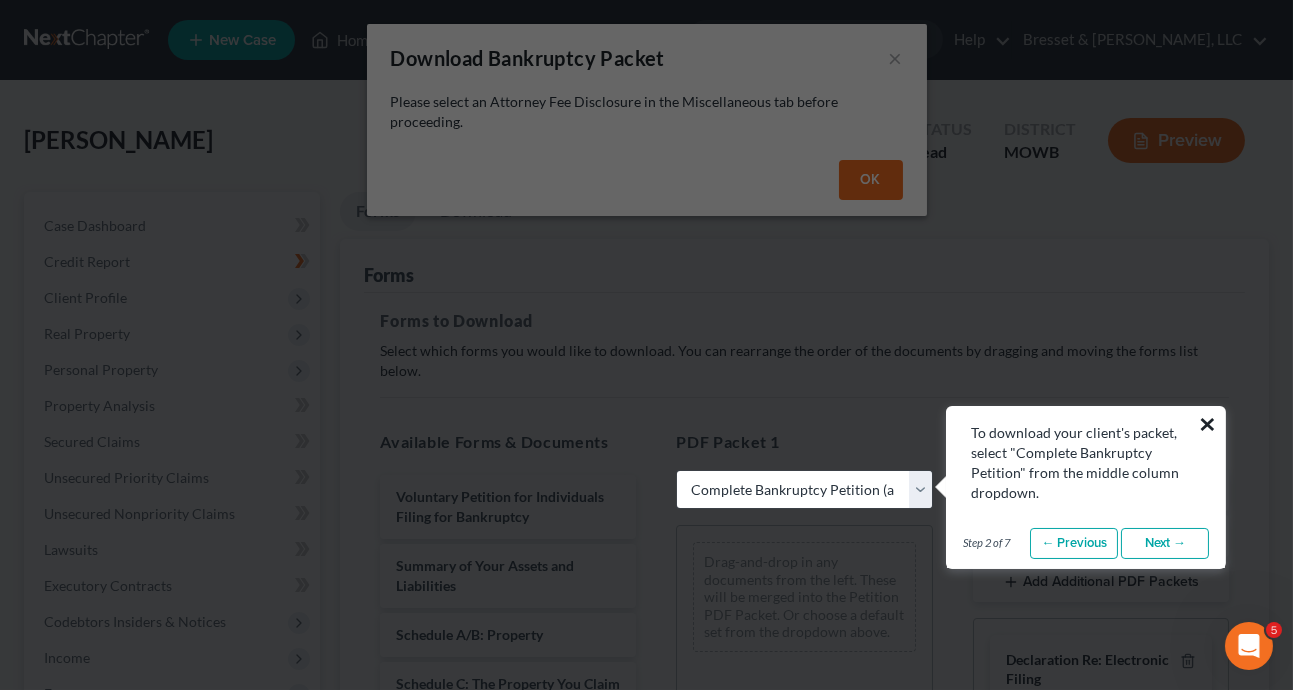 click on "×" at bounding box center (1207, 424) 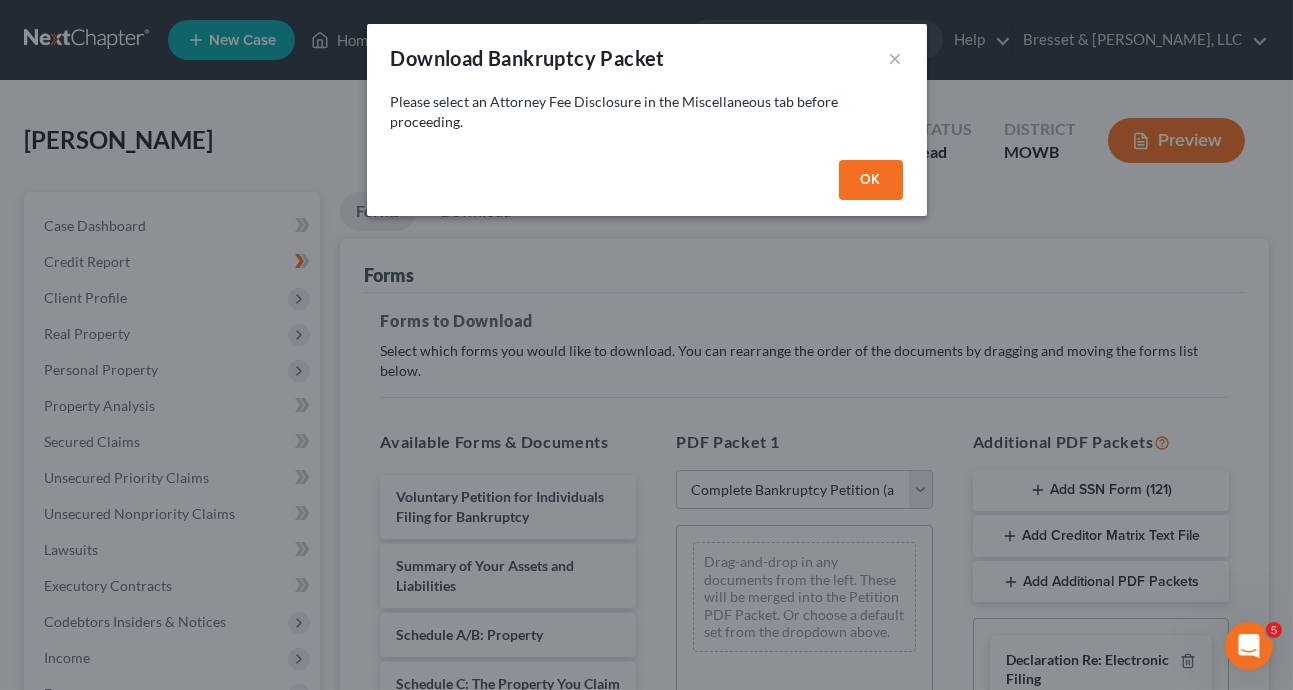 click on "OK" at bounding box center (871, 180) 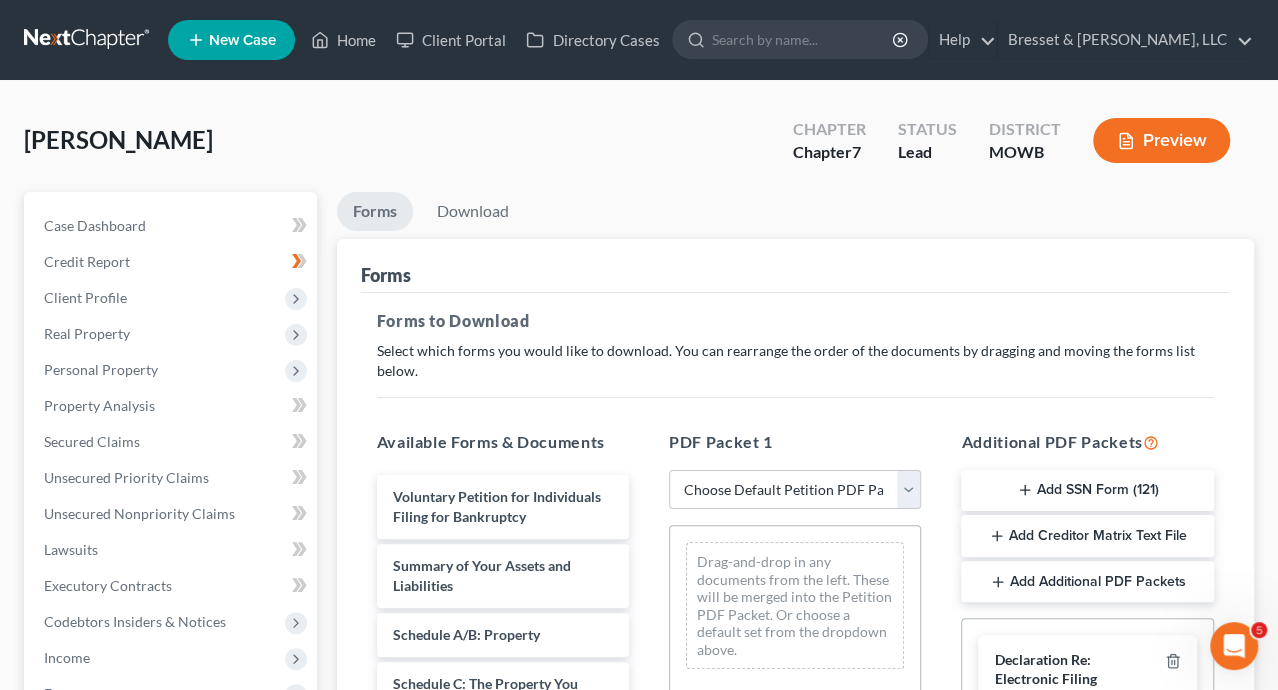 scroll, scrollTop: 200, scrollLeft: 0, axis: vertical 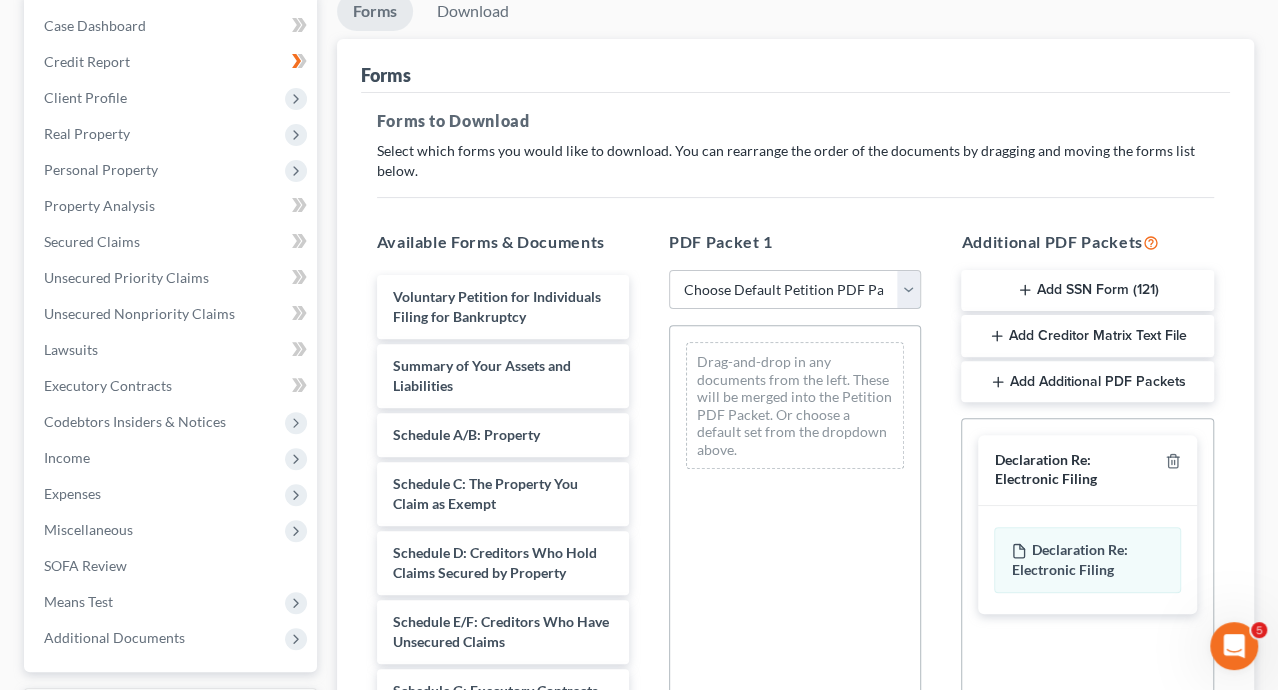 click on "Choose Default Petition PDF Packet Complete Bankruptcy Petition (all forms and schedules) Emergency Filing Forms (Petition and Creditor List Only) Amended Forms Signature Pages Only sch c [PERSON_NAME]" at bounding box center (795, 290) 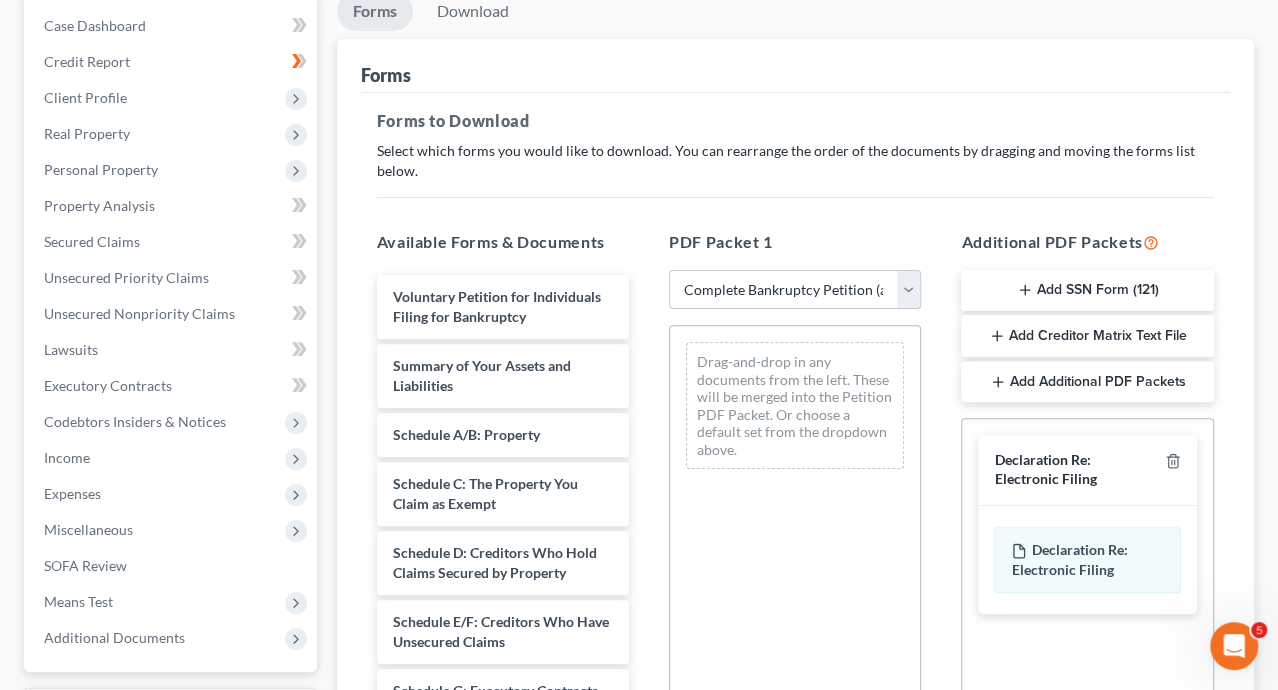 click on "Choose Default Petition PDF Packet Complete Bankruptcy Petition (all forms and schedules) Emergency Filing Forms (Petition and Creditor List Only) Amended Forms Signature Pages Only sch c [PERSON_NAME]" at bounding box center [795, 290] 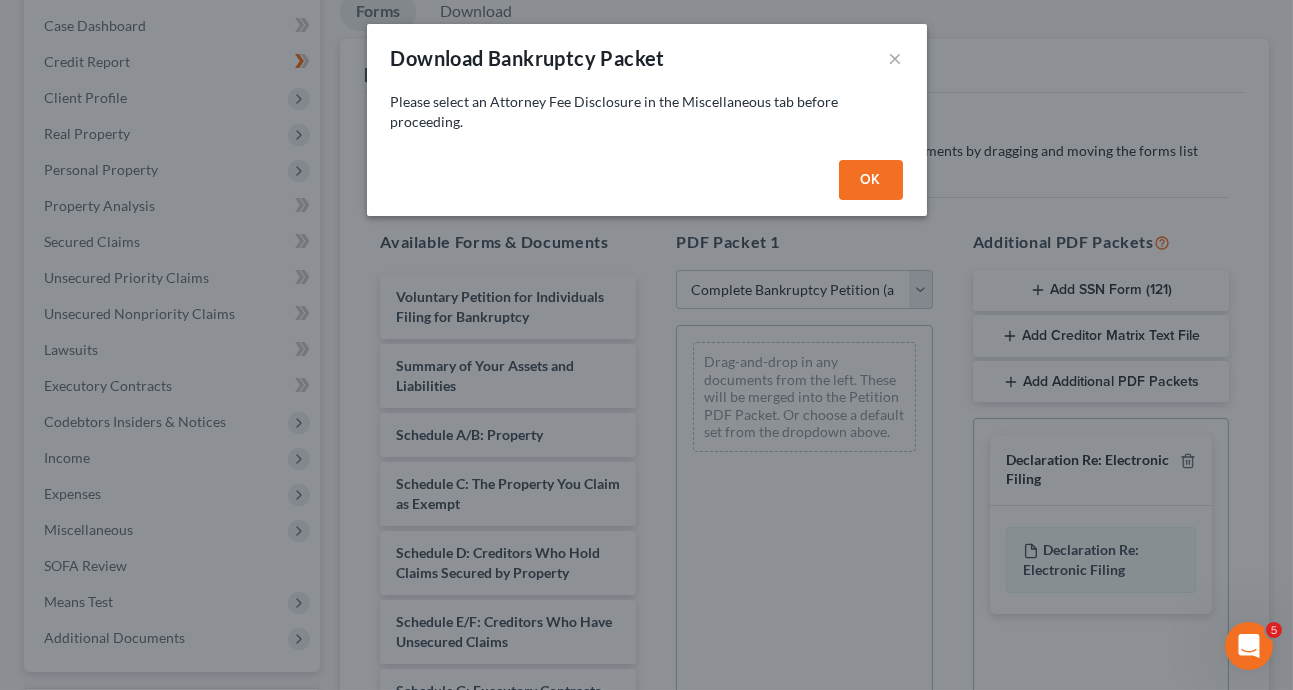 click on "OK" at bounding box center (871, 180) 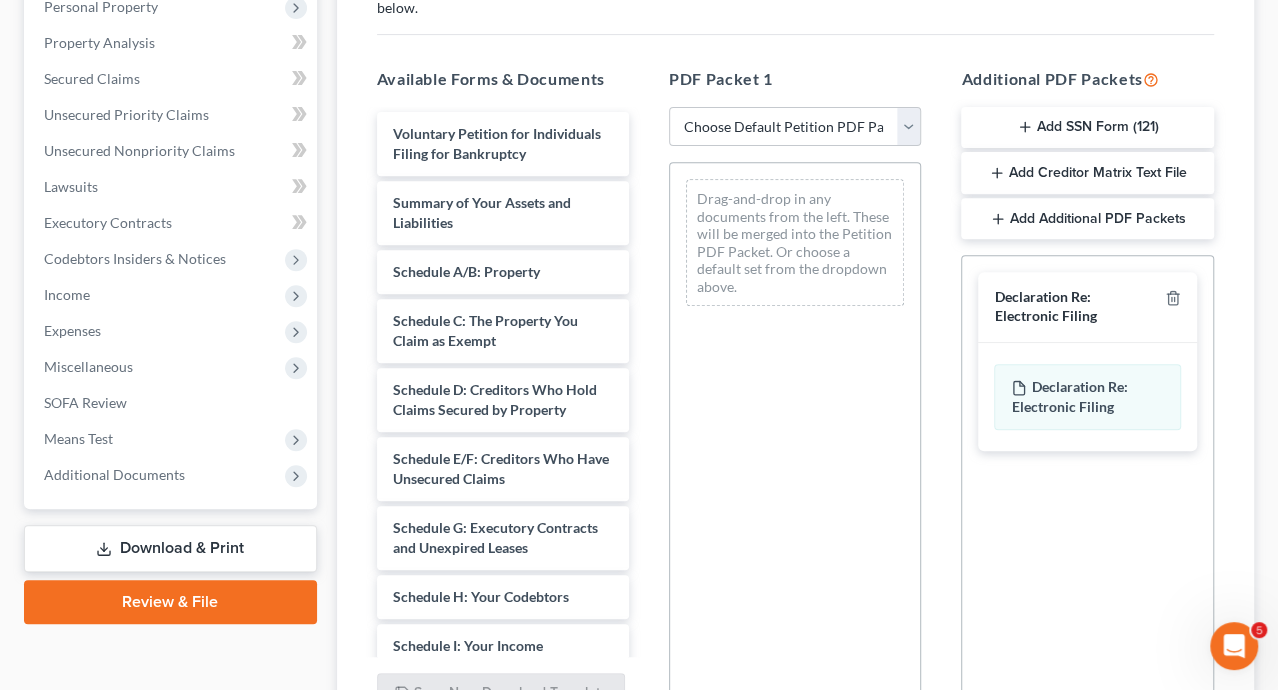 scroll, scrollTop: 263, scrollLeft: 0, axis: vertical 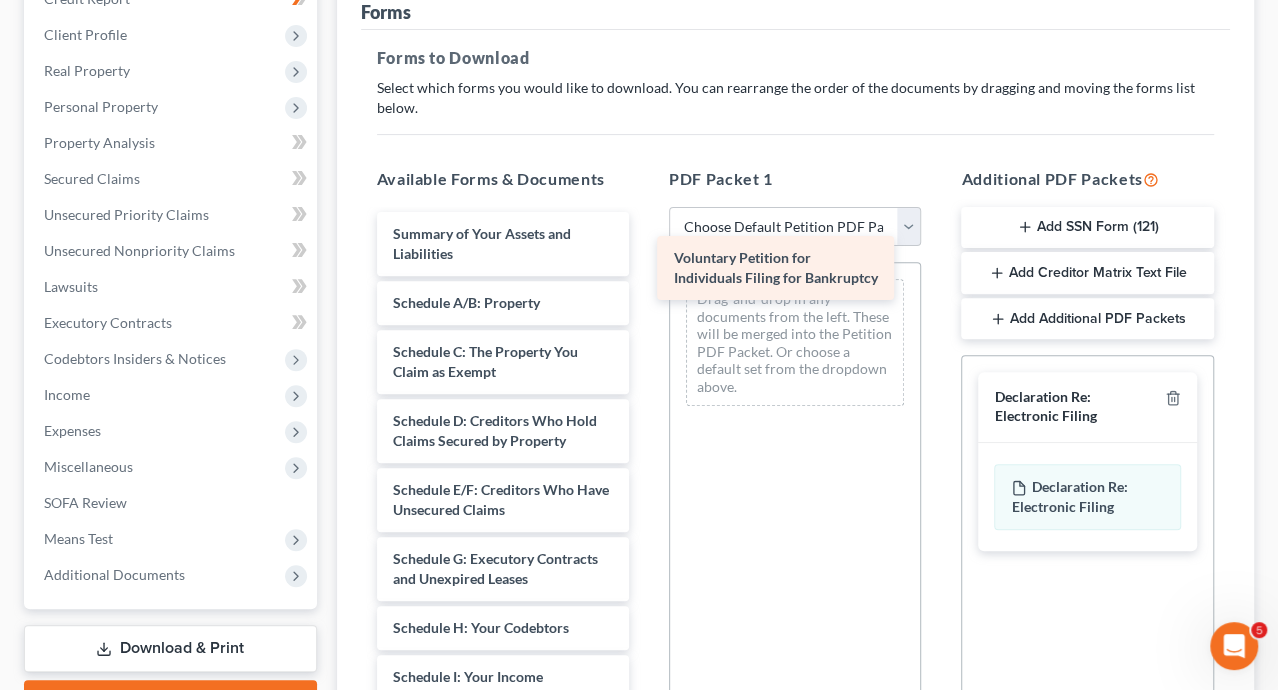 drag, startPoint x: 515, startPoint y: 241, endPoint x: 796, endPoint y: 267, distance: 282.2003 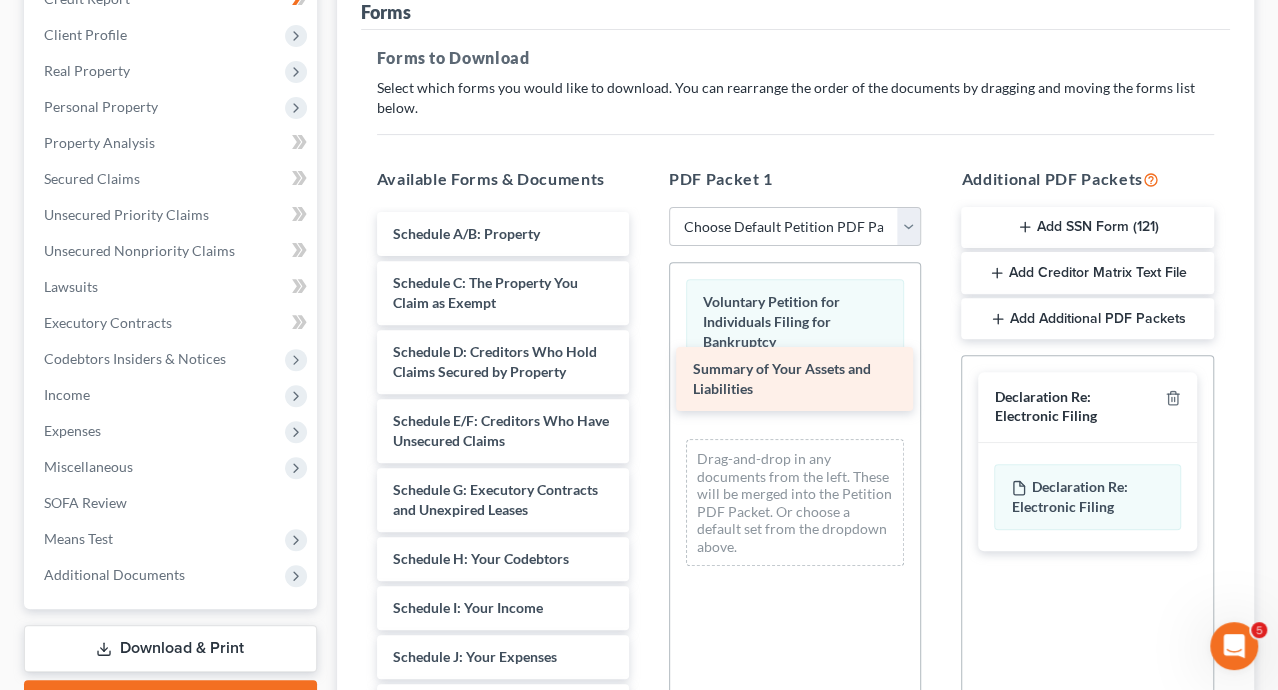 drag, startPoint x: 510, startPoint y: 236, endPoint x: 810, endPoint y: 373, distance: 329.80145 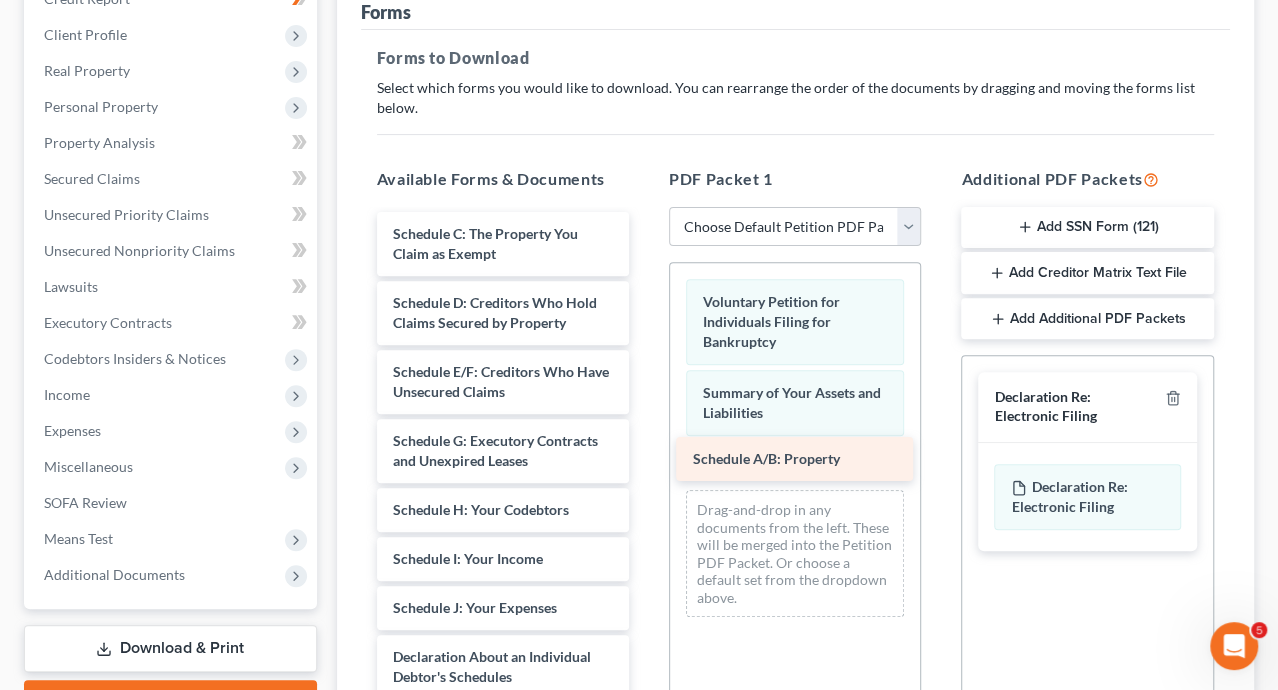 drag, startPoint x: 513, startPoint y: 229, endPoint x: 813, endPoint y: 456, distance: 376.2034 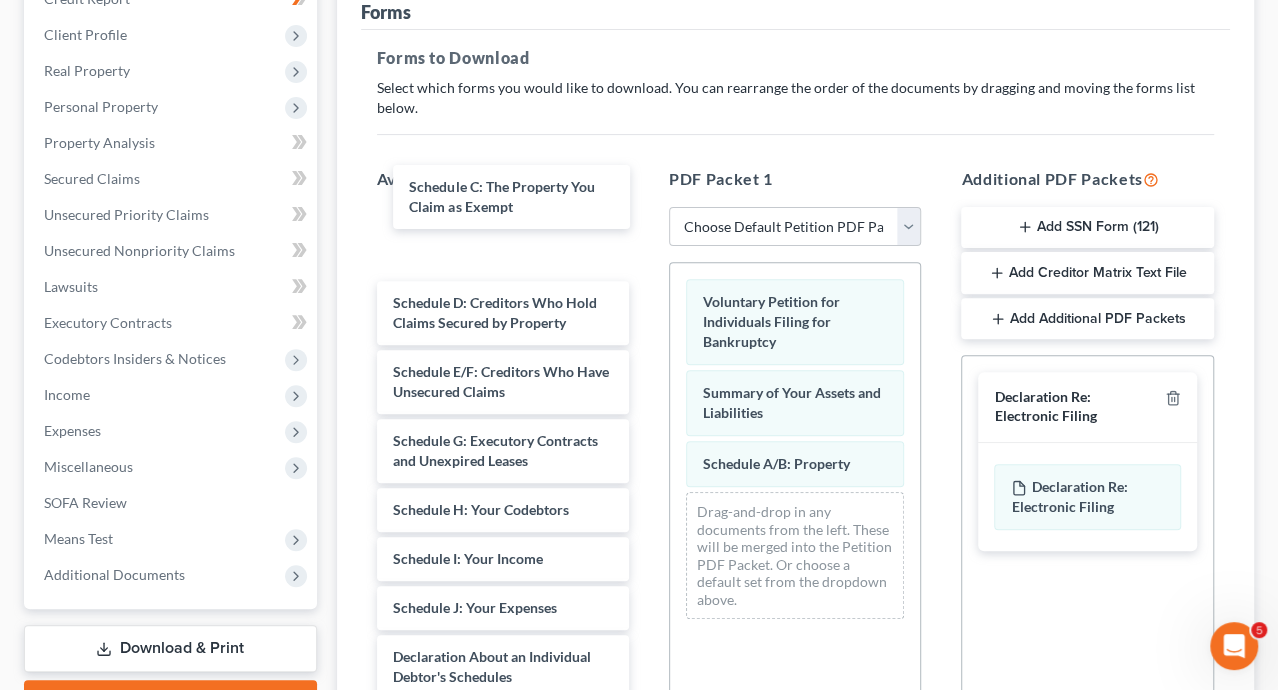 click on "Schedule C: The Property You Claim as Exempt Schedule C: The Property You Claim as Exempt Schedule C: The Property You Claim as Exempt Schedule D: Creditors Who Hold Claims Secured by Property Schedule E/F: Creditors Who Have Unsecured Claims Schedule G: Executory Contracts and Unexpired Leases Schedule H: Your Codebtors Schedule I: Your Income Schedule J: Your Expenses Declaration About an Individual Debtor's Schedules Your Statement of Financial Affairs for Individuals Filing for Bankruptcy Statement of Intention for Individuals Filing Under Chapter 7 Chapter 7 Statement of Your Current Monthly Income and Means-Test Calculation Chapter 7 Means Test Calculation Creditor Matrix Verification of Creditor Matrix Notice Required by 11 U.S.C. § 342(b) for Individuals Filing for Bankruptcy Attorney's Disclosure of Compensation" at bounding box center (503, 731) 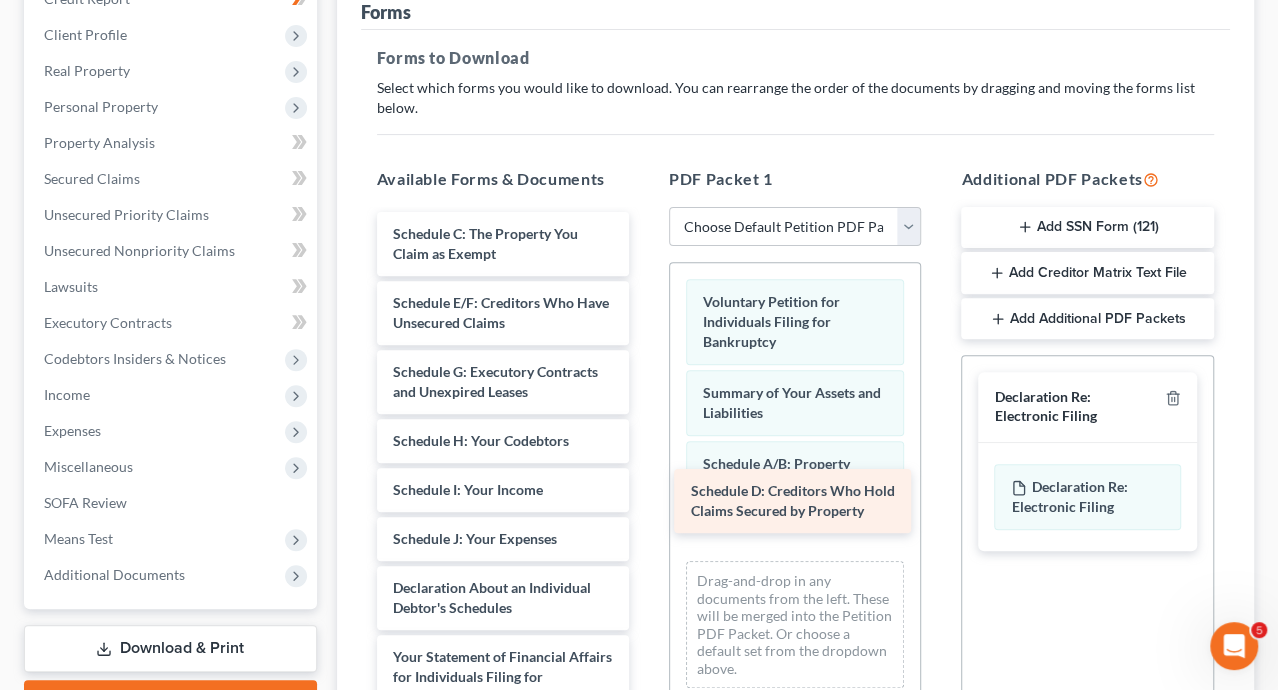 drag, startPoint x: 482, startPoint y: 307, endPoint x: 780, endPoint y: 497, distance: 353.4176 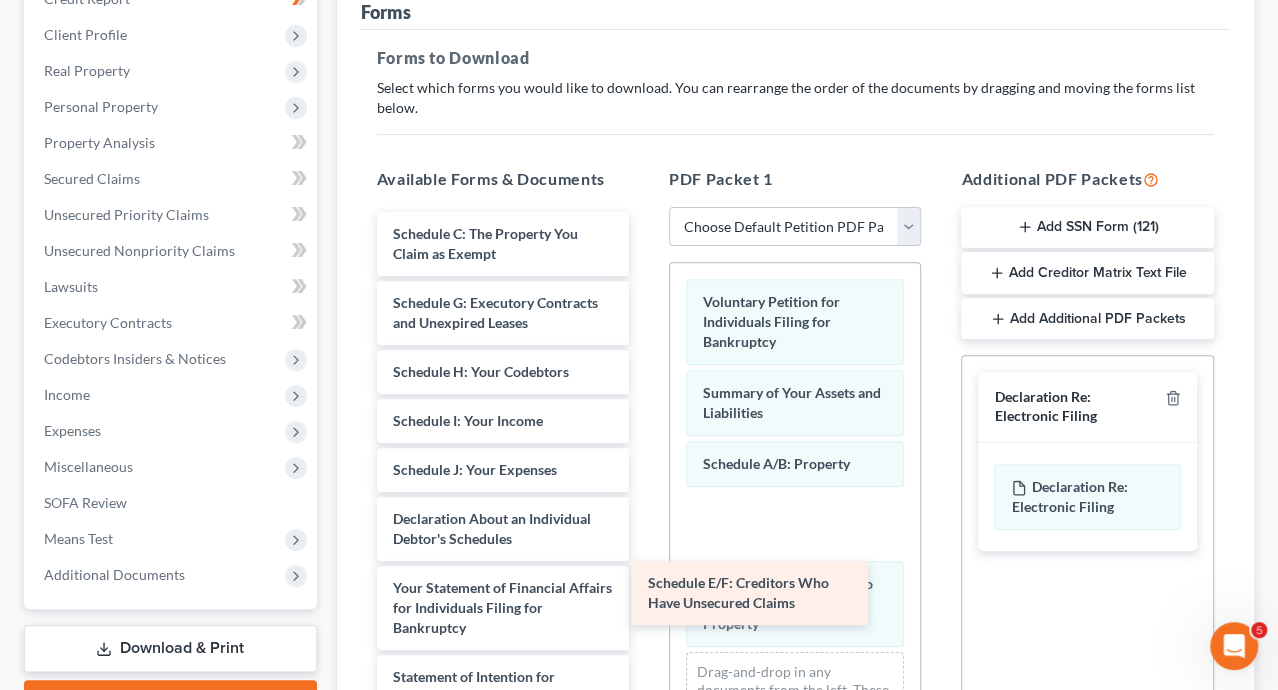drag, startPoint x: 528, startPoint y: 303, endPoint x: 782, endPoint y: 585, distance: 379.52603 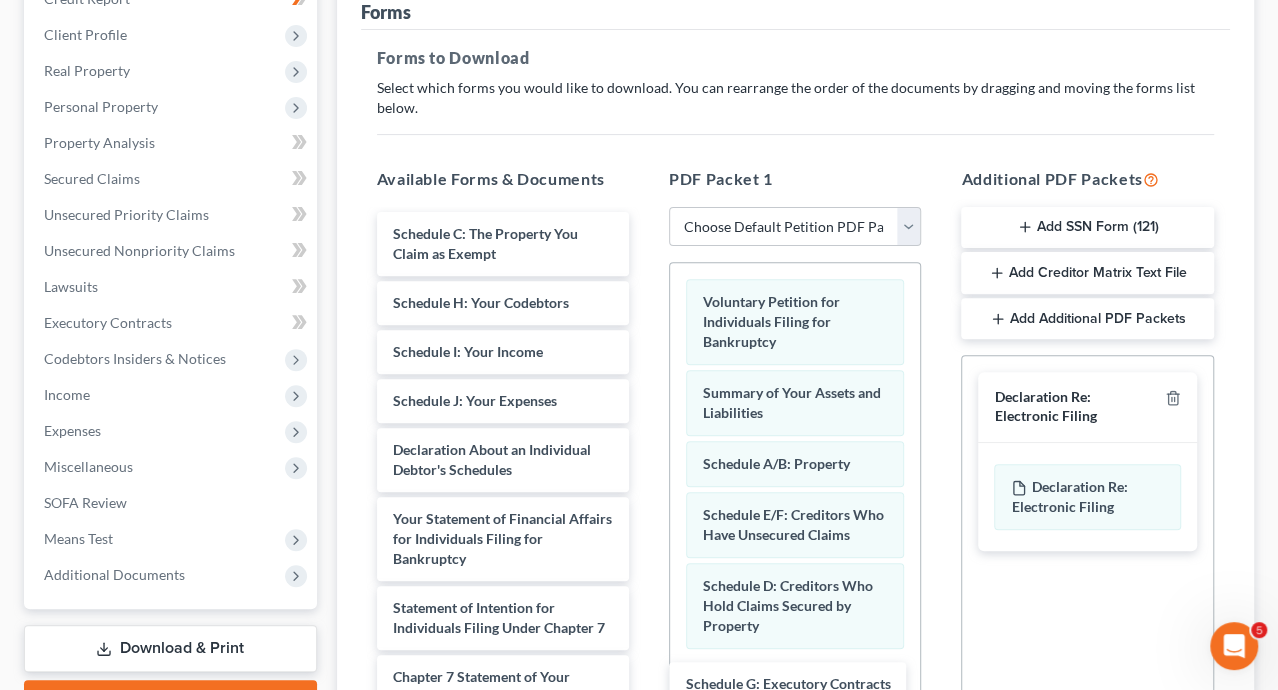 drag, startPoint x: 480, startPoint y: 308, endPoint x: 773, endPoint y: 691, distance: 482.22195 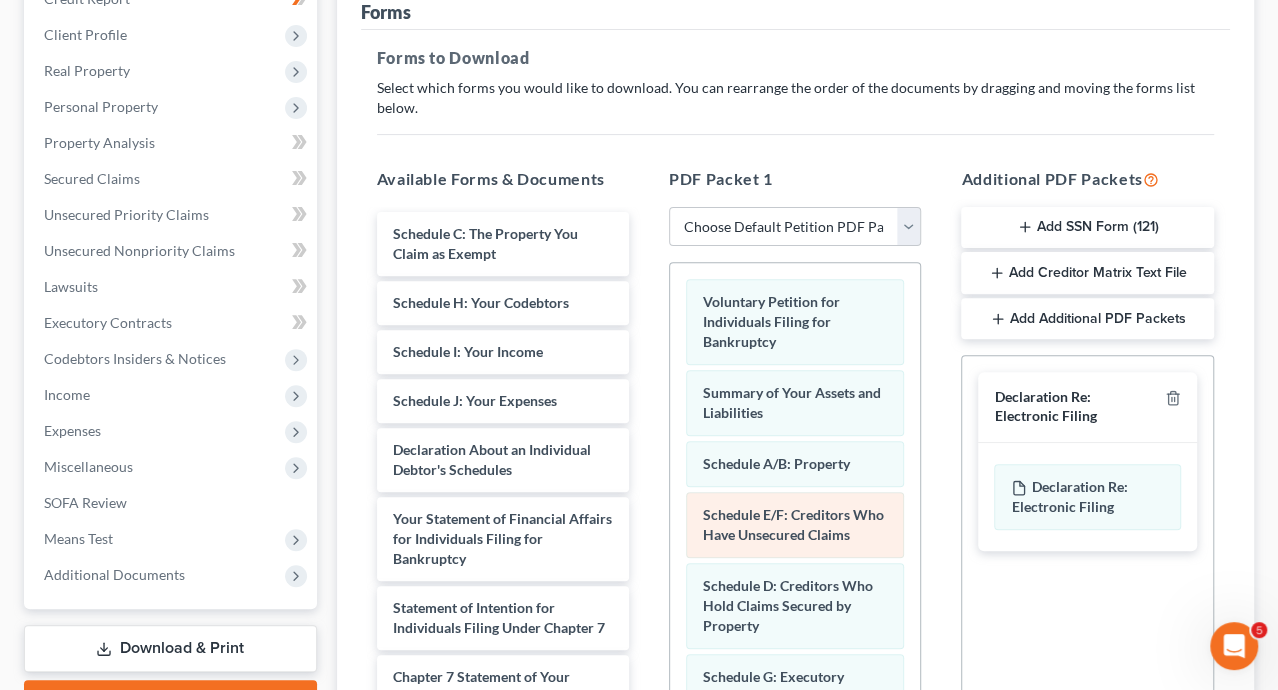 scroll, scrollTop: 93, scrollLeft: 0, axis: vertical 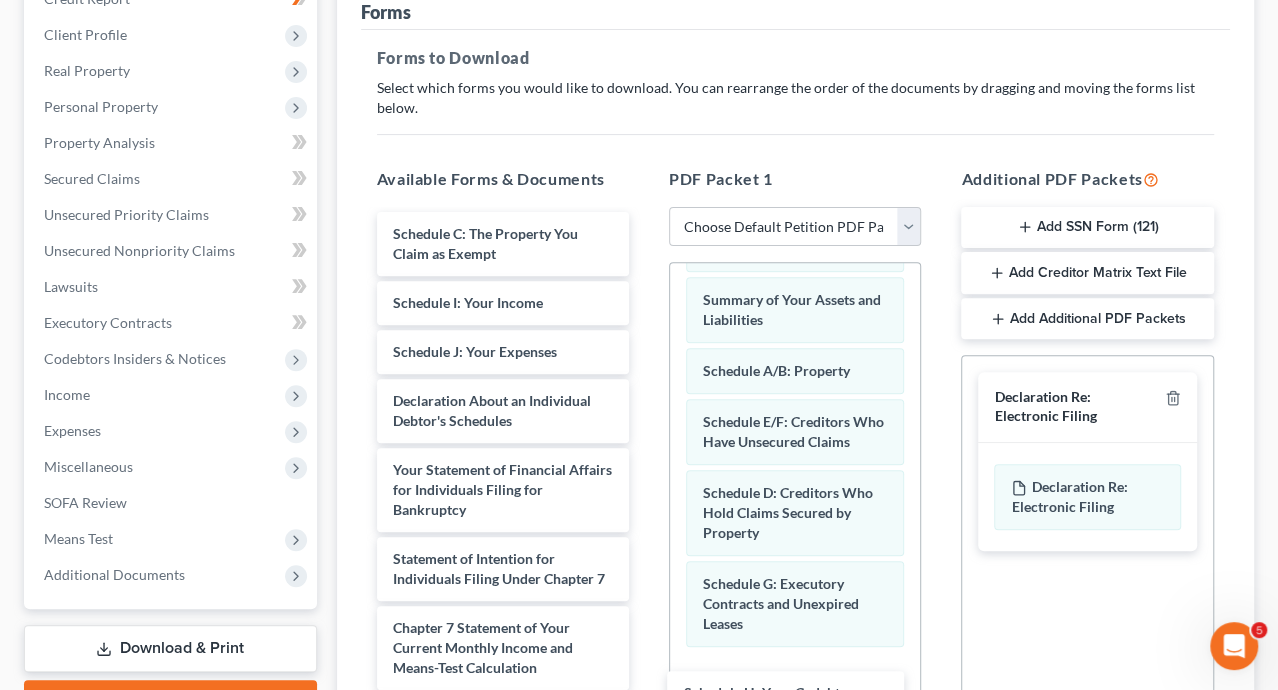 drag, startPoint x: 490, startPoint y: 302, endPoint x: 781, endPoint y: 694, distance: 488.2059 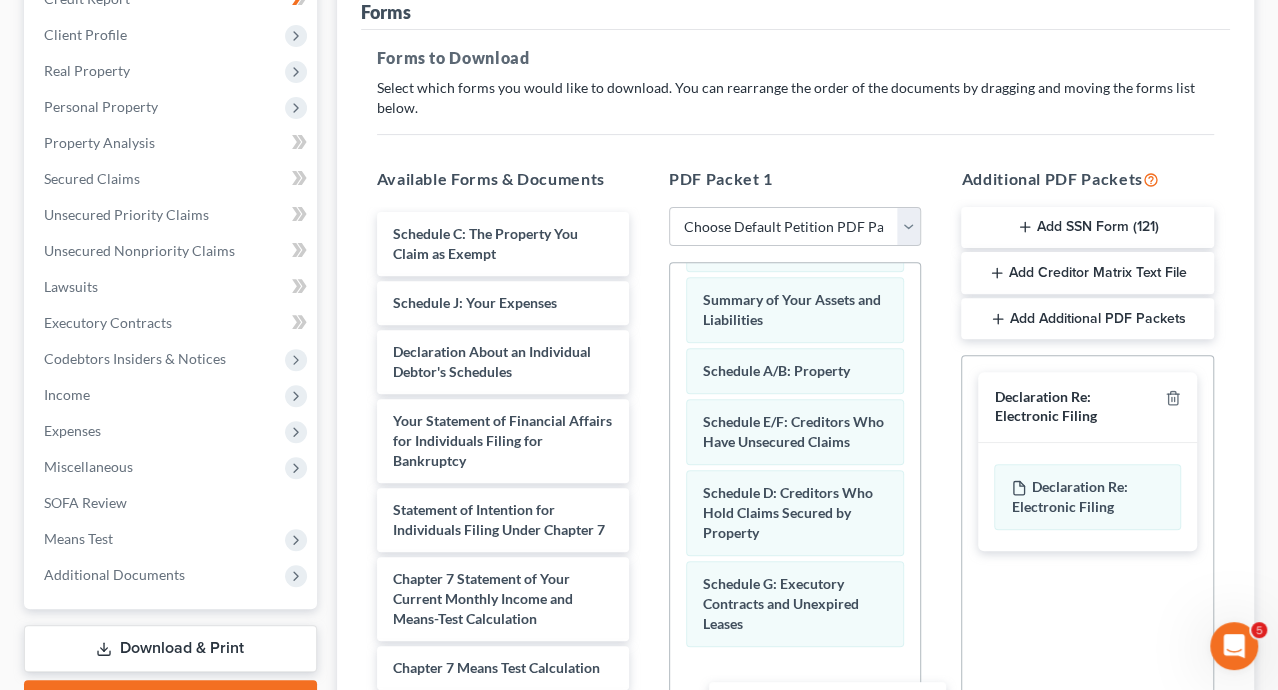 drag, startPoint x: 513, startPoint y: 303, endPoint x: 626, endPoint y: 415, distance: 159.1006 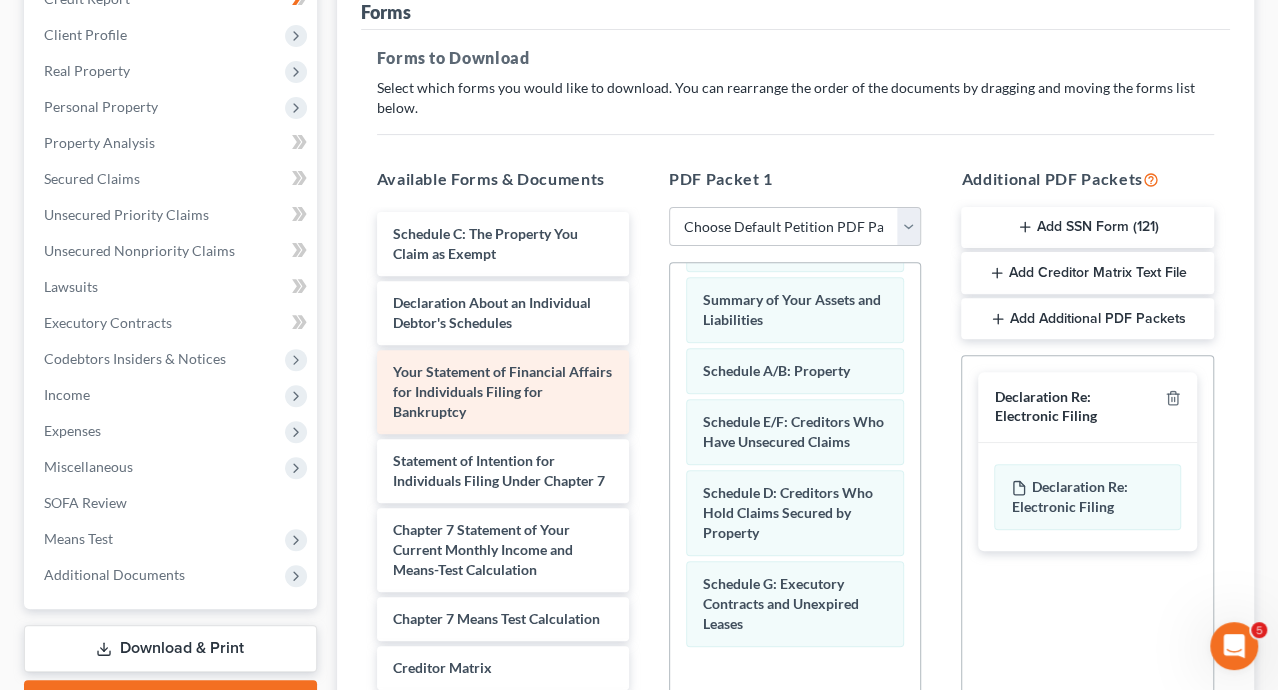 drag, startPoint x: 511, startPoint y: 293, endPoint x: 562, endPoint y: 381, distance: 101.71037 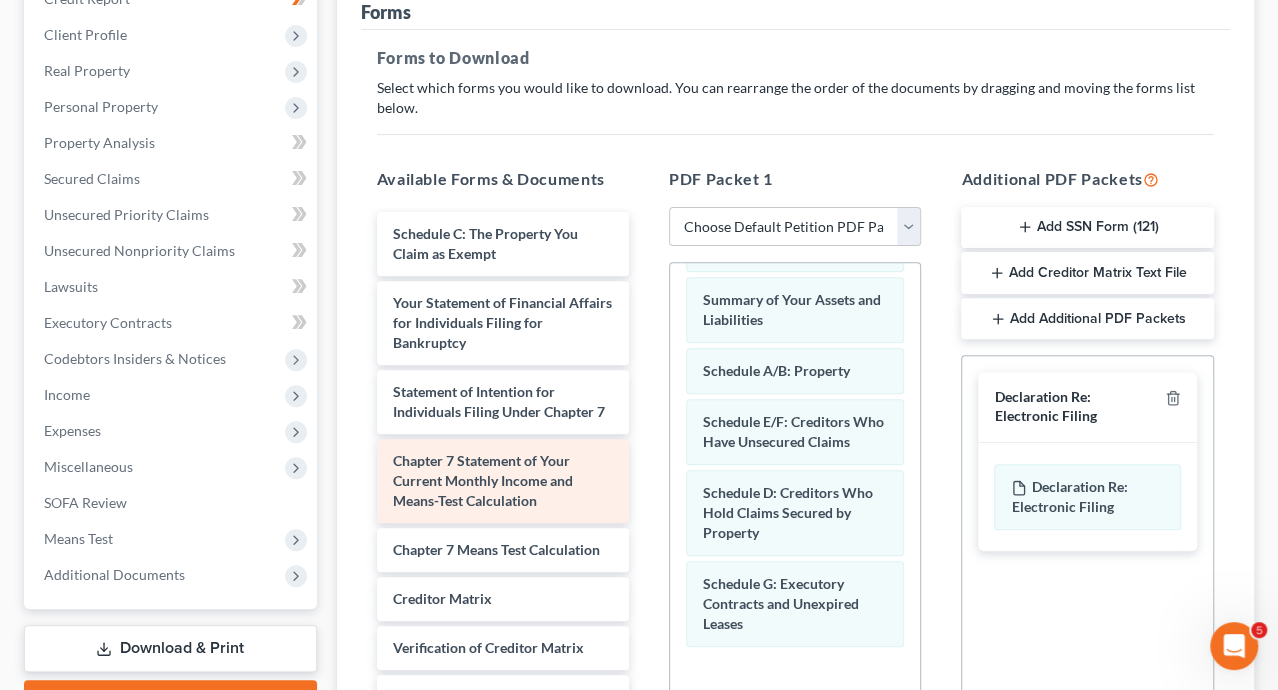 drag, startPoint x: 526, startPoint y: 298, endPoint x: 594, endPoint y: 457, distance: 172.93062 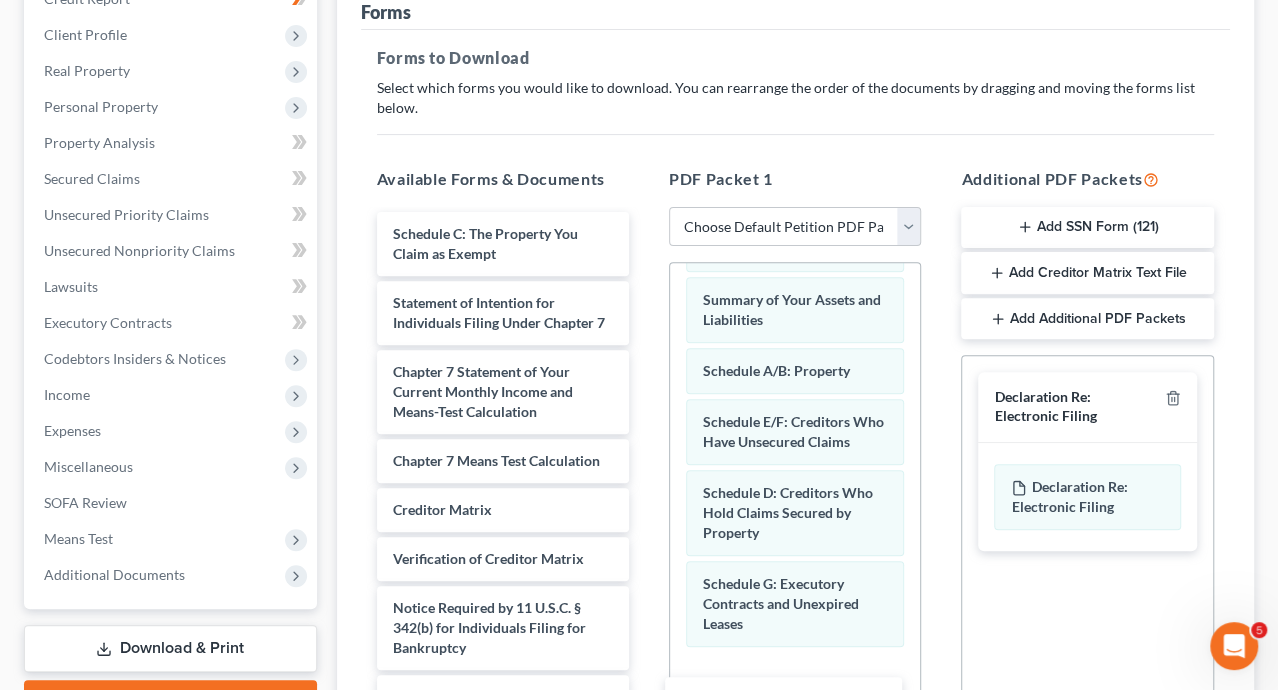 drag, startPoint x: 505, startPoint y: 321, endPoint x: 794, endPoint y: 719, distance: 491.85873 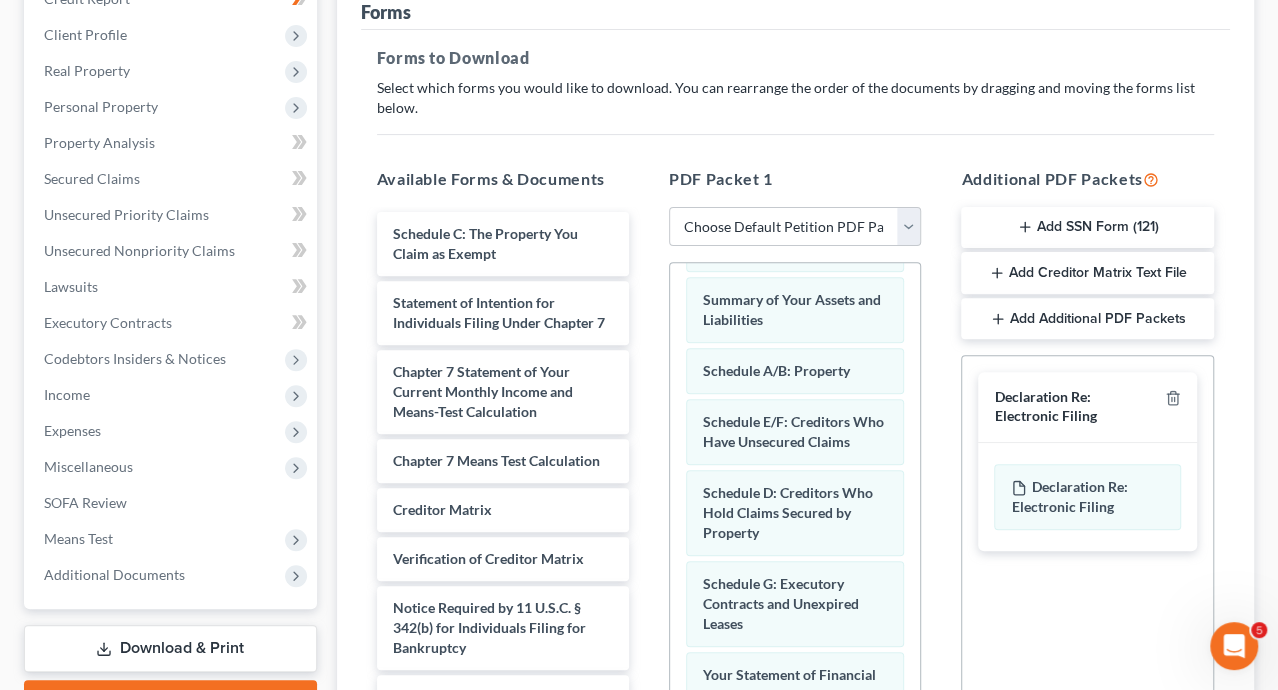 scroll, scrollTop: 26, scrollLeft: 0, axis: vertical 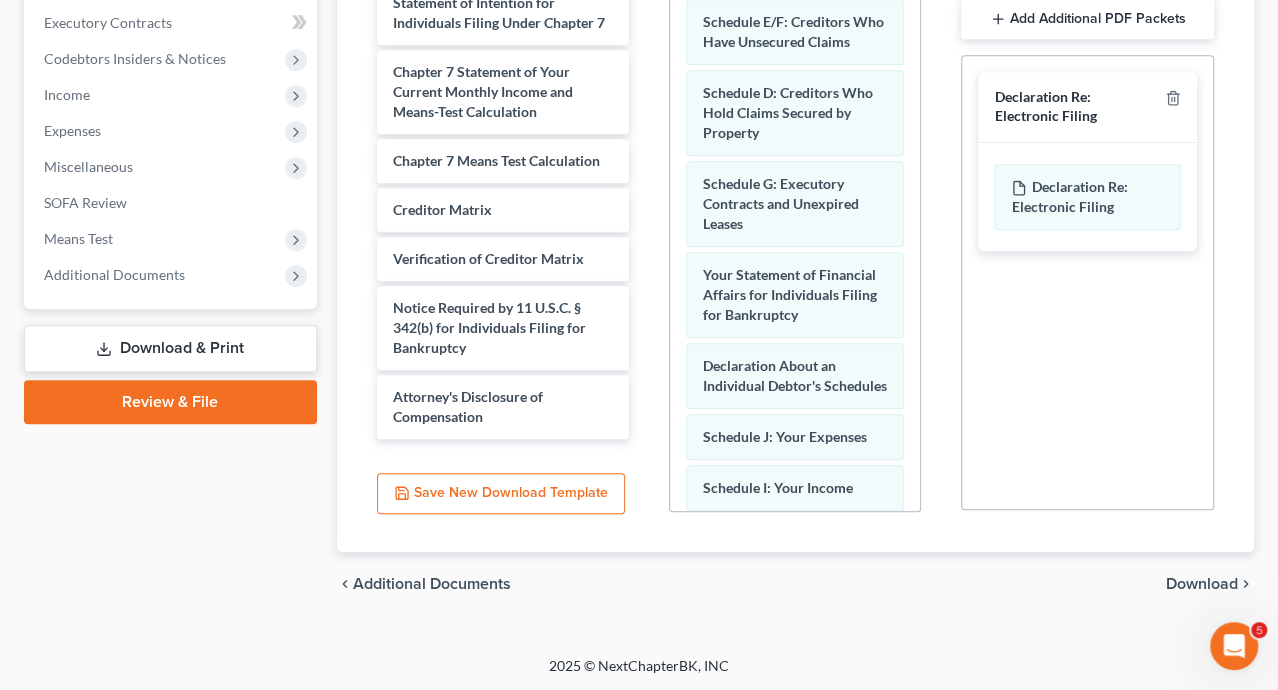 click on "Download" at bounding box center [1202, 584] 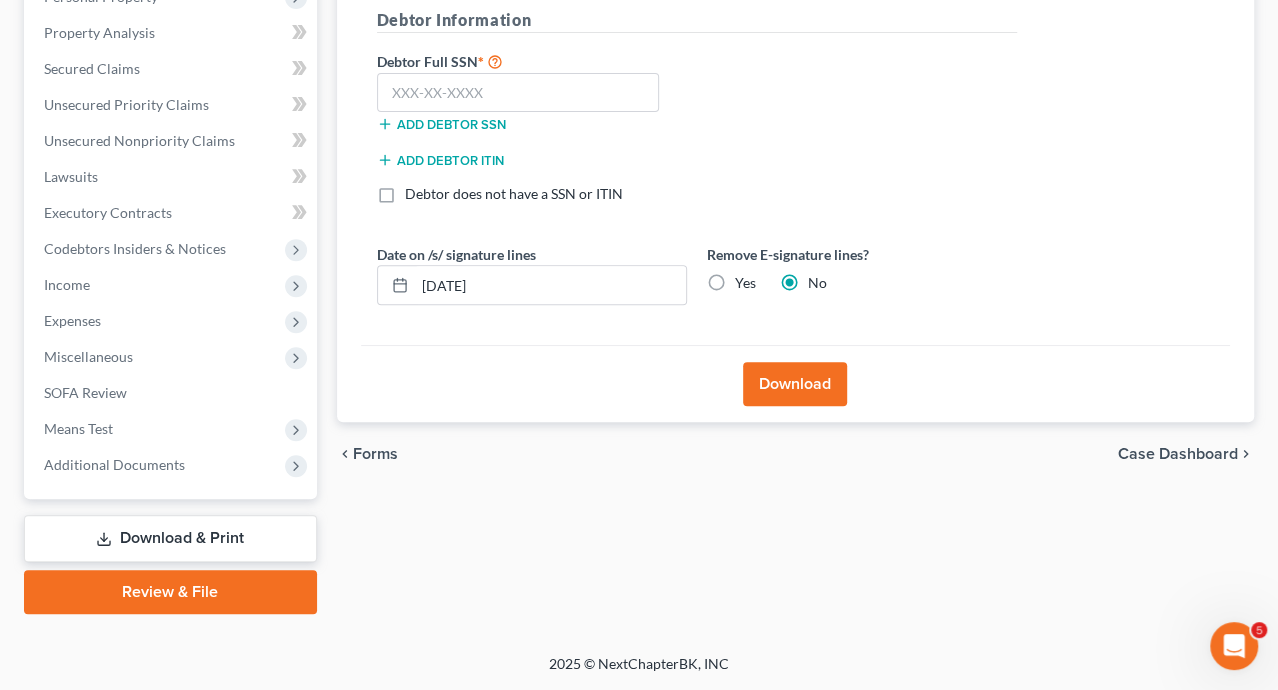 scroll, scrollTop: 370, scrollLeft: 0, axis: vertical 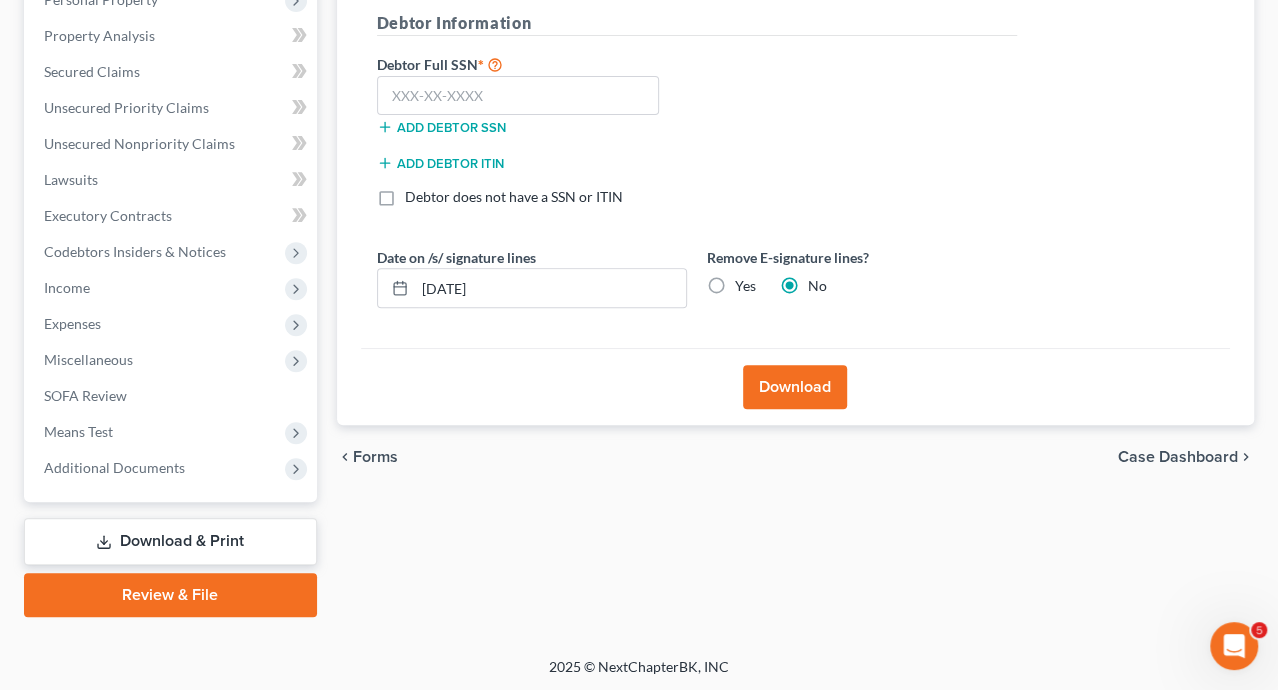 click on "Download" at bounding box center [795, 387] 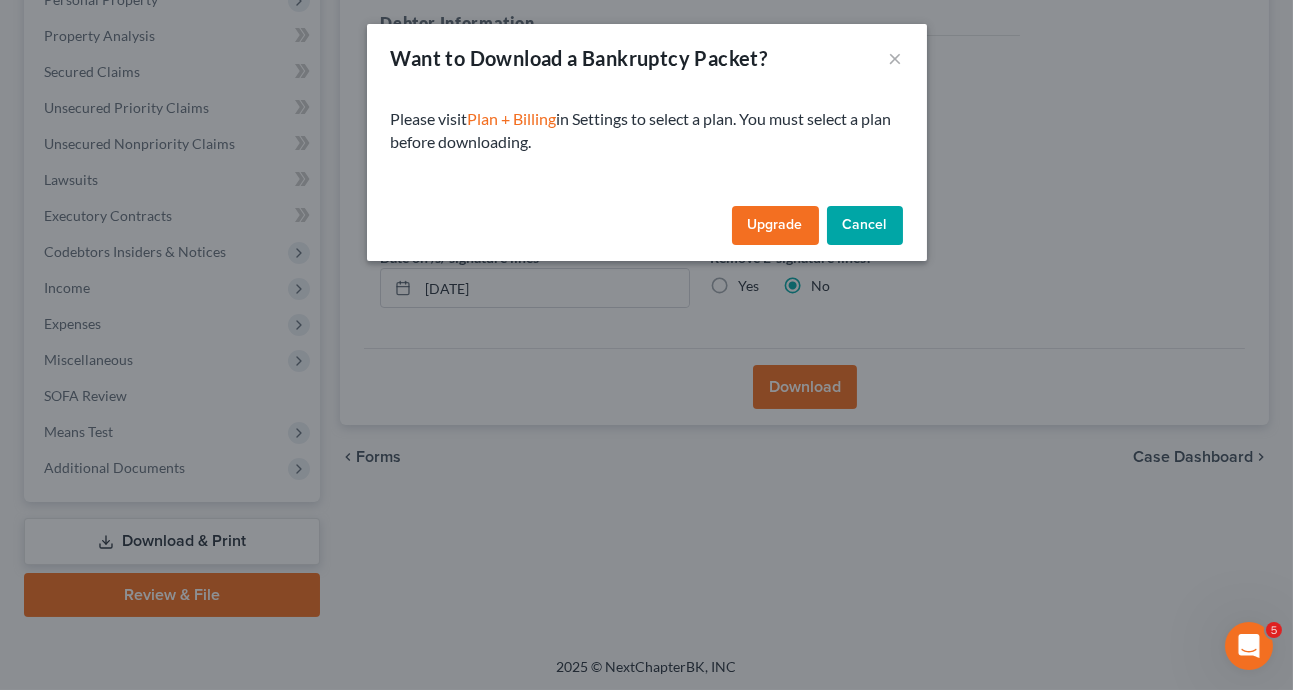 click on "Cancel" at bounding box center [865, 226] 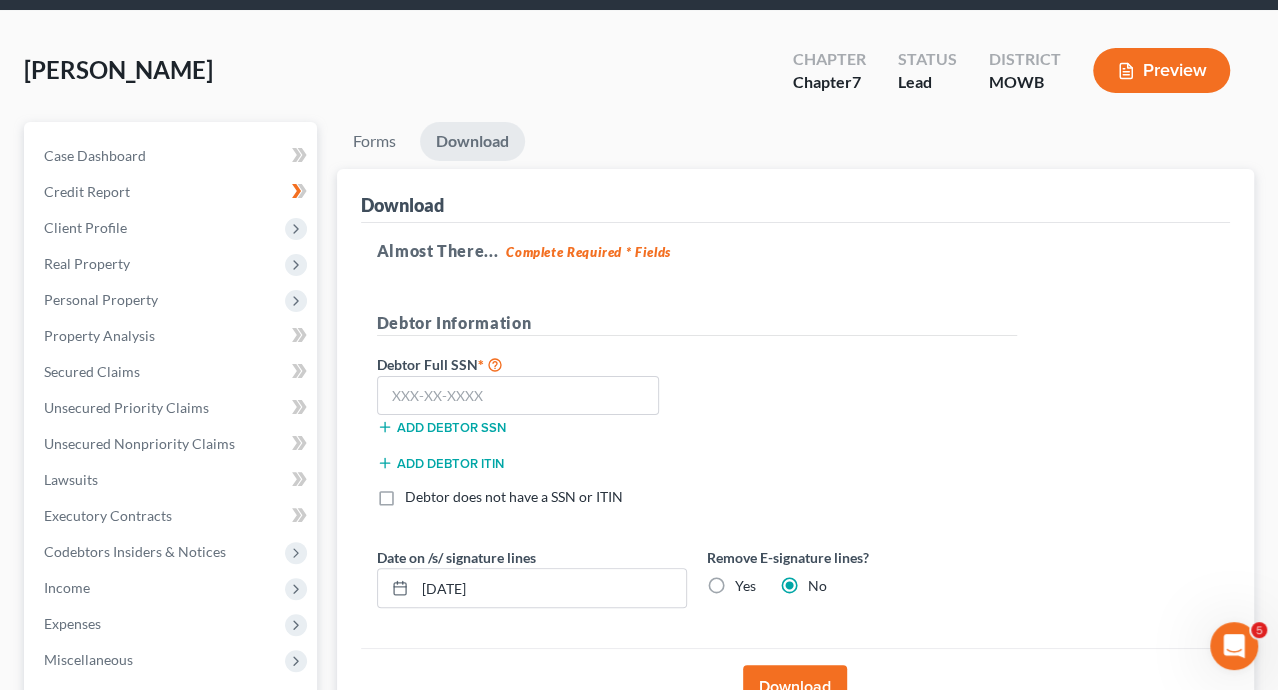 scroll, scrollTop: 0, scrollLeft: 0, axis: both 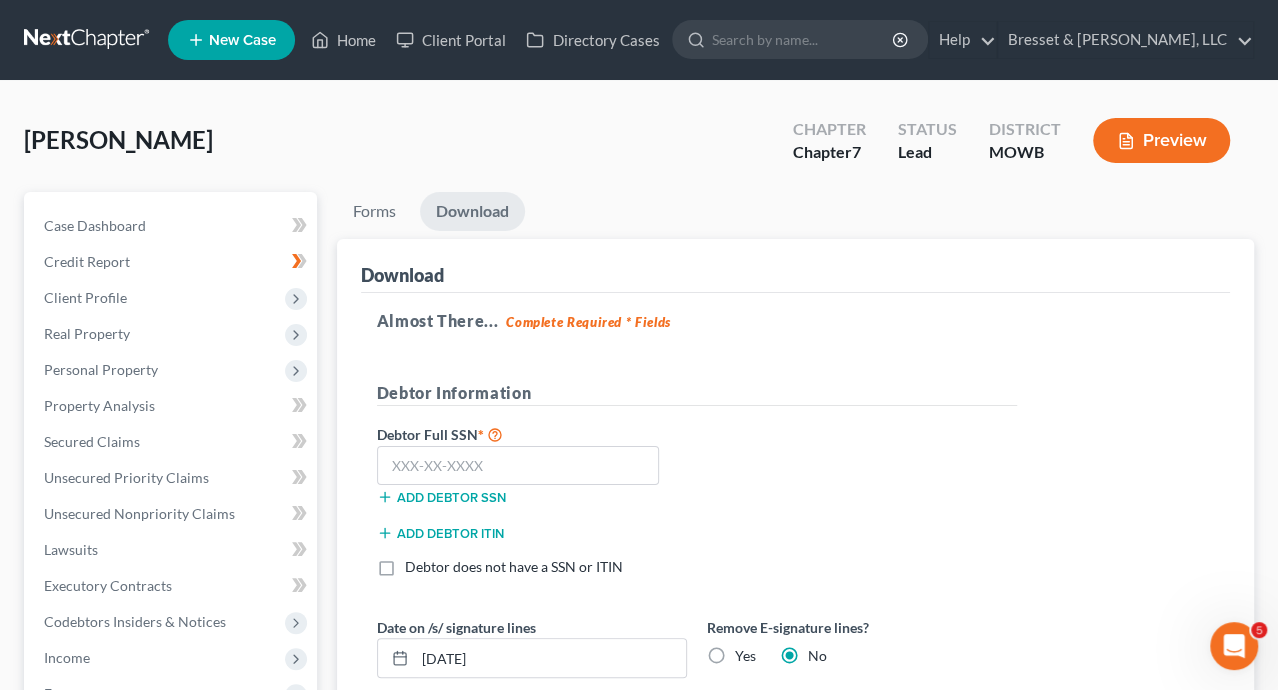 click on "Preview" at bounding box center [1161, 140] 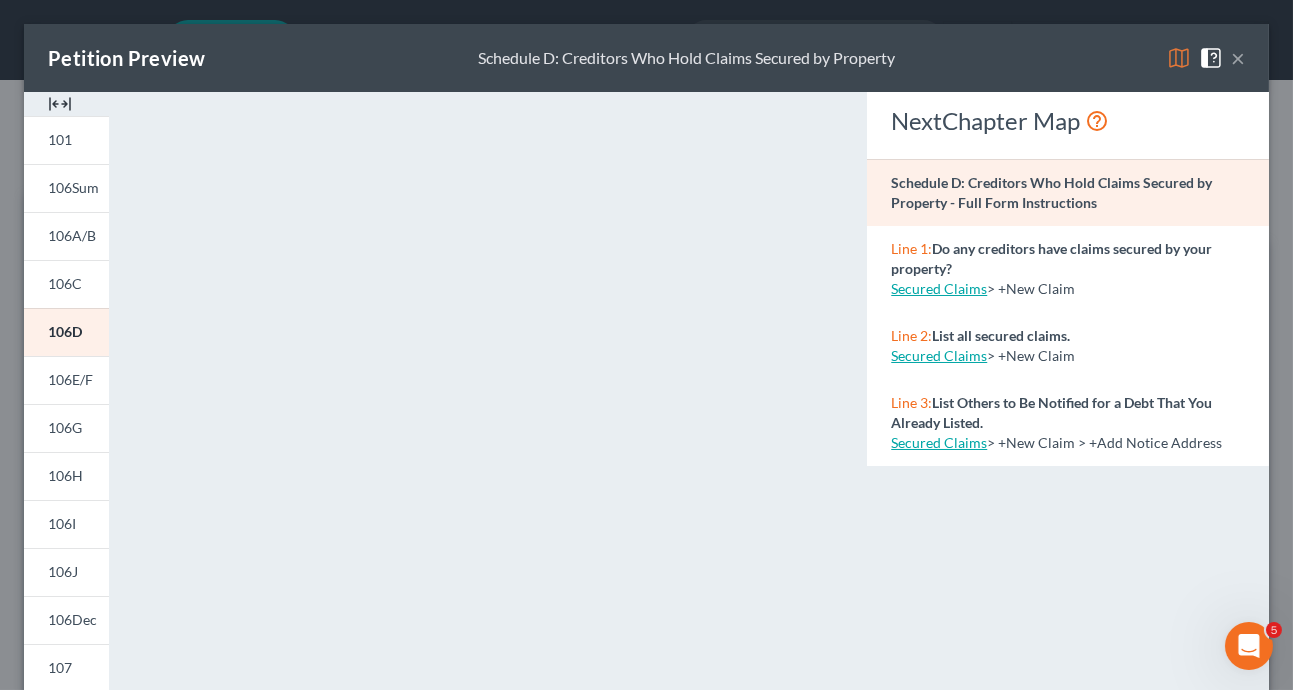 click on "×" at bounding box center [1238, 58] 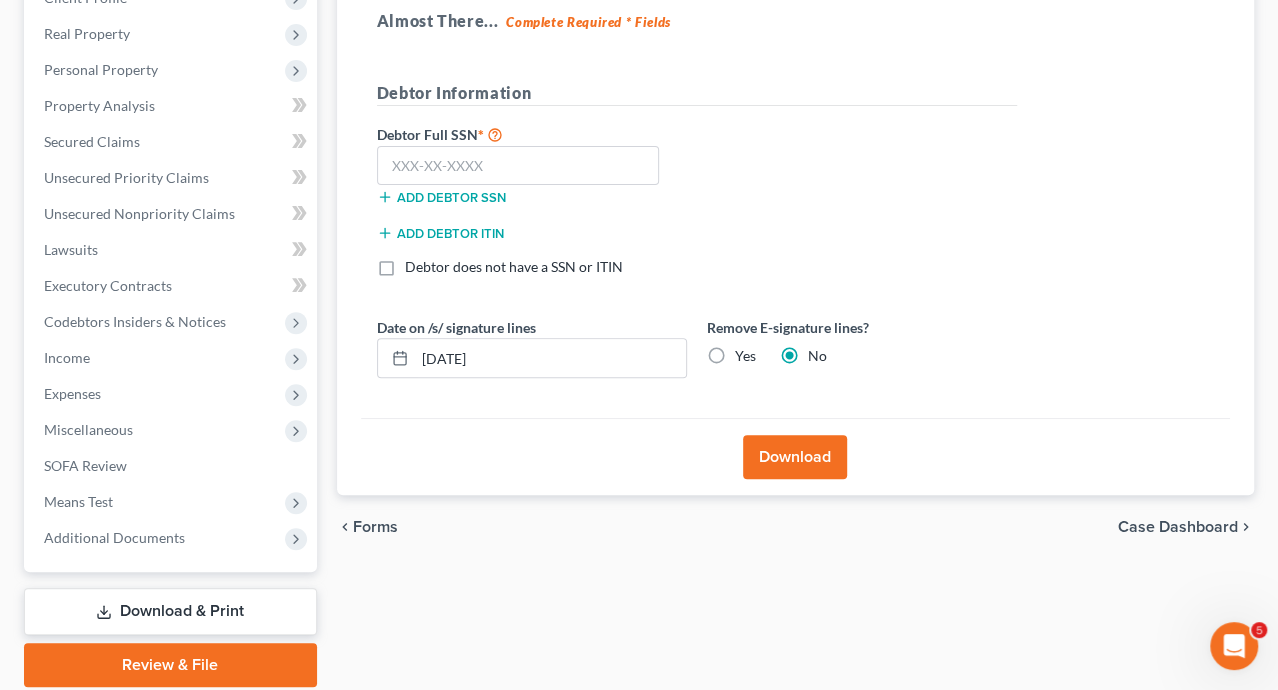 scroll, scrollTop: 370, scrollLeft: 0, axis: vertical 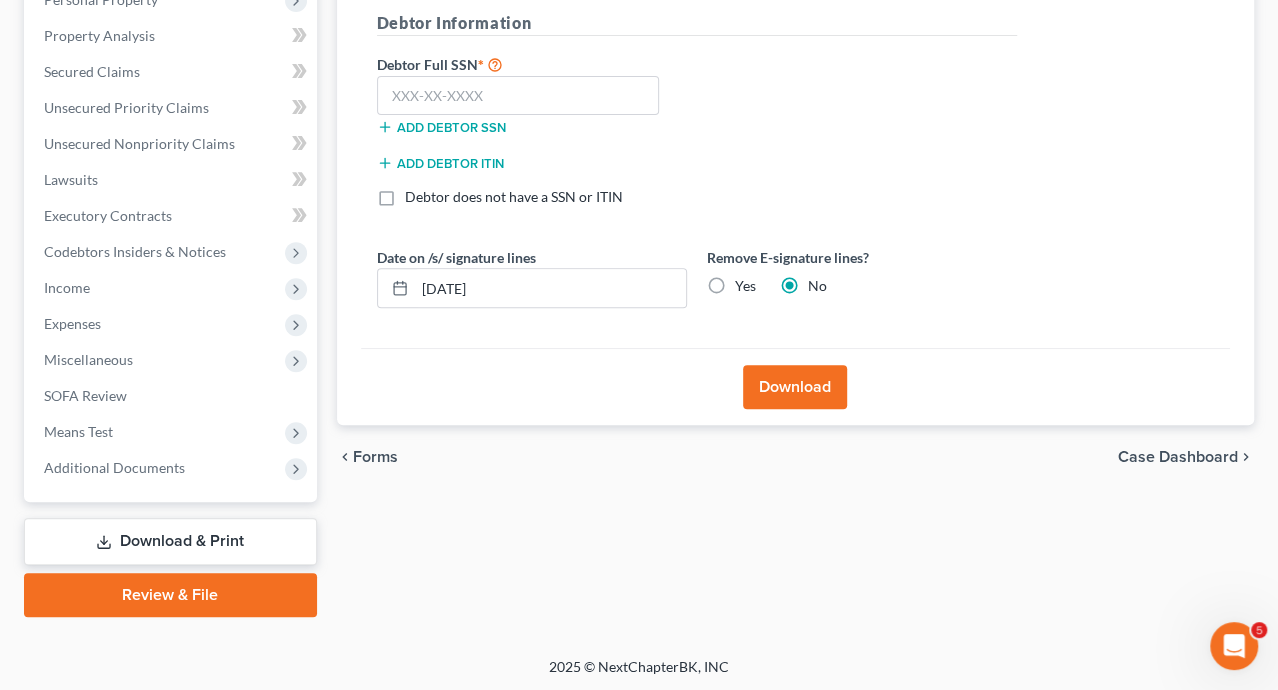 click on "Download & Print" at bounding box center [170, 541] 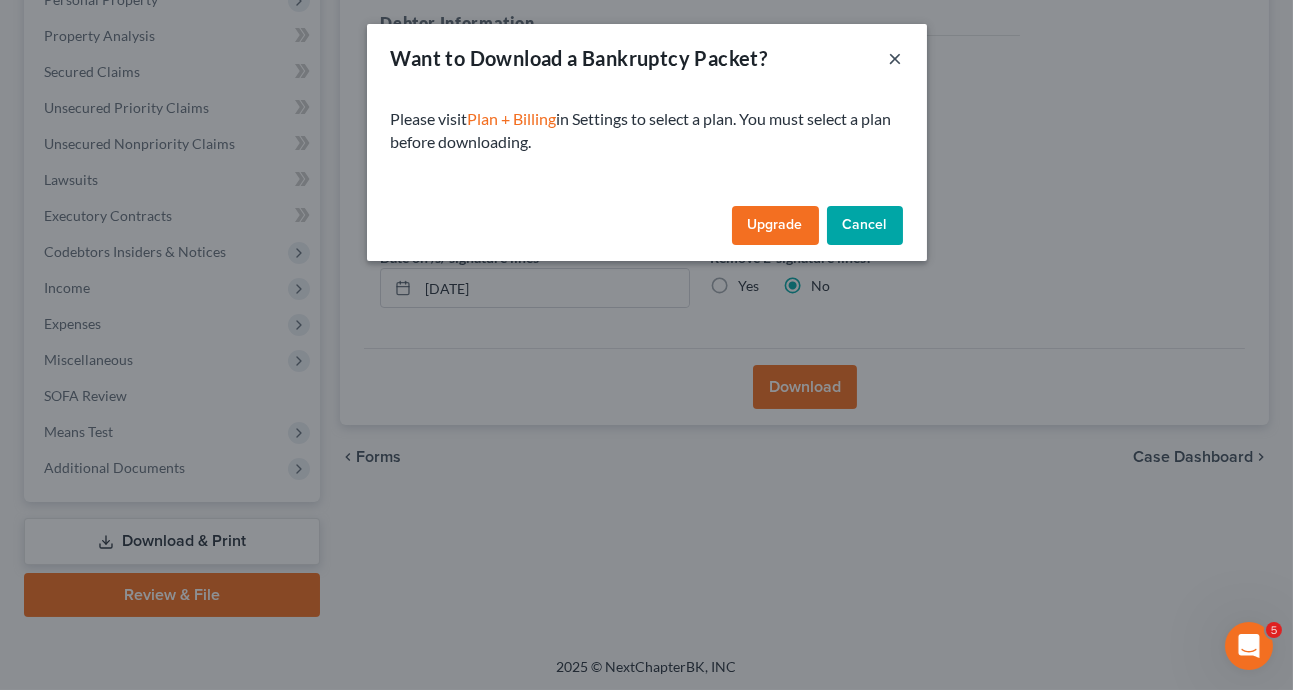 click on "×" at bounding box center (896, 58) 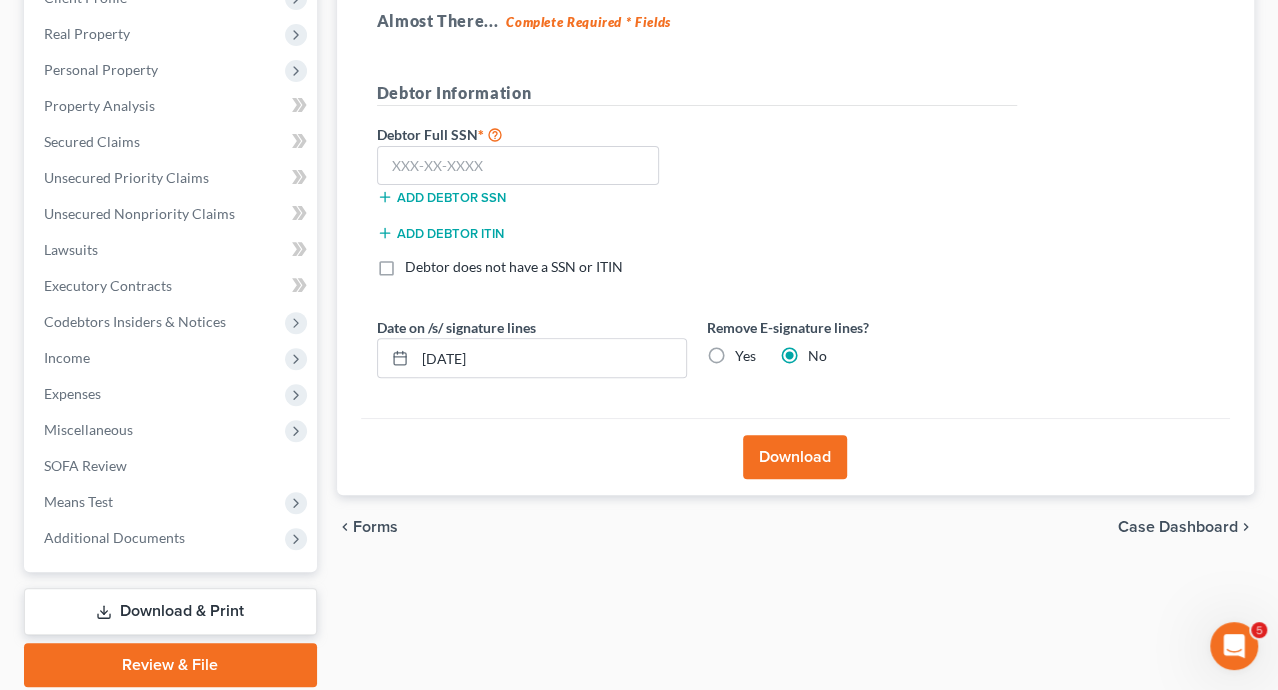 scroll, scrollTop: 370, scrollLeft: 0, axis: vertical 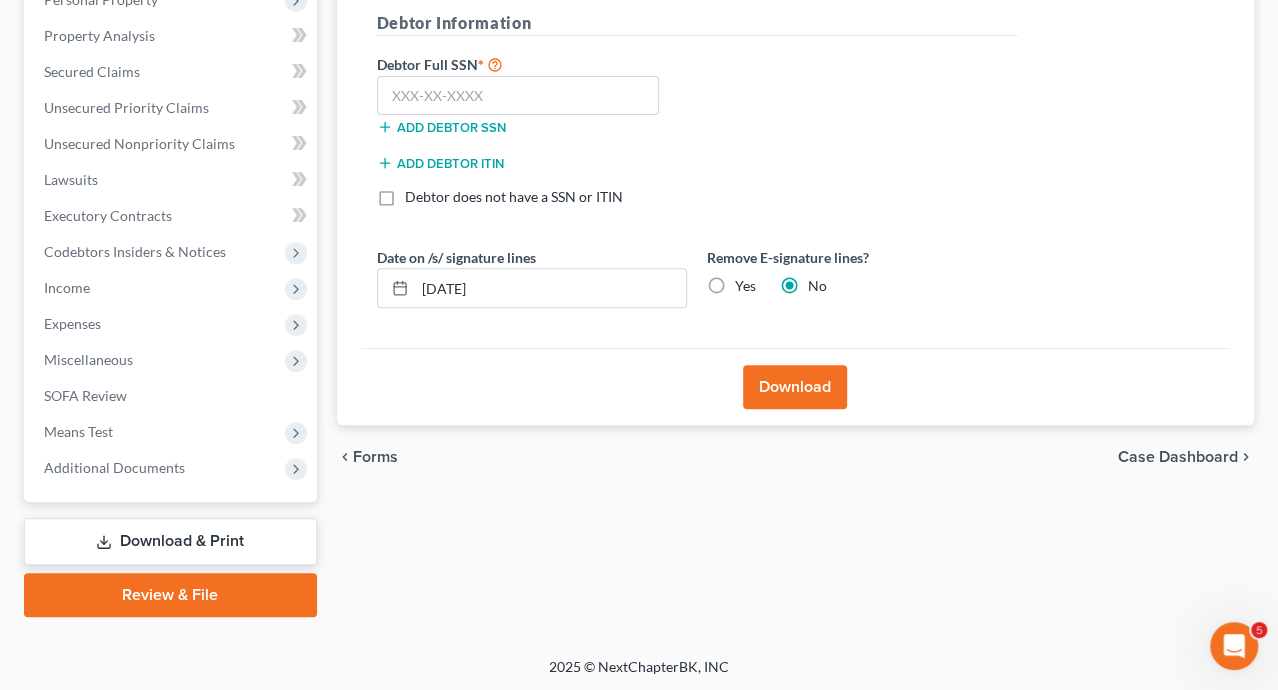click on "Download & Print" at bounding box center [170, 541] 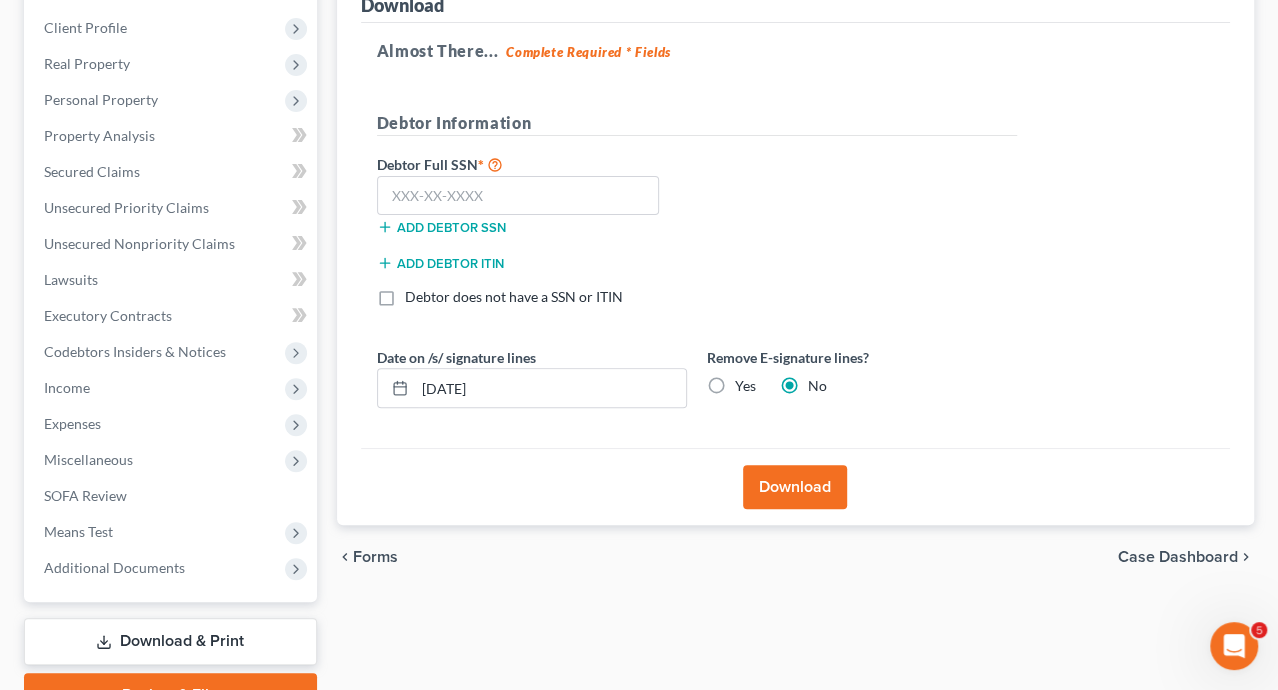 scroll, scrollTop: 370, scrollLeft: 0, axis: vertical 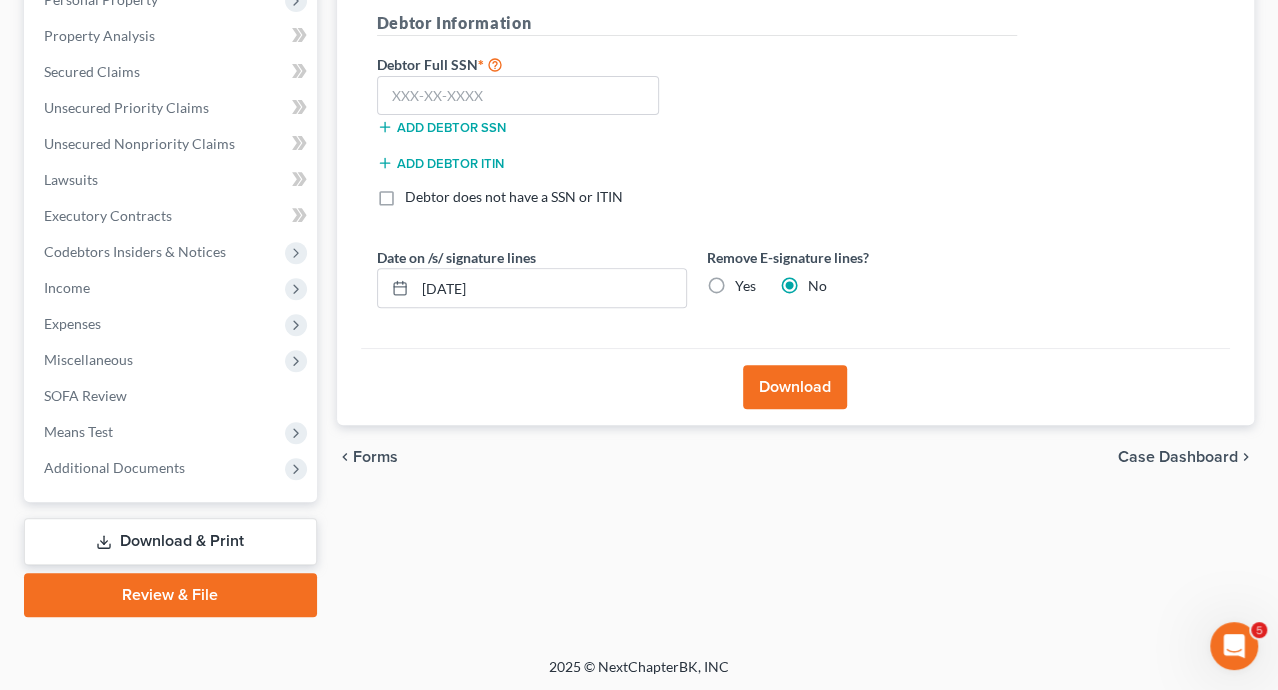 click on "Case Dashboard" at bounding box center (1178, 457) 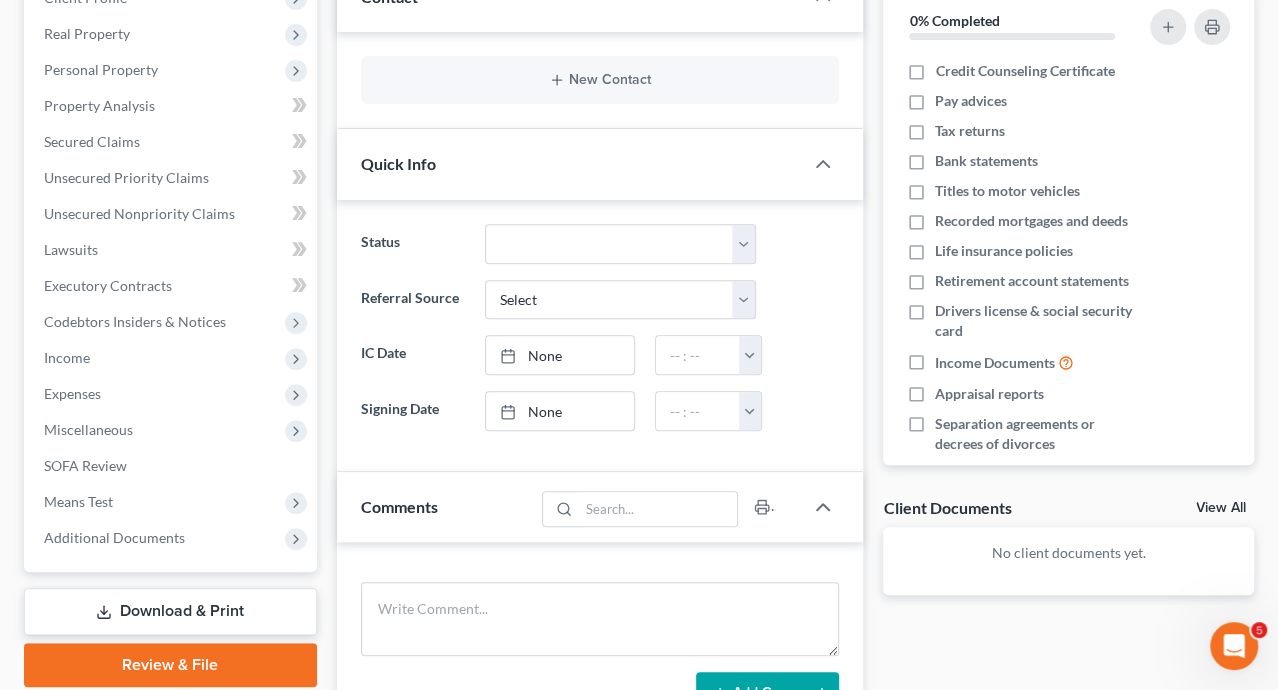 scroll, scrollTop: 500, scrollLeft: 0, axis: vertical 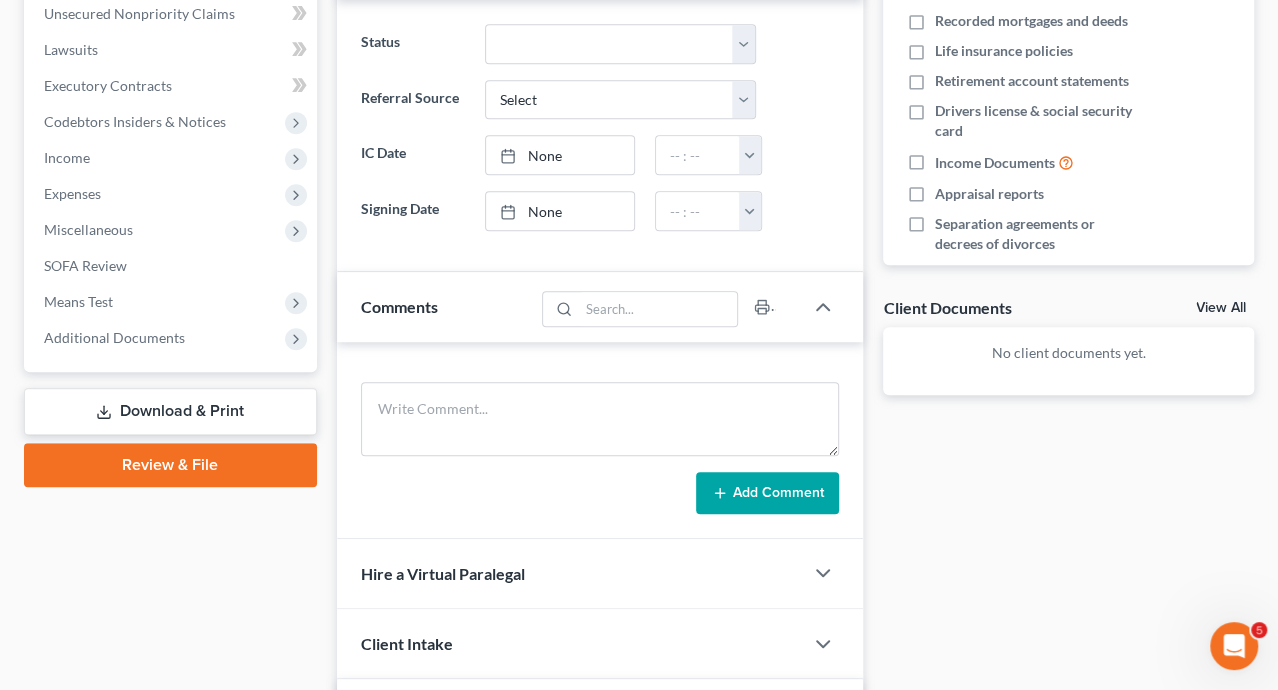 click on "Download & Print" at bounding box center [170, 411] 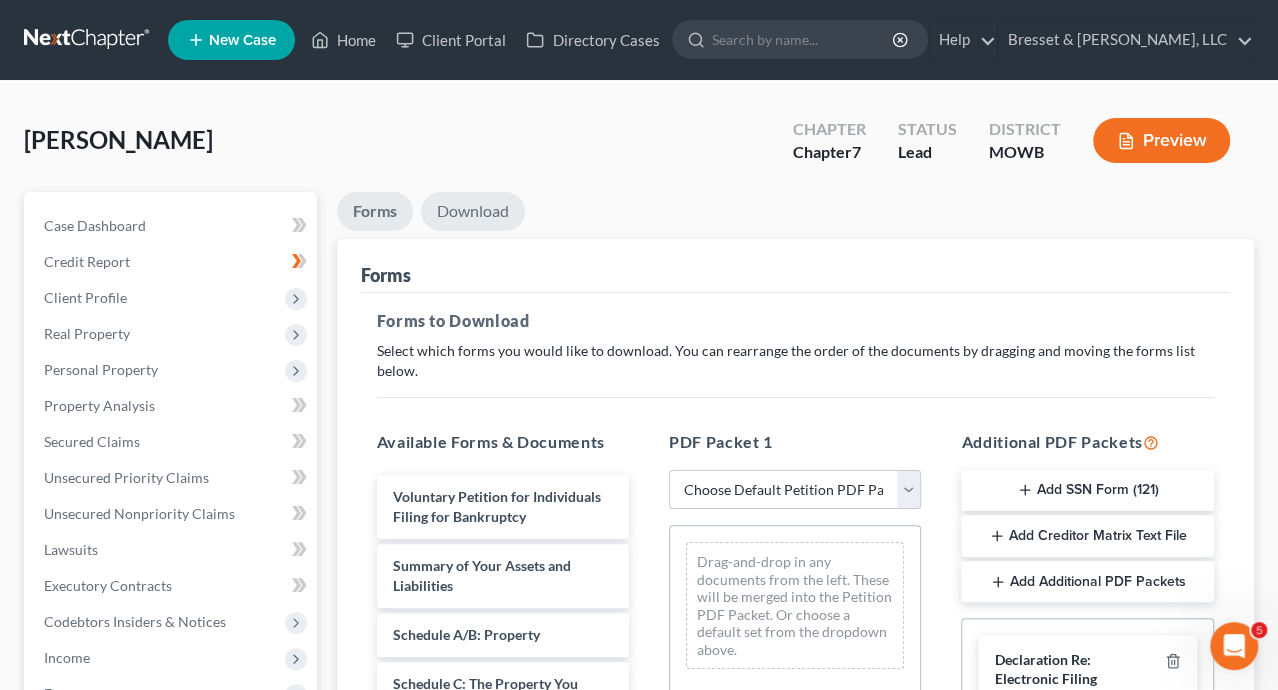 scroll, scrollTop: 300, scrollLeft: 0, axis: vertical 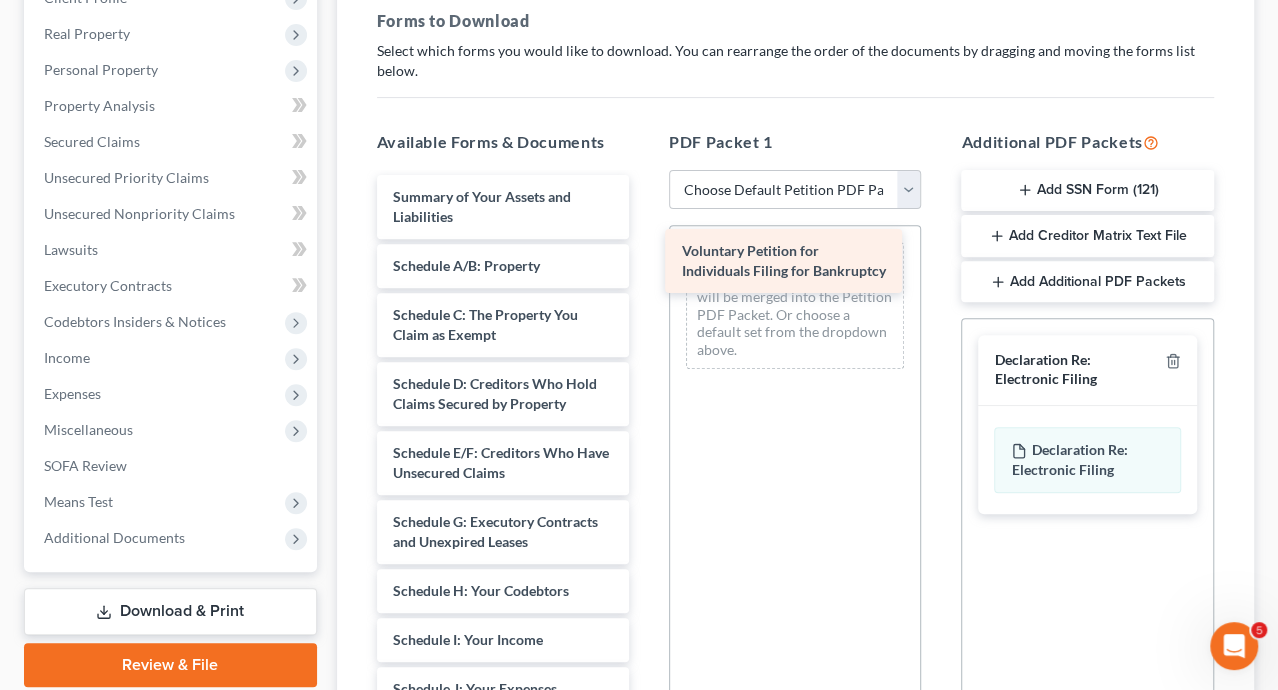 drag, startPoint x: 436, startPoint y: 202, endPoint x: 720, endPoint y: 255, distance: 288.9031 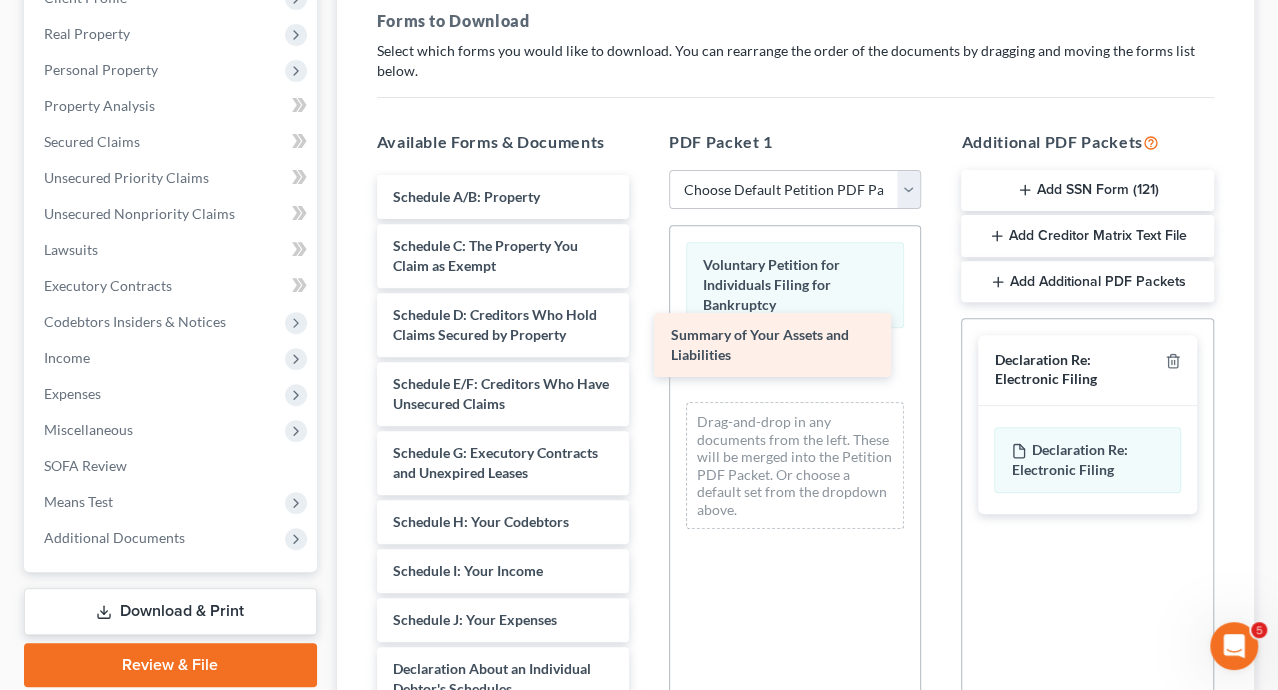 drag, startPoint x: 515, startPoint y: 206, endPoint x: 793, endPoint y: 346, distance: 311.26193 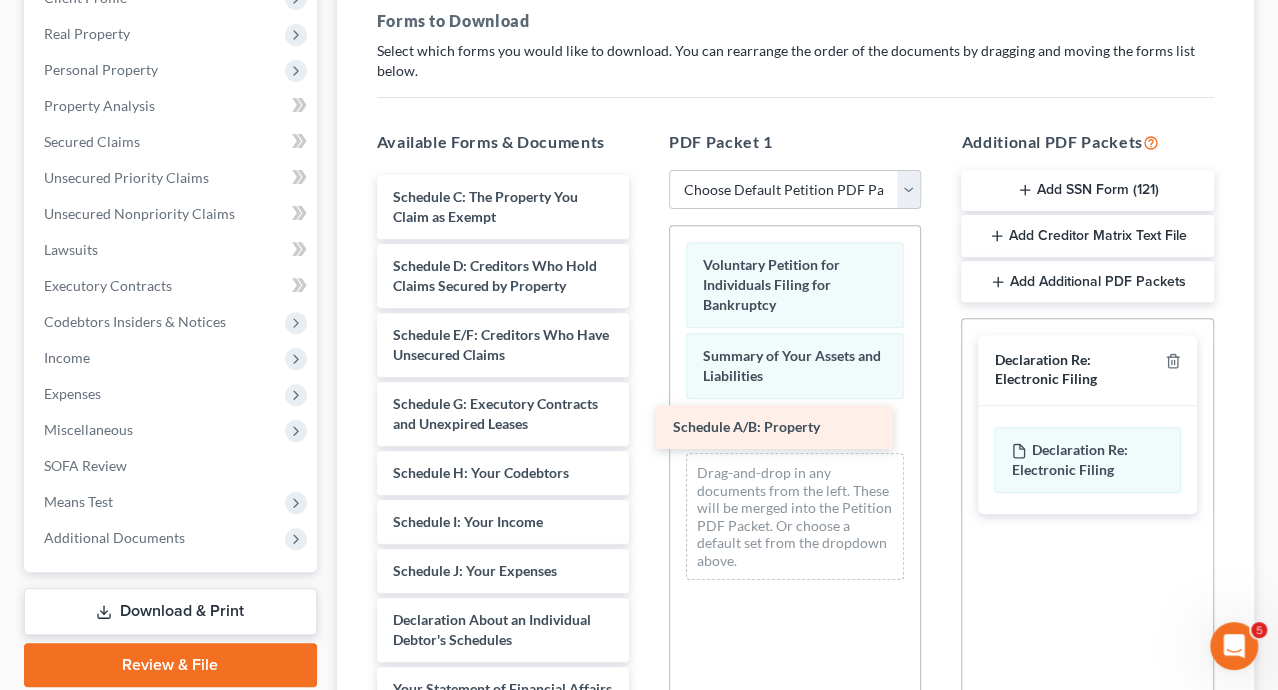 drag, startPoint x: 496, startPoint y: 195, endPoint x: 776, endPoint y: 427, distance: 363.6262 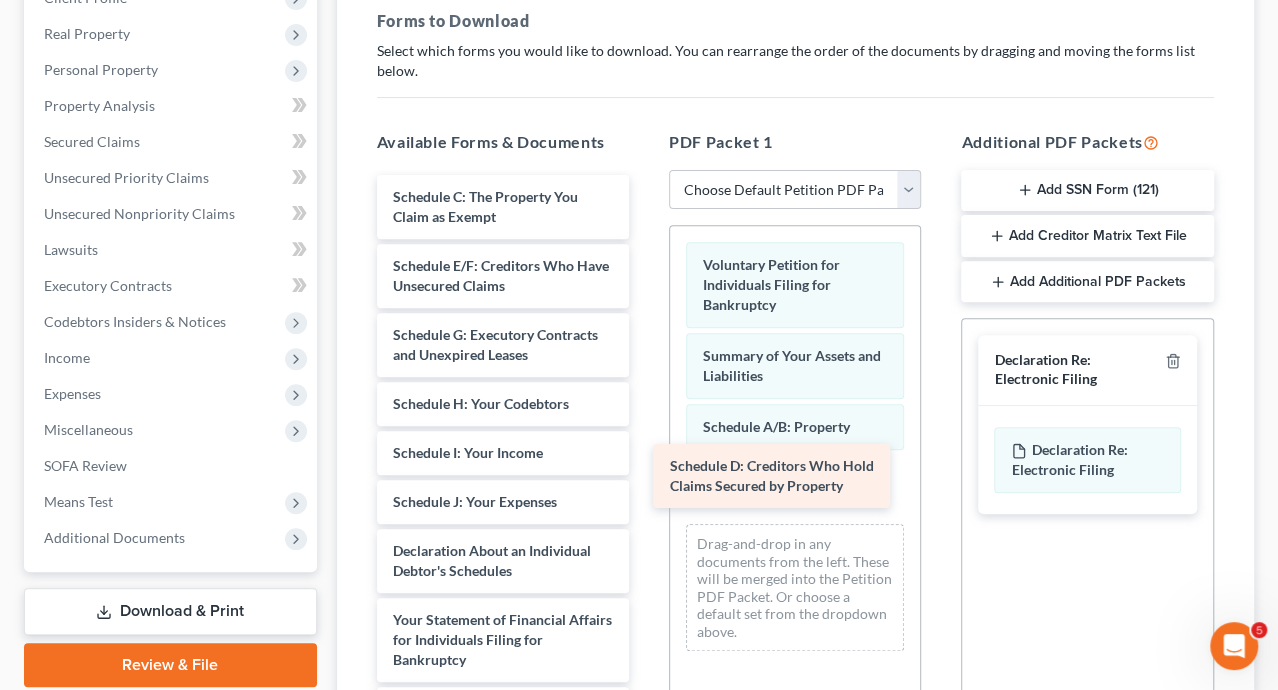 drag, startPoint x: 472, startPoint y: 259, endPoint x: 749, endPoint y: 461, distance: 342.83087 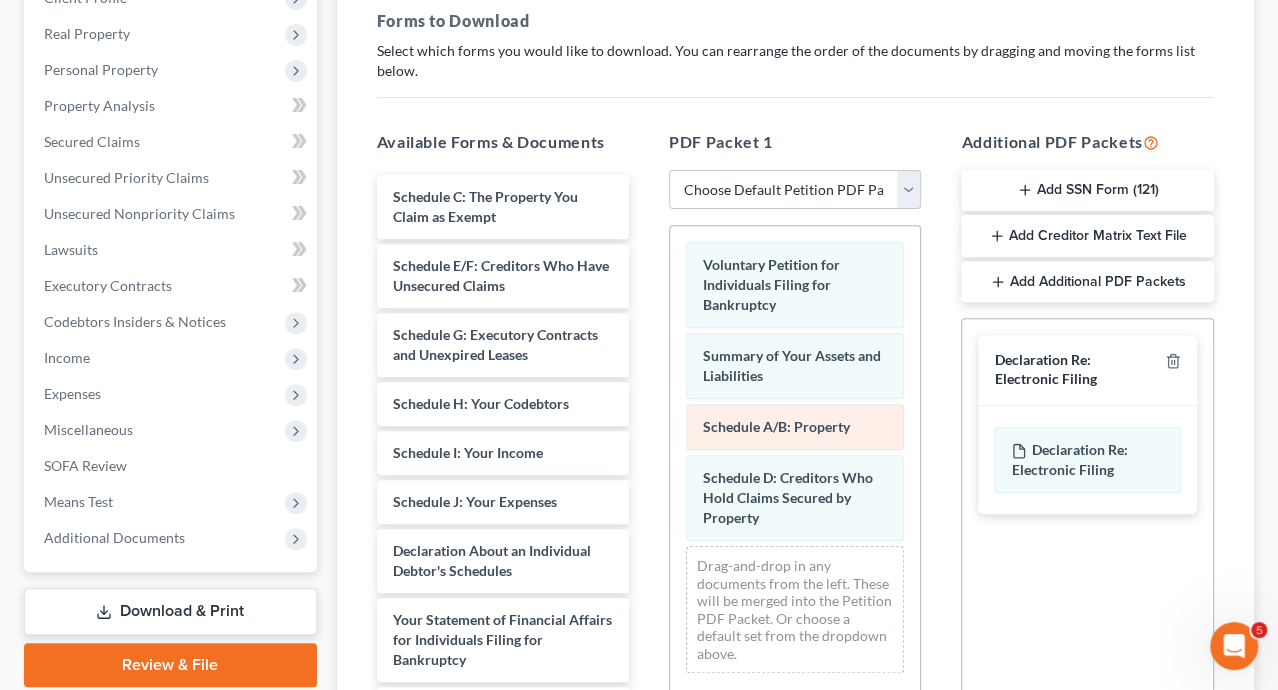 scroll, scrollTop: 400, scrollLeft: 0, axis: vertical 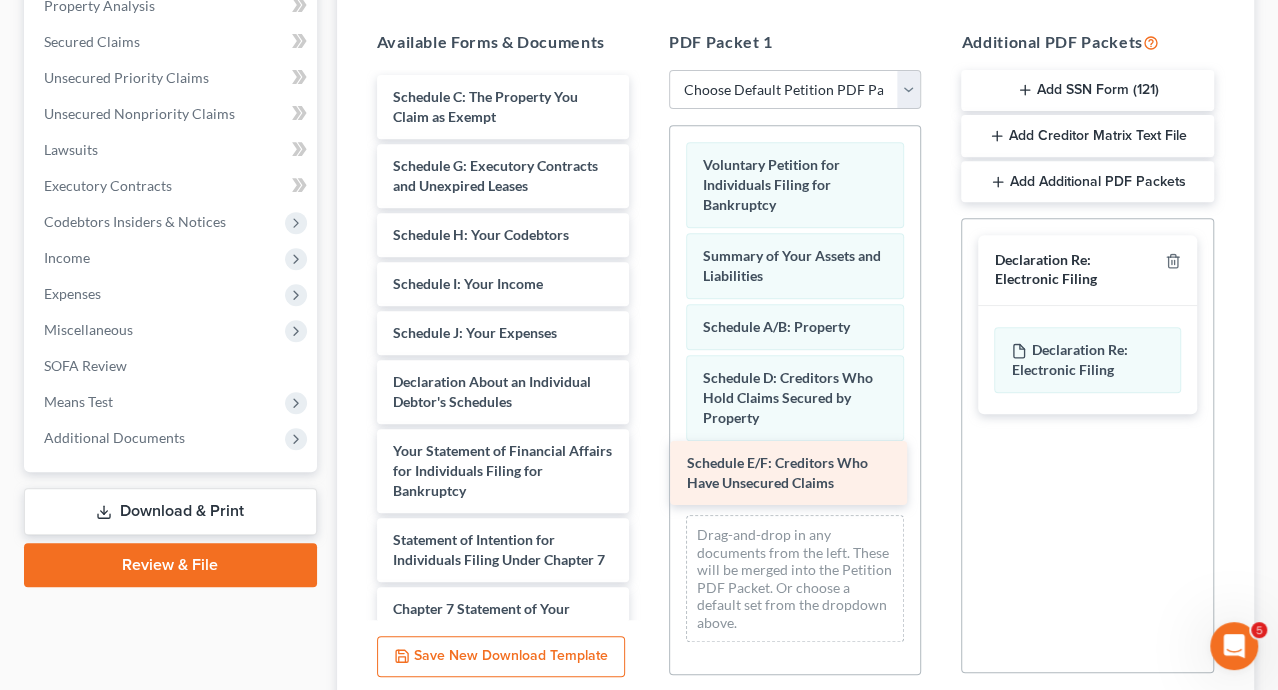 drag, startPoint x: 471, startPoint y: 172, endPoint x: 766, endPoint y: 471, distance: 420.03094 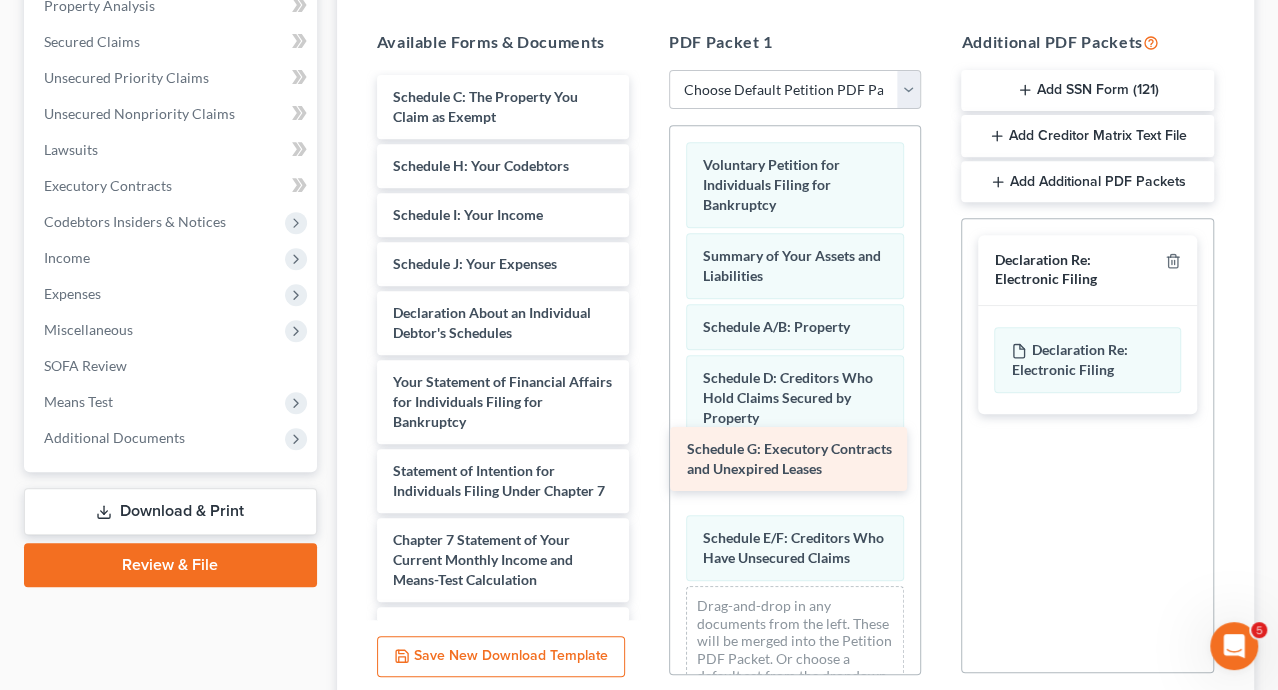 drag, startPoint x: 479, startPoint y: 171, endPoint x: 773, endPoint y: 456, distance: 409.4643 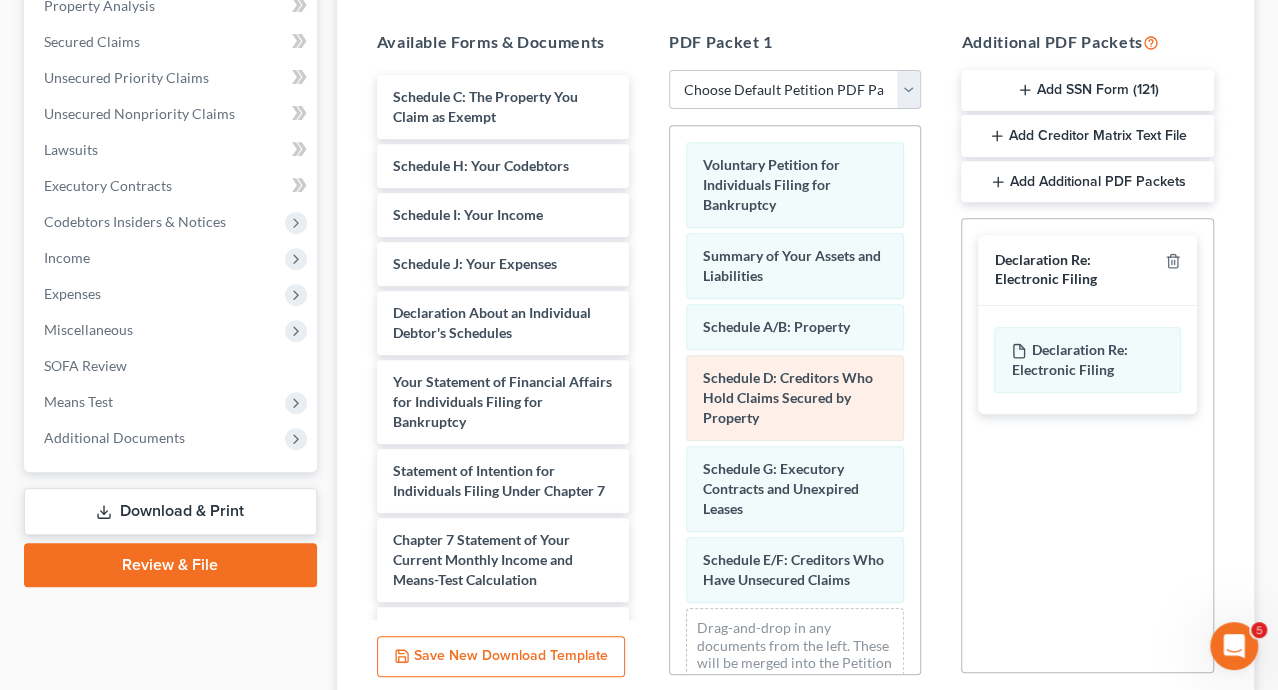 scroll, scrollTop: 93, scrollLeft: 0, axis: vertical 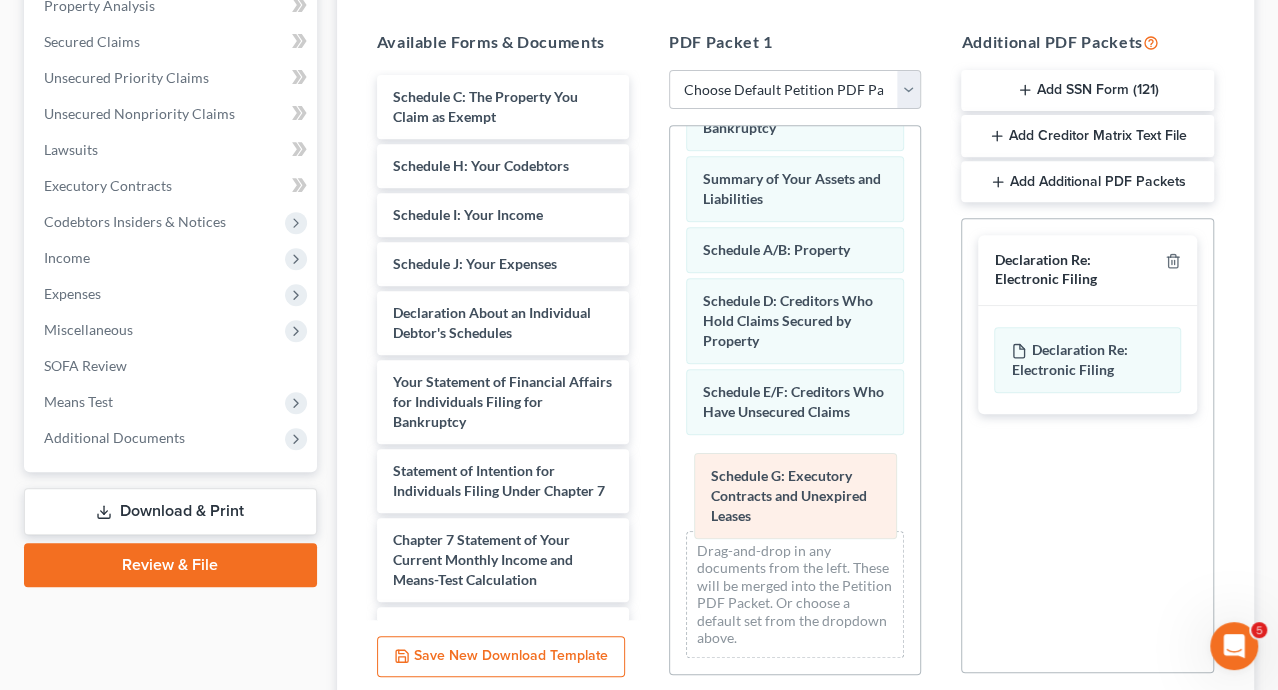 drag, startPoint x: 768, startPoint y: 372, endPoint x: 776, endPoint y: 469, distance: 97.32934 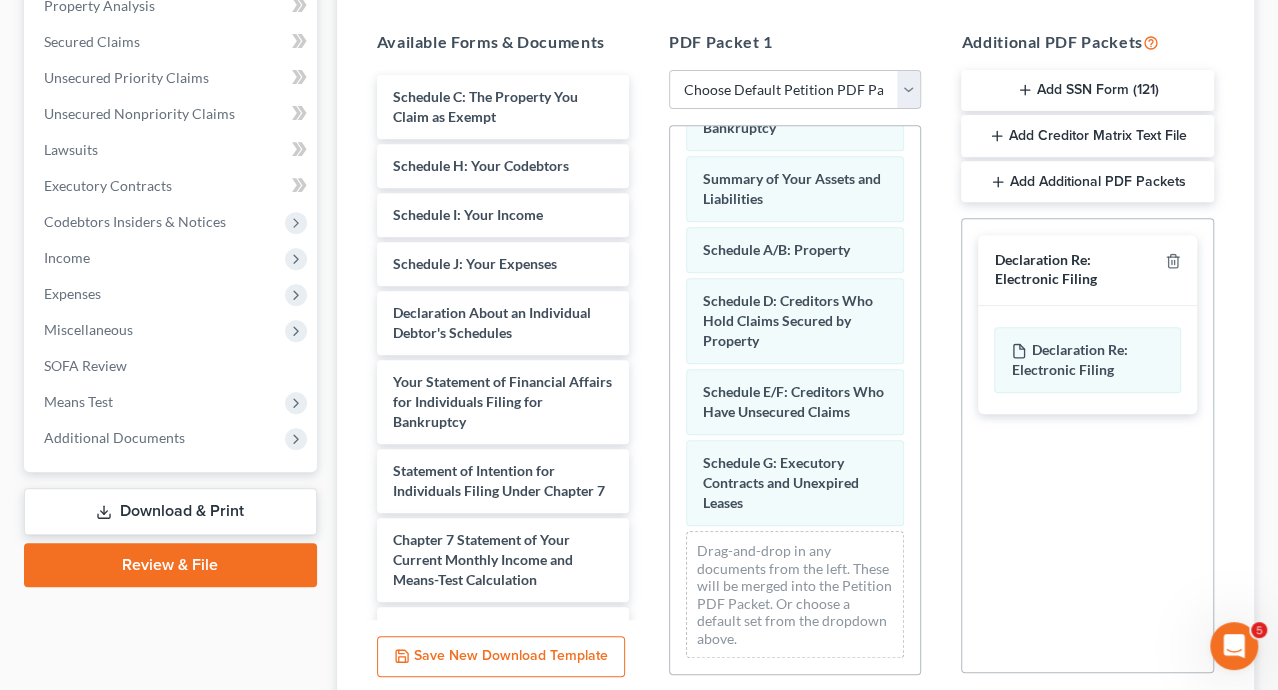 scroll, scrollTop: 500, scrollLeft: 0, axis: vertical 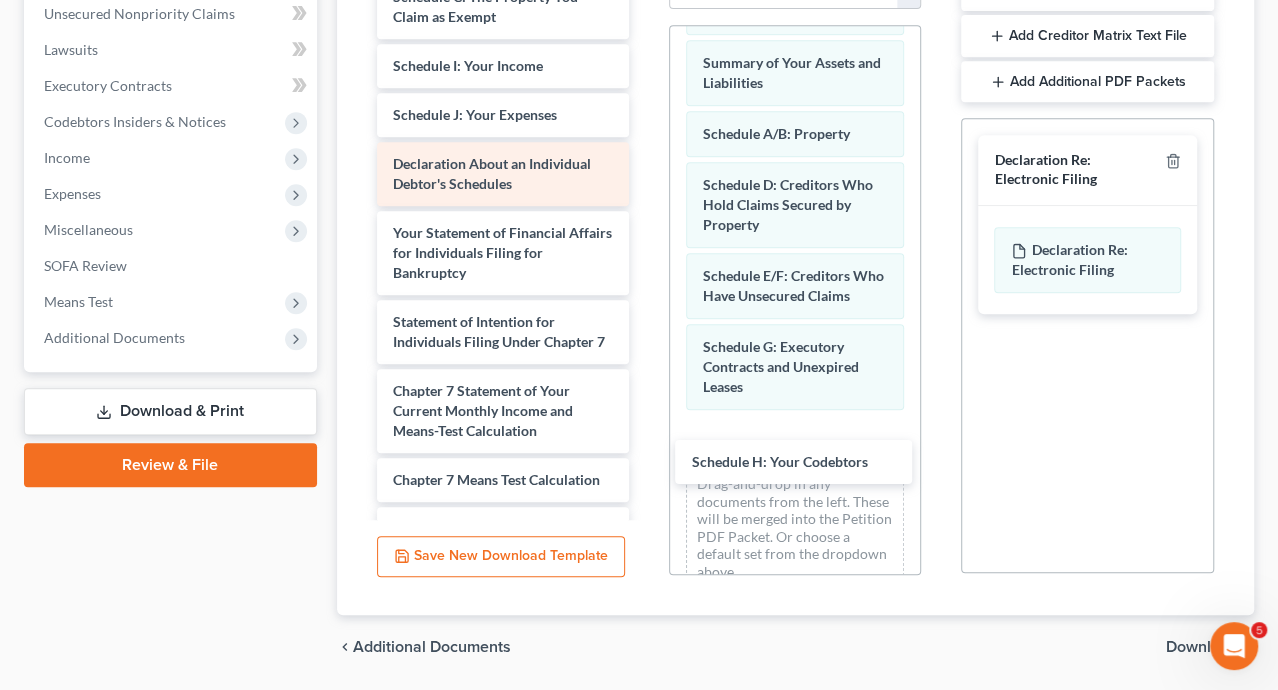 drag, startPoint x: 493, startPoint y: 56, endPoint x: 551, endPoint y: 143, distance: 104.56099 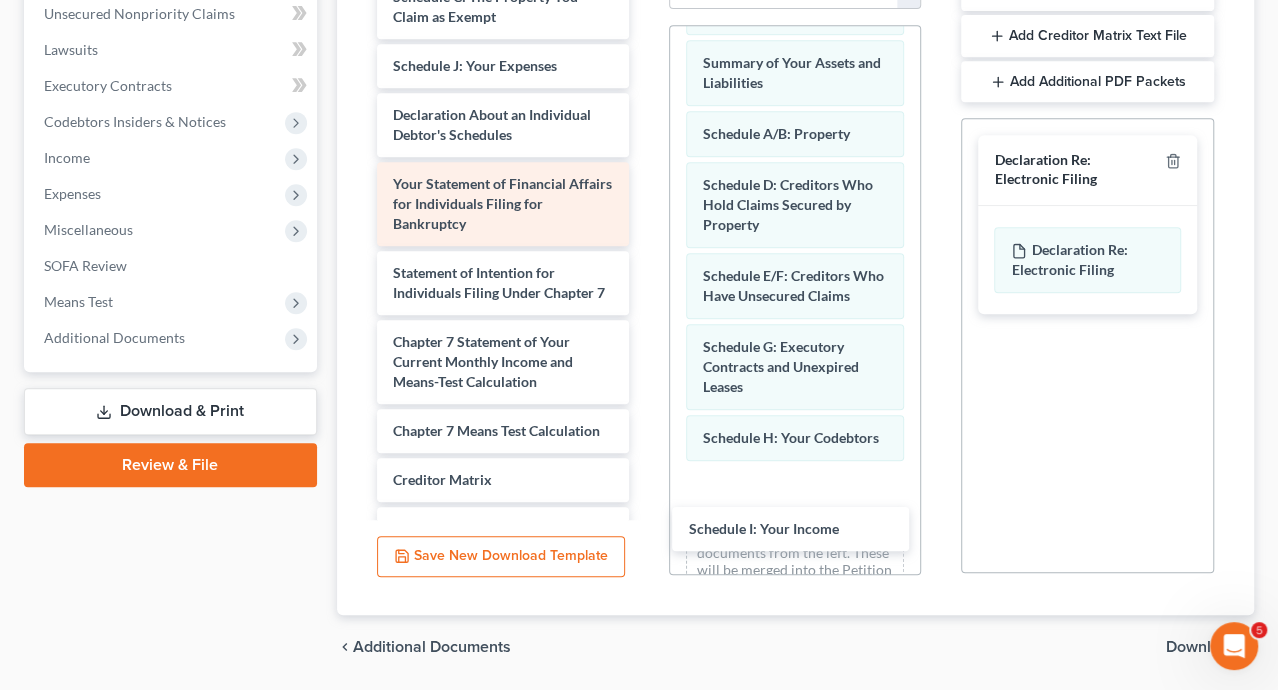 drag, startPoint x: 507, startPoint y: 67, endPoint x: 590, endPoint y: 225, distance: 178.47409 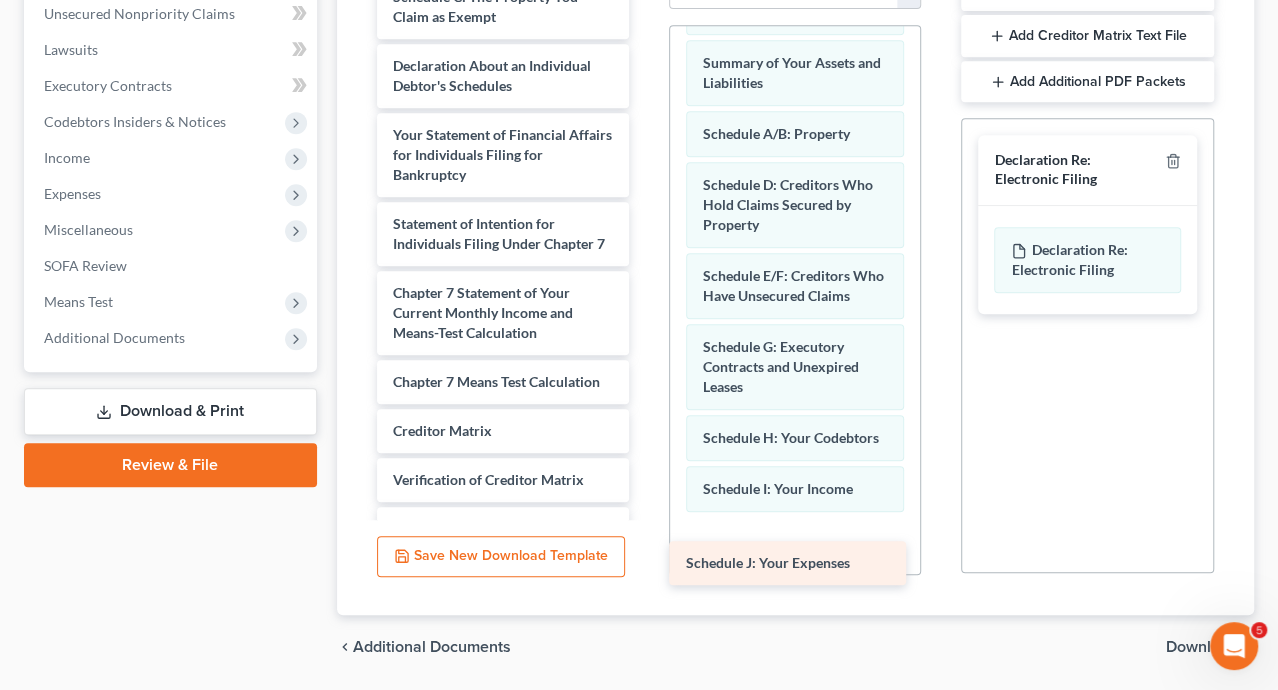 drag, startPoint x: 480, startPoint y: 62, endPoint x: 773, endPoint y: 561, distance: 578.66223 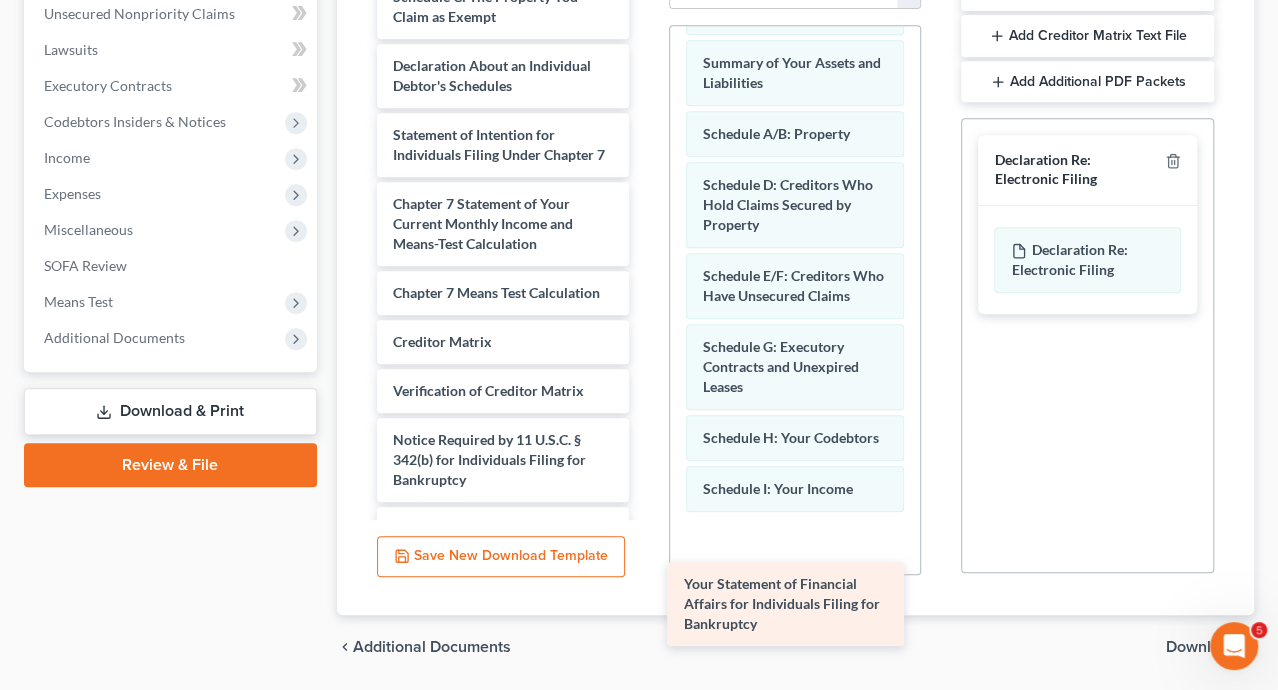 drag, startPoint x: 487, startPoint y: 150, endPoint x: 778, endPoint y: 601, distance: 536.7327 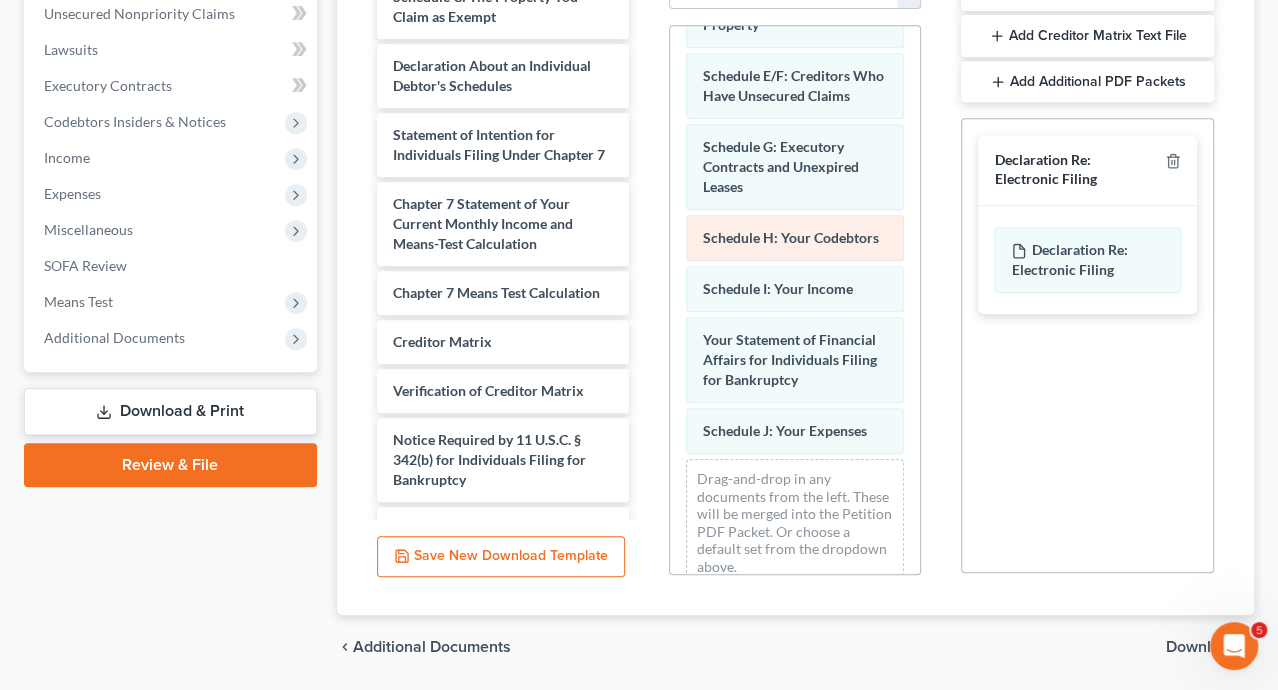 scroll, scrollTop: 375, scrollLeft: 0, axis: vertical 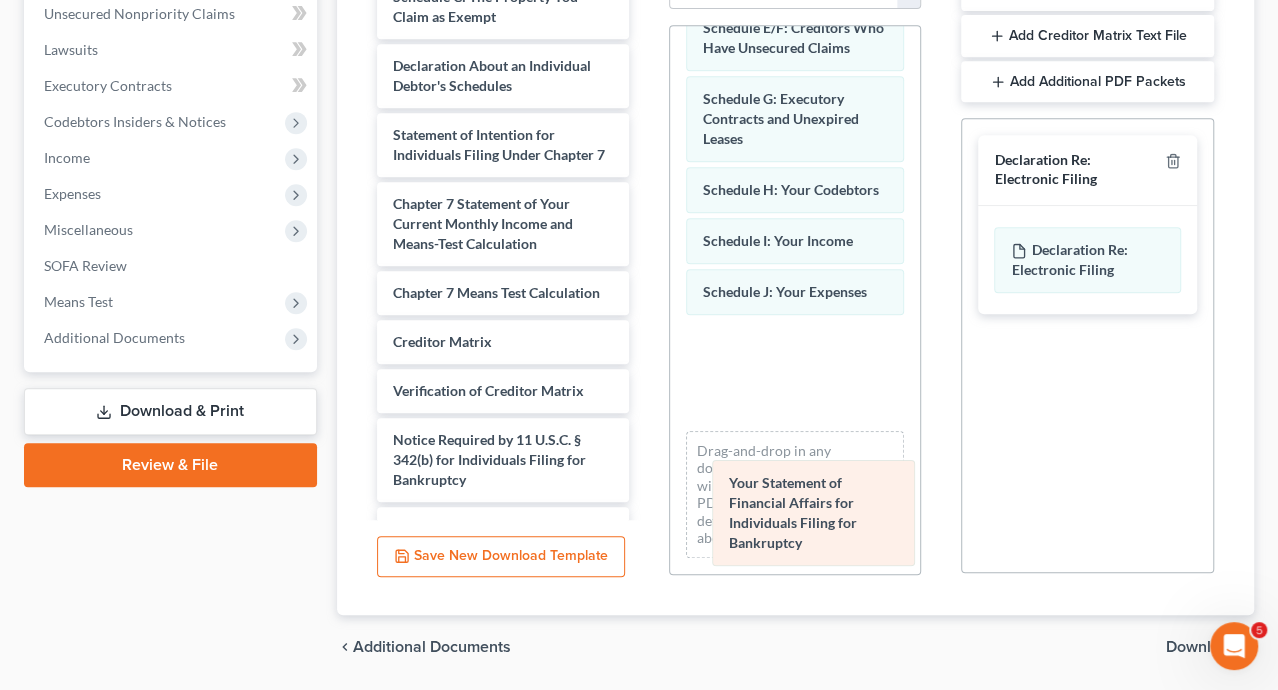 drag, startPoint x: 749, startPoint y: 305, endPoint x: 775, endPoint y: 496, distance: 192.7615 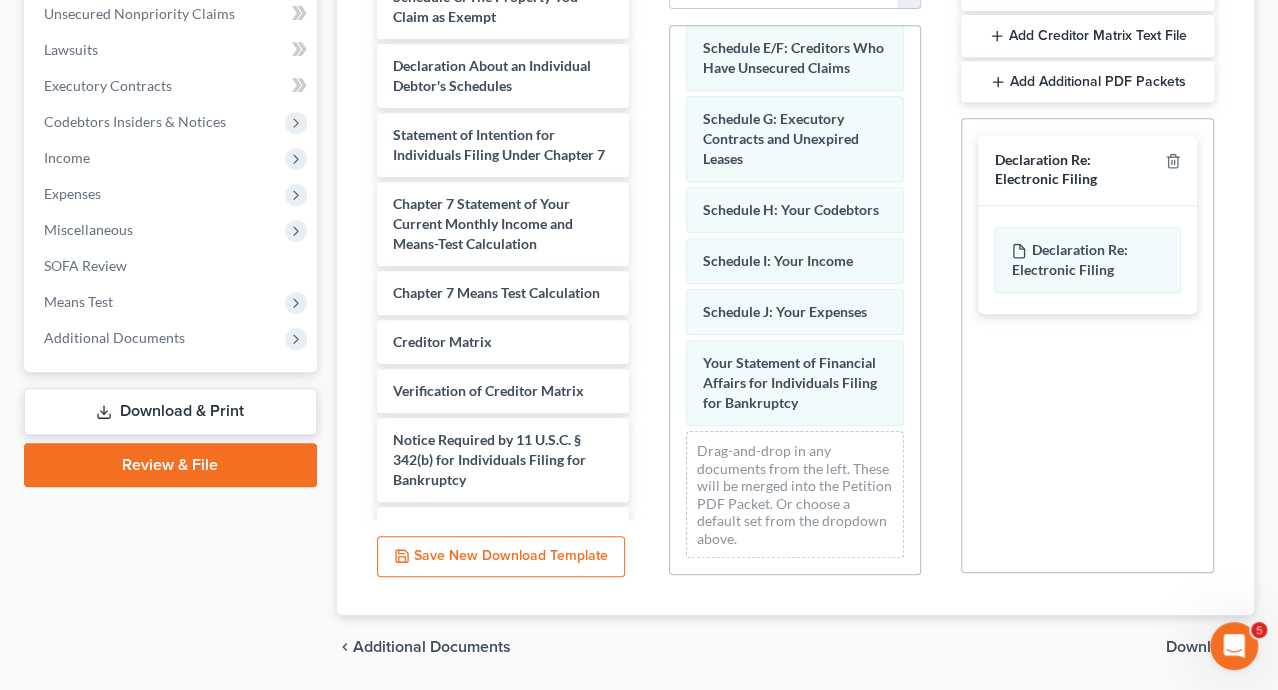 scroll, scrollTop: 563, scrollLeft: 0, axis: vertical 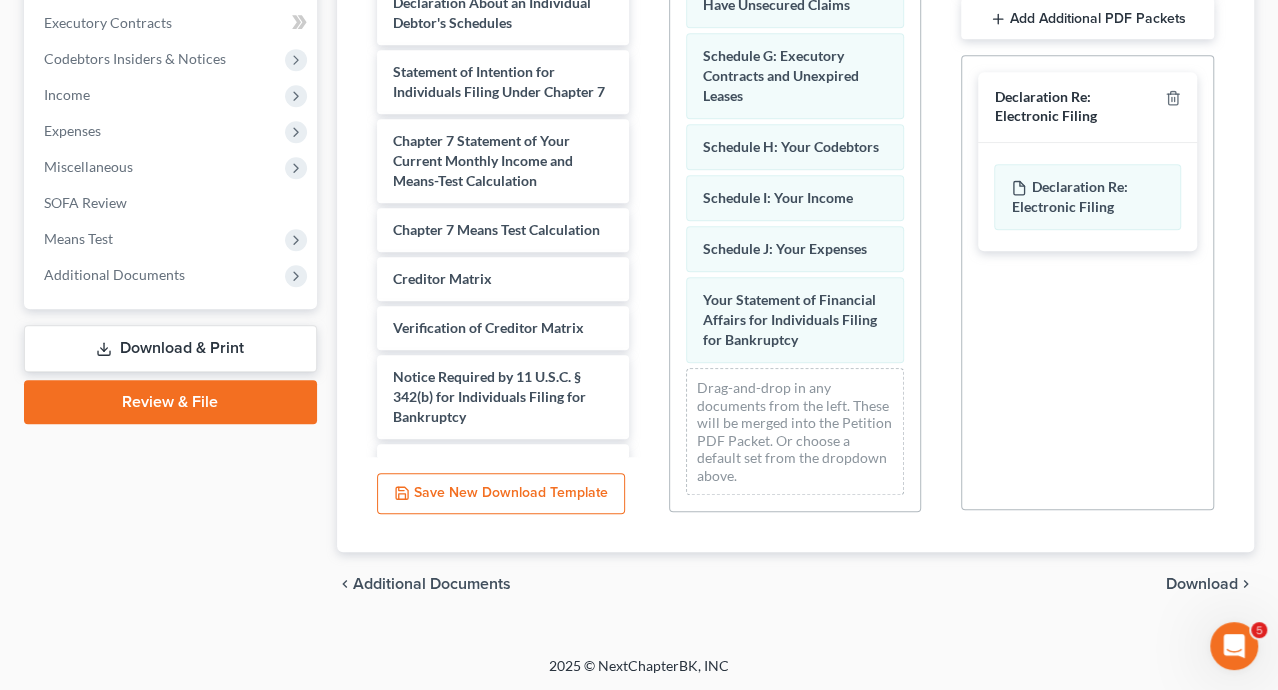 click on "chevron_right" at bounding box center [1246, 584] 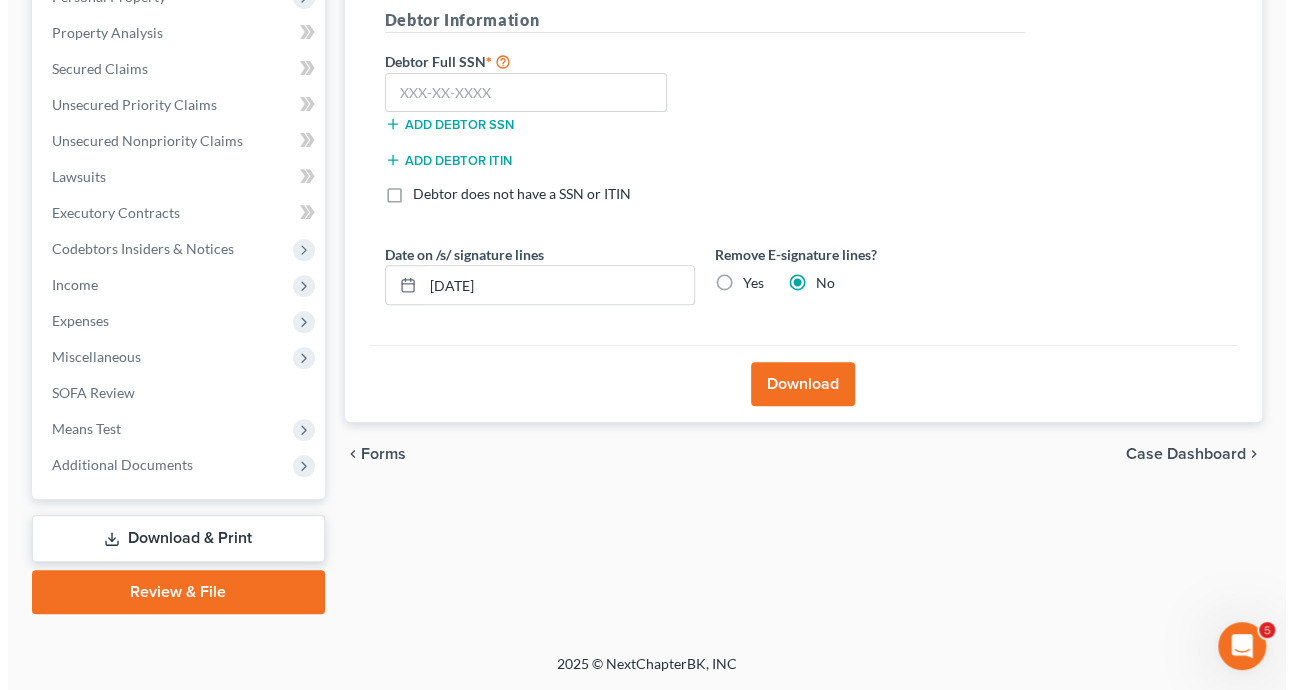scroll, scrollTop: 370, scrollLeft: 0, axis: vertical 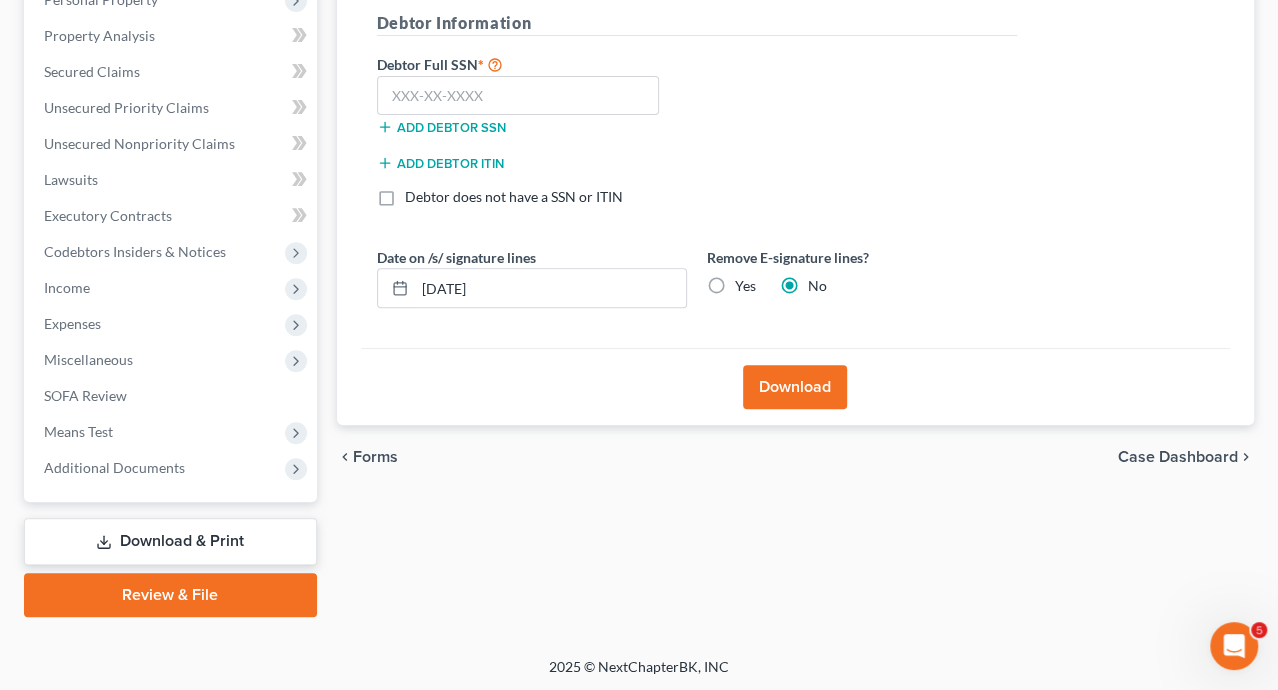 click on "Download" at bounding box center (795, 387) 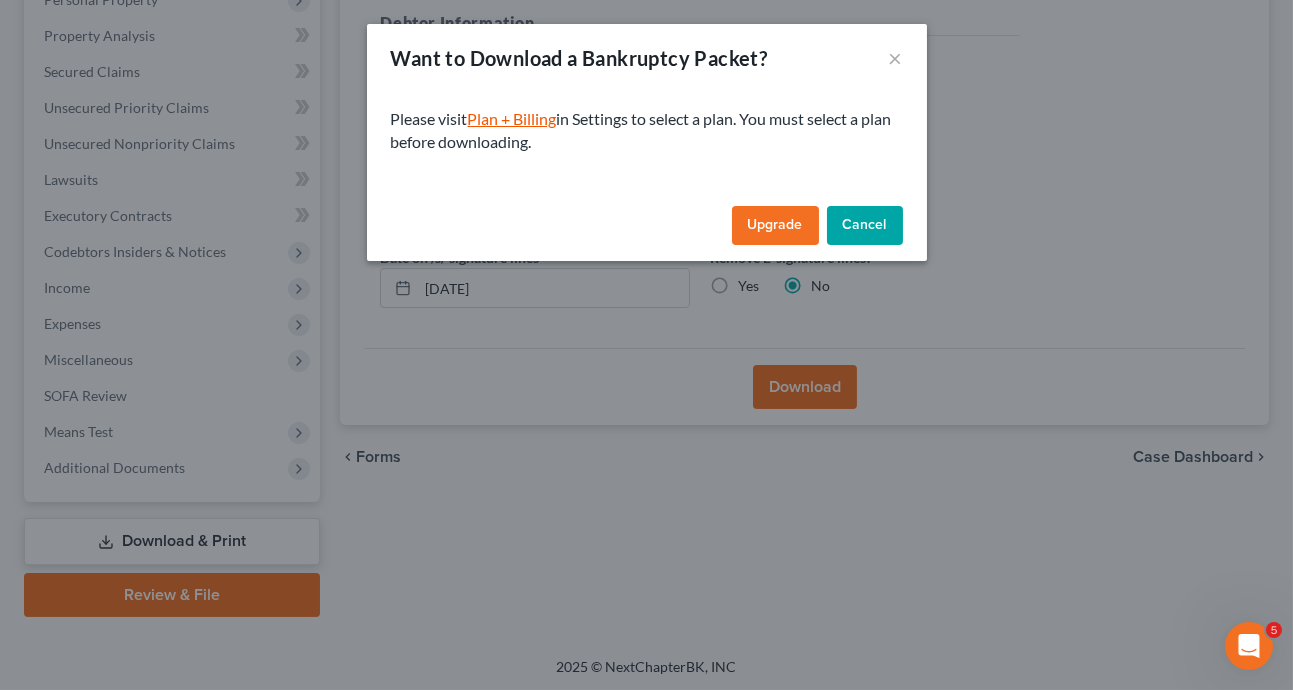 click on "Plan + Billing" at bounding box center [512, 118] 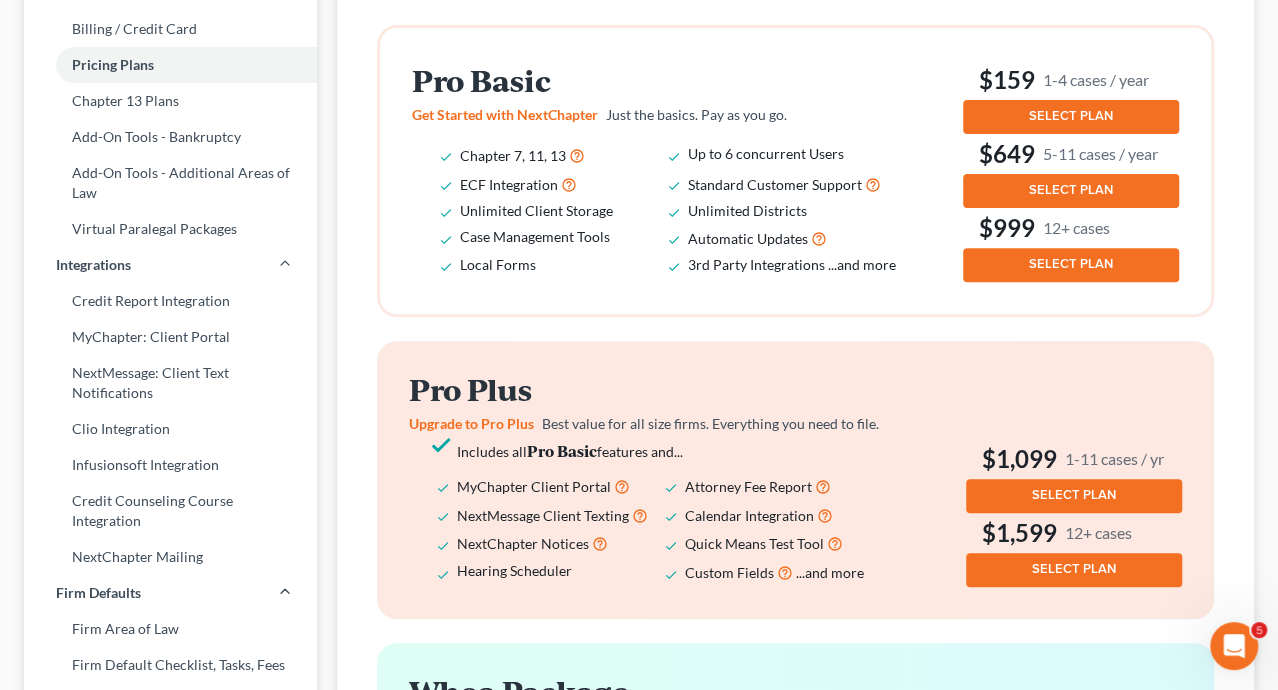scroll, scrollTop: 0, scrollLeft: 0, axis: both 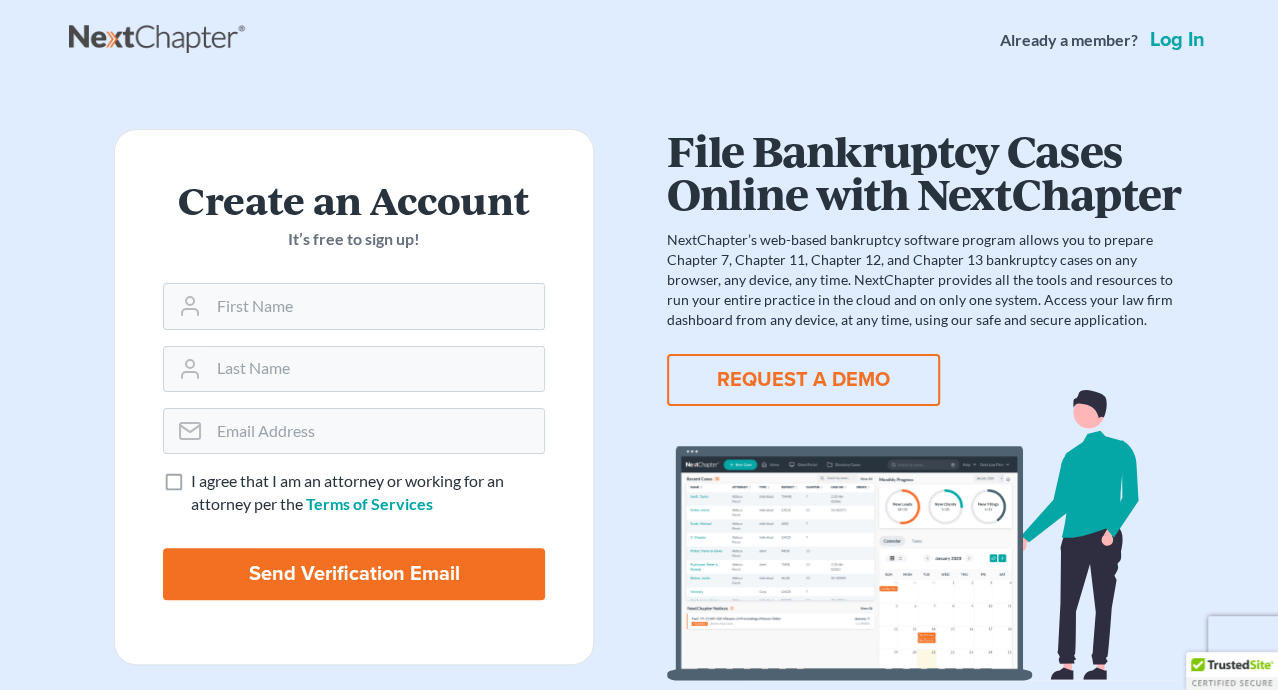 click on "Log in" at bounding box center [1177, 40] 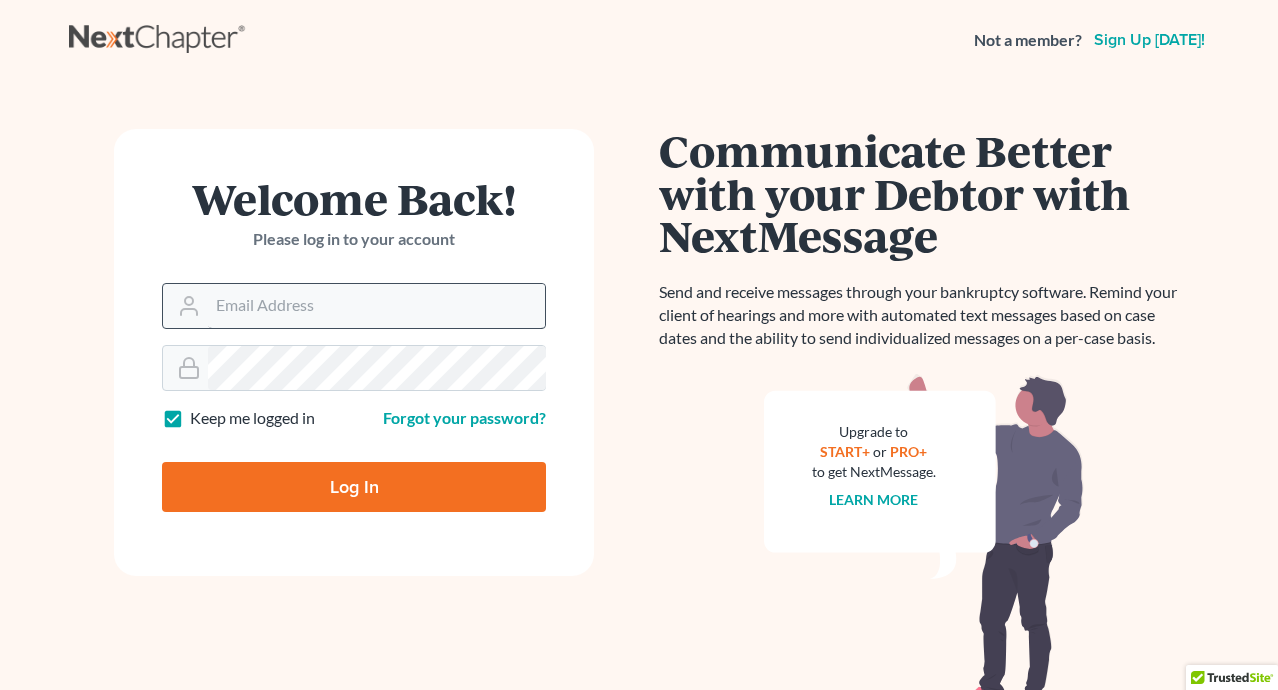 scroll, scrollTop: 0, scrollLeft: 0, axis: both 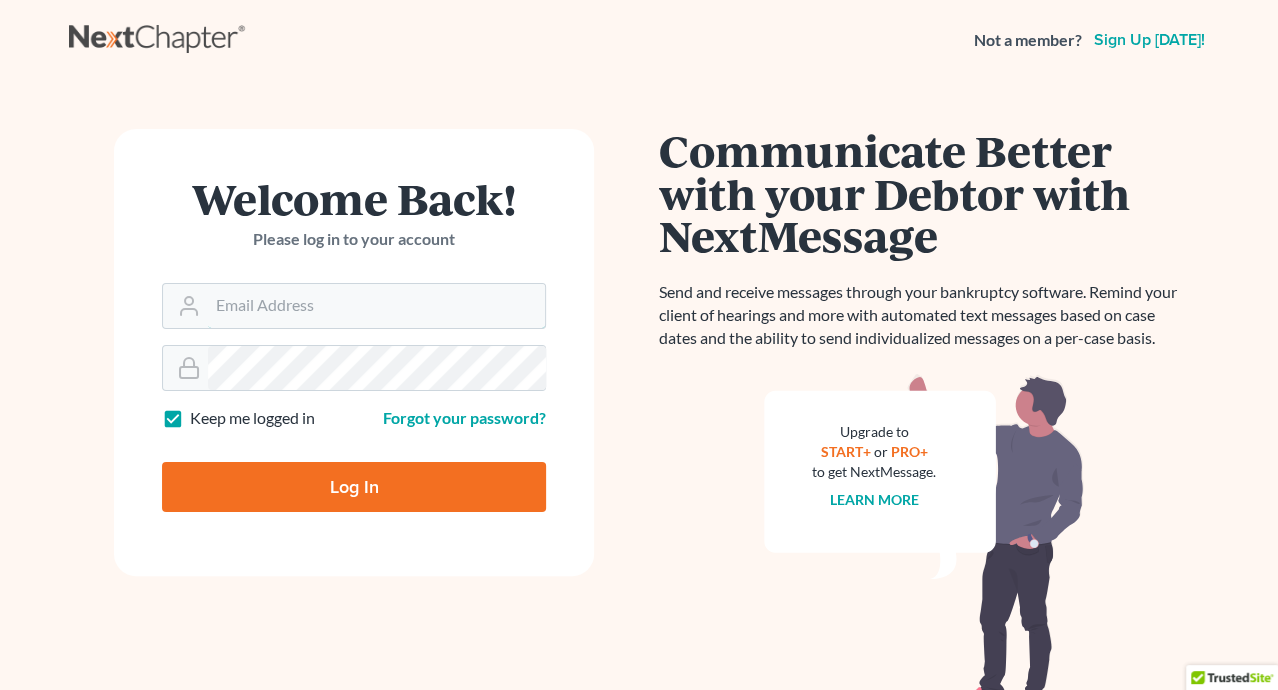 type on "[EMAIL_ADDRESS][DOMAIN_NAME]" 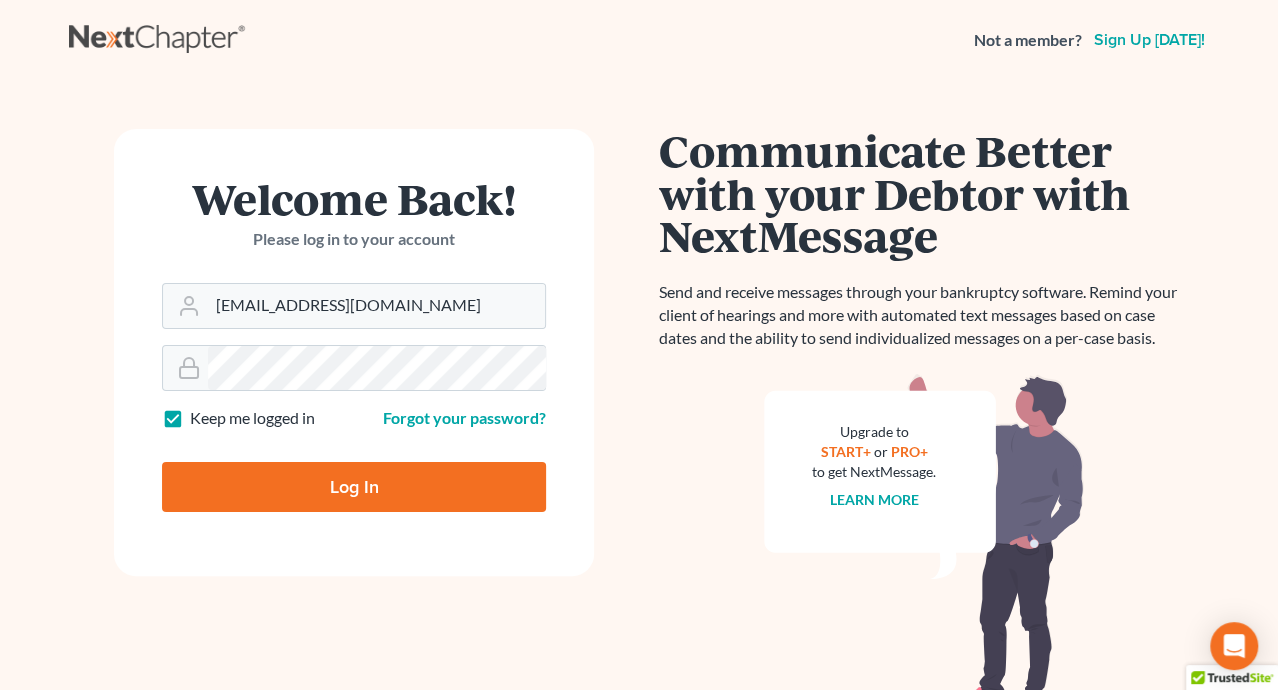 click on "Log In" at bounding box center [354, 487] 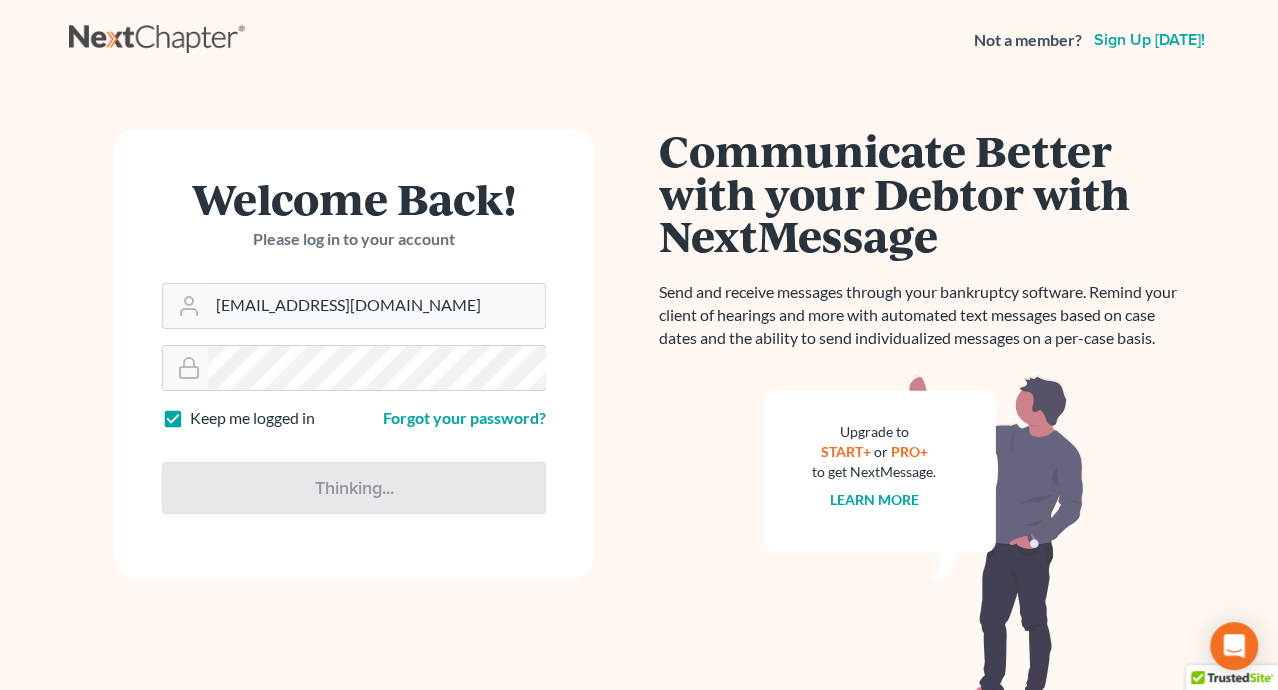 type on "Thinking..." 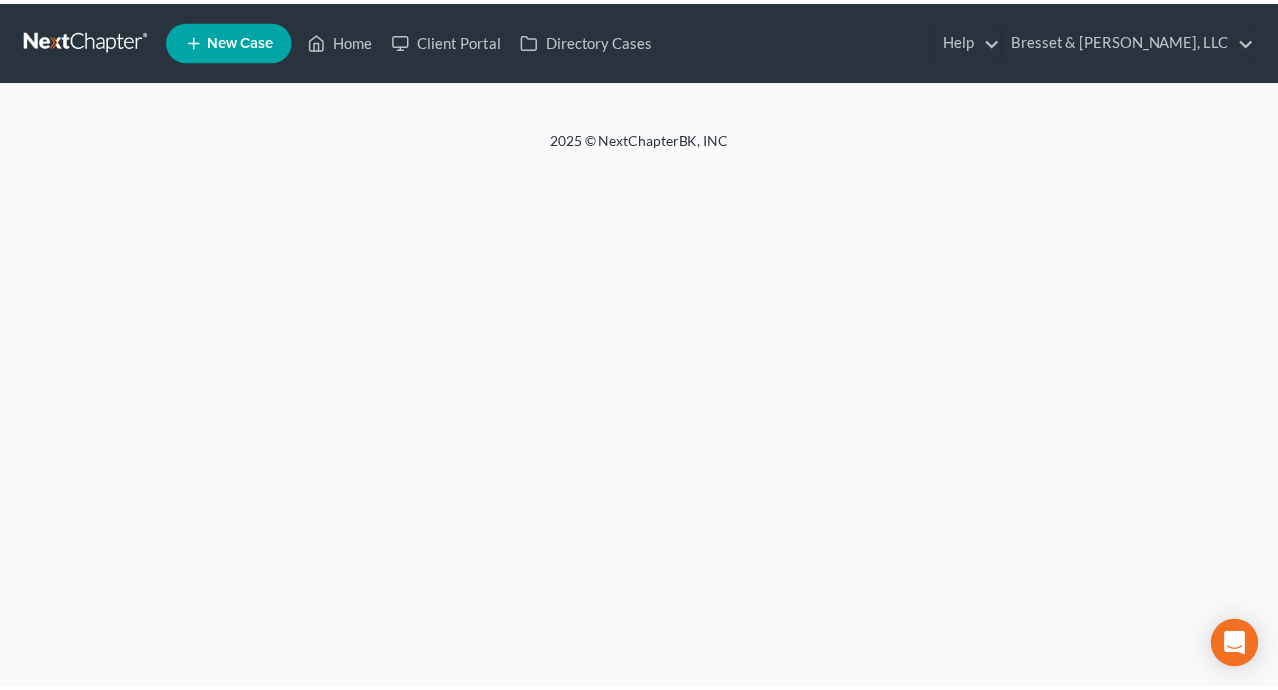 scroll, scrollTop: 0, scrollLeft: 0, axis: both 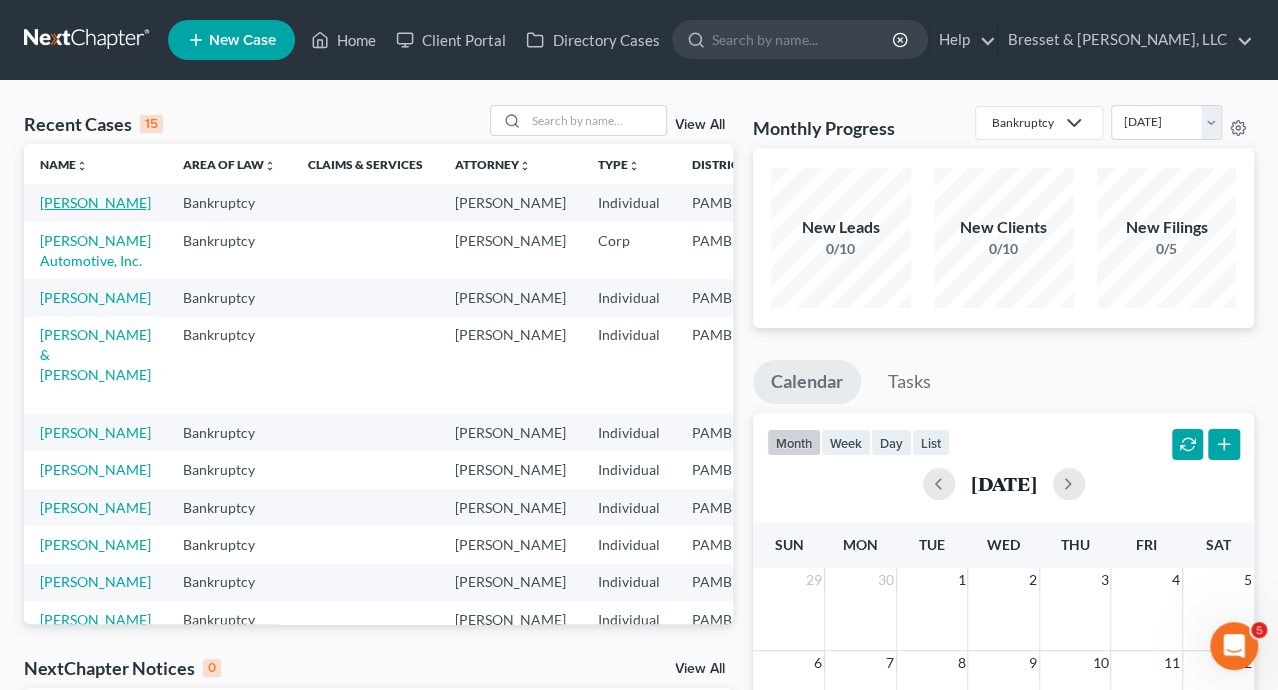 click on "[PERSON_NAME]" at bounding box center (95, 202) 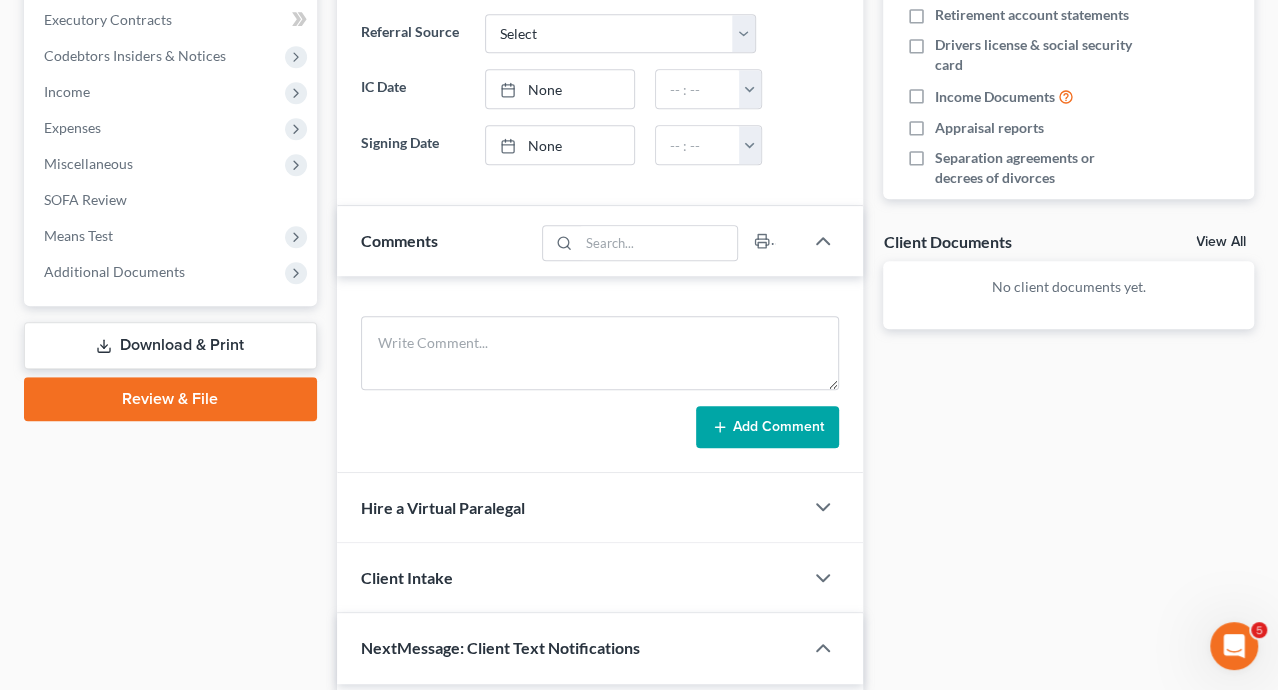 scroll, scrollTop: 466, scrollLeft: 0, axis: vertical 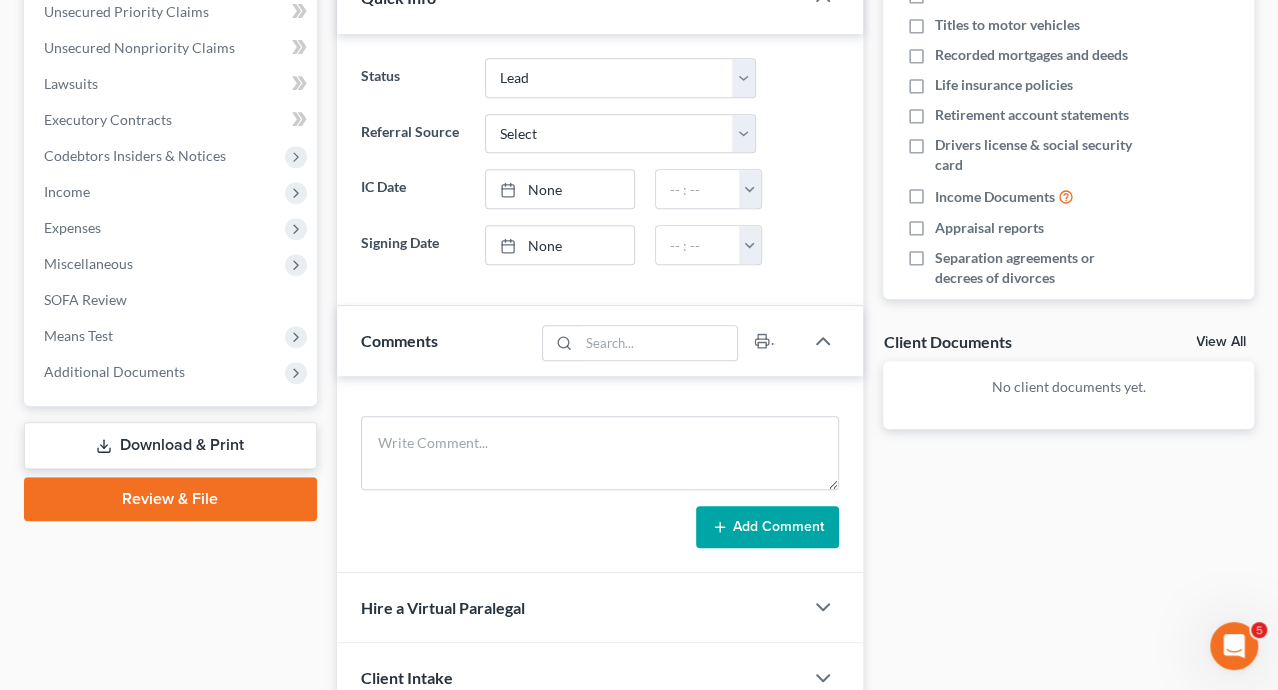 click on "View All" at bounding box center [1221, 342] 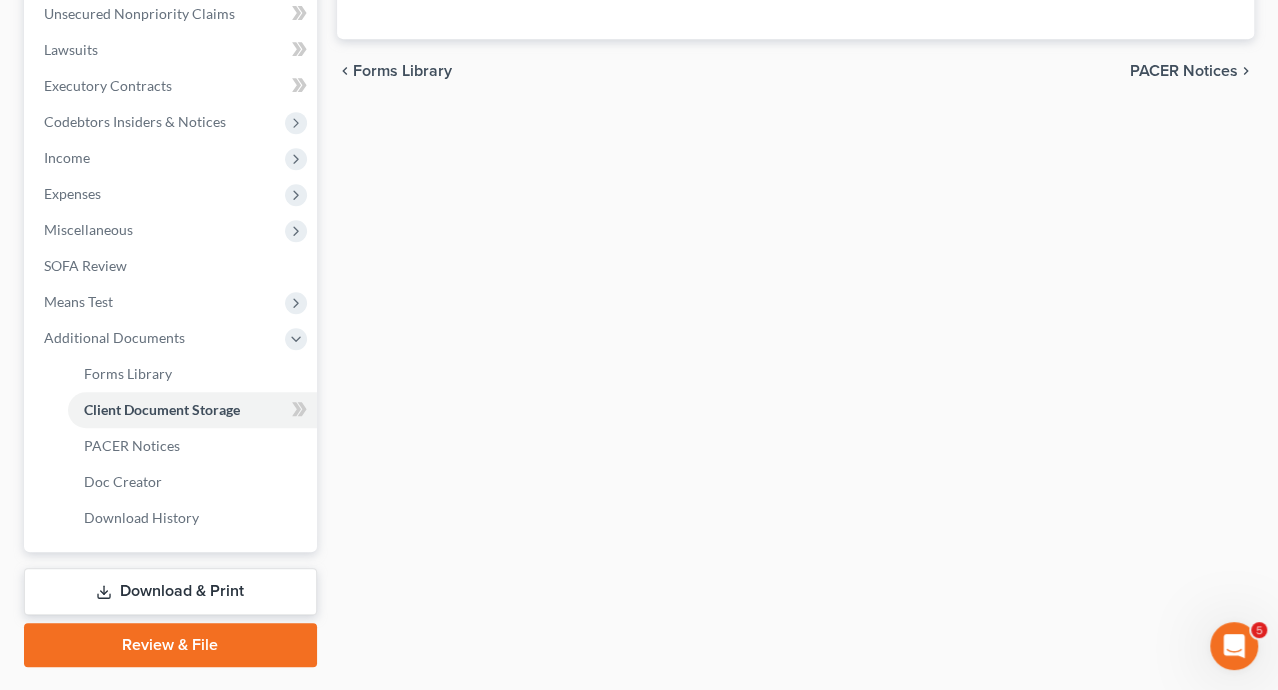 scroll, scrollTop: 550, scrollLeft: 0, axis: vertical 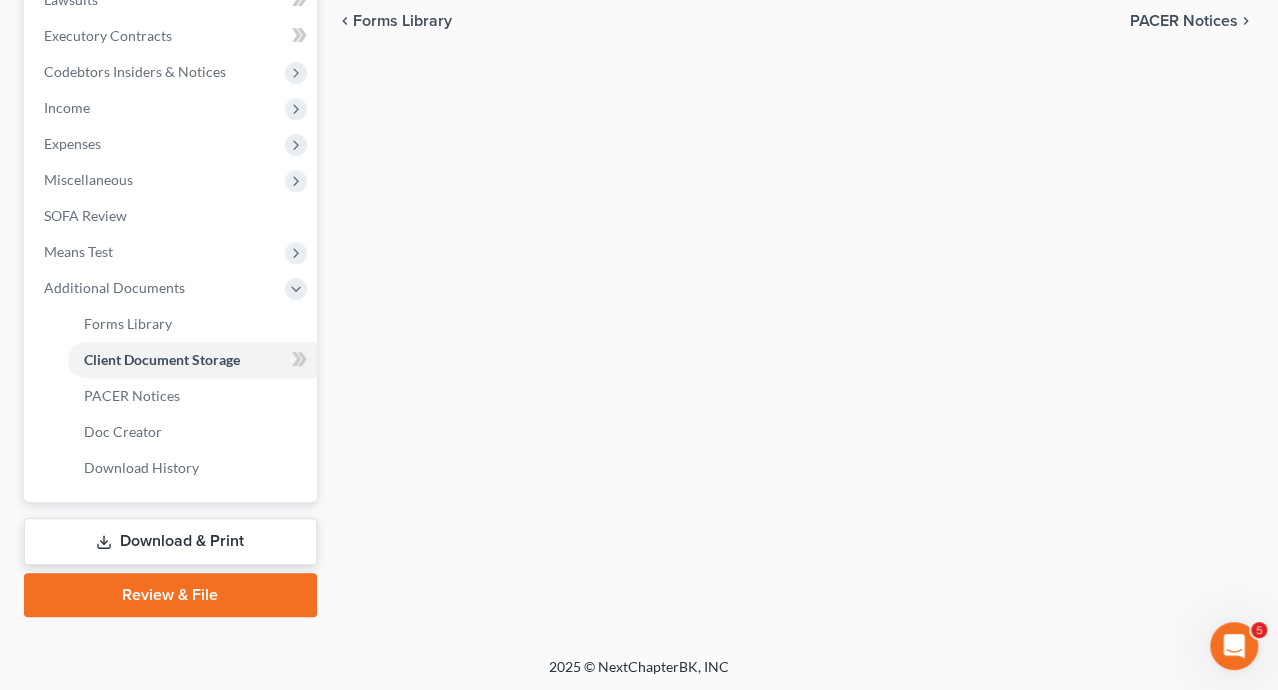 click on "Download & Print" at bounding box center (170, 541) 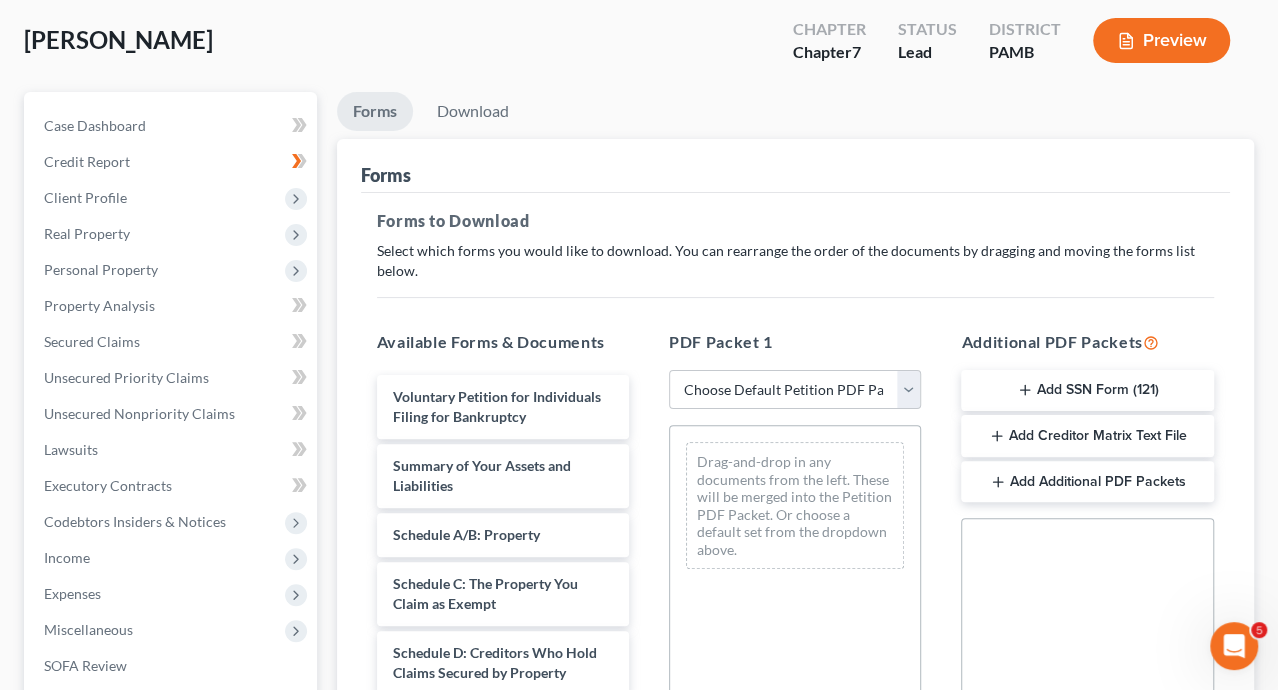 scroll, scrollTop: 200, scrollLeft: 0, axis: vertical 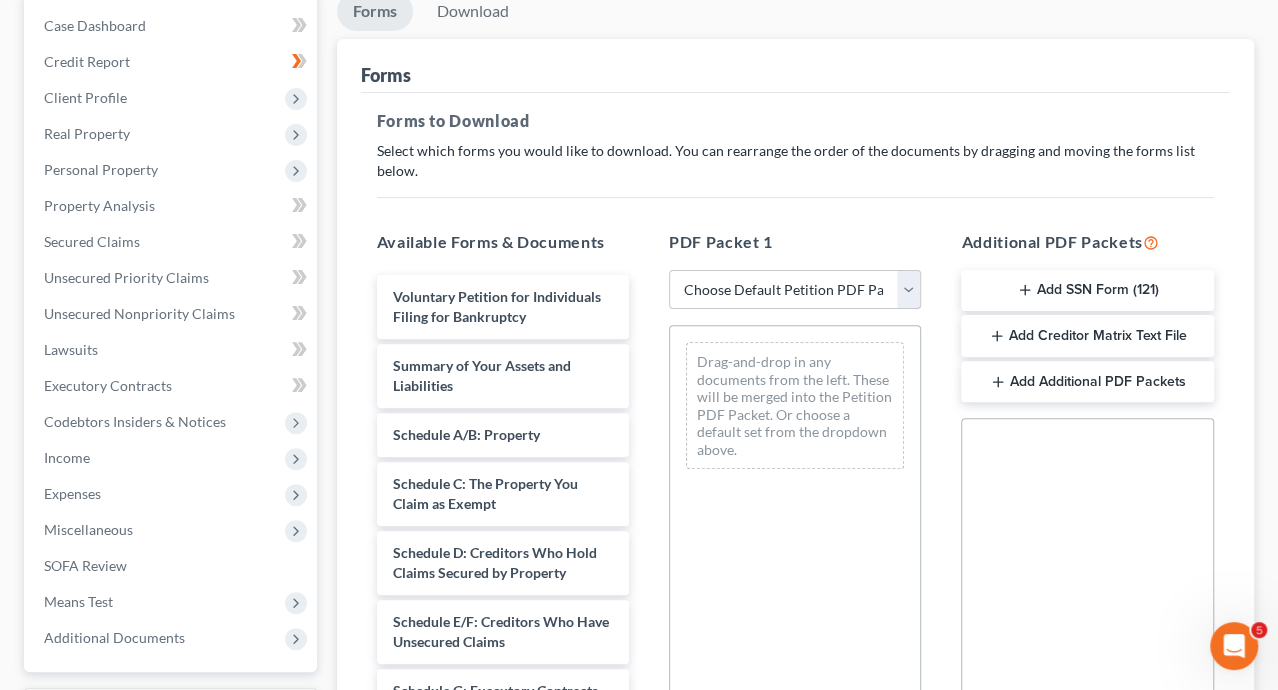 click on "Choose Default Petition PDF Packet Complete Bankruptcy Petition (all forms and schedules) Emergency Filing Forms (Petition and Creditor List Only) Amended Forms Signature Pages Only sch c [PERSON_NAME]" at bounding box center [795, 290] 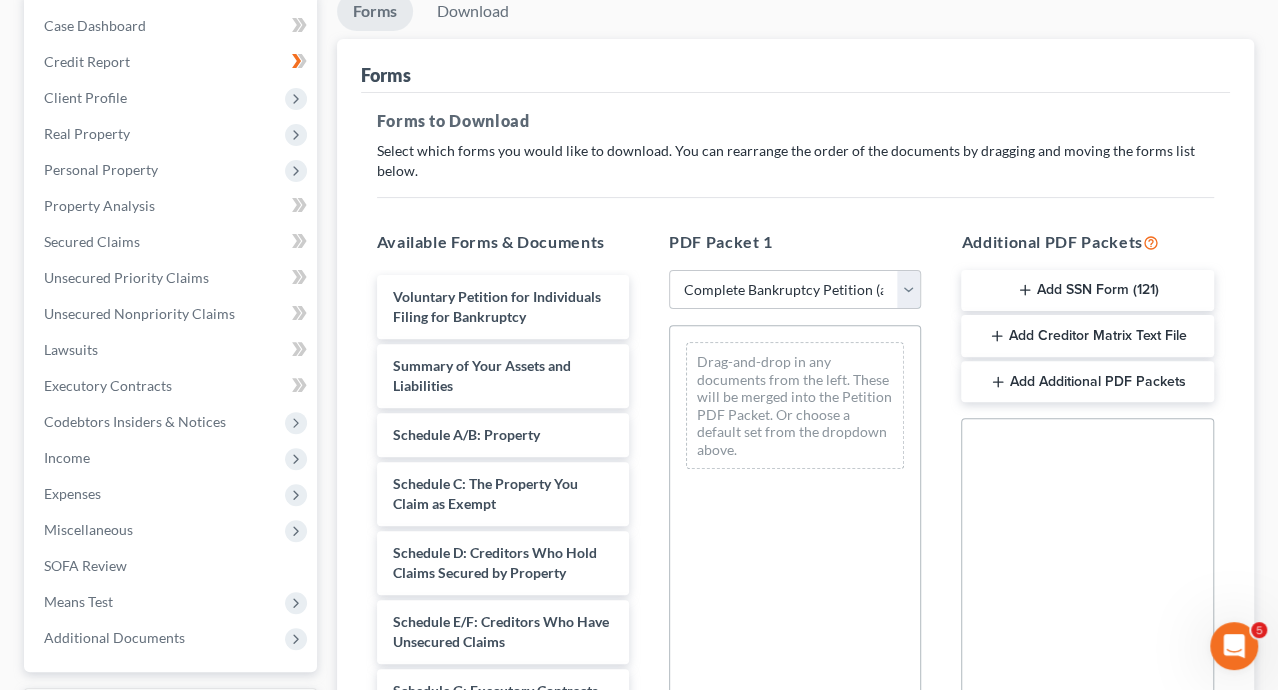 click on "Choose Default Petition PDF Packet Complete Bankruptcy Petition (all forms and schedules) Emergency Filing Forms (Petition and Creditor List Only) Amended Forms Signature Pages Only sch c [PERSON_NAME]" at bounding box center [795, 290] 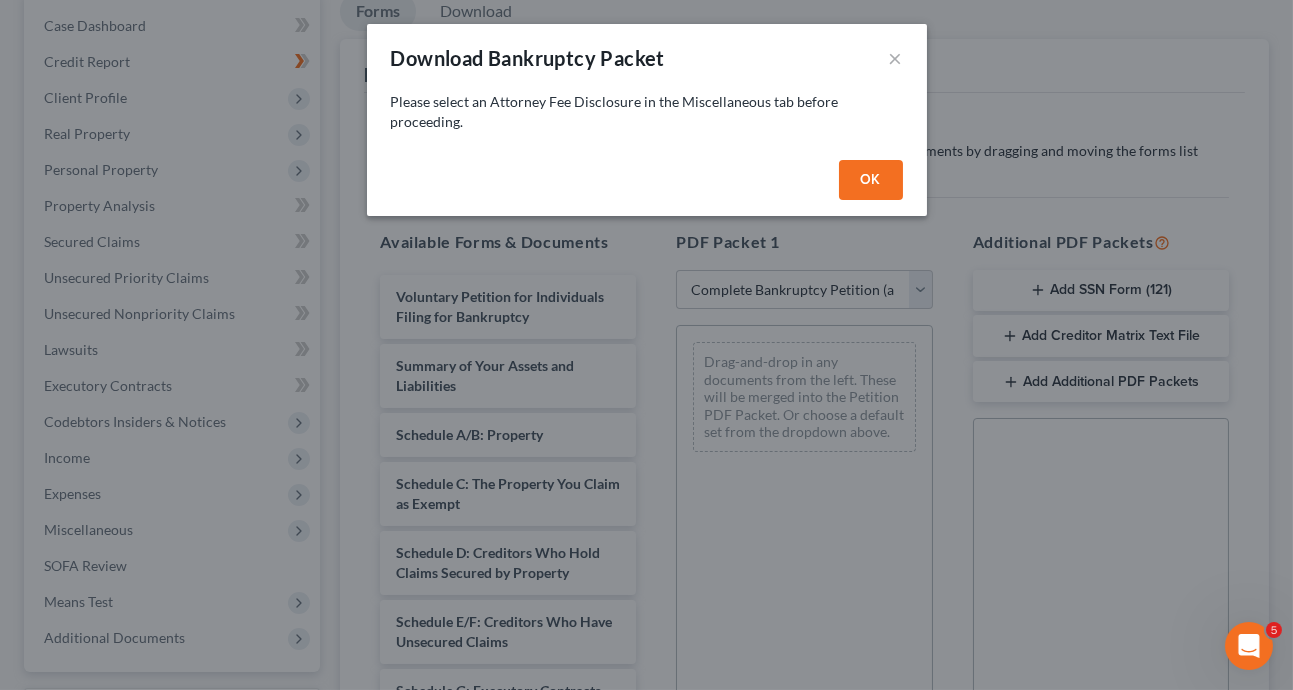 click on "OK" at bounding box center (871, 180) 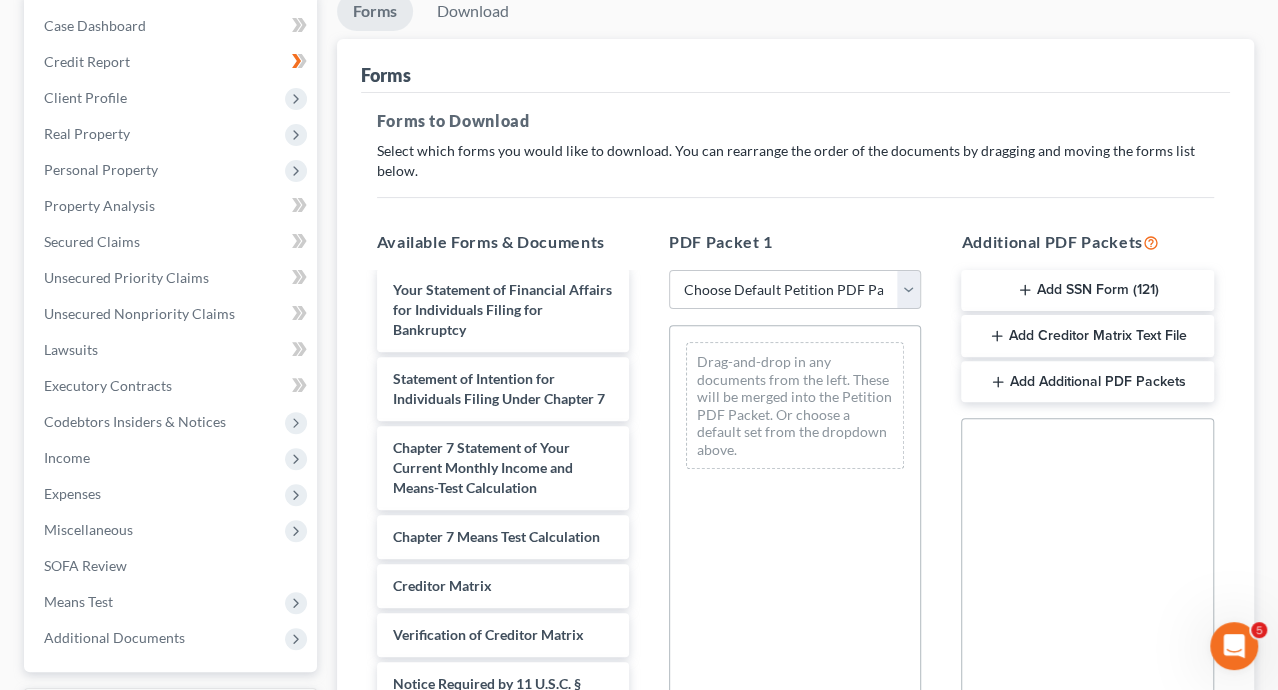scroll, scrollTop: 726, scrollLeft: 0, axis: vertical 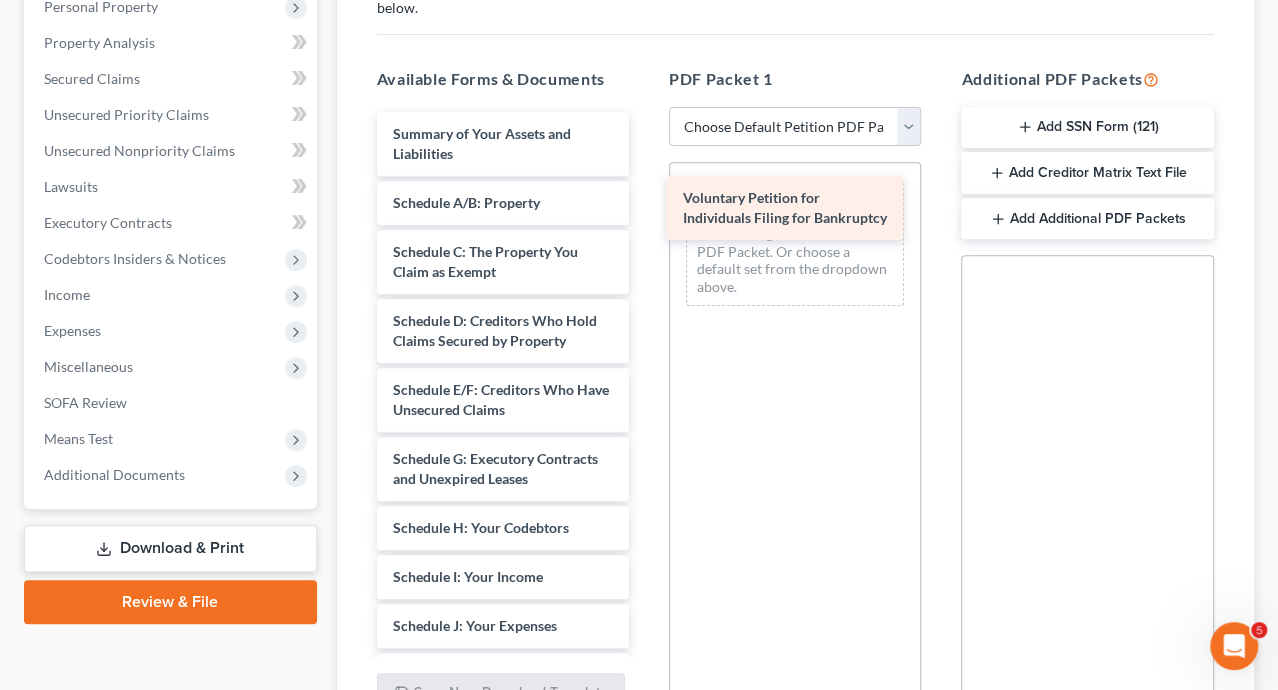 drag, startPoint x: 513, startPoint y: 154, endPoint x: 803, endPoint y: 220, distance: 297.41553 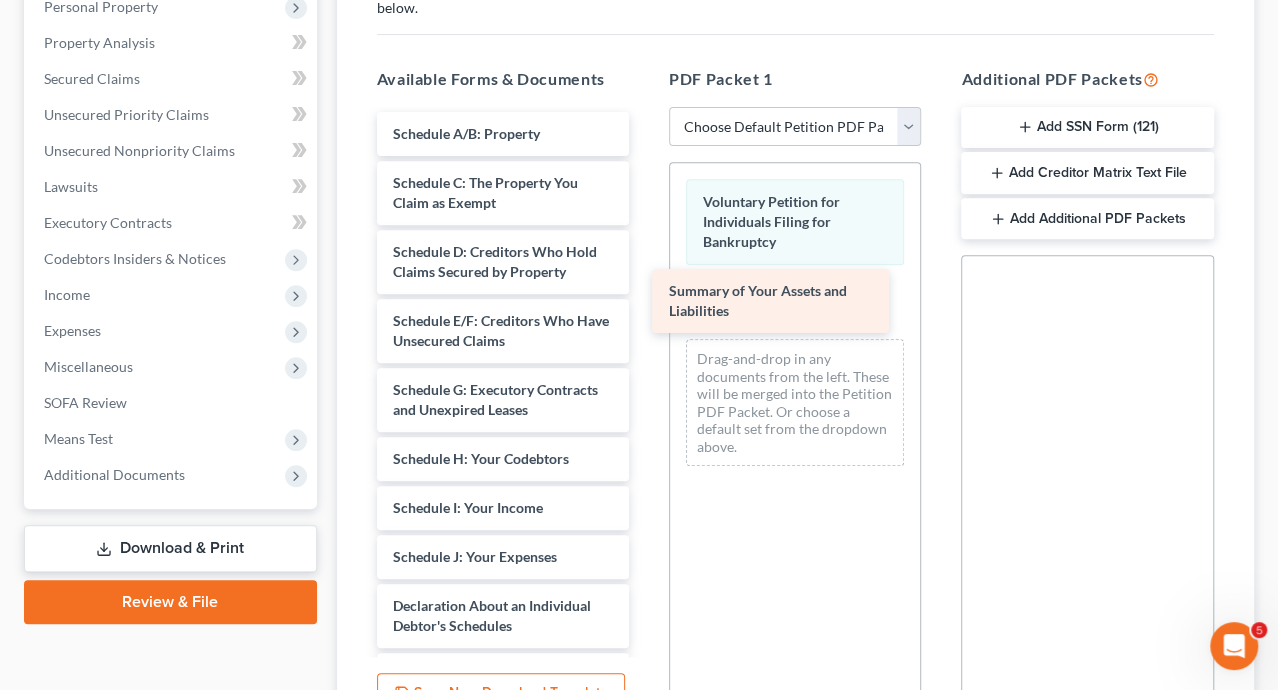 drag, startPoint x: 500, startPoint y: 145, endPoint x: 776, endPoint y: 304, distance: 318.52316 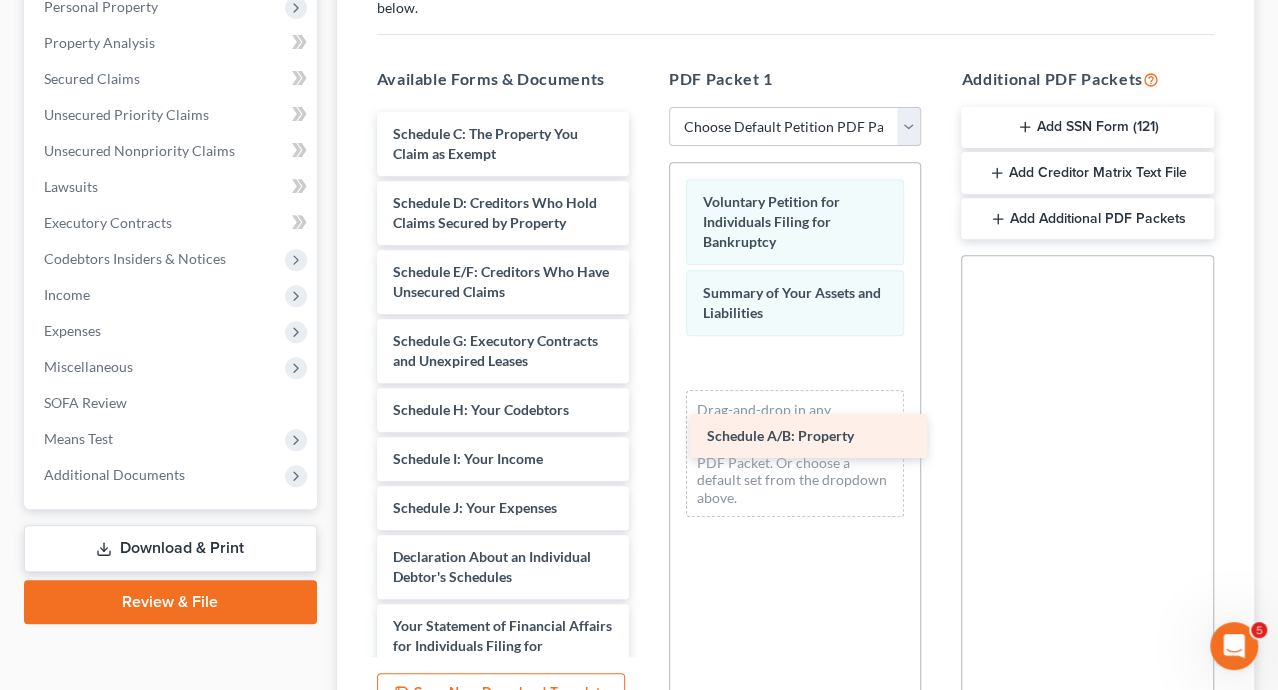 drag, startPoint x: 497, startPoint y: 134, endPoint x: 811, endPoint y: 438, distance: 437.0492 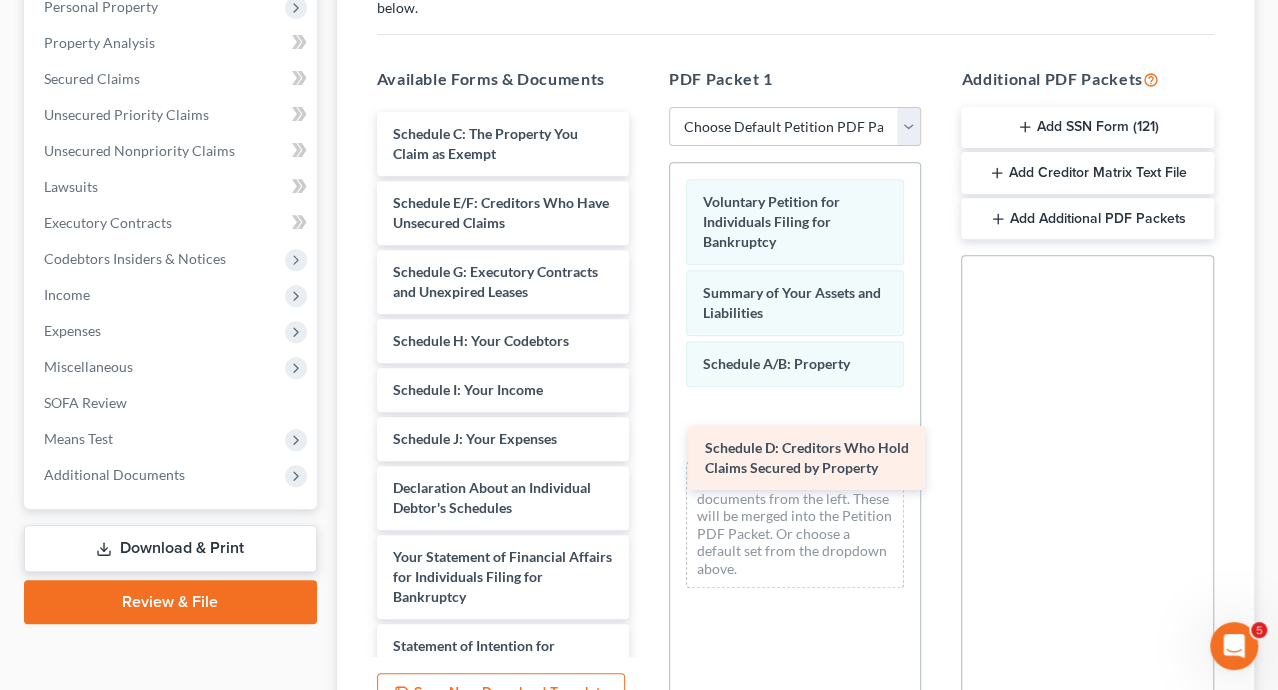 drag, startPoint x: 490, startPoint y: 203, endPoint x: 853, endPoint y: 479, distance: 456.00986 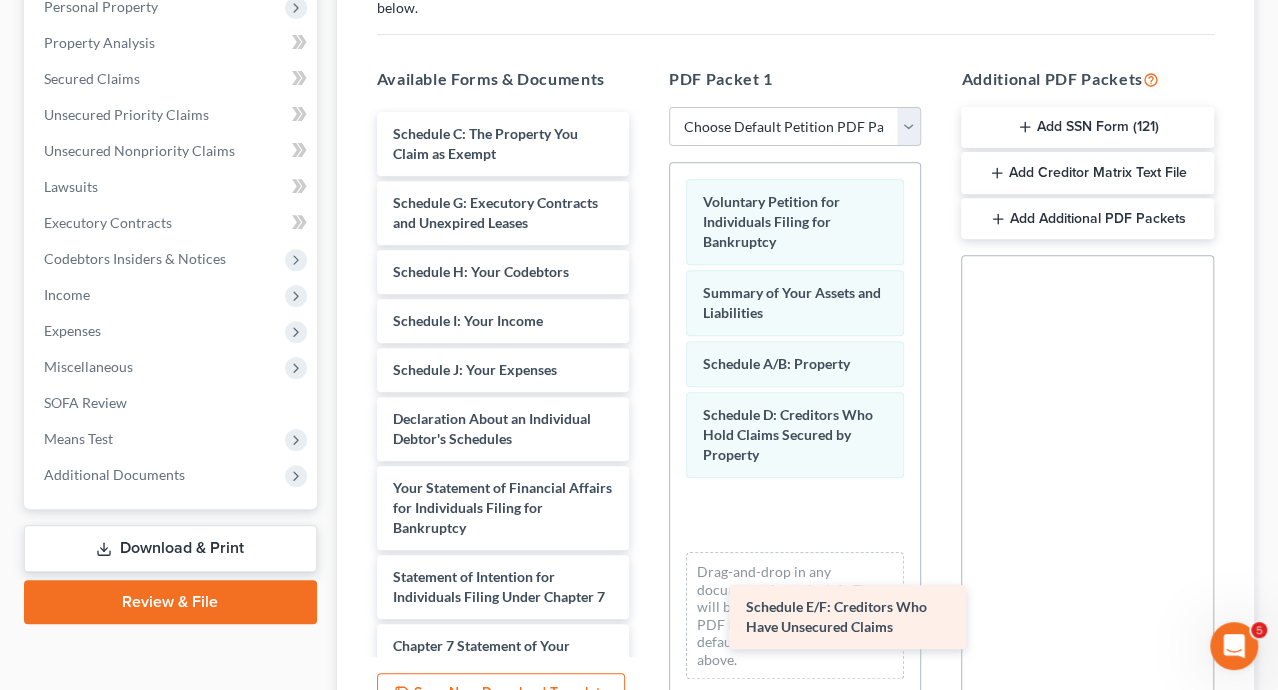 drag, startPoint x: 496, startPoint y: 203, endPoint x: 856, endPoint y: 623, distance: 553.17267 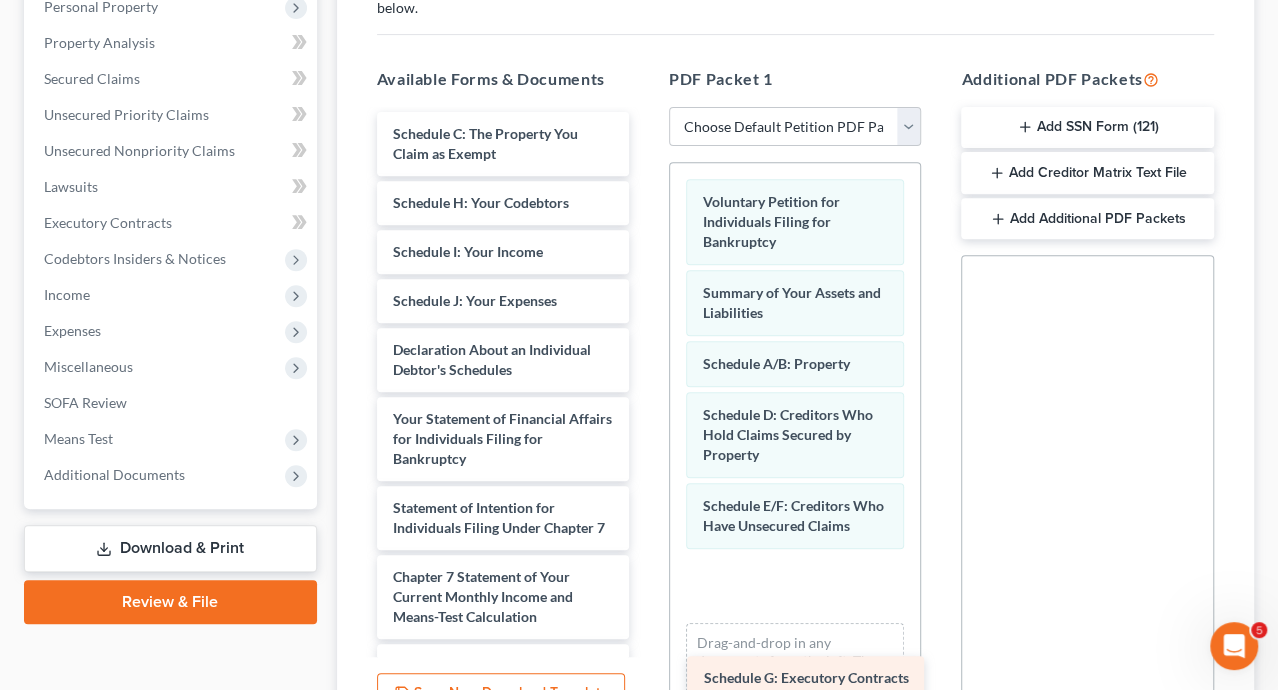 drag, startPoint x: 493, startPoint y: 202, endPoint x: 785, endPoint y: 641, distance: 527.2428 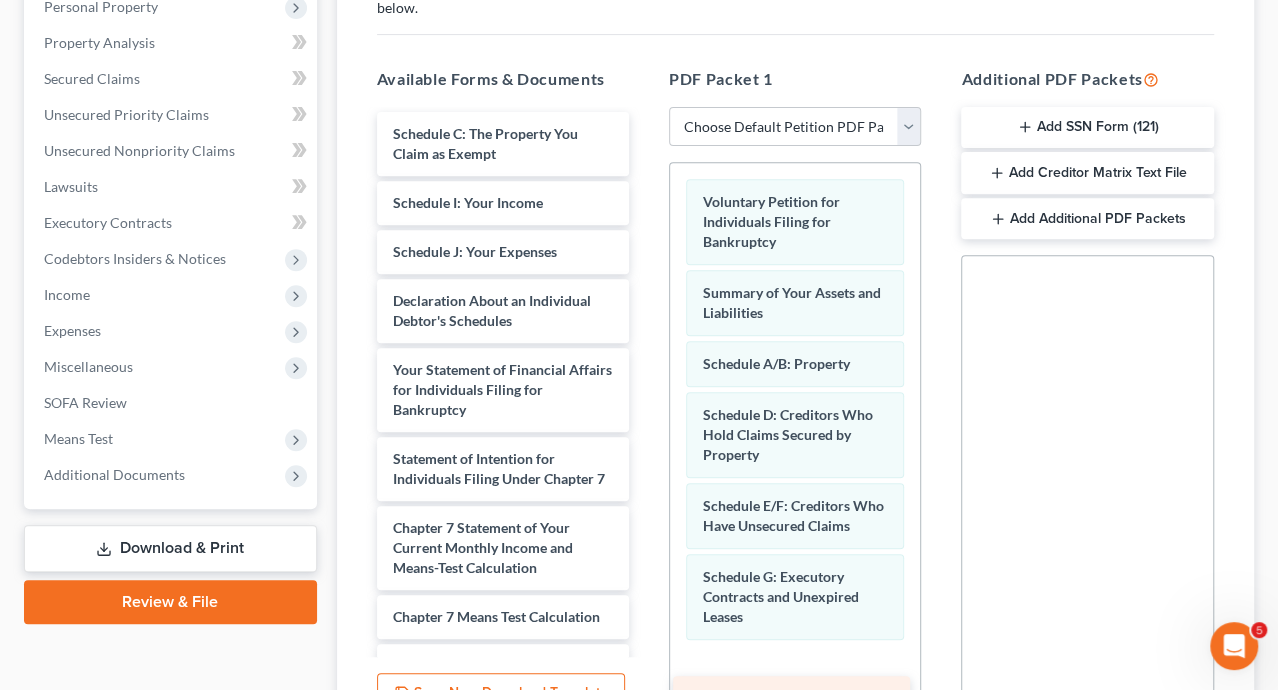 drag, startPoint x: 481, startPoint y: 199, endPoint x: 778, endPoint y: 675, distance: 561.05707 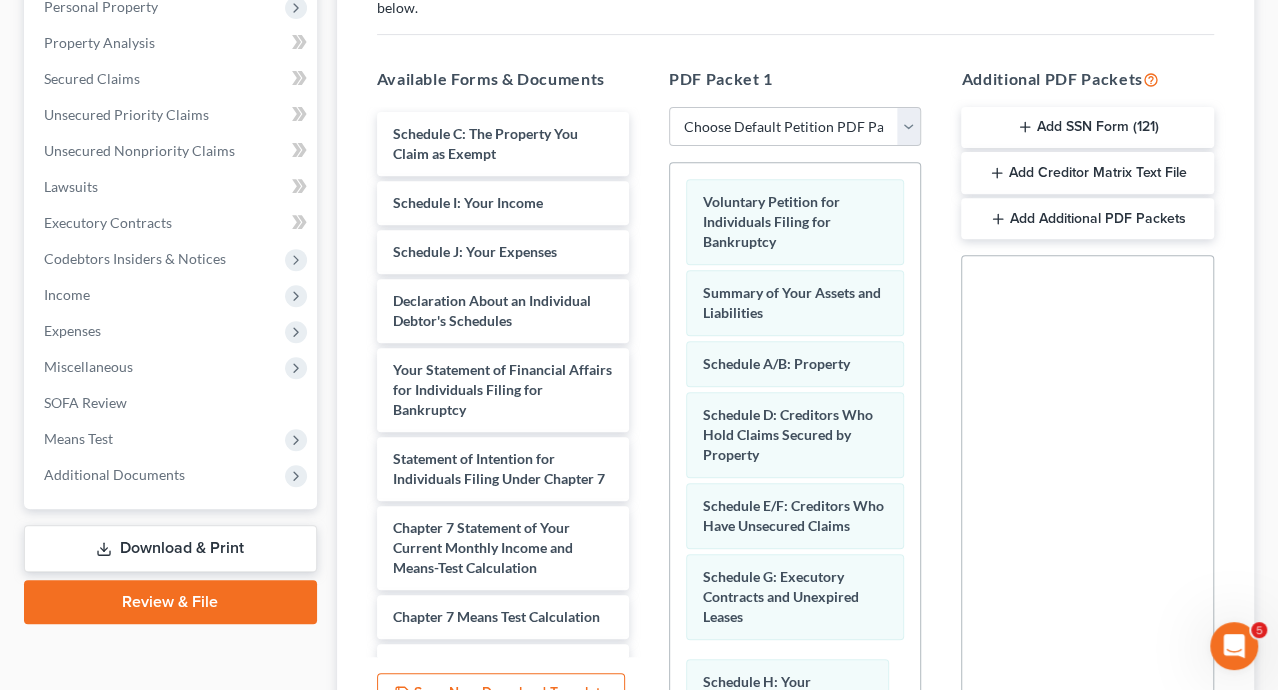 click on "Schedule H: Your Codebtors Voluntary Petition for Individuals Filing for Bankruptcy Summary of Your Assets and Liabilities Schedule A/B: Property Schedule D: Creditors Who Hold Claims Secured by Property Schedule E/F: Creditors Who Have Unsecured Claims Schedule G: Executory Contracts and Unexpired Leases Schedule H: Your Codebtors Schedule H: Your Codebtors Drag-and-drop in any documents from the left. These will be merged into the Petition PDF Packet. Or choose a default set from the dropdown above." at bounding box center (795, 511) 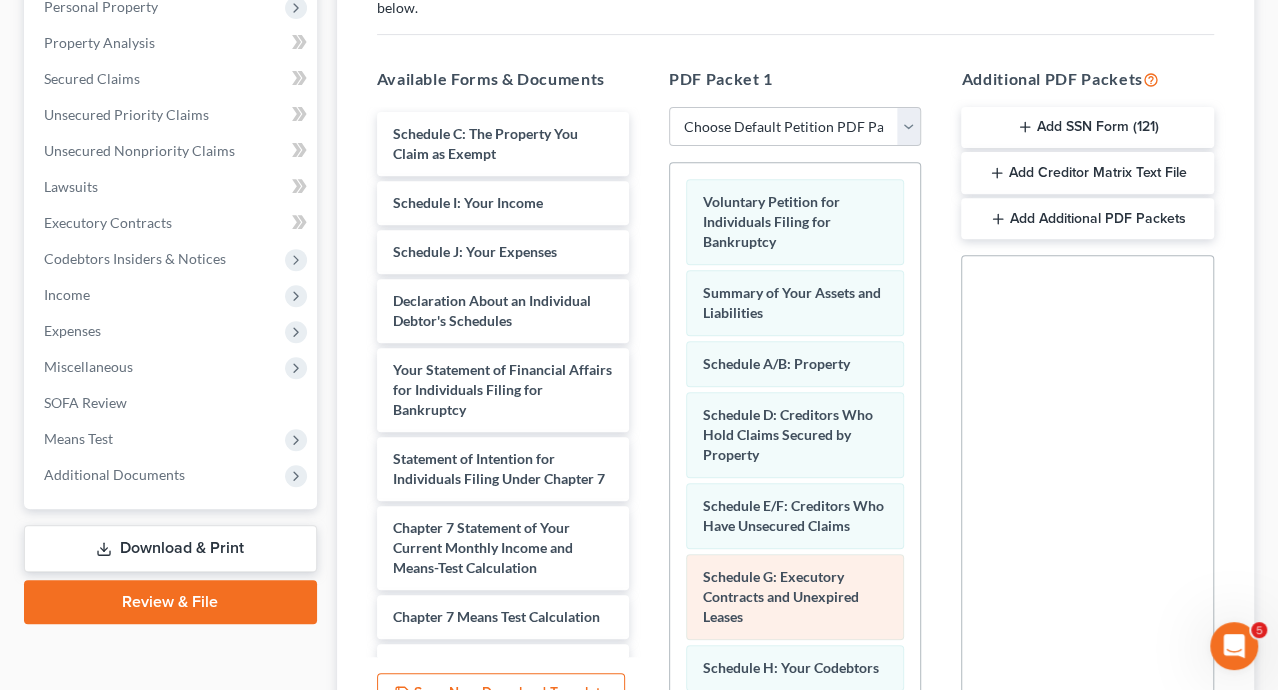 scroll, scrollTop: 100, scrollLeft: 0, axis: vertical 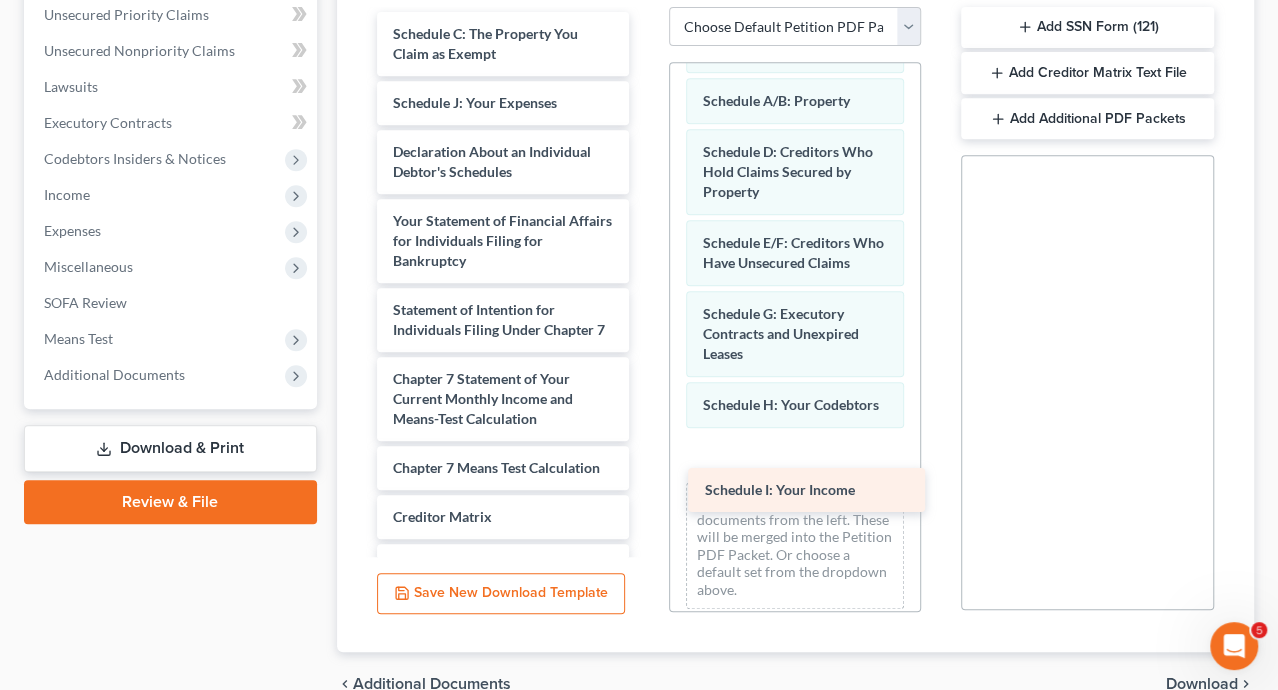 drag, startPoint x: 463, startPoint y: 99, endPoint x: 775, endPoint y: 488, distance: 498.6632 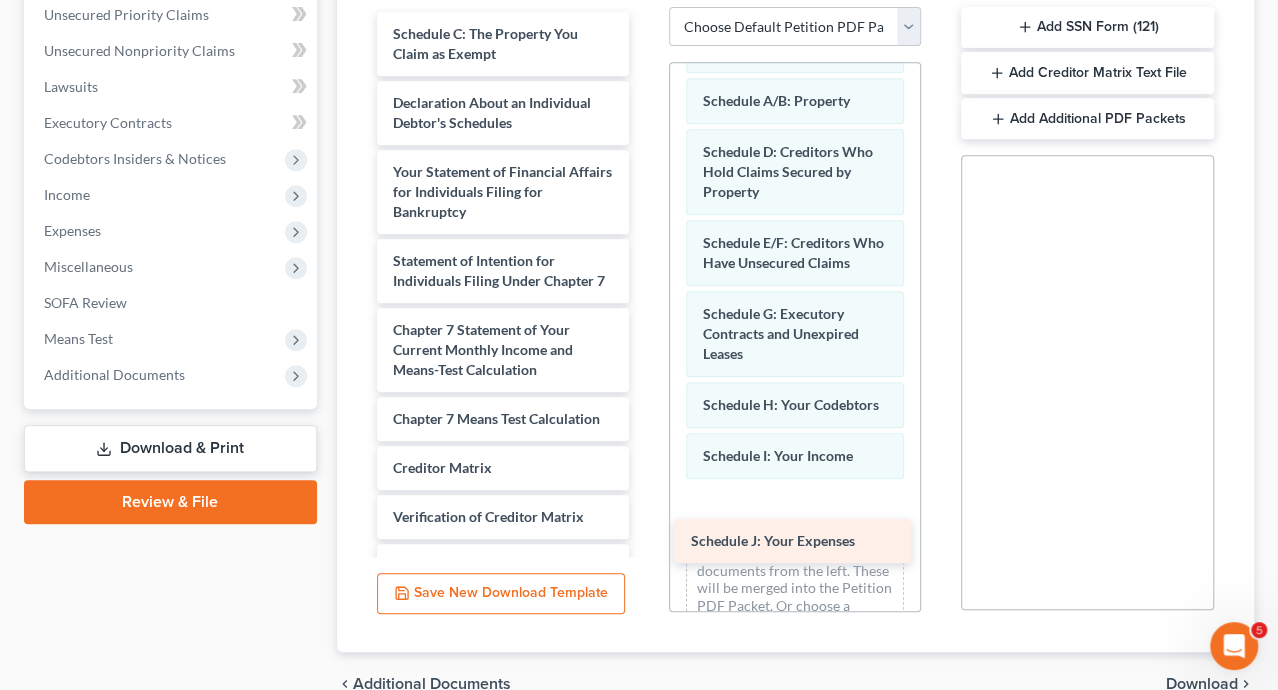 drag, startPoint x: 512, startPoint y: 98, endPoint x: 810, endPoint y: 538, distance: 531.417 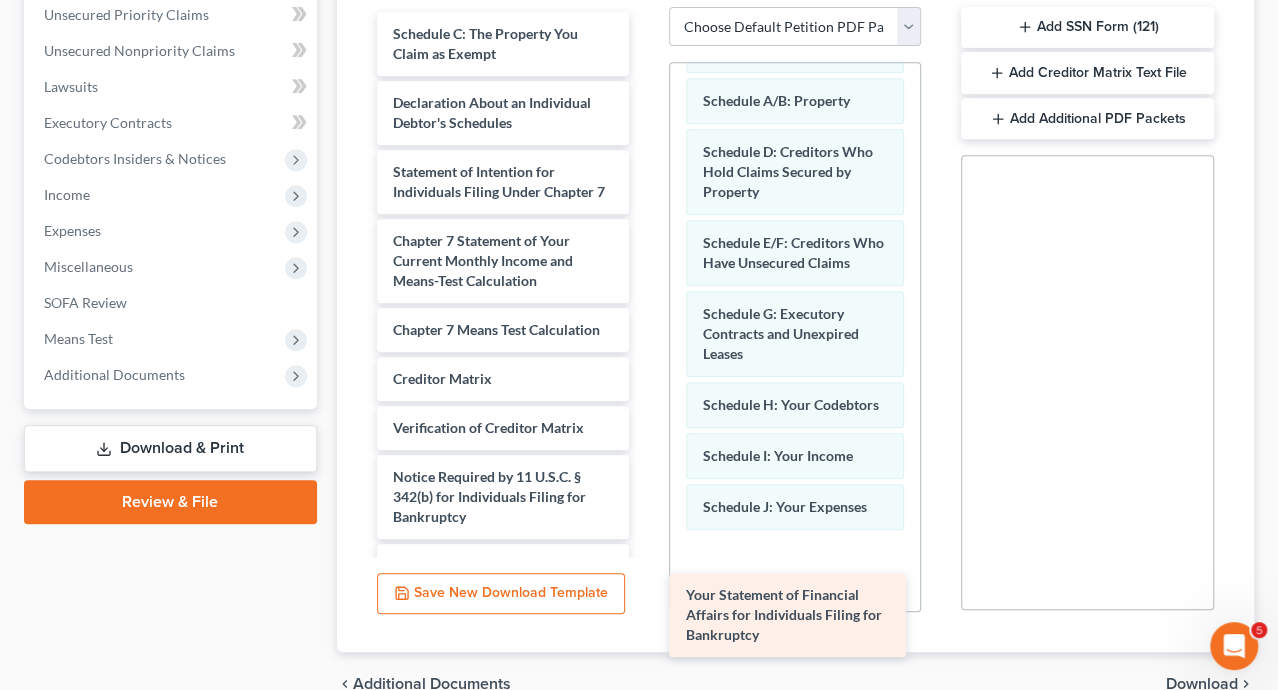 drag, startPoint x: 520, startPoint y: 194, endPoint x: 813, endPoint y: 619, distance: 516.2112 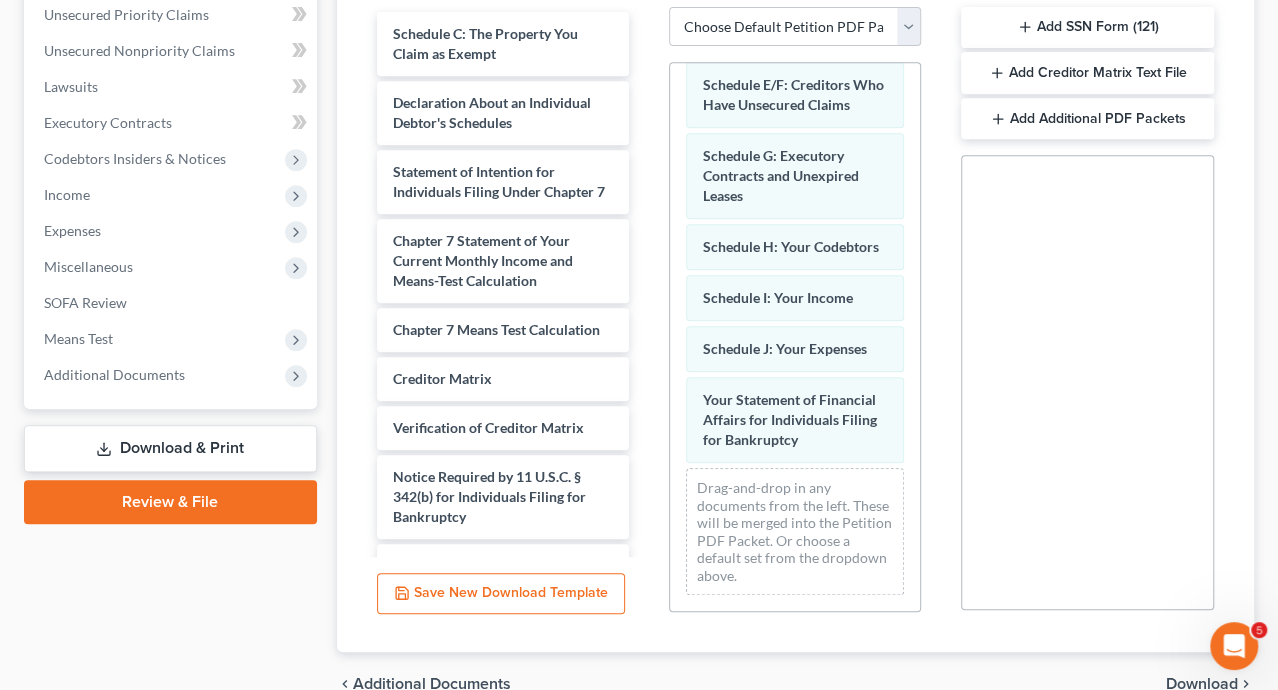 scroll, scrollTop: 0, scrollLeft: 0, axis: both 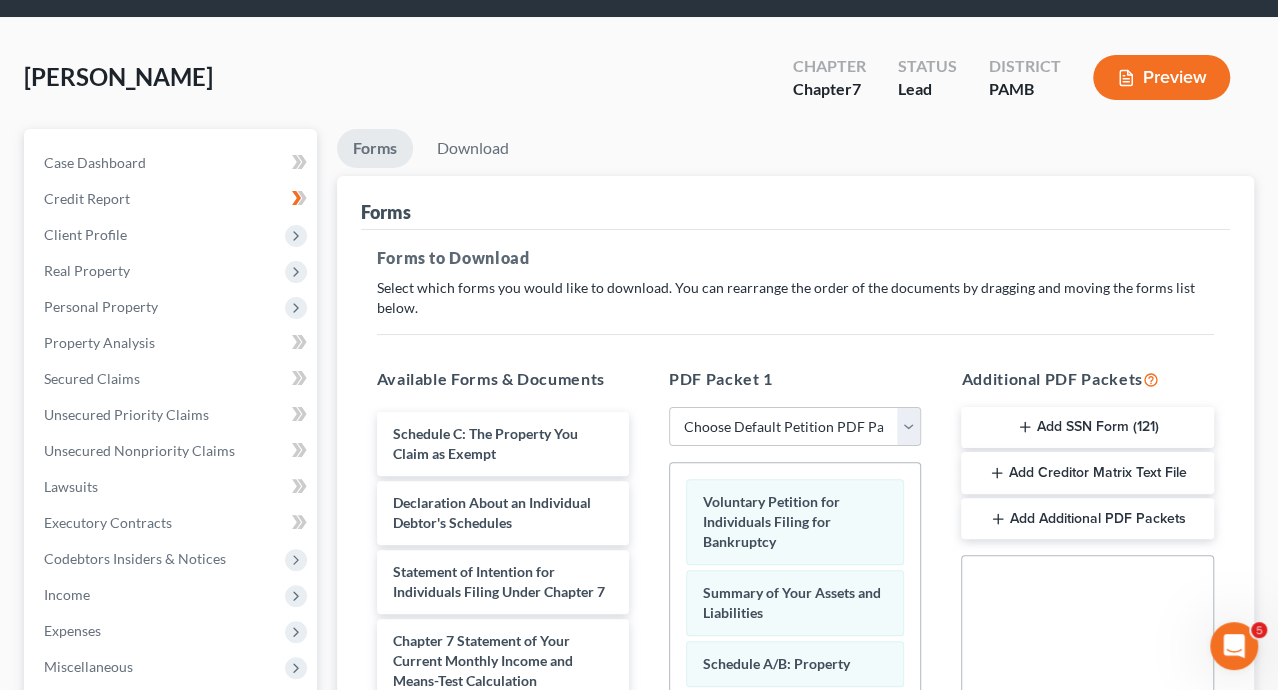 click on "Preview" at bounding box center [1161, 77] 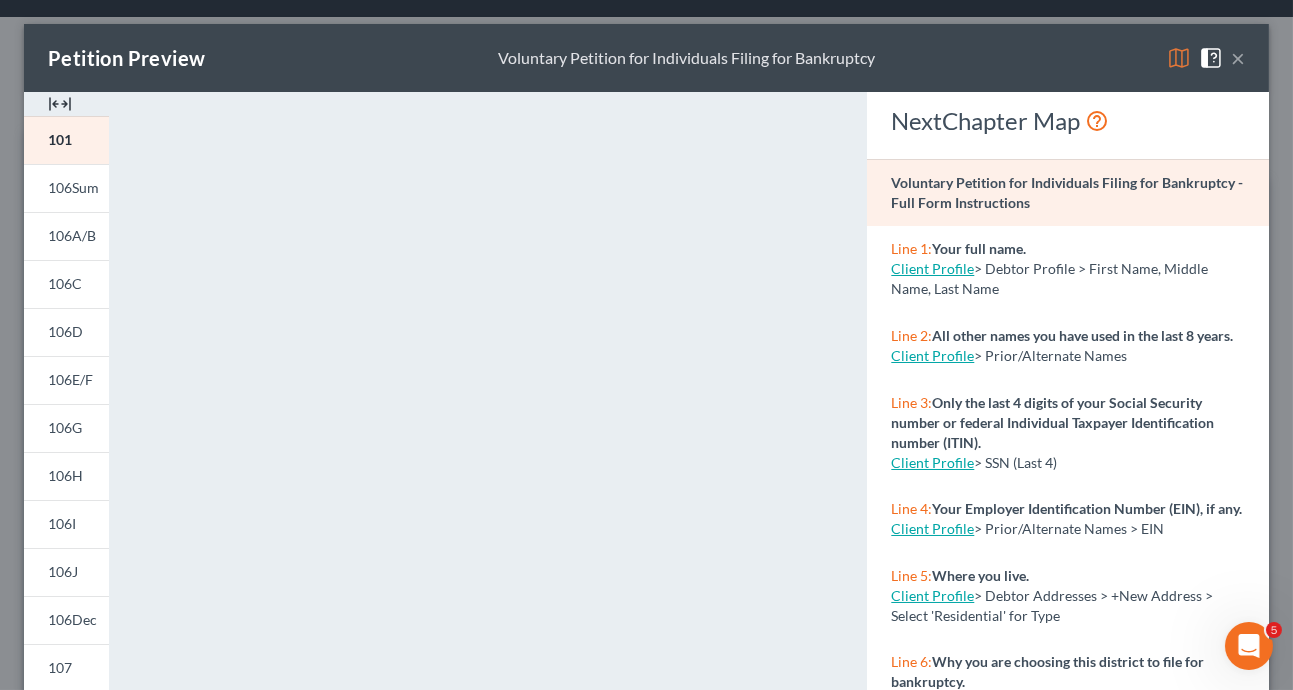 click on "×" at bounding box center (1238, 58) 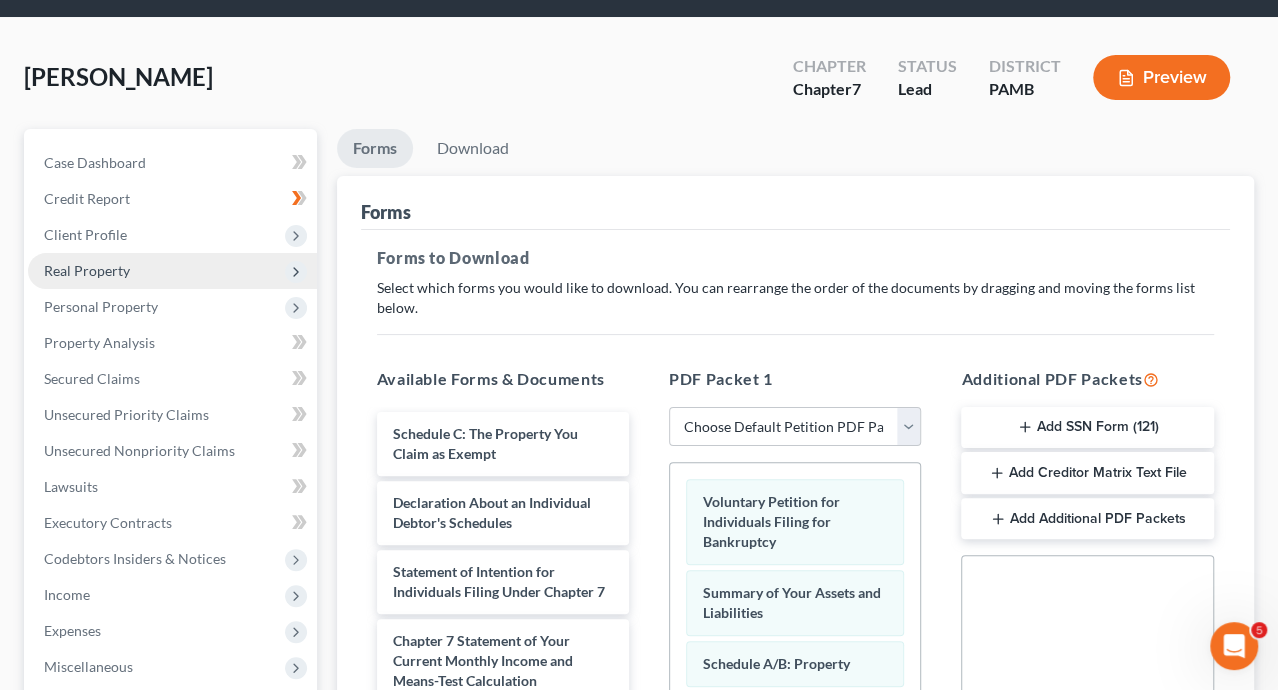 click on "Real Property" at bounding box center (172, 271) 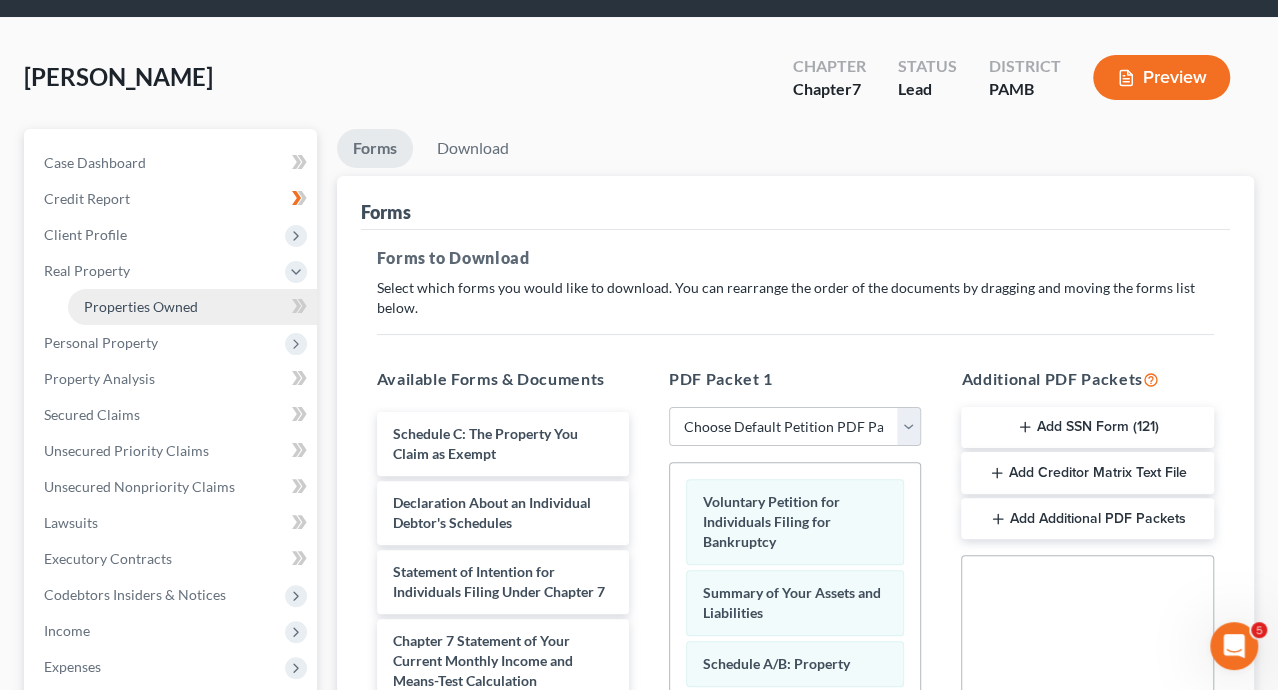click on "Properties Owned" at bounding box center [141, 306] 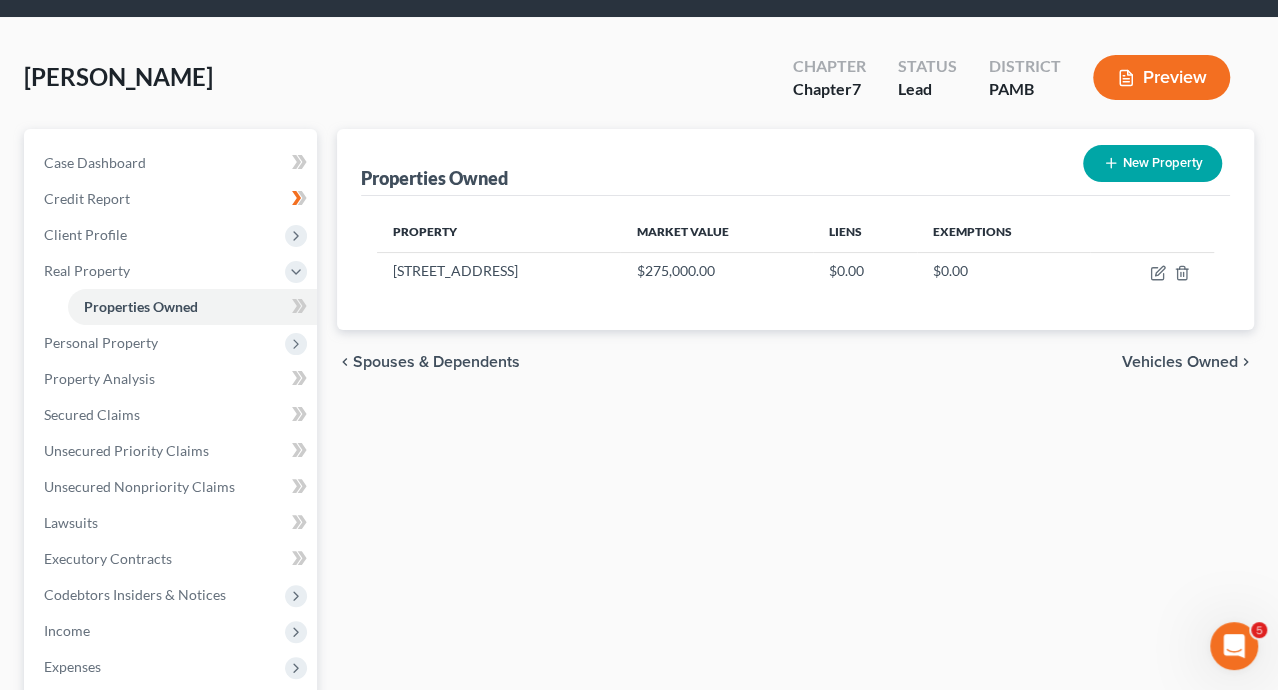scroll, scrollTop: 0, scrollLeft: 0, axis: both 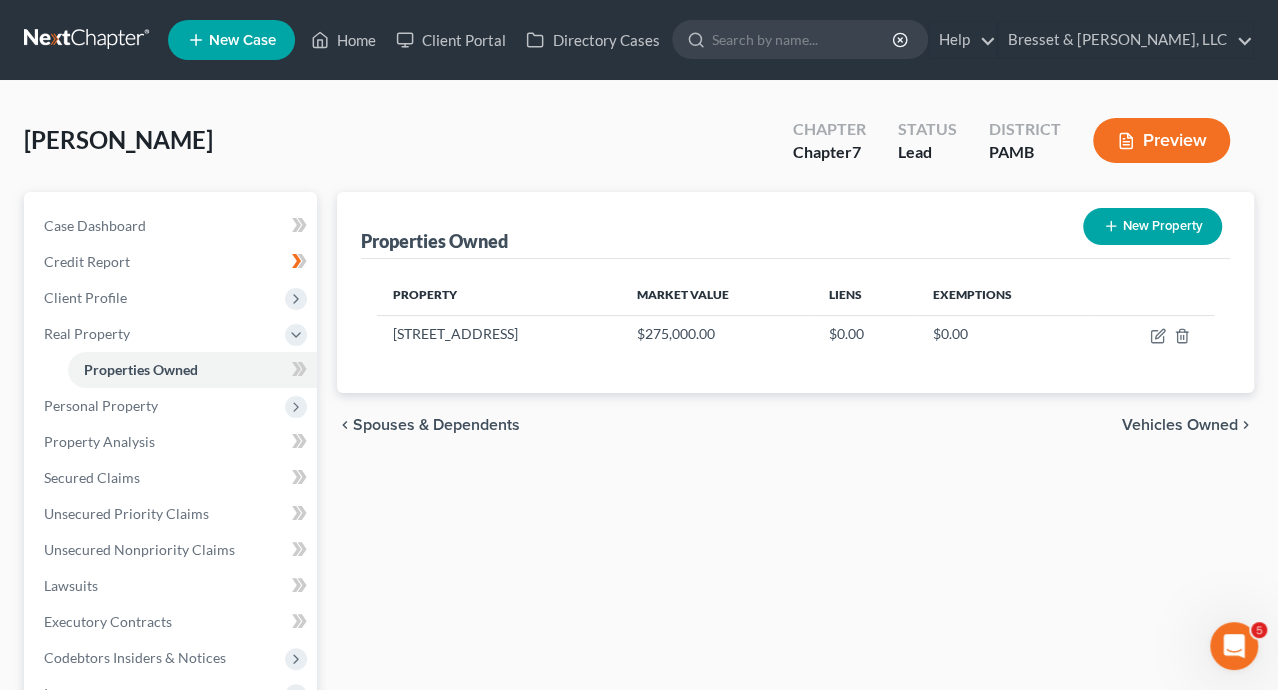 click on "Preview" at bounding box center (1161, 140) 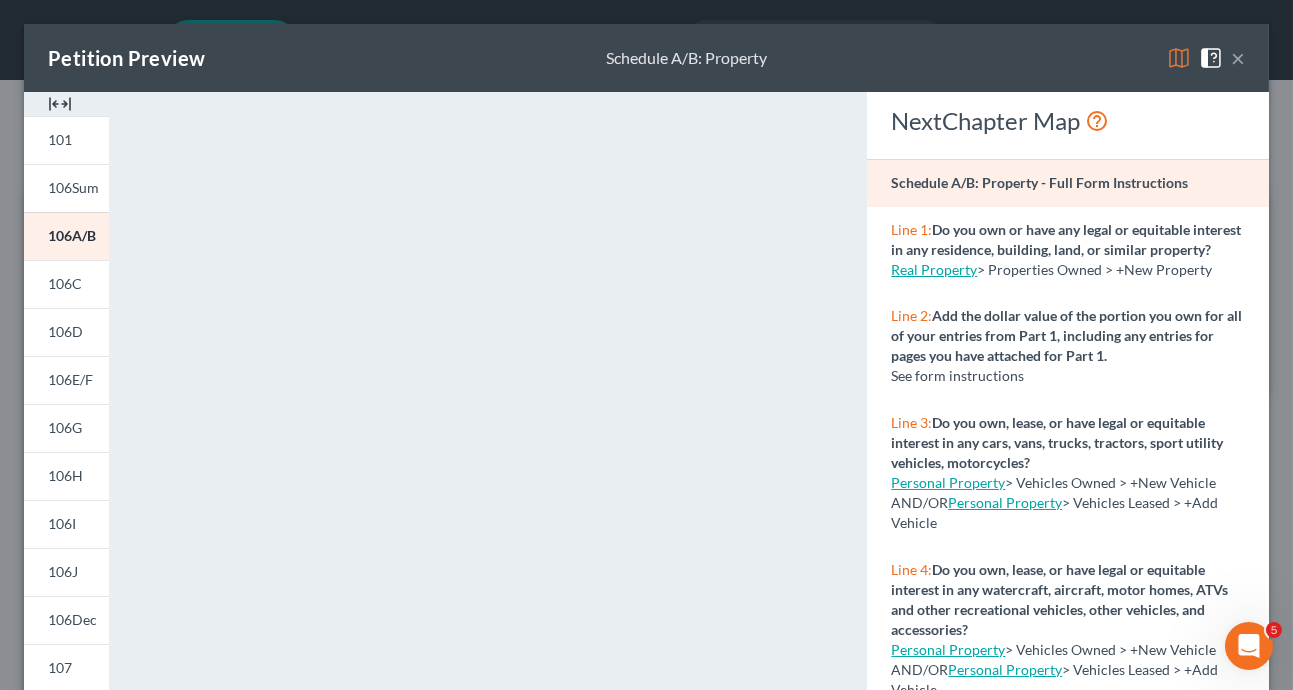 click on "×" at bounding box center (1238, 58) 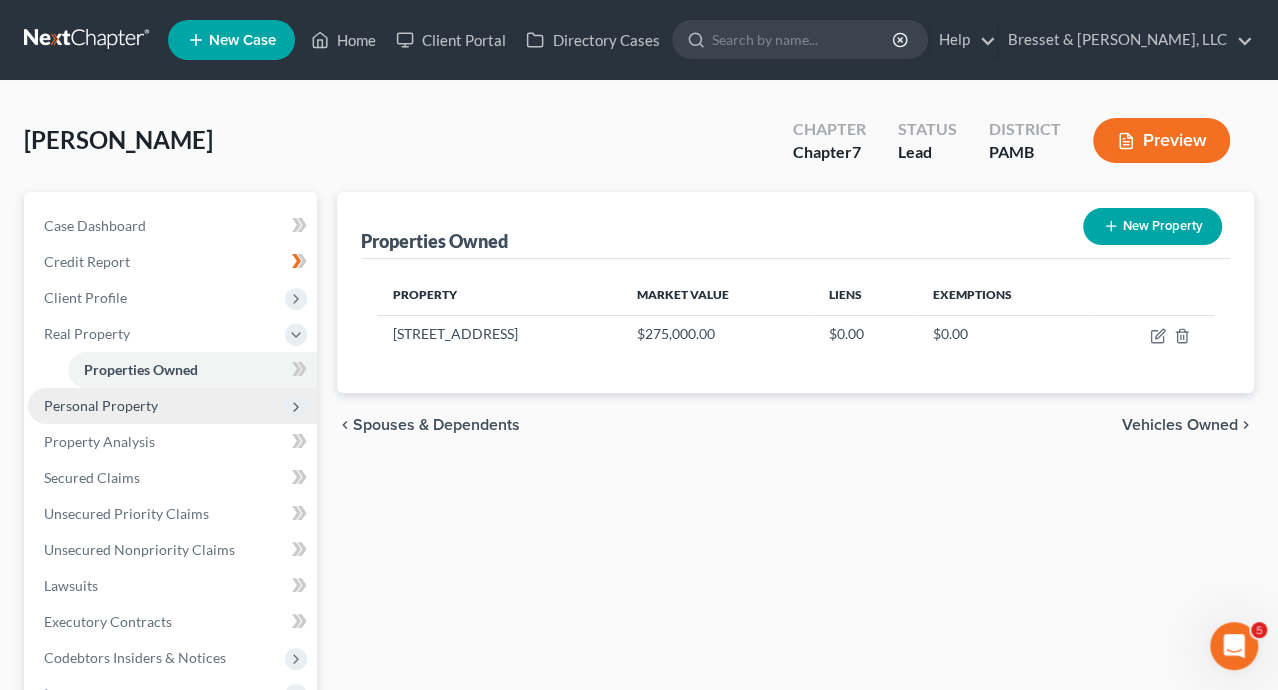 click on "Personal Property" at bounding box center [101, 405] 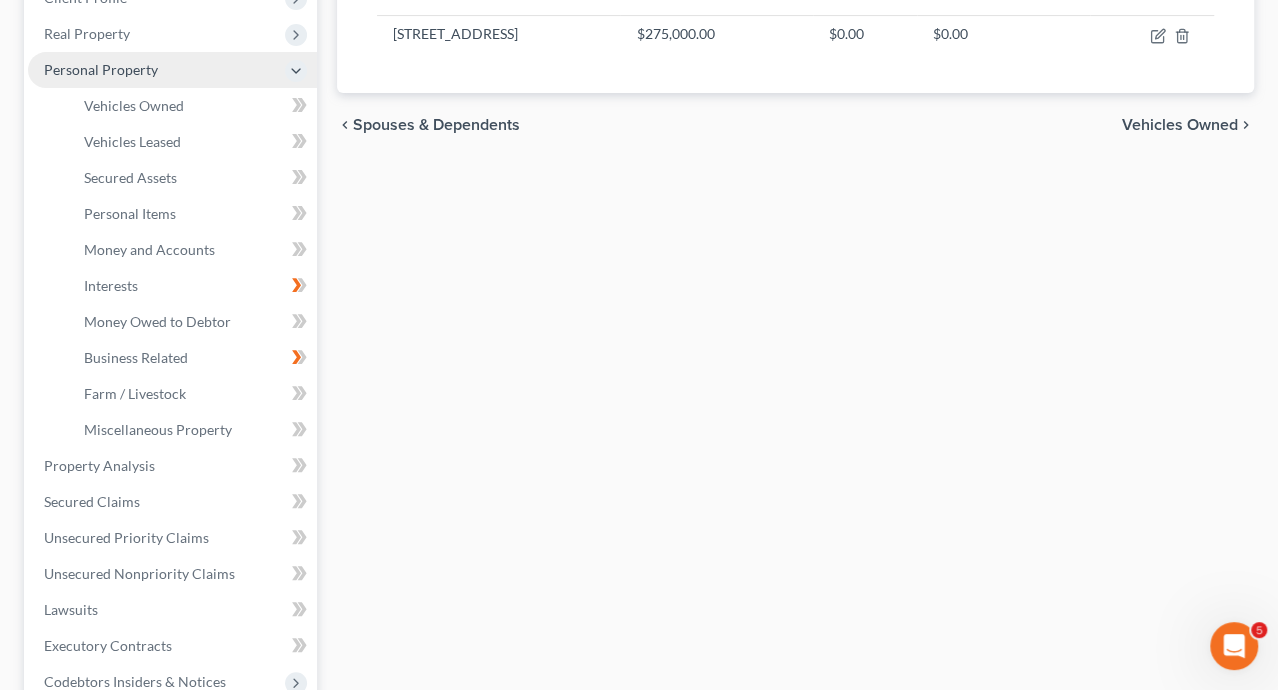 scroll, scrollTop: 400, scrollLeft: 0, axis: vertical 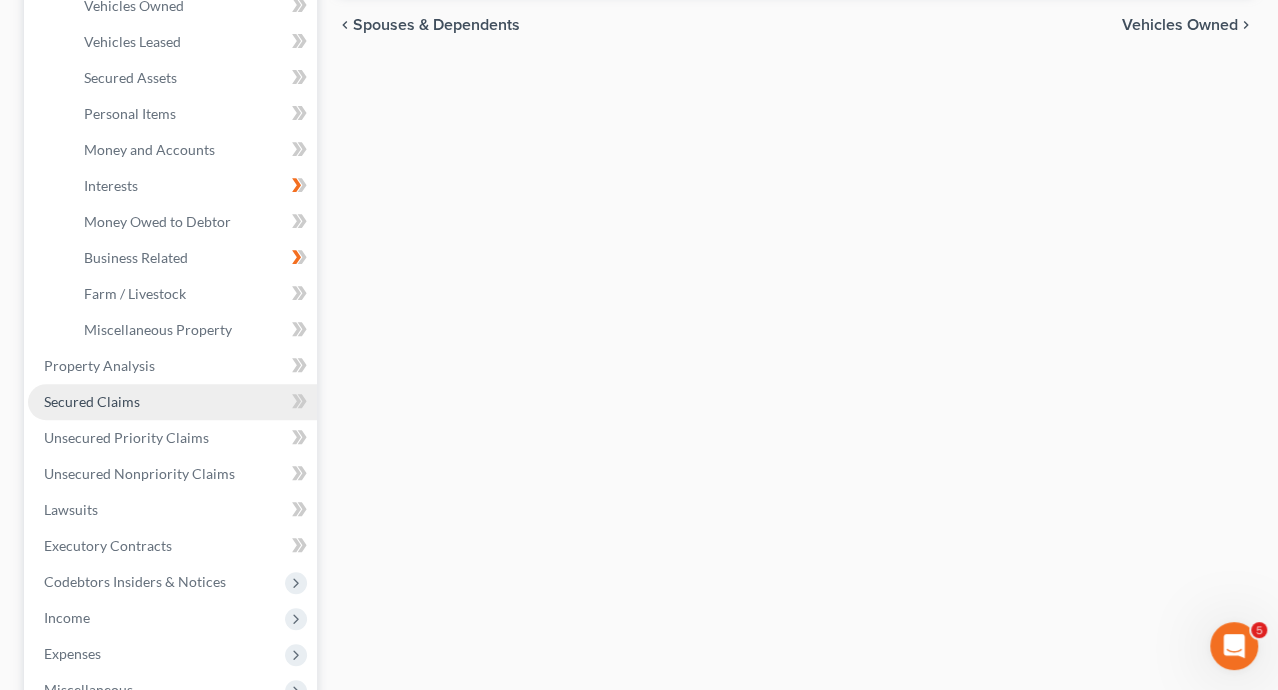 click on "Secured Claims" at bounding box center (92, 401) 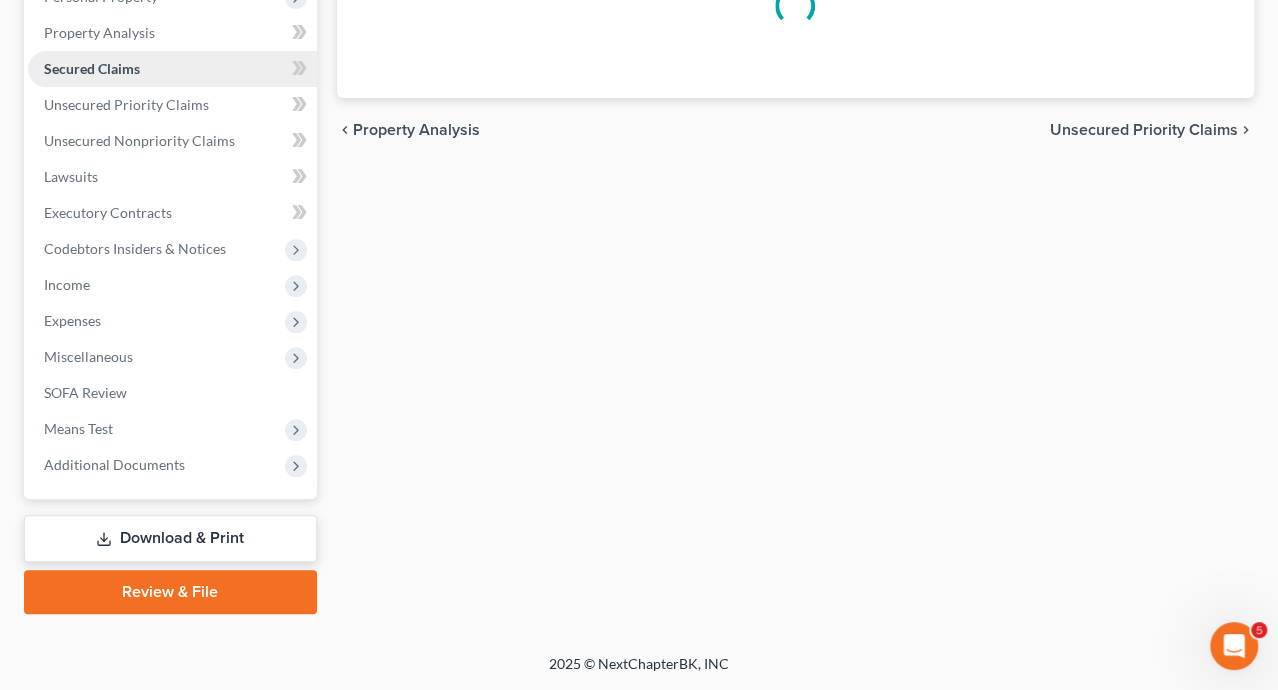 scroll, scrollTop: 0, scrollLeft: 0, axis: both 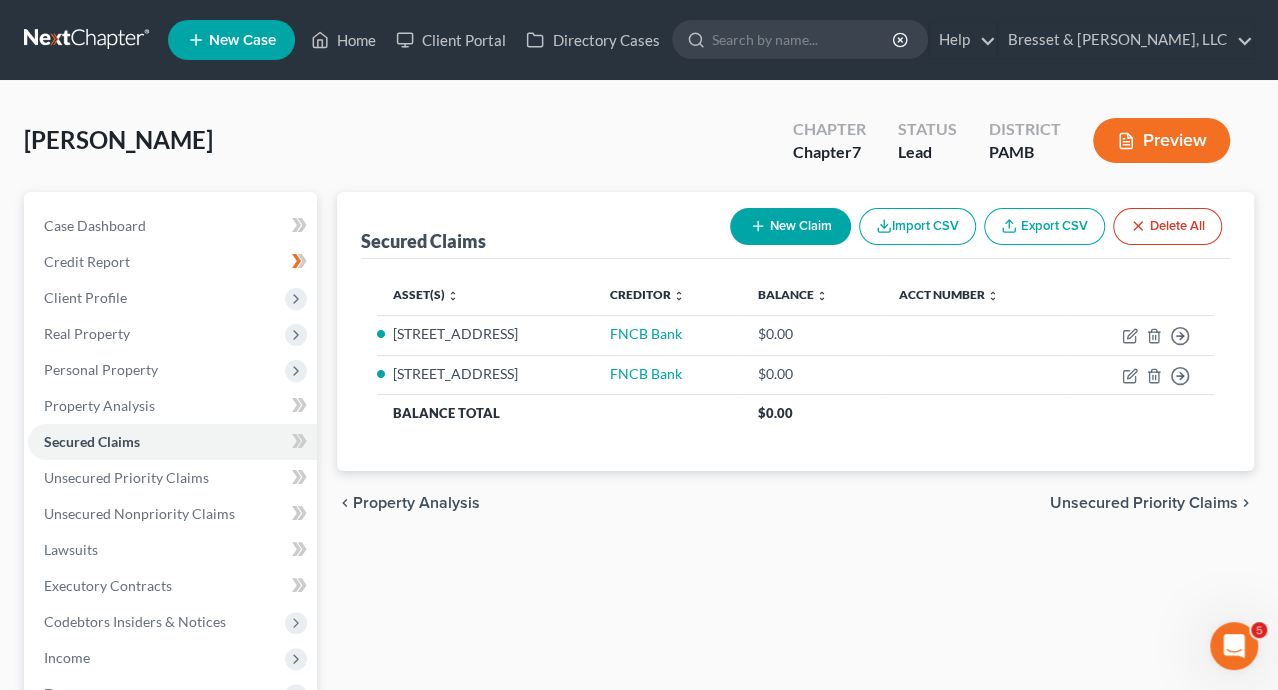 click on "Preview" at bounding box center (1161, 140) 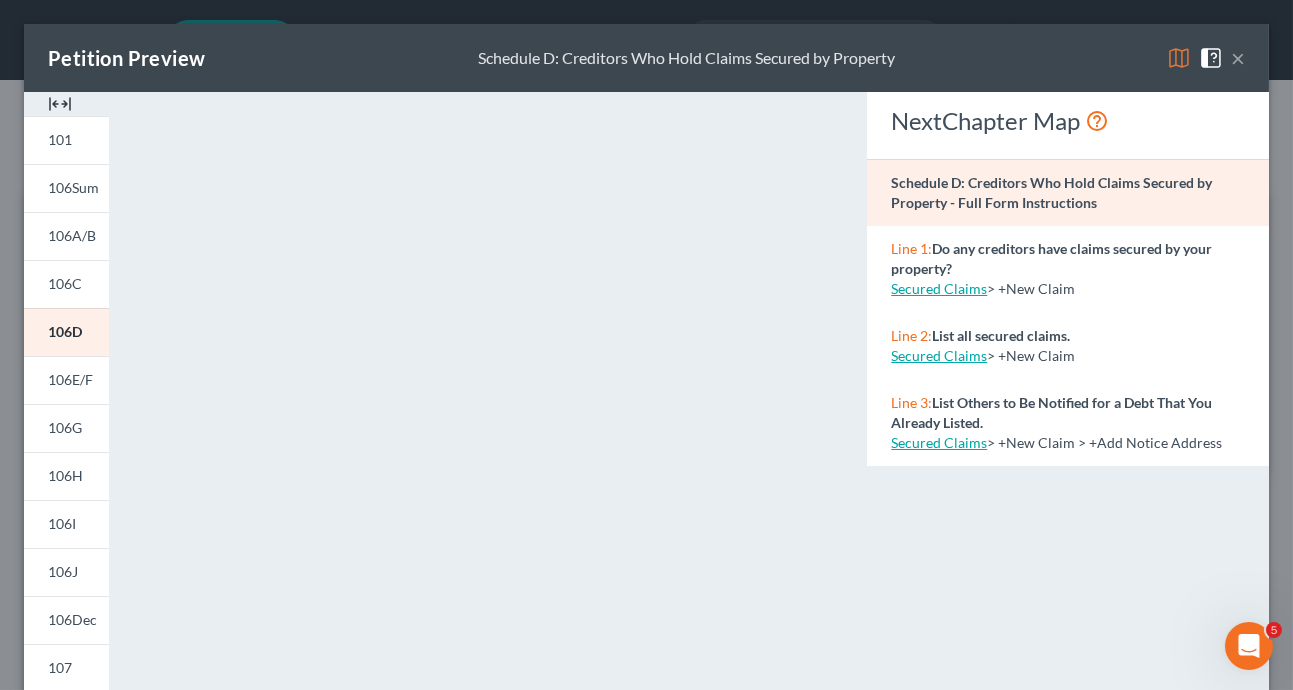 click on "×" at bounding box center [1238, 58] 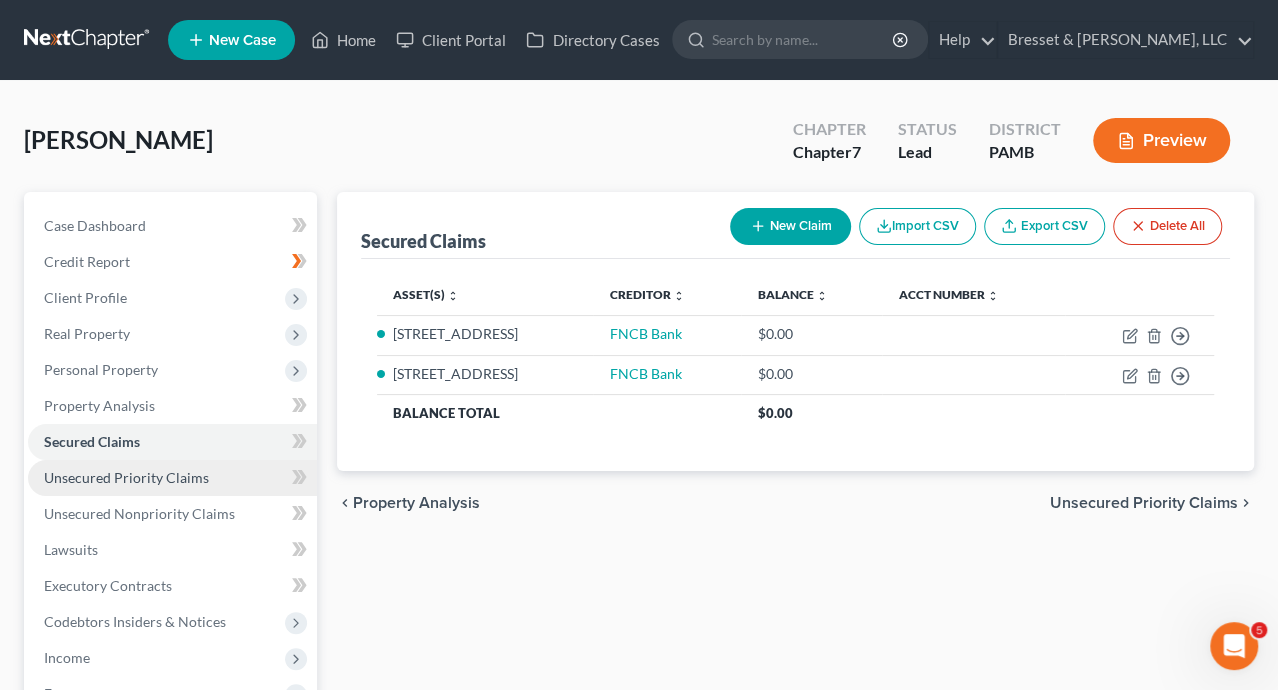 click on "Unsecured Priority Claims" at bounding box center (126, 477) 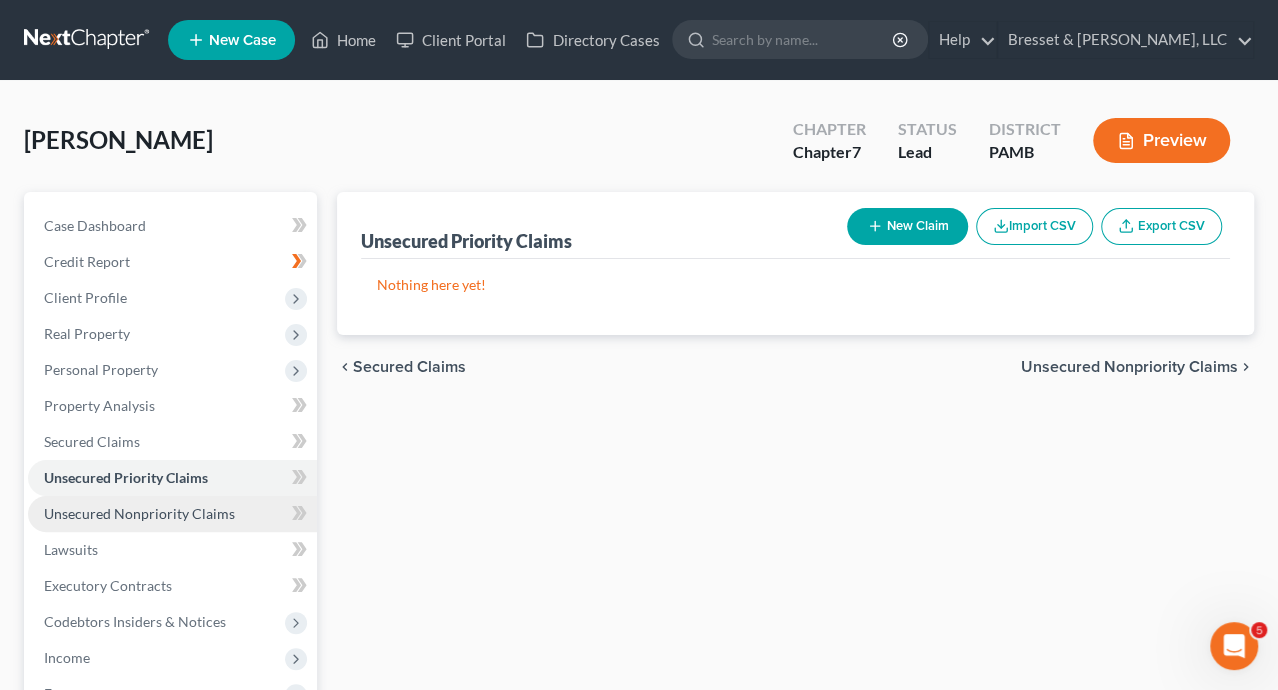 click on "Unsecured Nonpriority Claims" at bounding box center (139, 513) 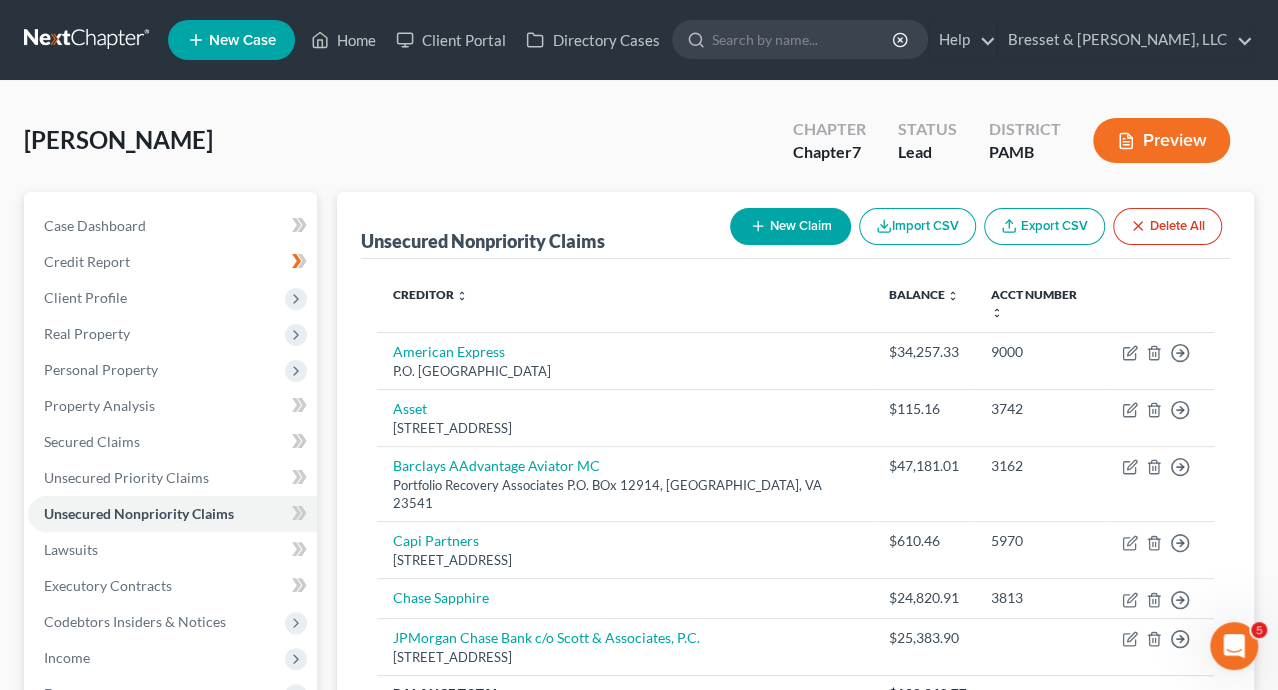 click on "Preview" at bounding box center [1161, 140] 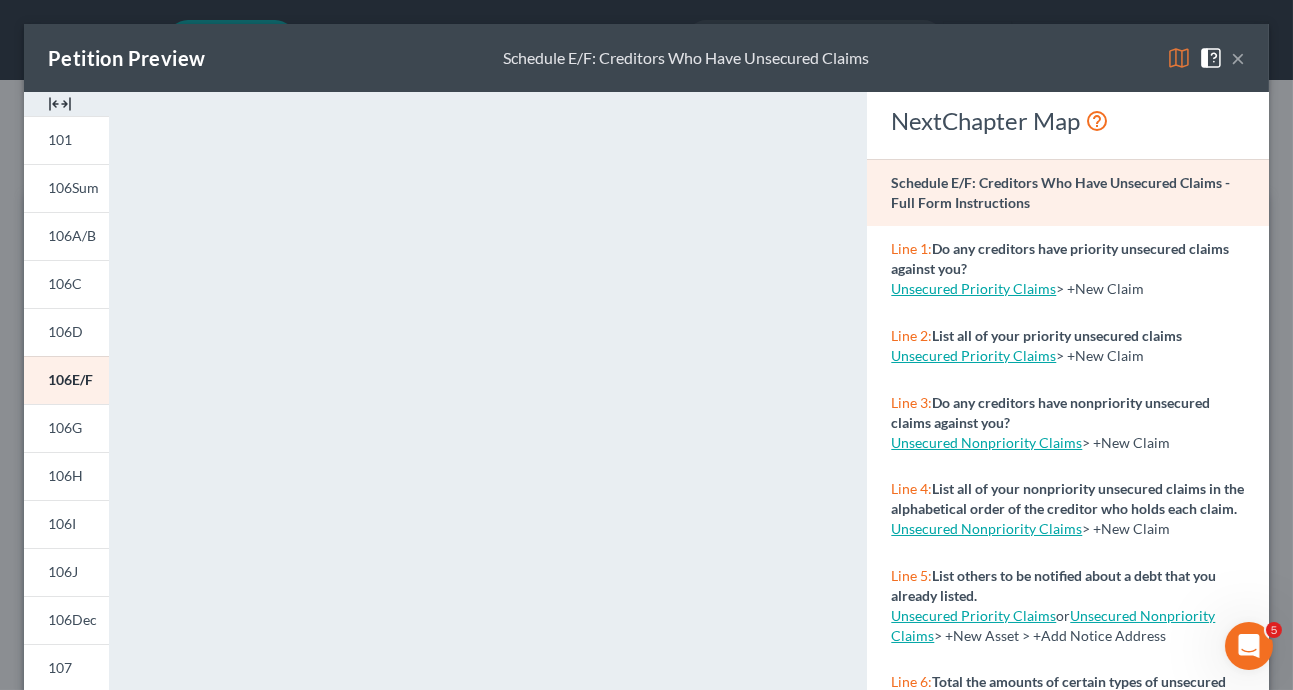 click on "×" at bounding box center [1238, 58] 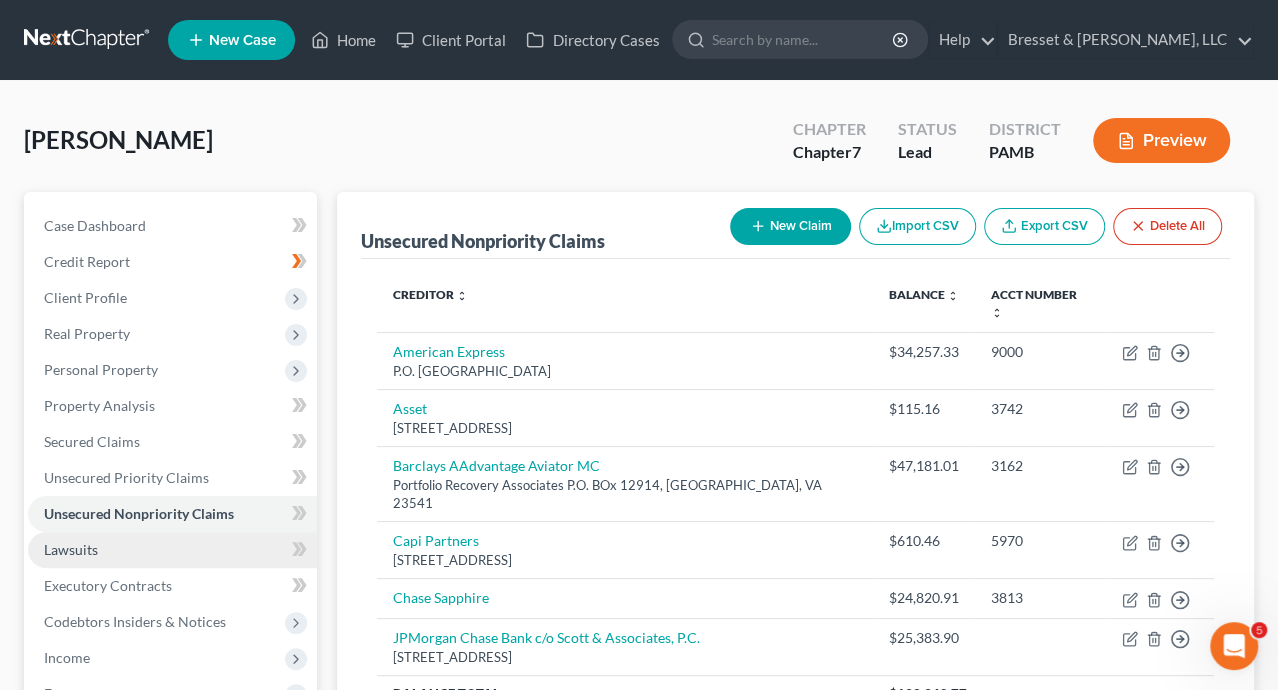 scroll, scrollTop: 100, scrollLeft: 0, axis: vertical 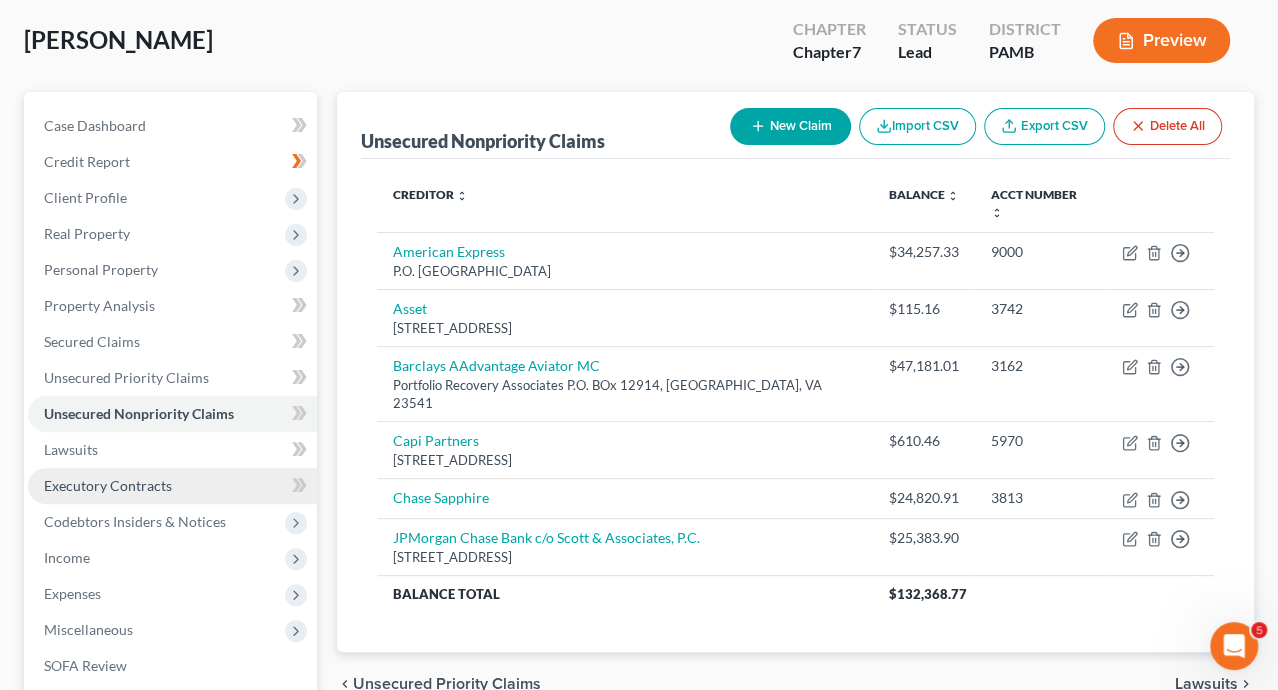 click on "Executory Contracts" at bounding box center (108, 485) 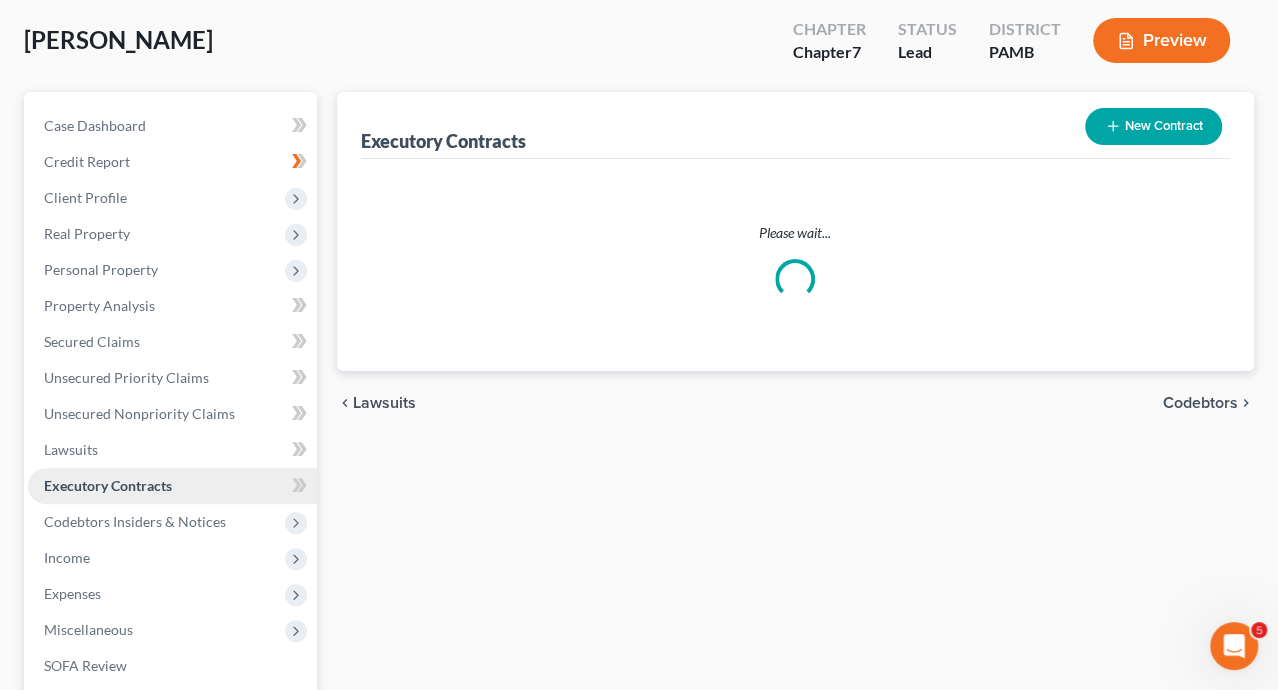 scroll, scrollTop: 0, scrollLeft: 0, axis: both 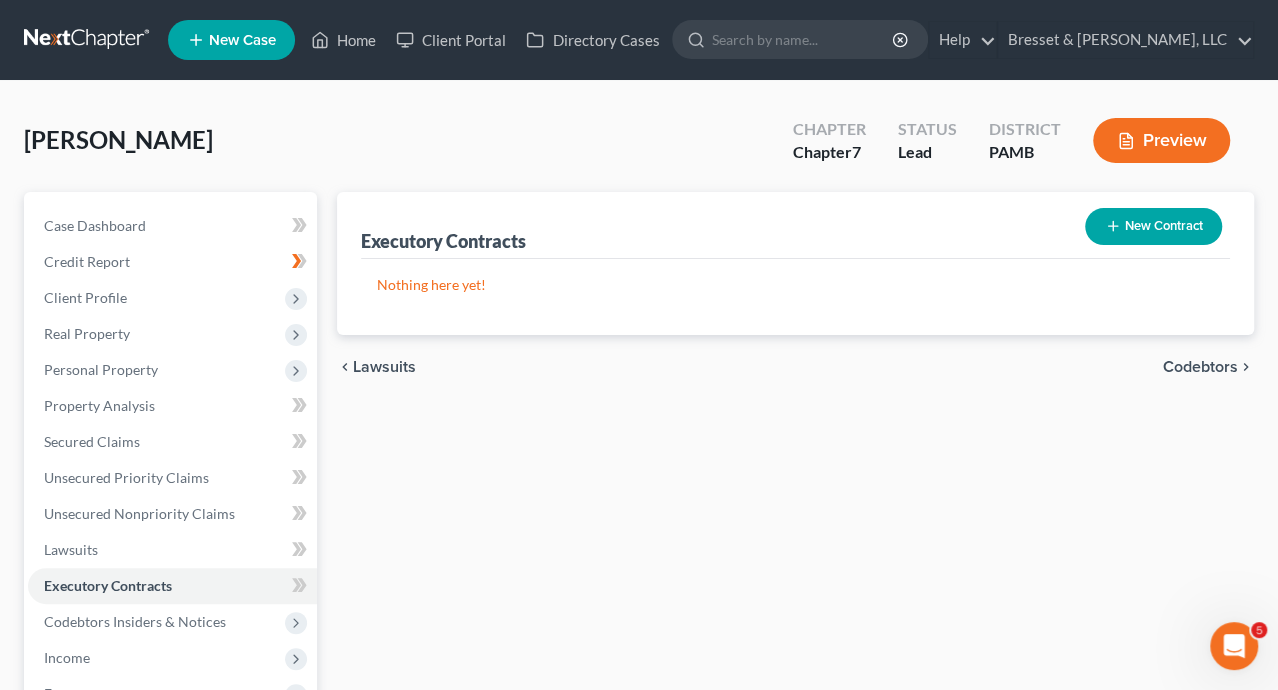 click on "Preview" at bounding box center (1161, 140) 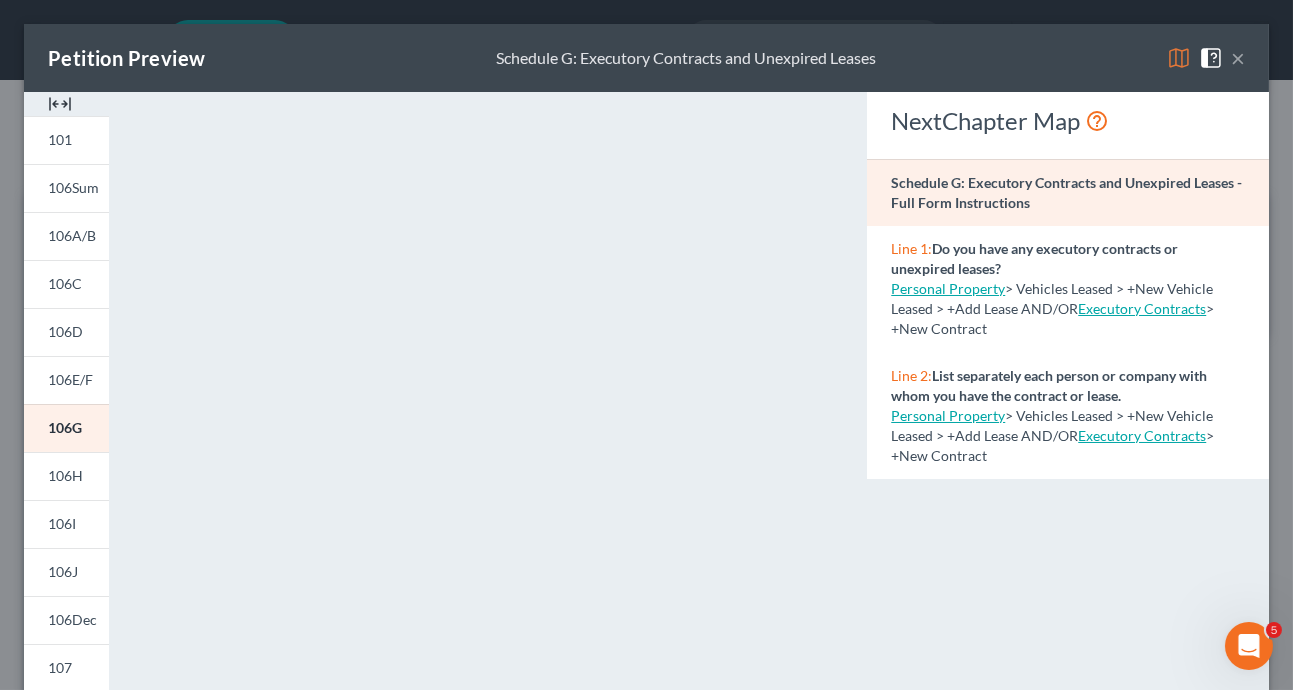 click on "×" at bounding box center [1238, 58] 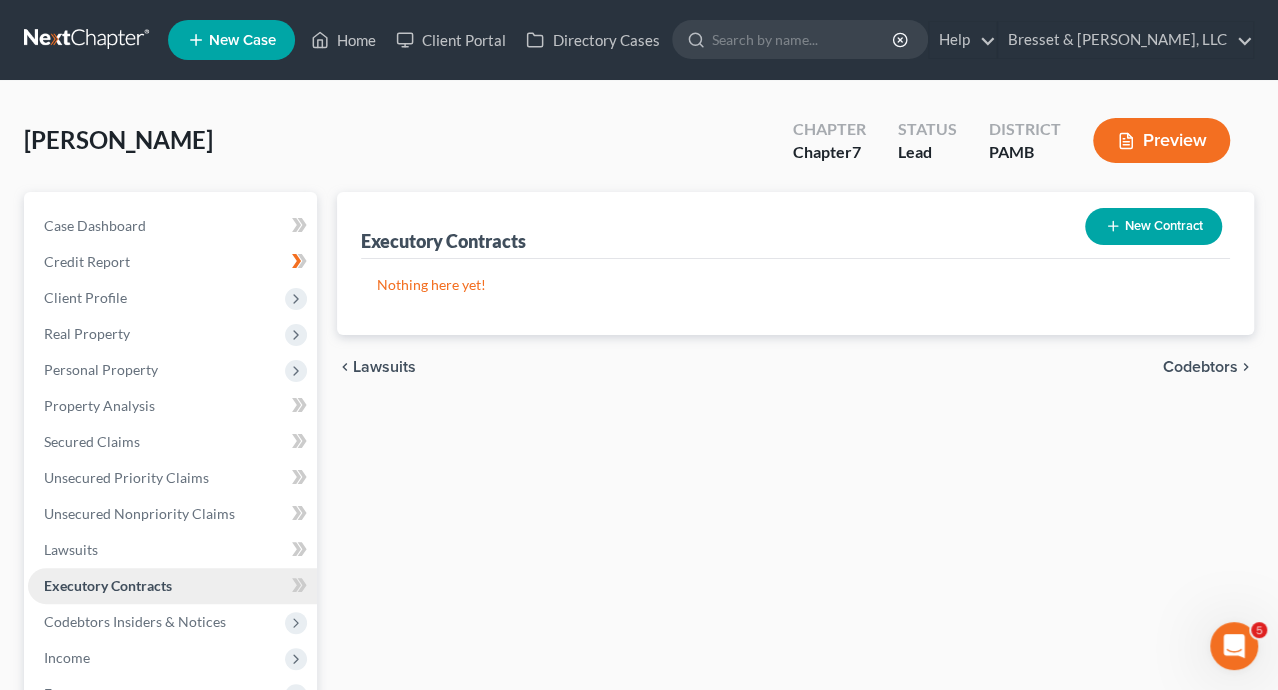 scroll, scrollTop: 100, scrollLeft: 0, axis: vertical 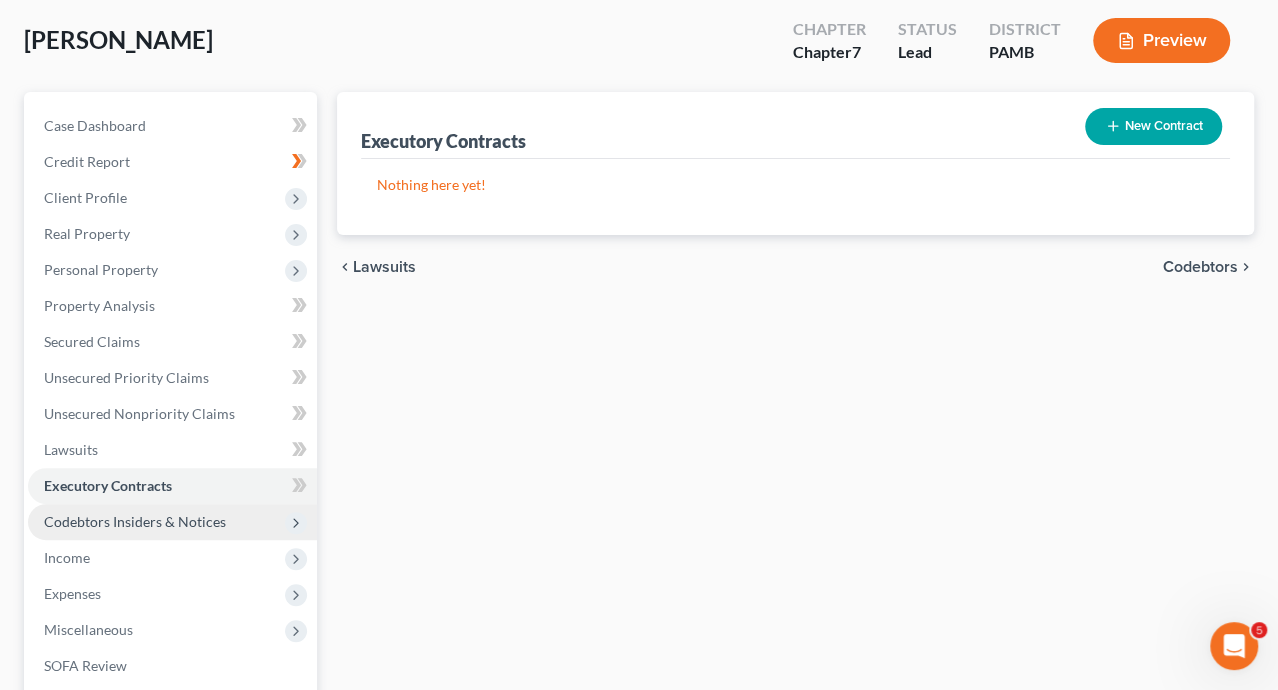 click on "Codebtors Insiders & Notices" at bounding box center (135, 521) 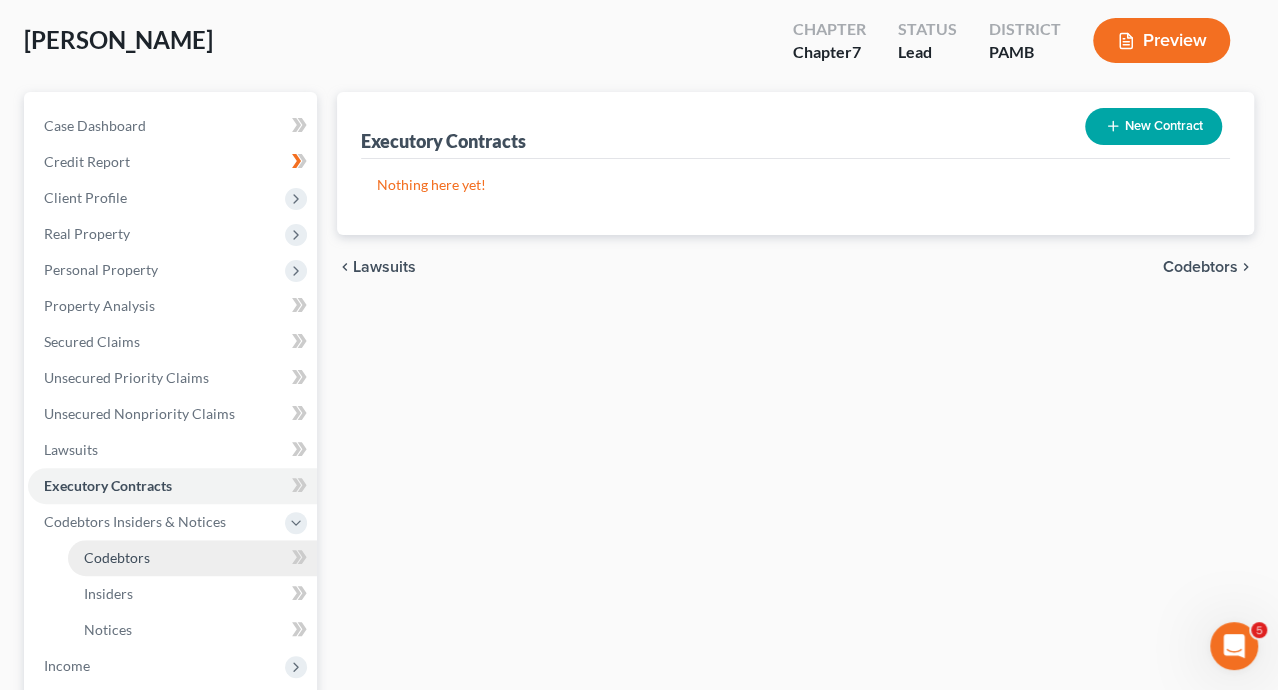 click on "Codebtors" at bounding box center [117, 557] 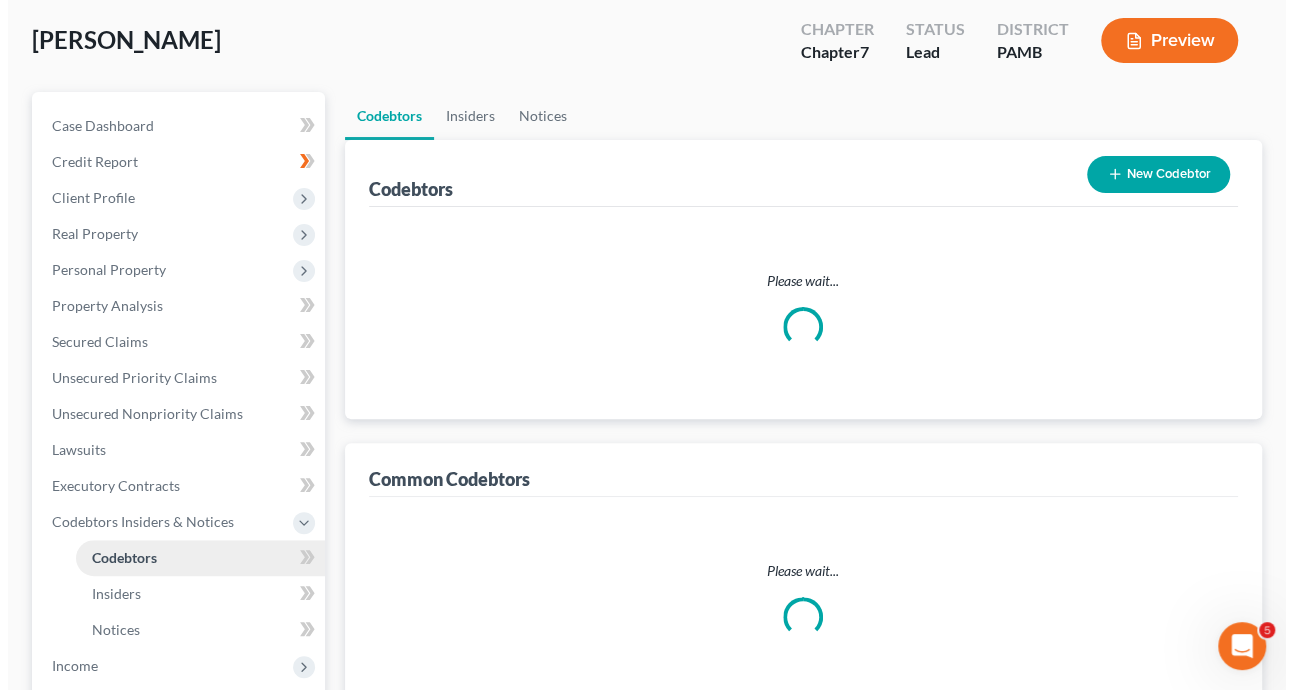 scroll, scrollTop: 0, scrollLeft: 0, axis: both 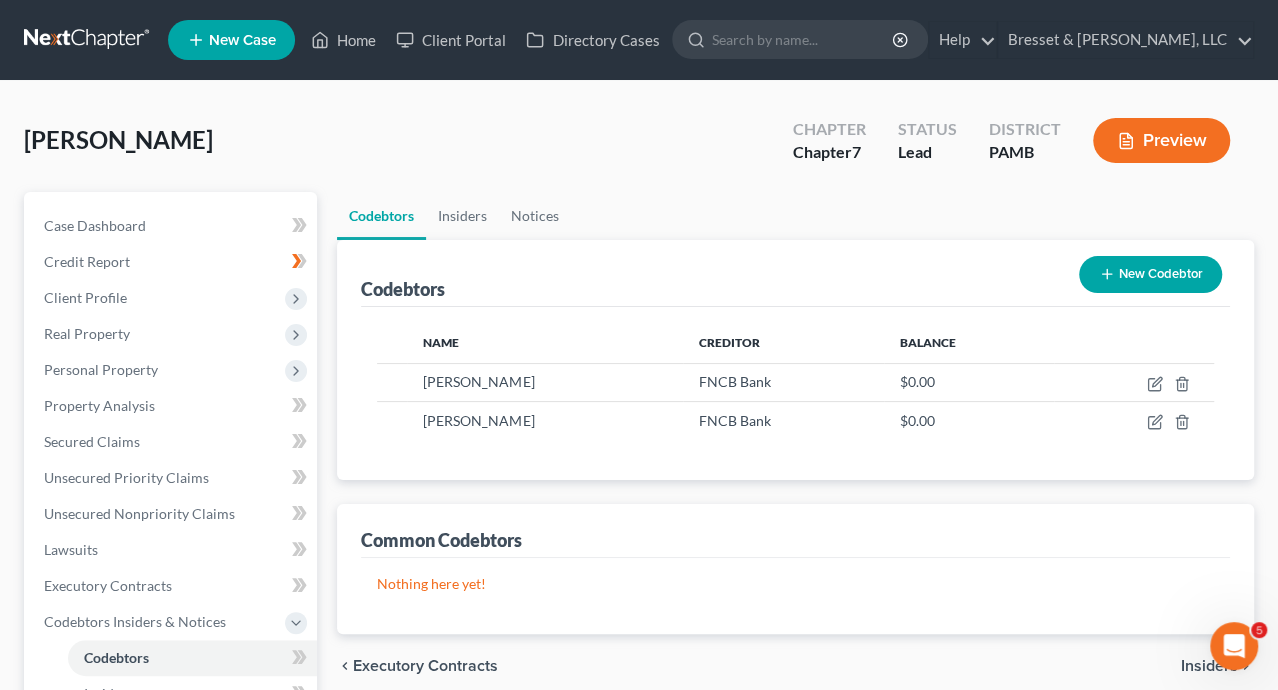 click on "Preview" at bounding box center (1161, 140) 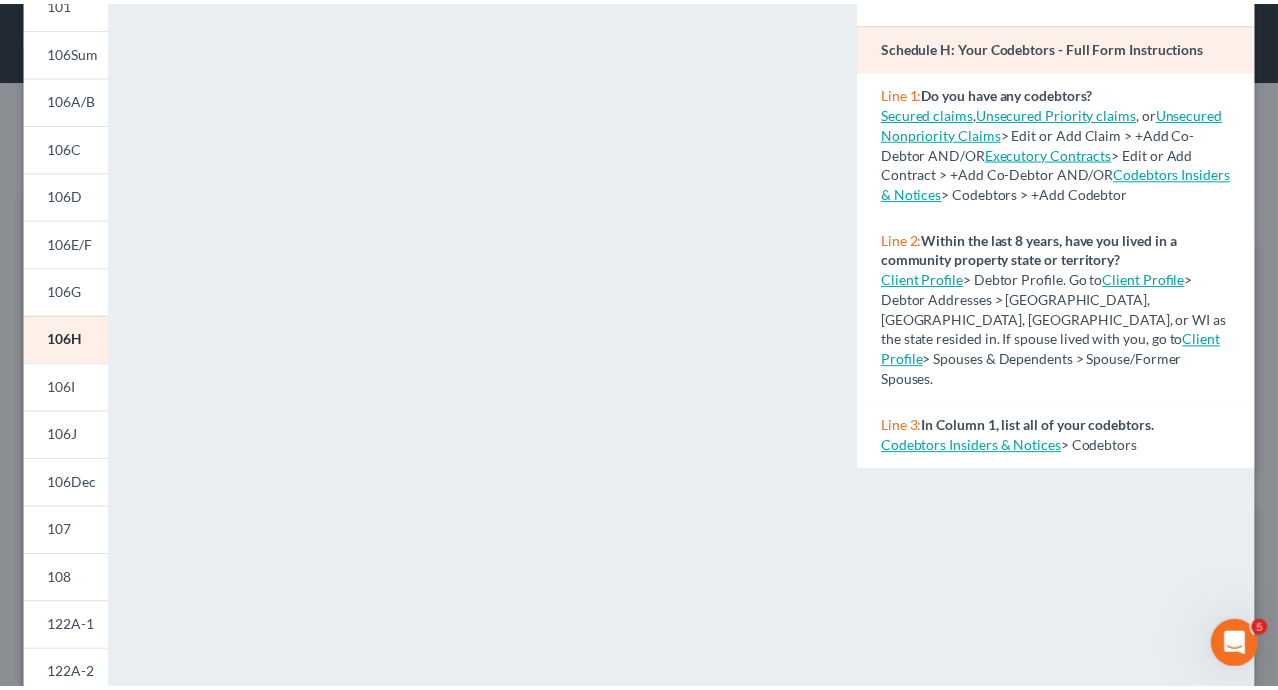 scroll, scrollTop: 37, scrollLeft: 0, axis: vertical 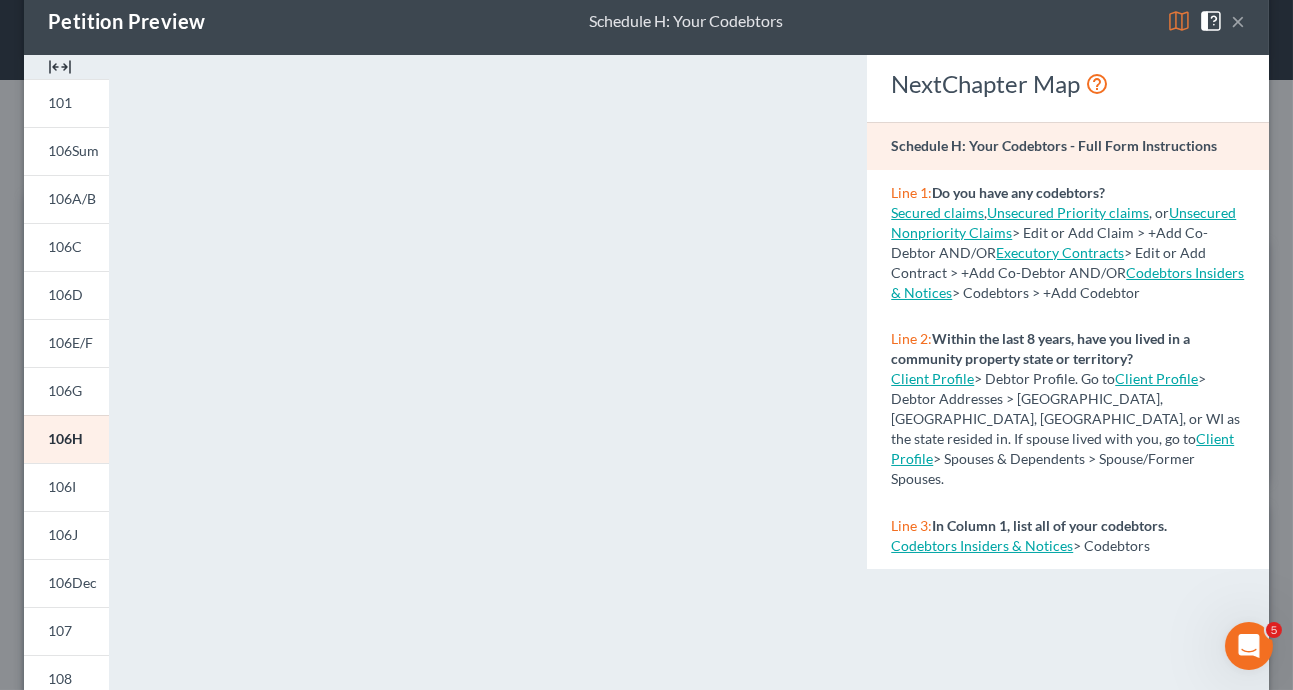 click on "×" at bounding box center (1238, 21) 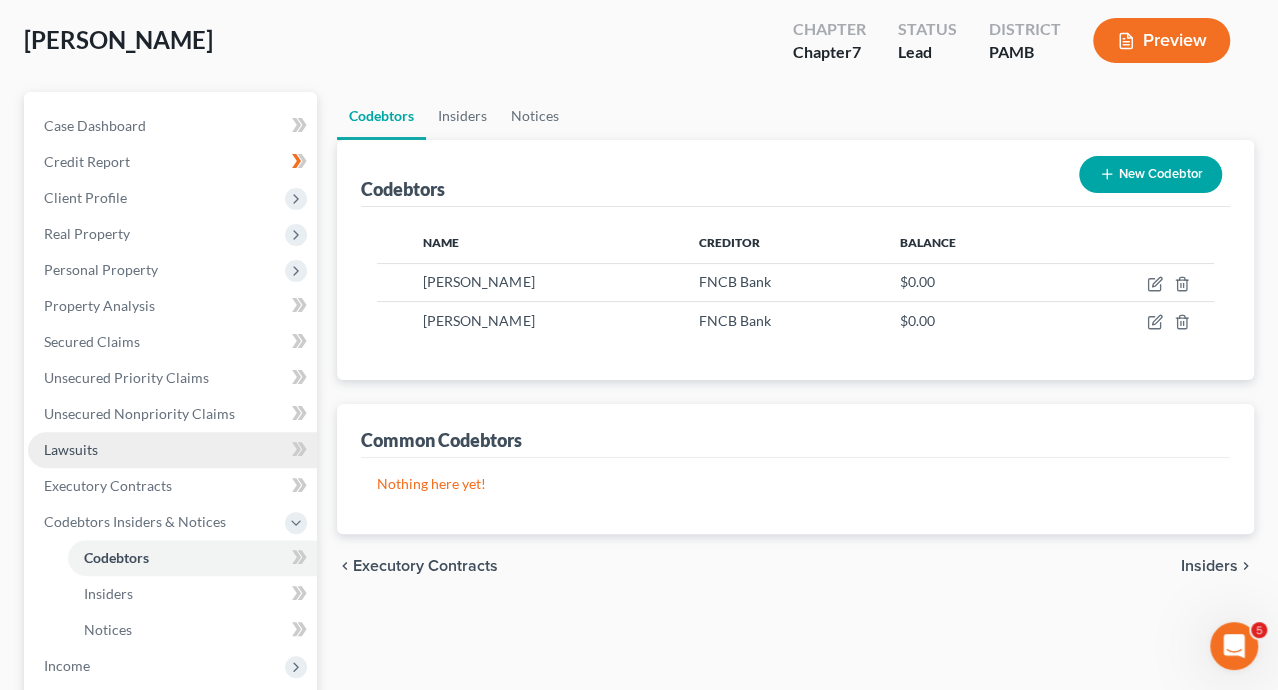 scroll, scrollTop: 200, scrollLeft: 0, axis: vertical 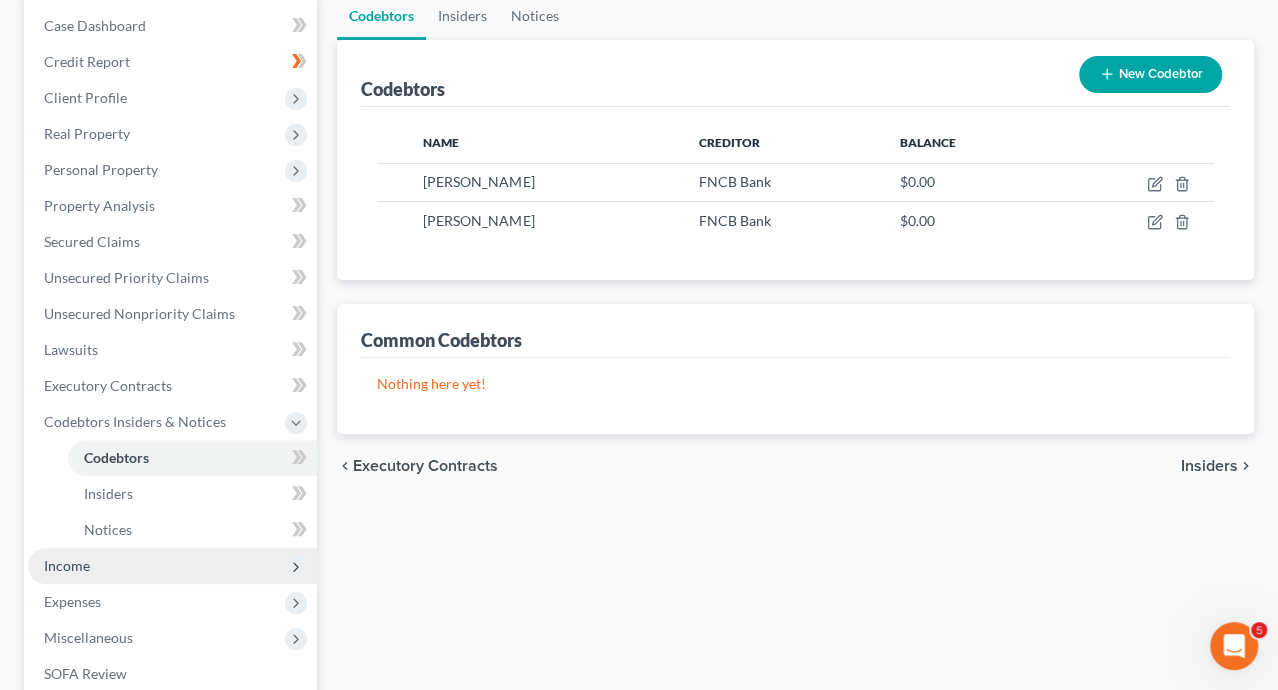 click on "Income" at bounding box center (67, 565) 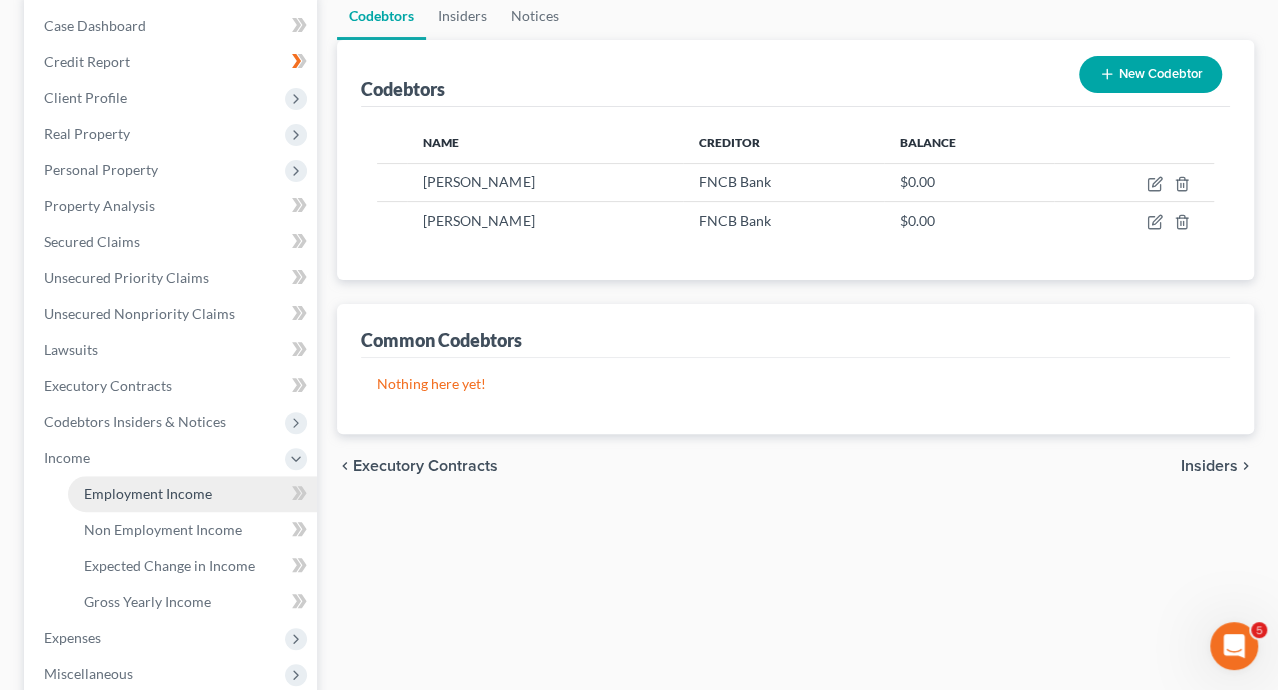 click on "Employment Income" at bounding box center (148, 493) 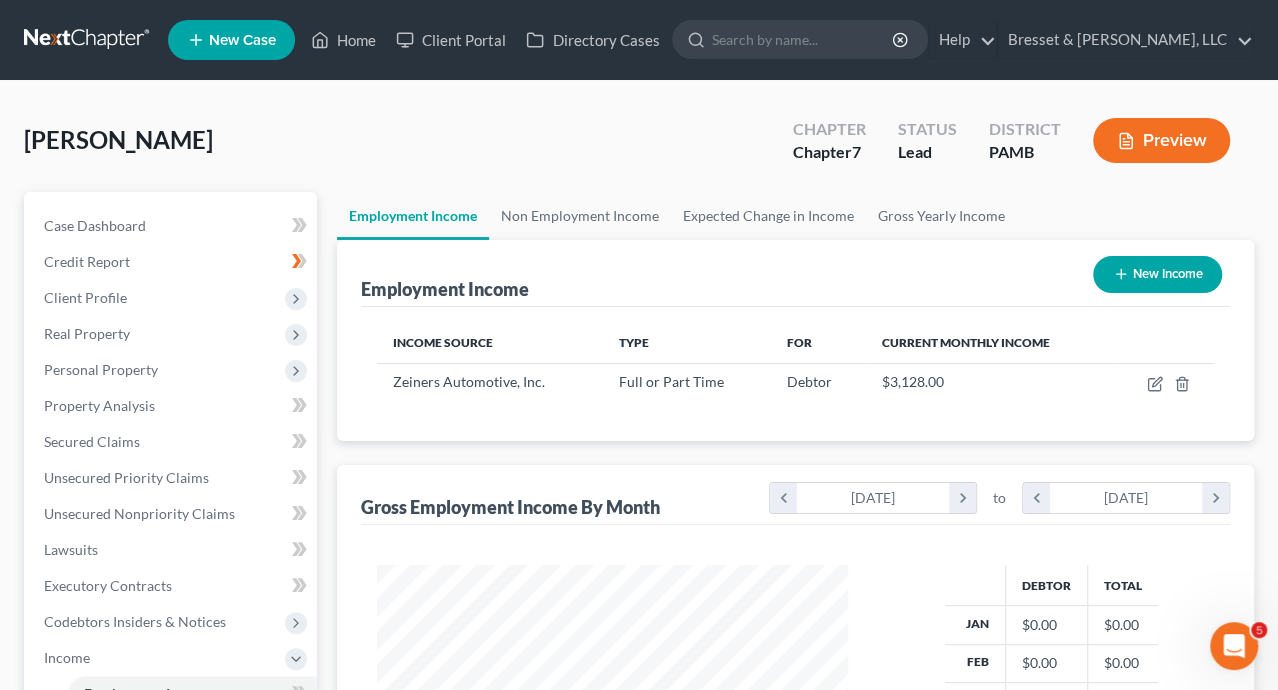 scroll, scrollTop: 999643, scrollLeft: 999488, axis: both 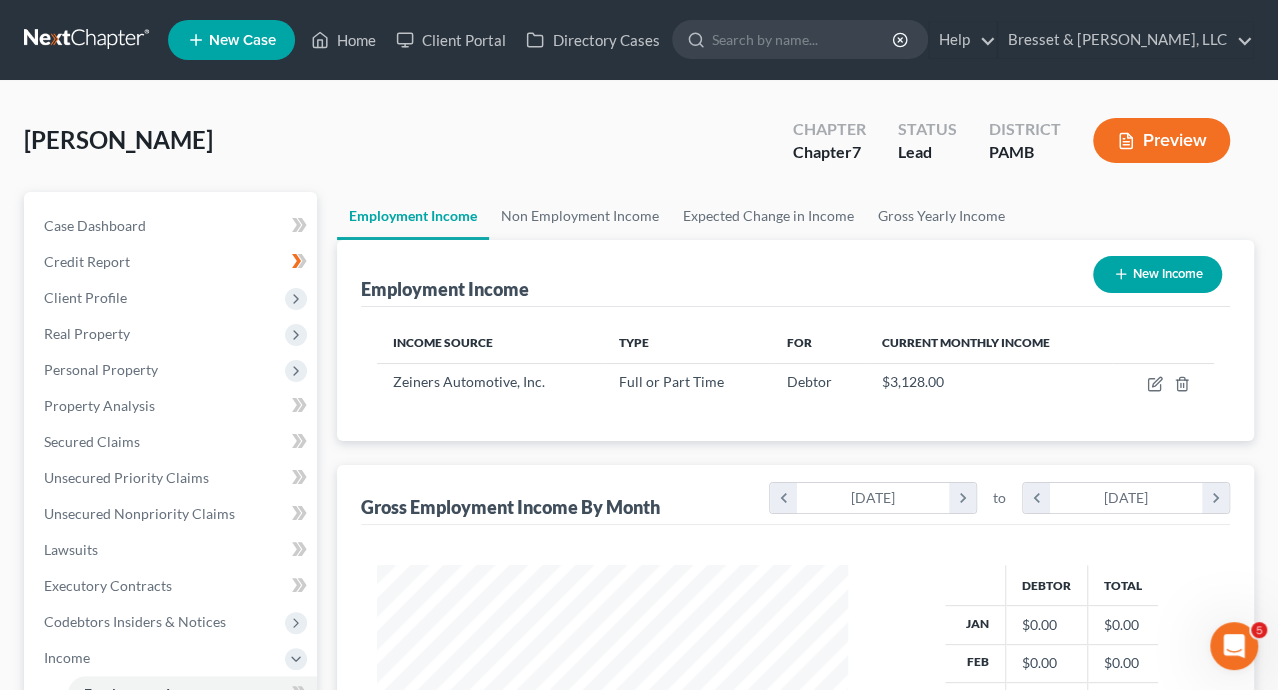 click on "Preview" at bounding box center (1161, 140) 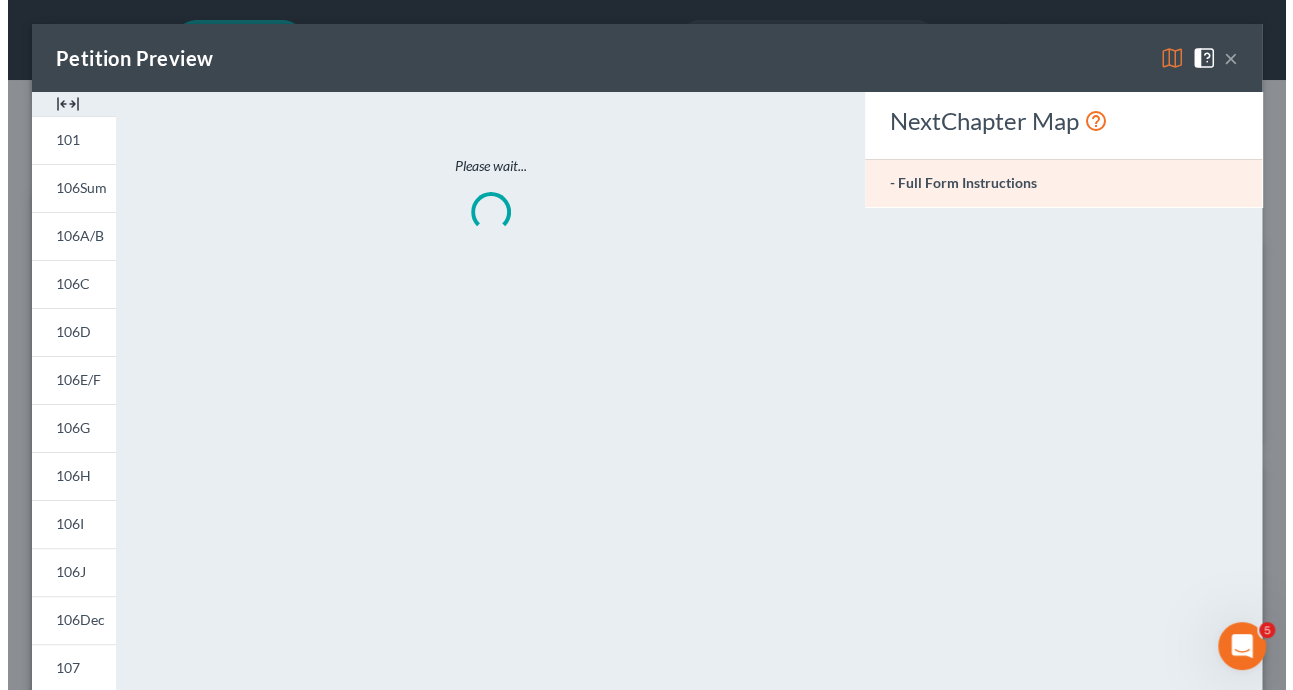 scroll, scrollTop: 999643, scrollLeft: 999481, axis: both 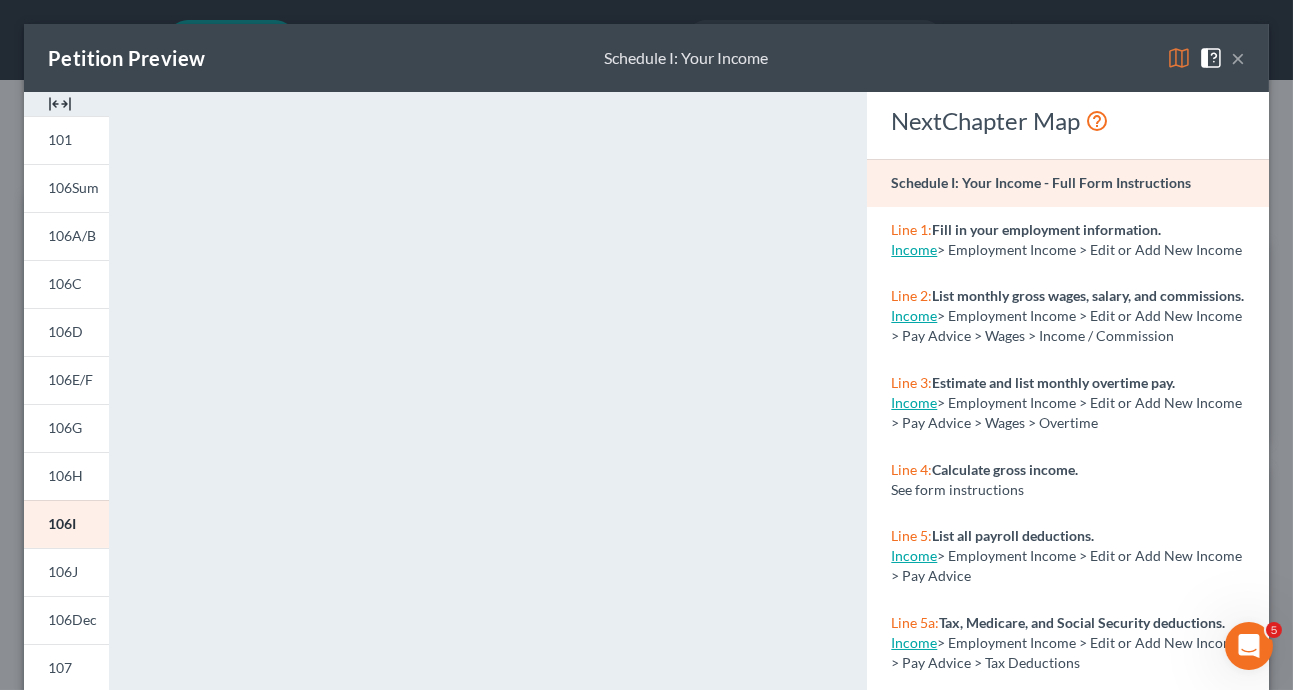 click on "×" at bounding box center [1238, 58] 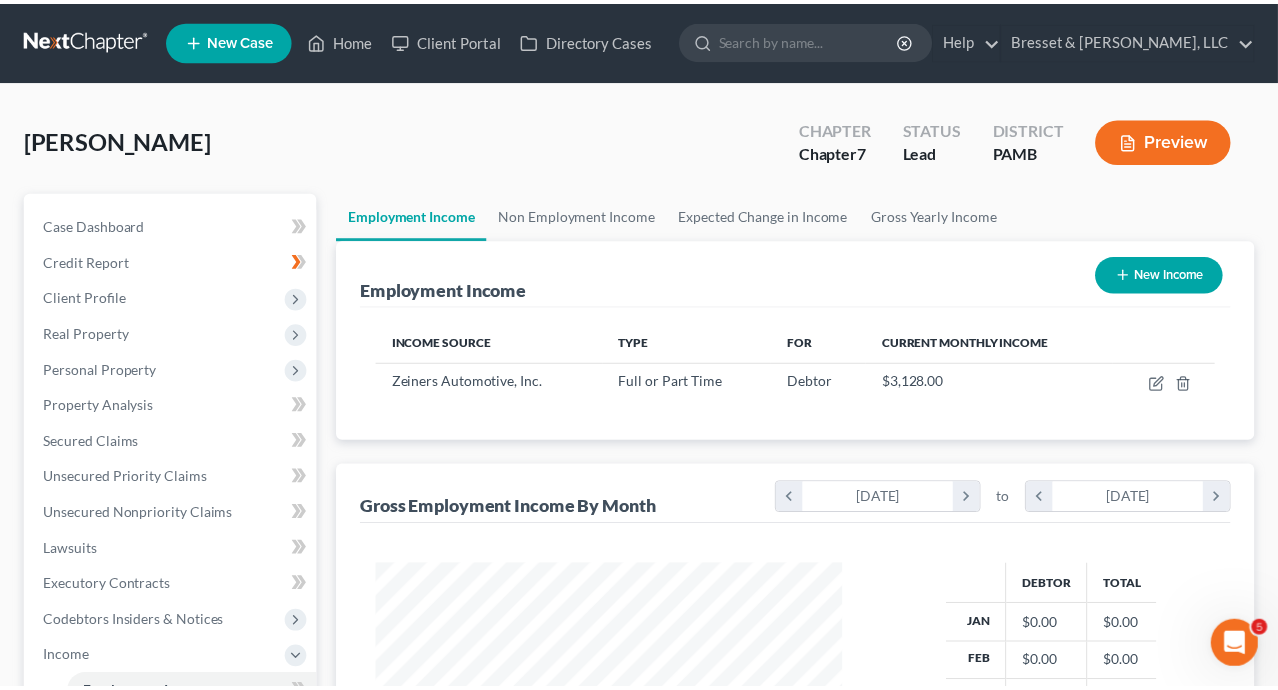 scroll, scrollTop: 356, scrollLeft: 512, axis: both 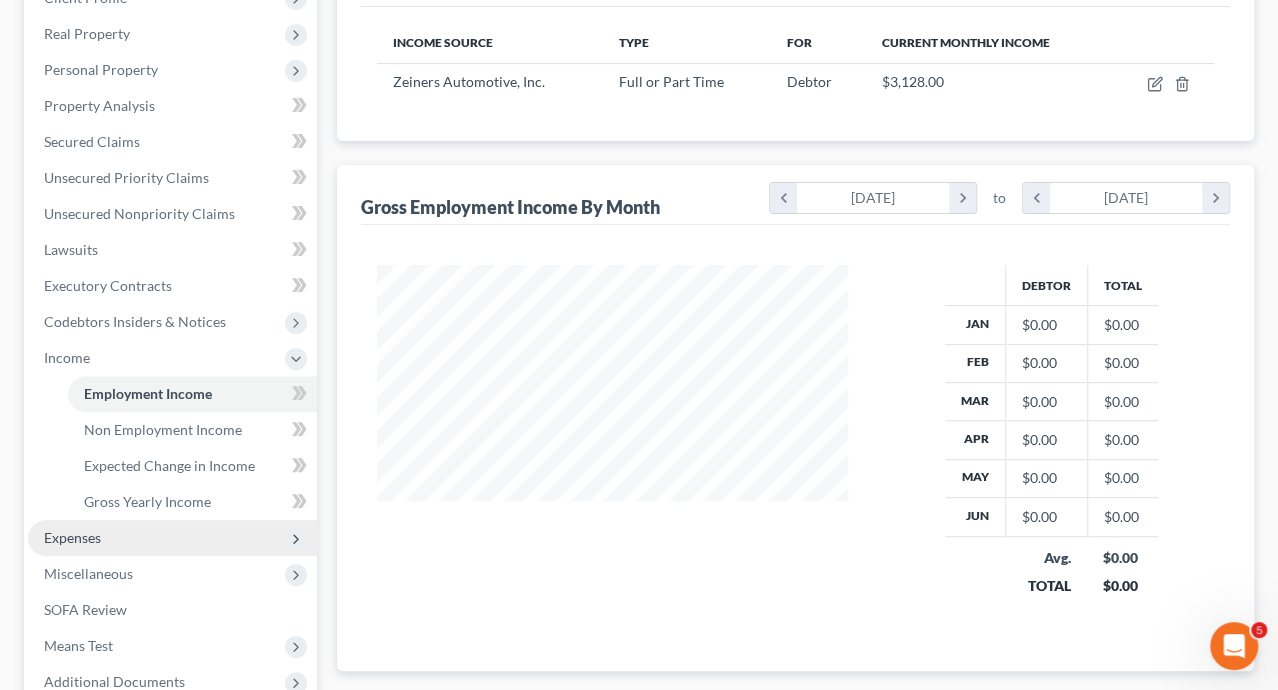 click on "Expenses" at bounding box center [72, 537] 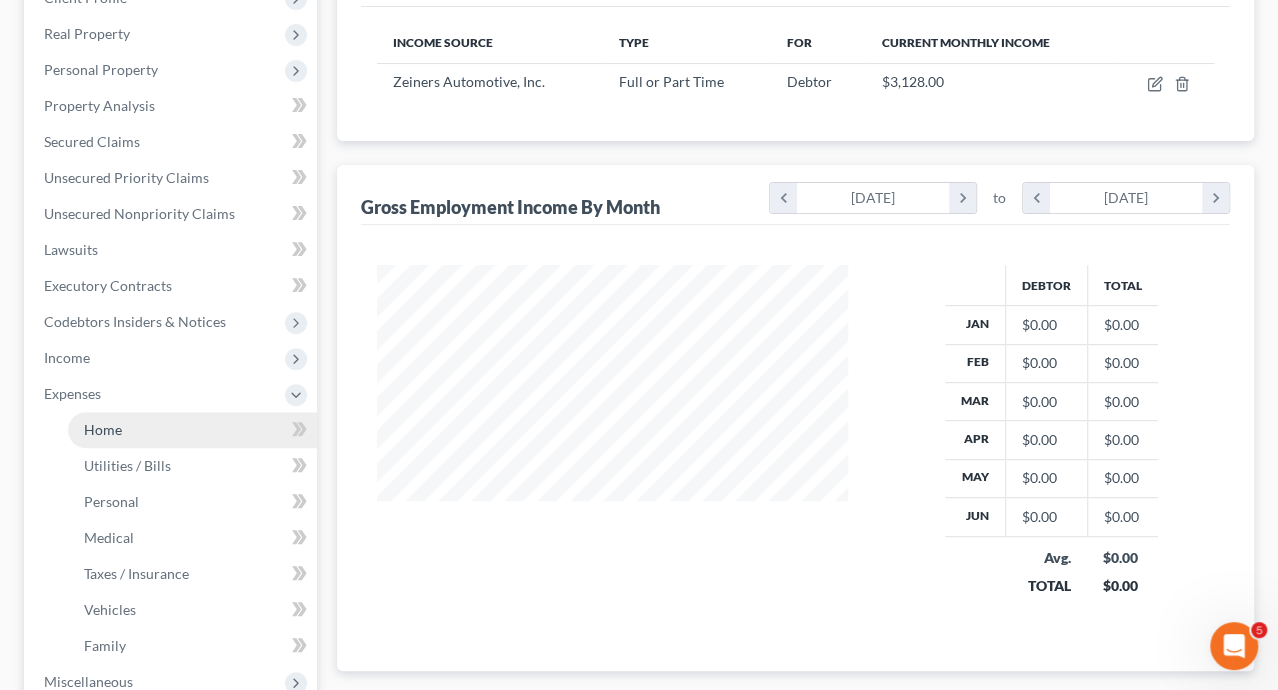 click on "Home" at bounding box center (103, 429) 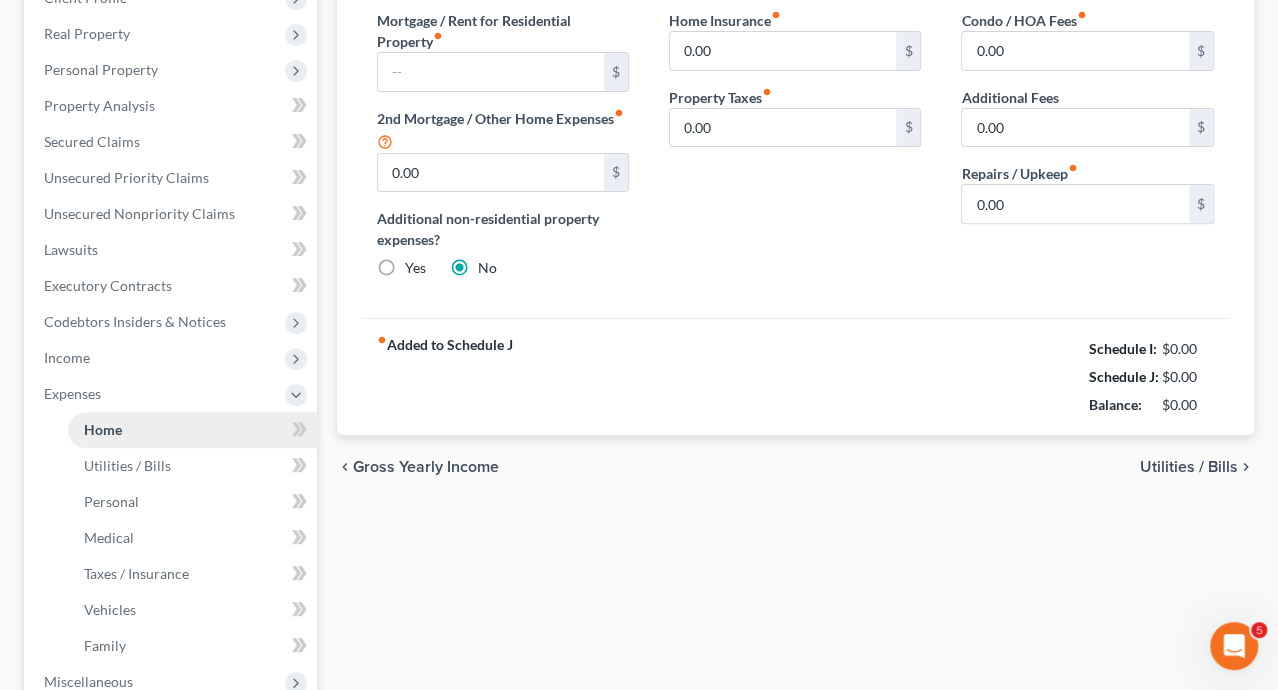 scroll, scrollTop: 0, scrollLeft: 0, axis: both 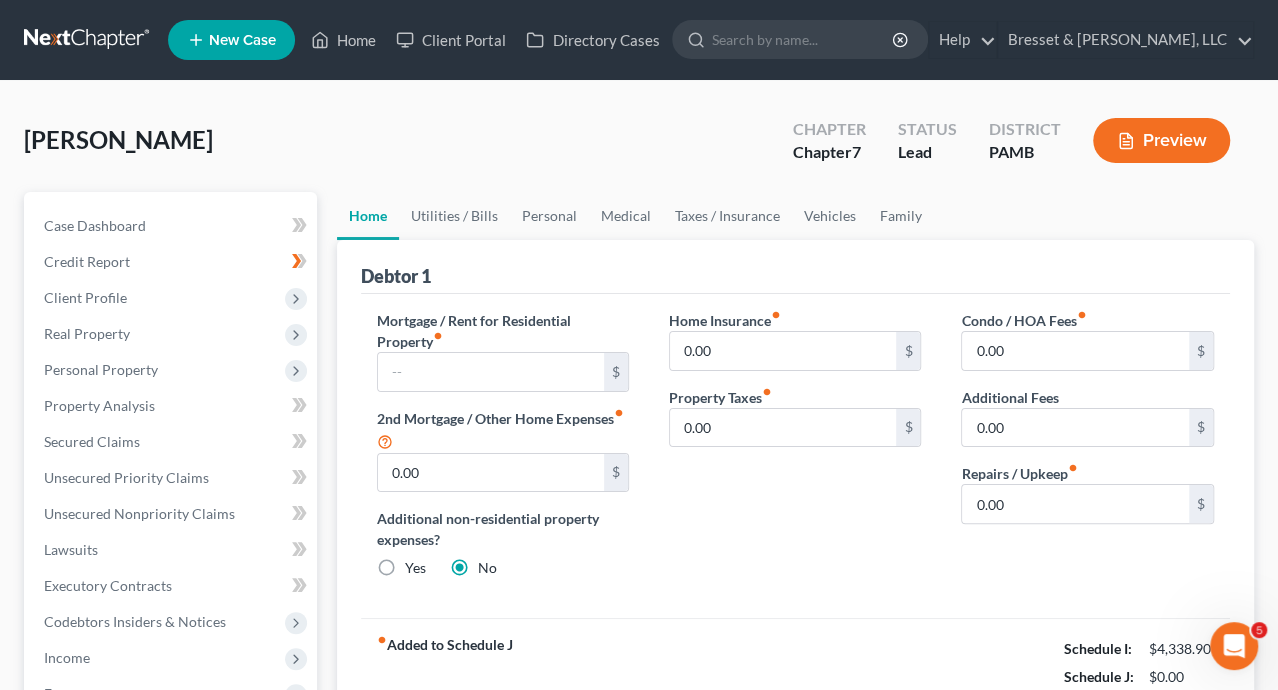 click on "Preview" at bounding box center (1161, 140) 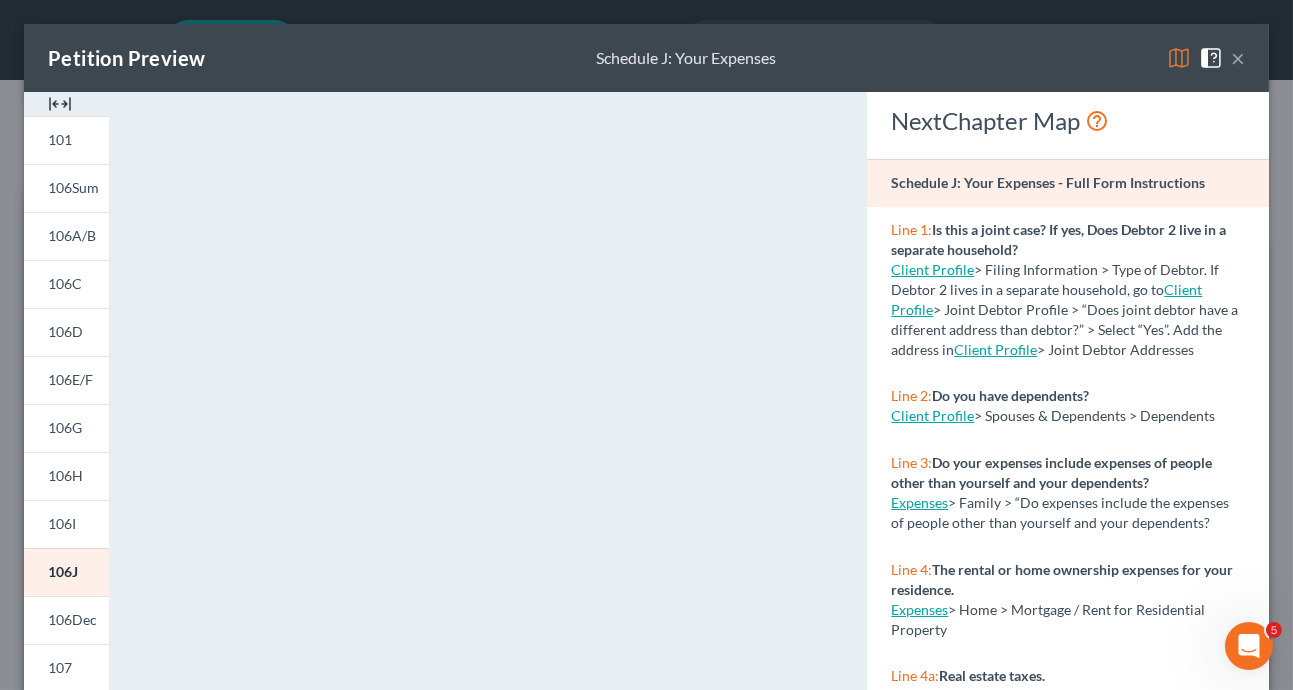 click on "NextChapter Map" at bounding box center [1068, 125] 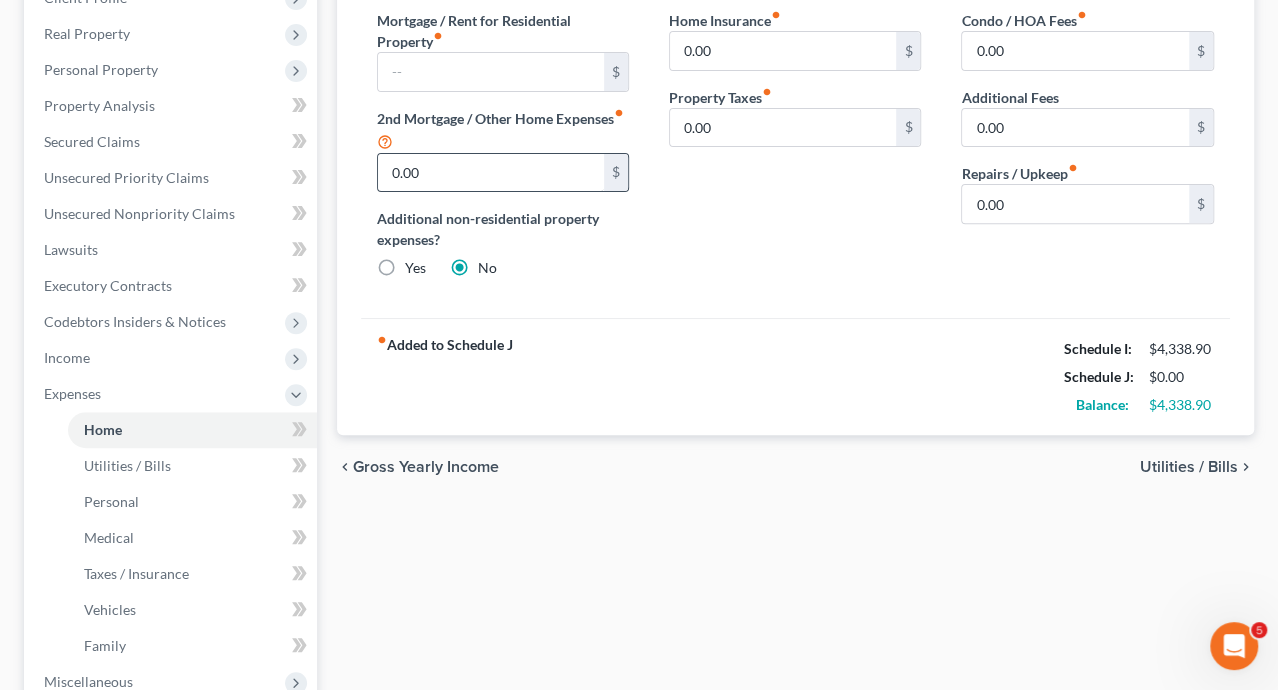 scroll, scrollTop: 500, scrollLeft: 0, axis: vertical 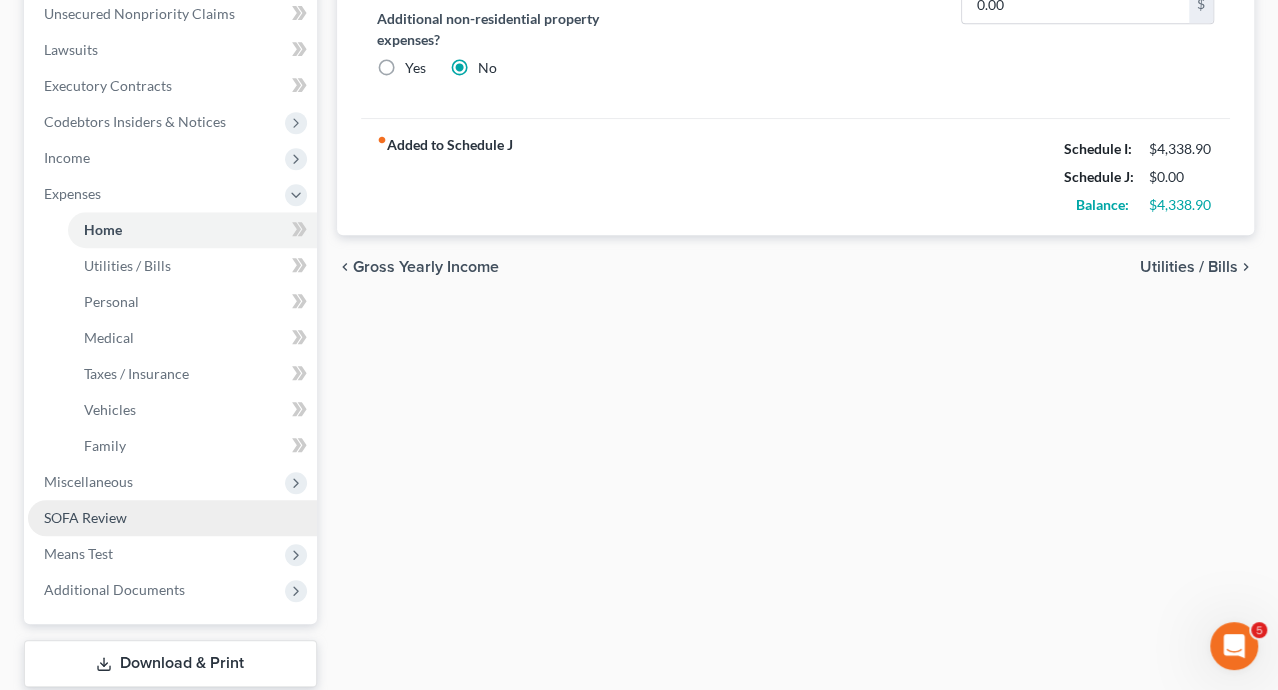 click on "SOFA Review" at bounding box center (85, 517) 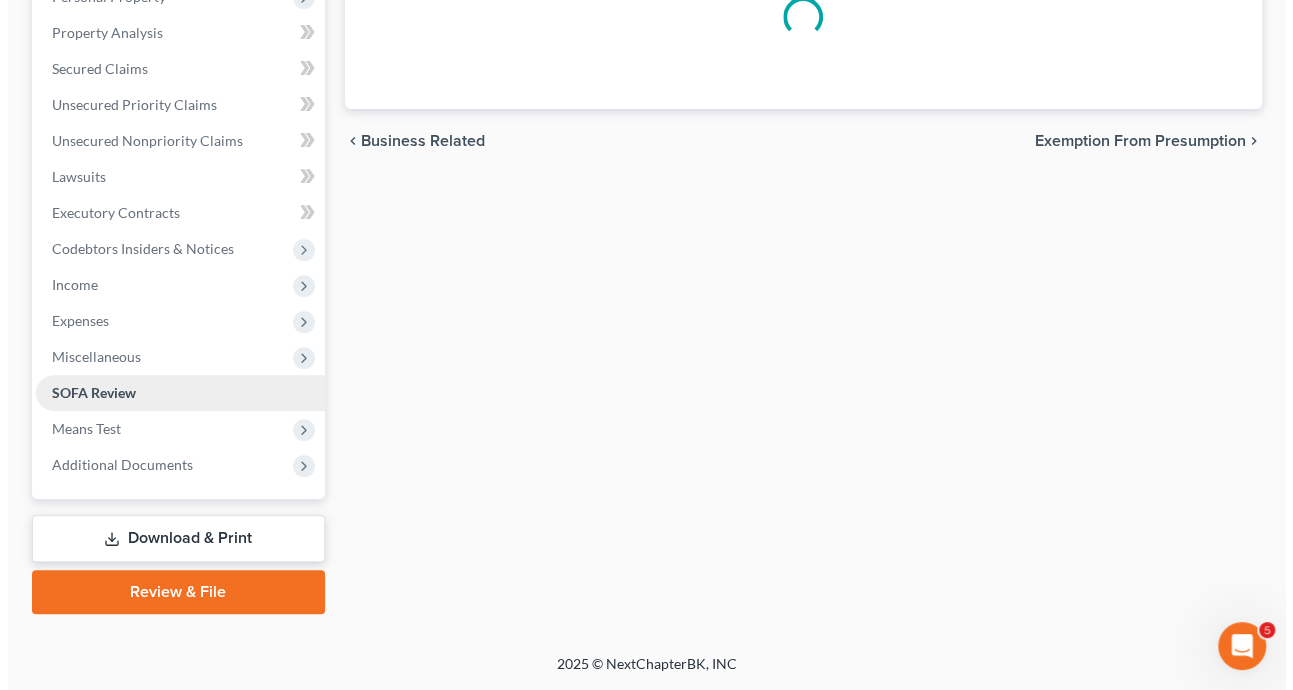 scroll, scrollTop: 0, scrollLeft: 0, axis: both 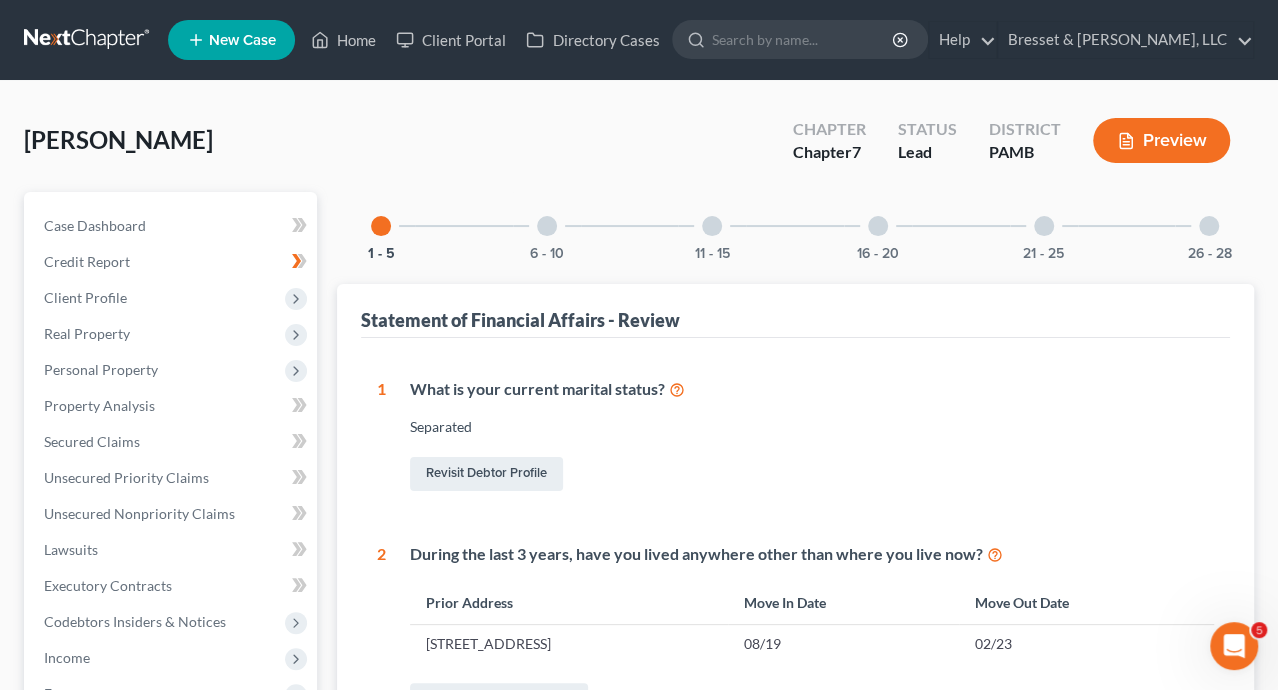click on "Preview" at bounding box center (1161, 140) 